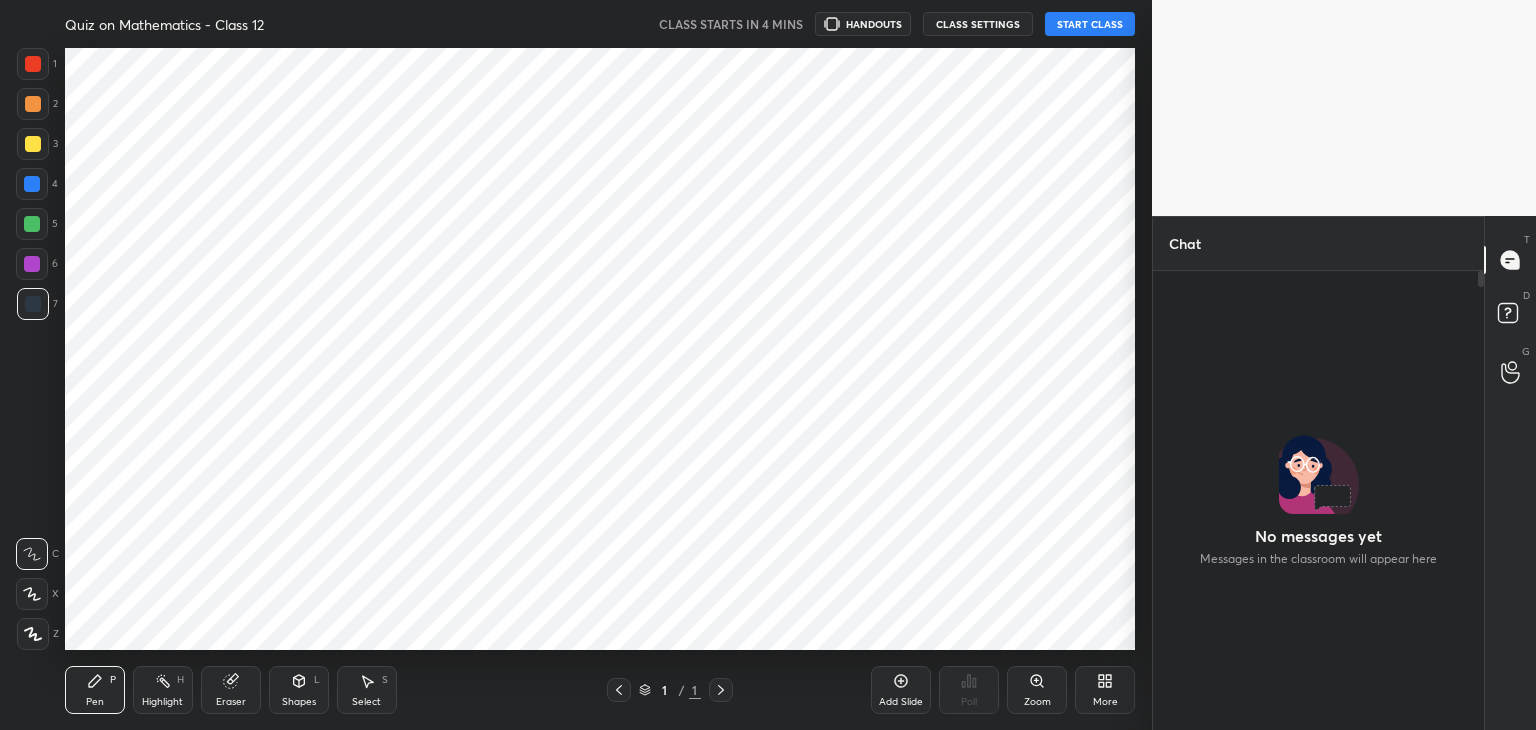 scroll, scrollTop: 0, scrollLeft: 0, axis: both 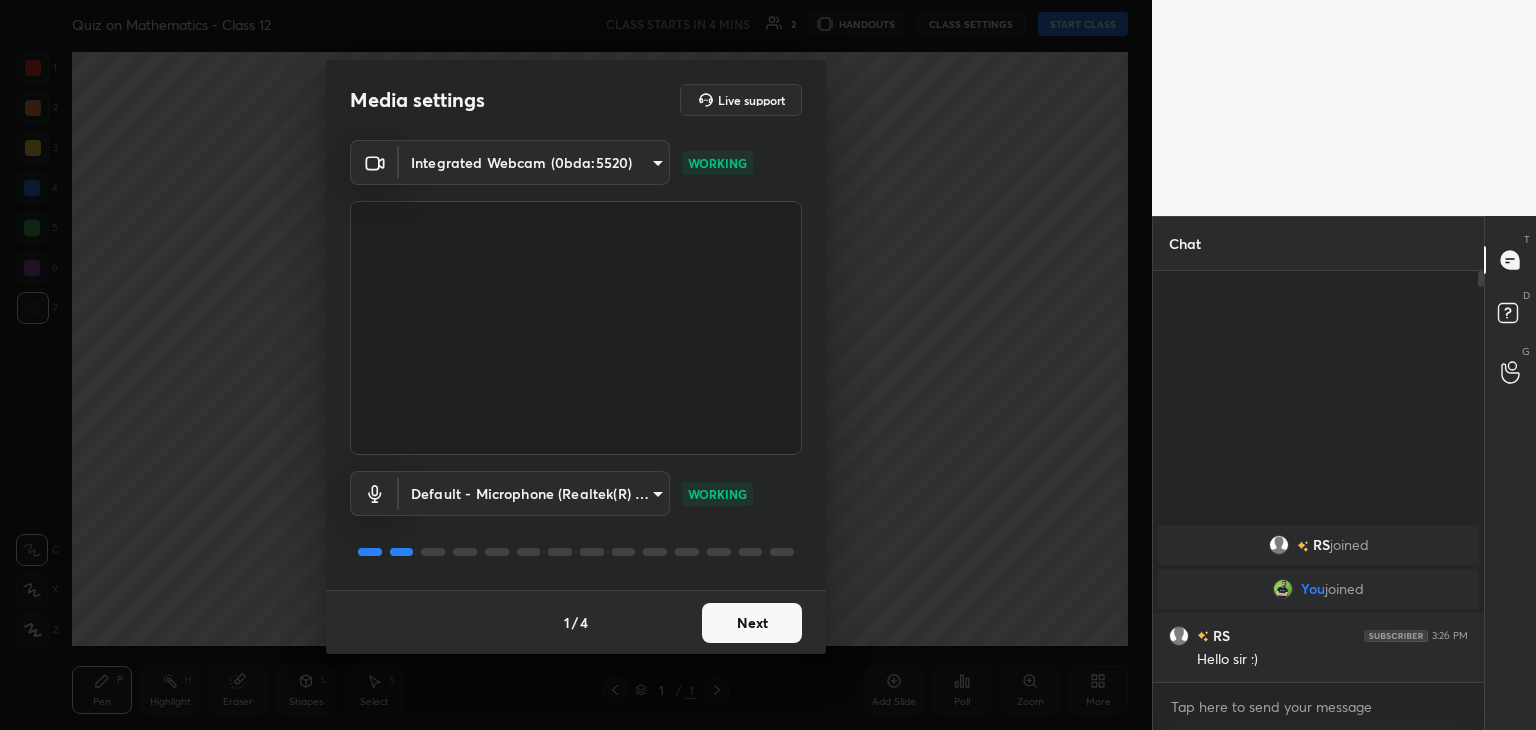 click on "Next" at bounding box center (752, 623) 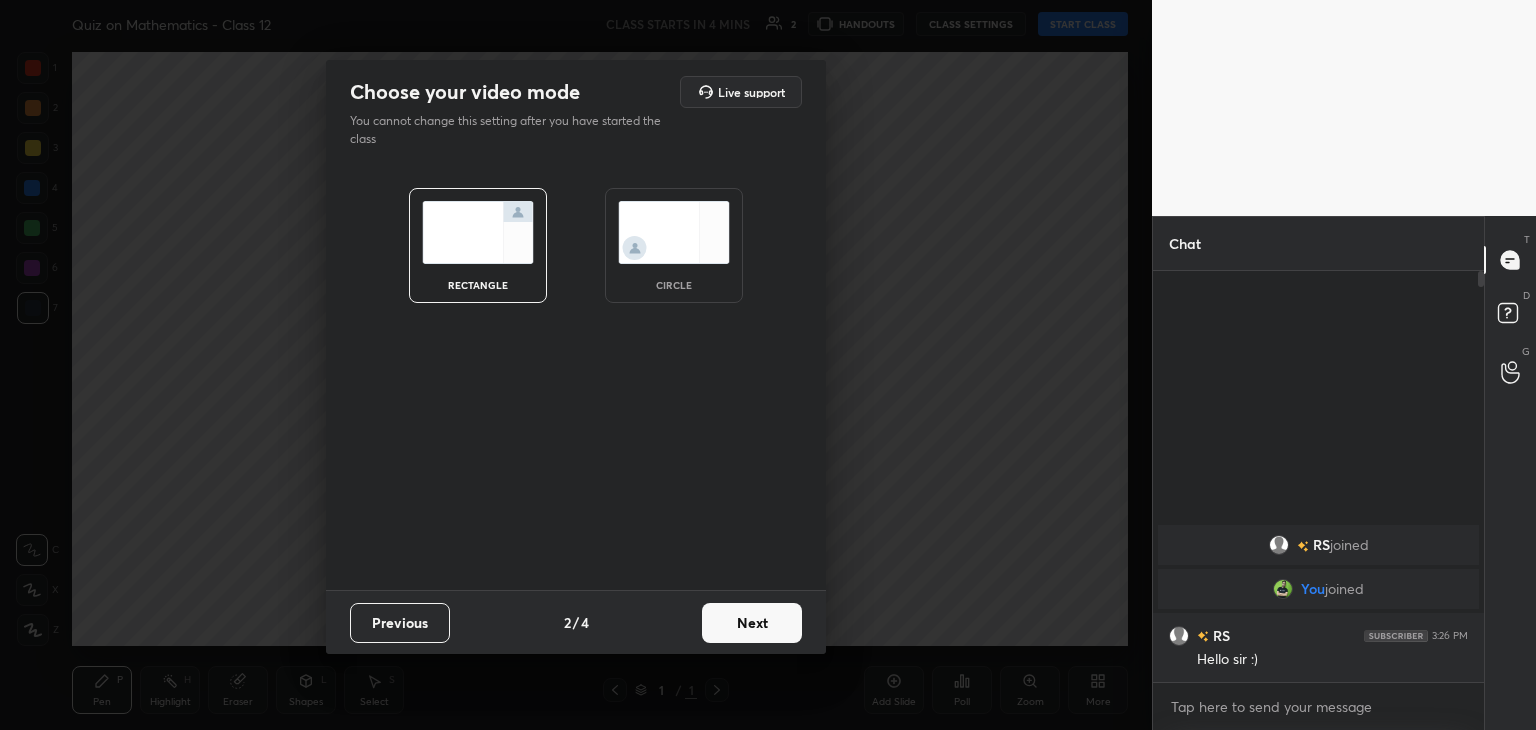 click at bounding box center [674, 232] 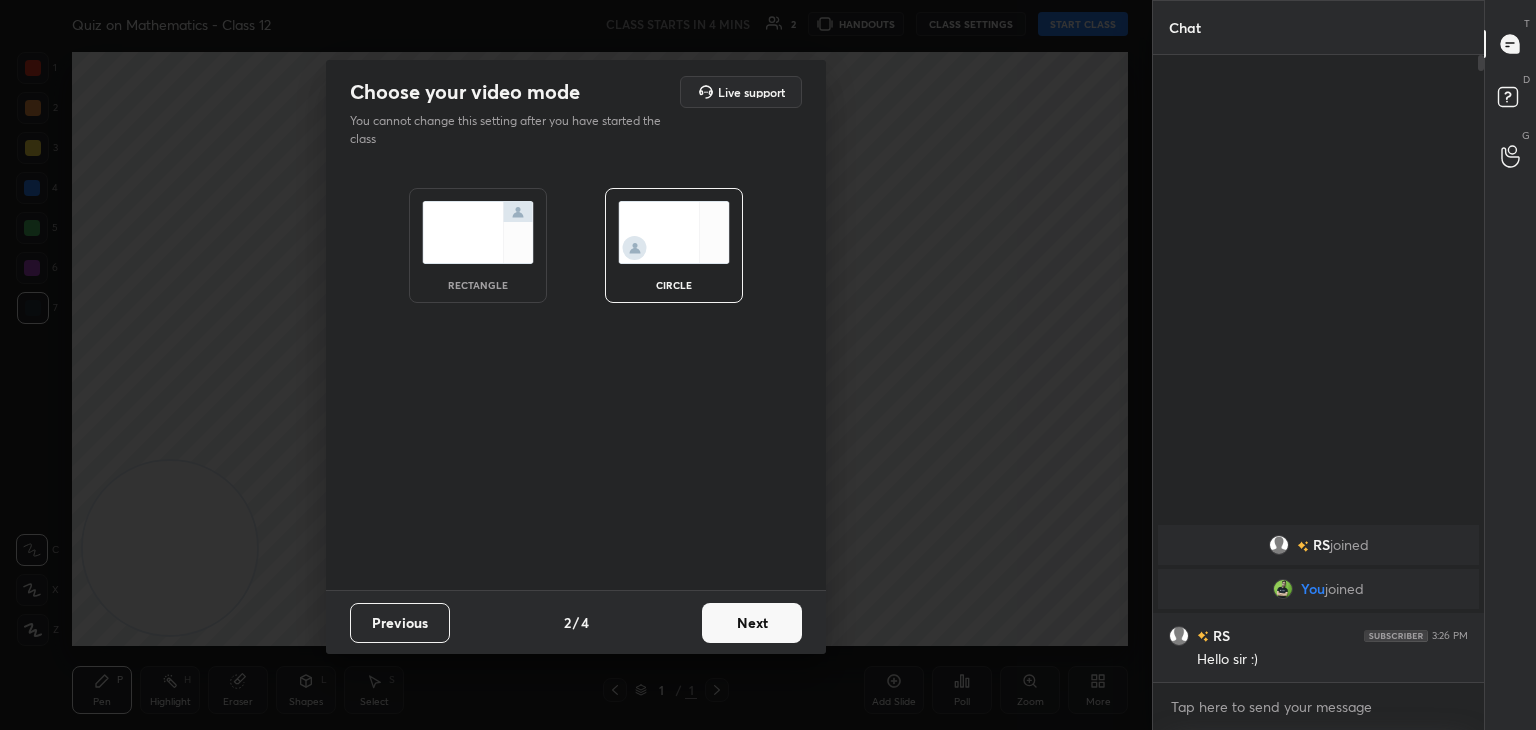 click on "Next" at bounding box center [752, 623] 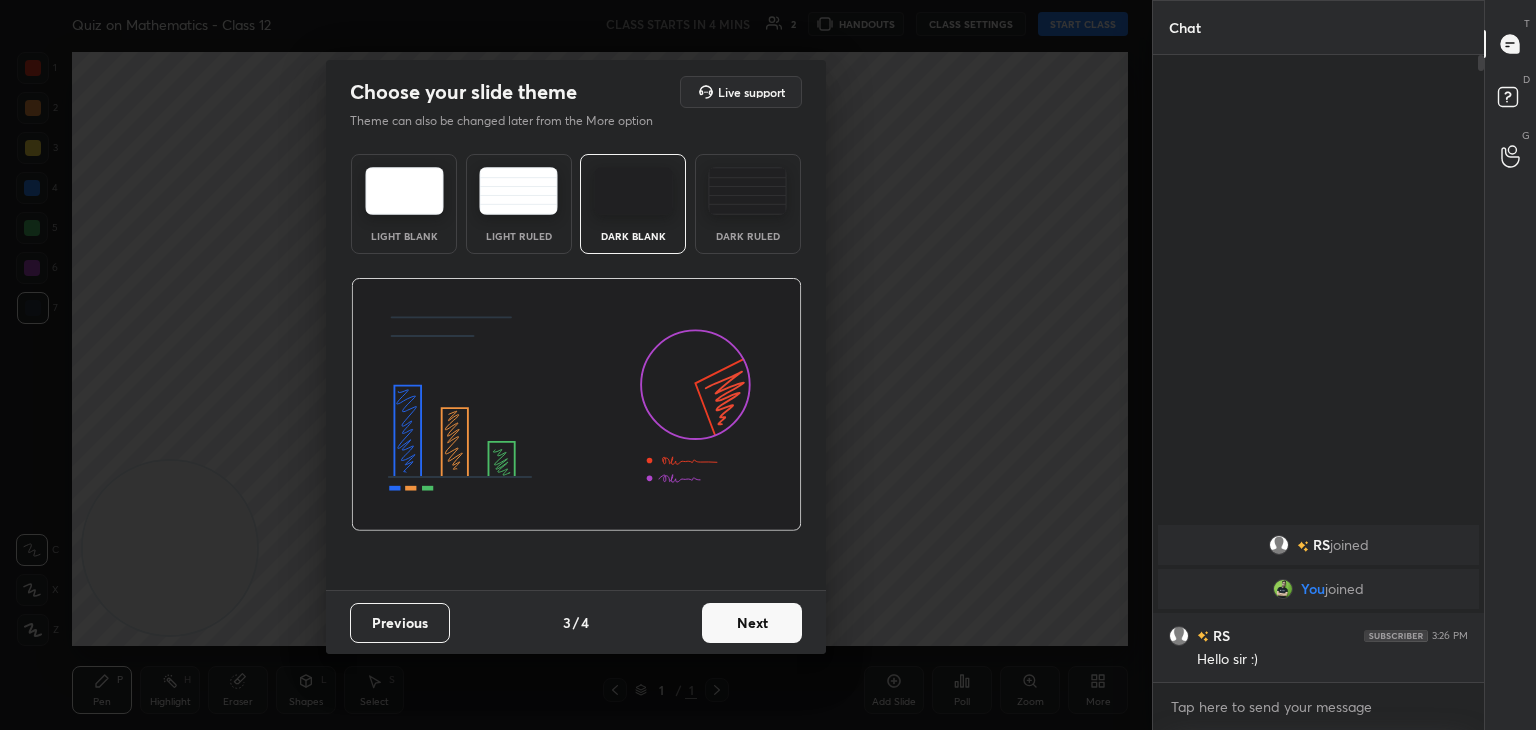 click on "Next" at bounding box center [752, 623] 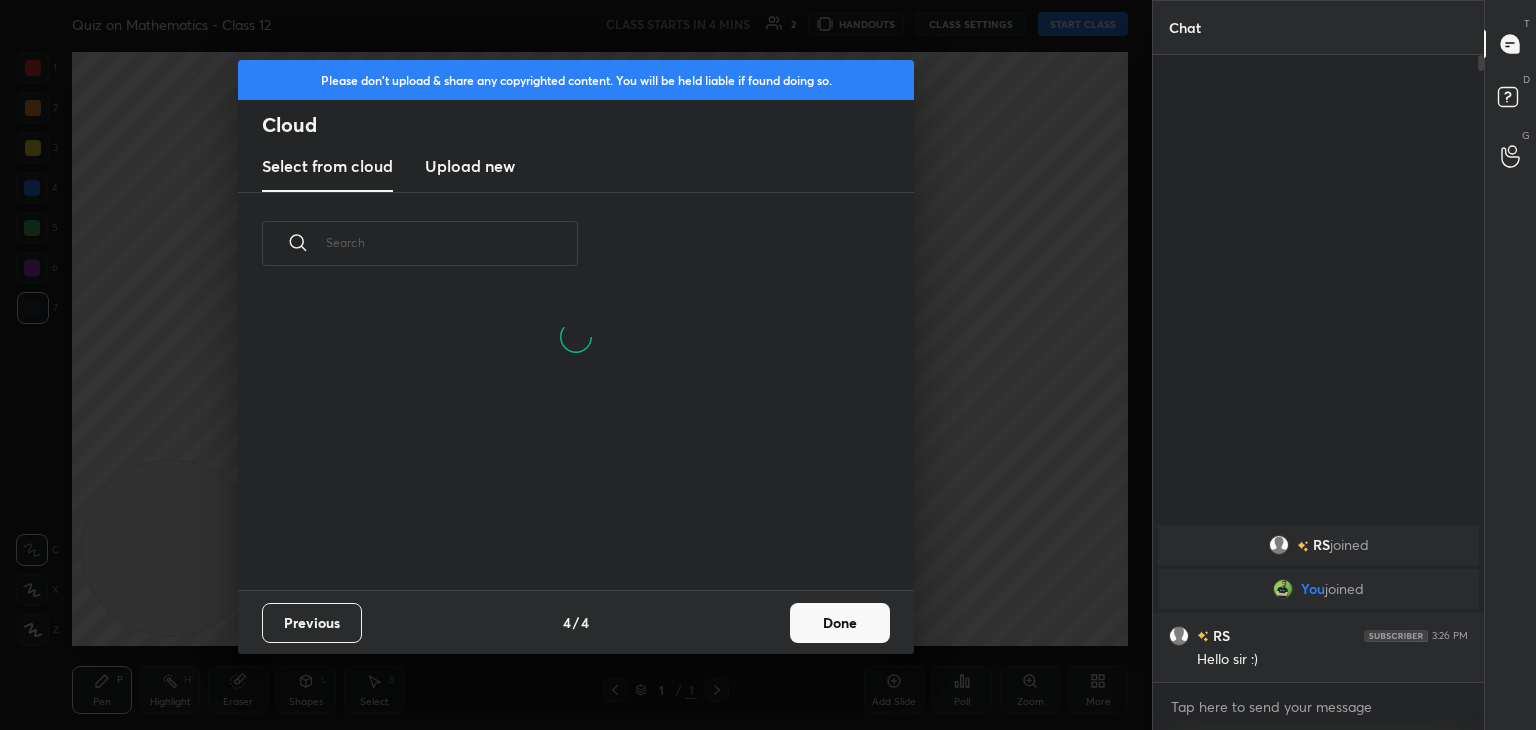scroll, scrollTop: 200, scrollLeft: 642, axis: both 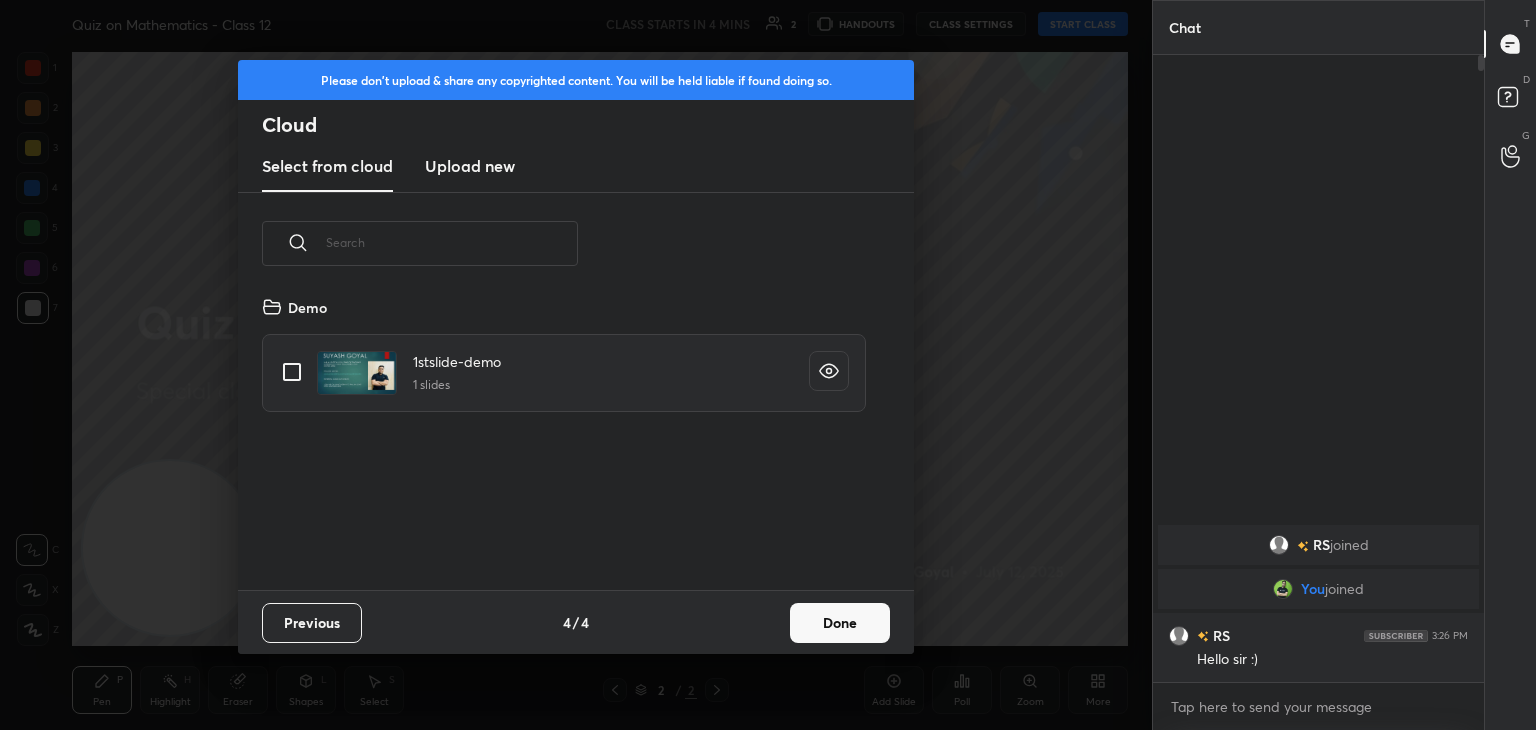 click at bounding box center (292, 372) 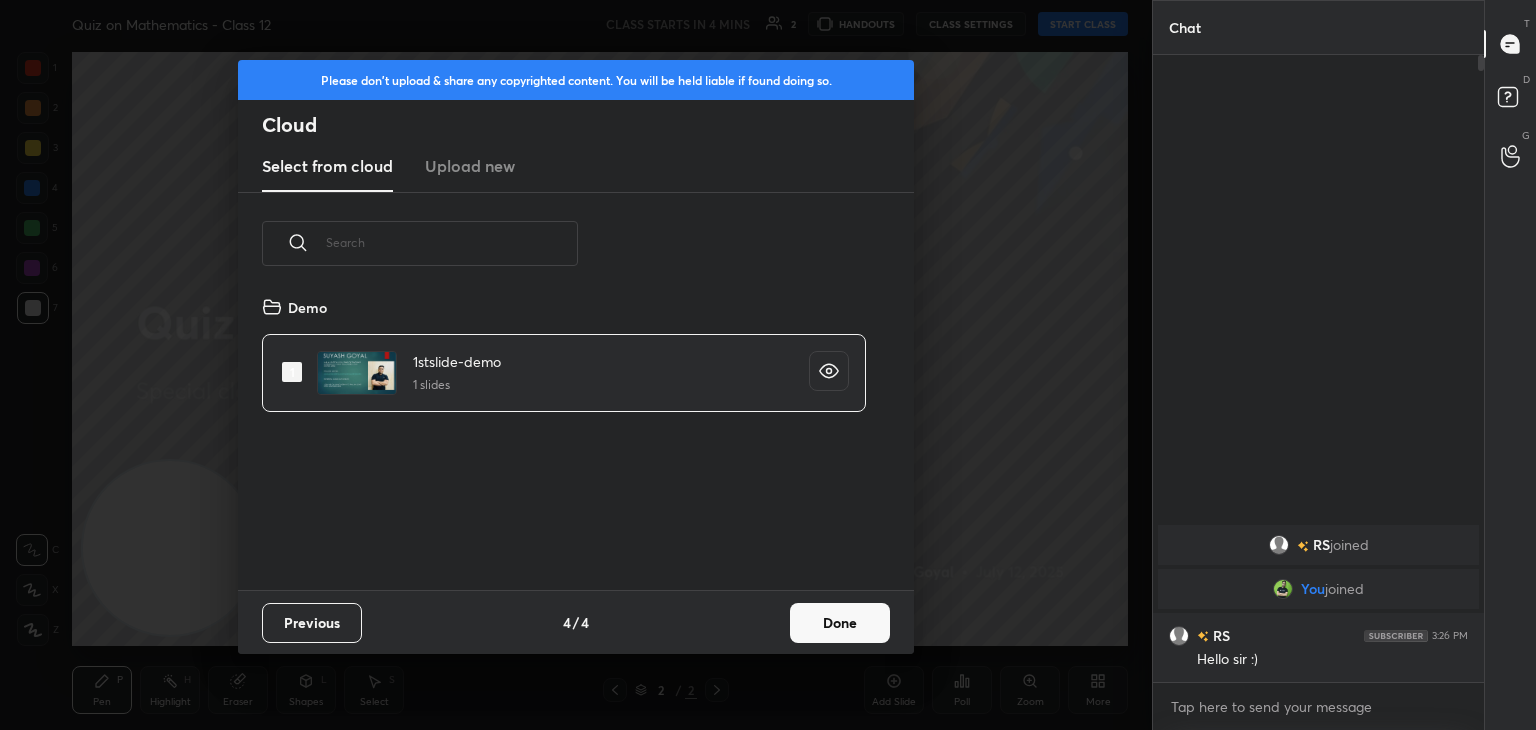 click on "Done" at bounding box center [840, 623] 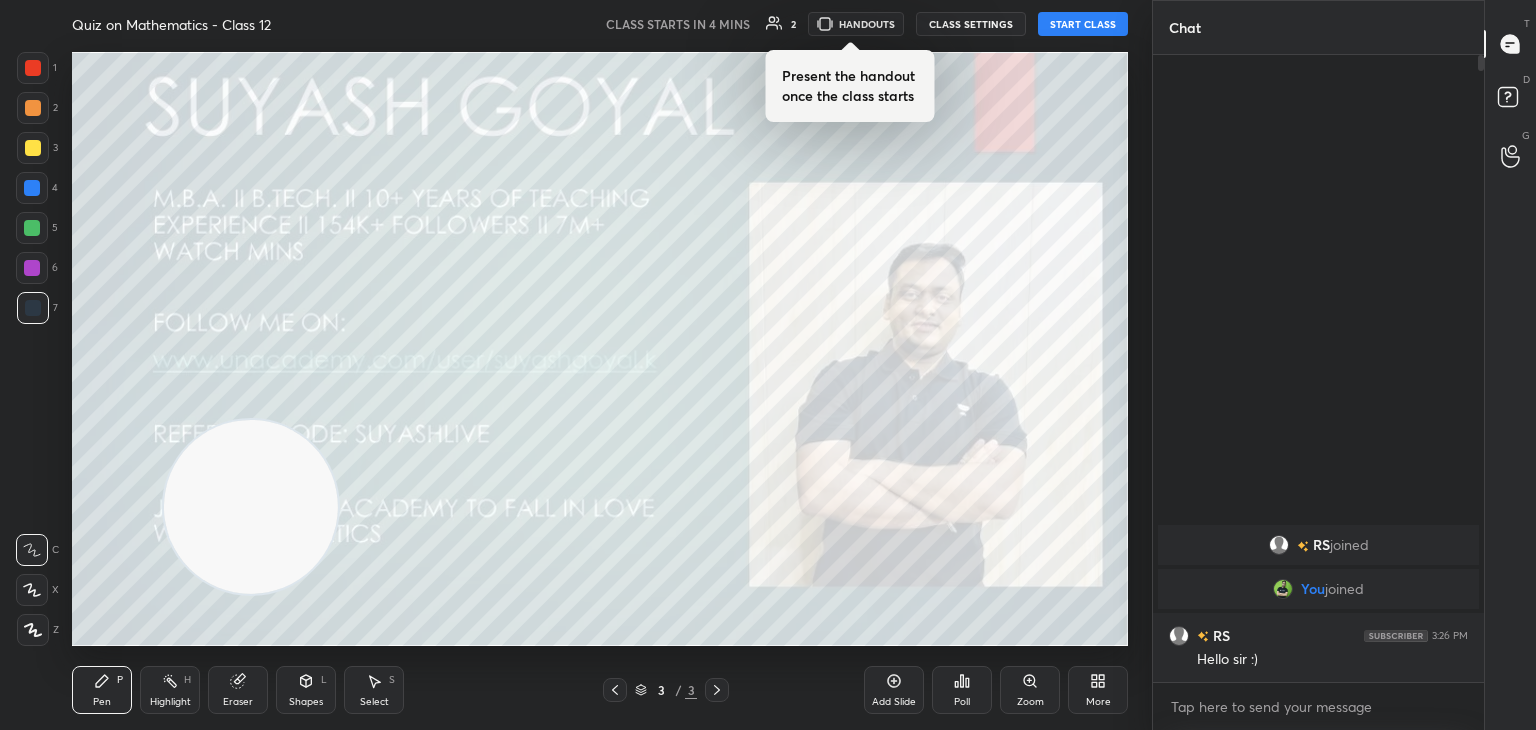 drag, startPoint x: 261, startPoint y: 489, endPoint x: 1210, endPoint y: 17, distance: 1059.8986 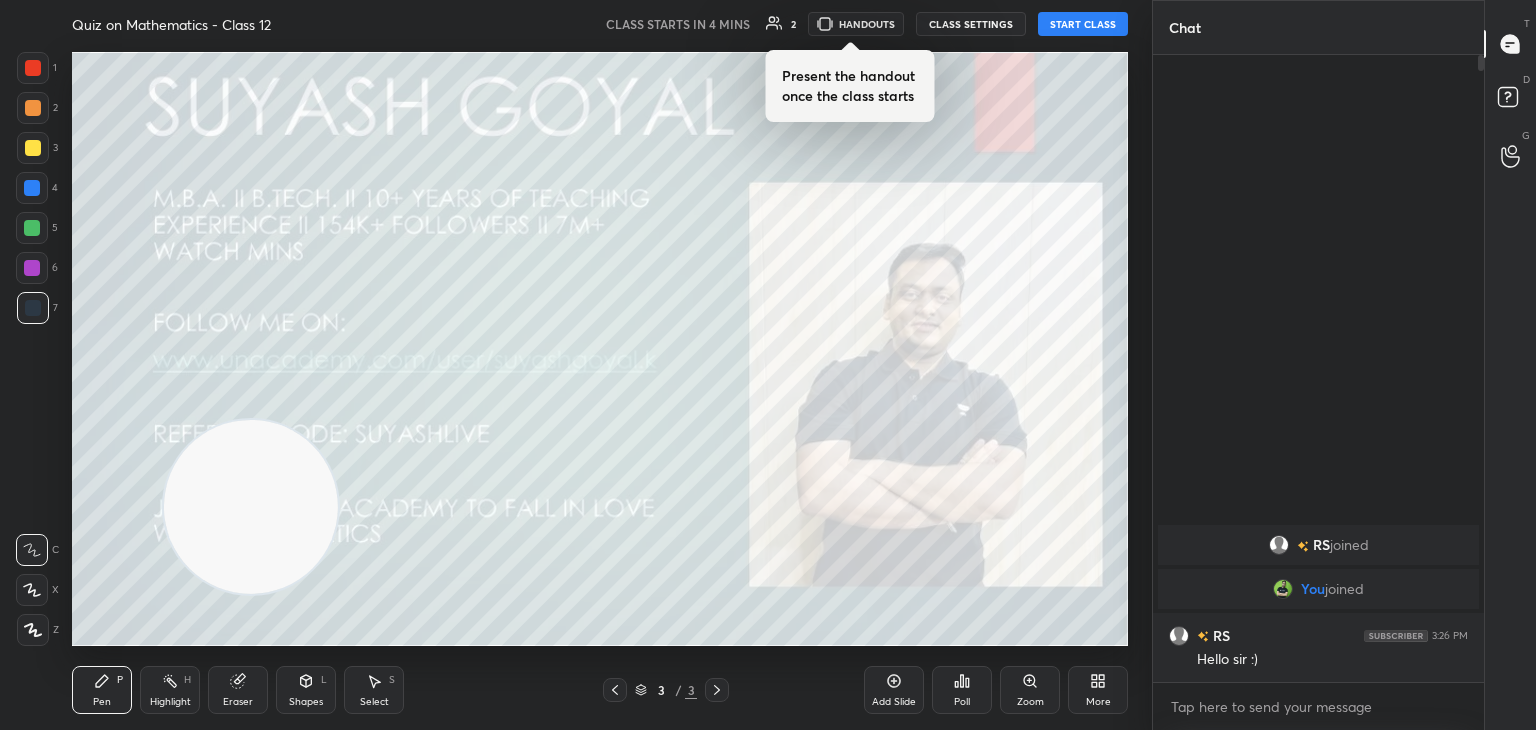 click on "1 2 3 4 5 6 7 C X Z C X Z E E Erase all   H H Quiz on Mathematics - Class 12 CLASS STARTS IN 4 MINS 2 HANDOUTS Present the handout
once the class starts  CLASS SETTINGS START CLASS Setting up your live class Back Quiz on Mathematics - Class 12 [PERSON_NAME] Pen P Highlight H Eraser Shapes L Select S 3 / 3 Add Slide Poll Zoom More Chat RS  joined You  joined RS 3:26 PM Hello sir :) 2 NEW MESSAGES Enable hand raising Enable raise hand to speak to learners. Once enabled, chat will be turned off temporarily. Enable x   introducing Raise a hand with a doubt Now learners can raise their hand along with a doubt  How it works? Doubts asked by learners will show up here Raise hand disabled You have disabled Raise hand currently. Enable it to invite learners to speak Enable Can't raise hand Looks like educator just invited you to speak. Please wait before you can raise your hand again. Got it T Messages (T) D Doubts (D) G Raise Hand (G) Report an issue Reason for reporting Buffering Chat not working ​ Attach an image" at bounding box center (768, 0) 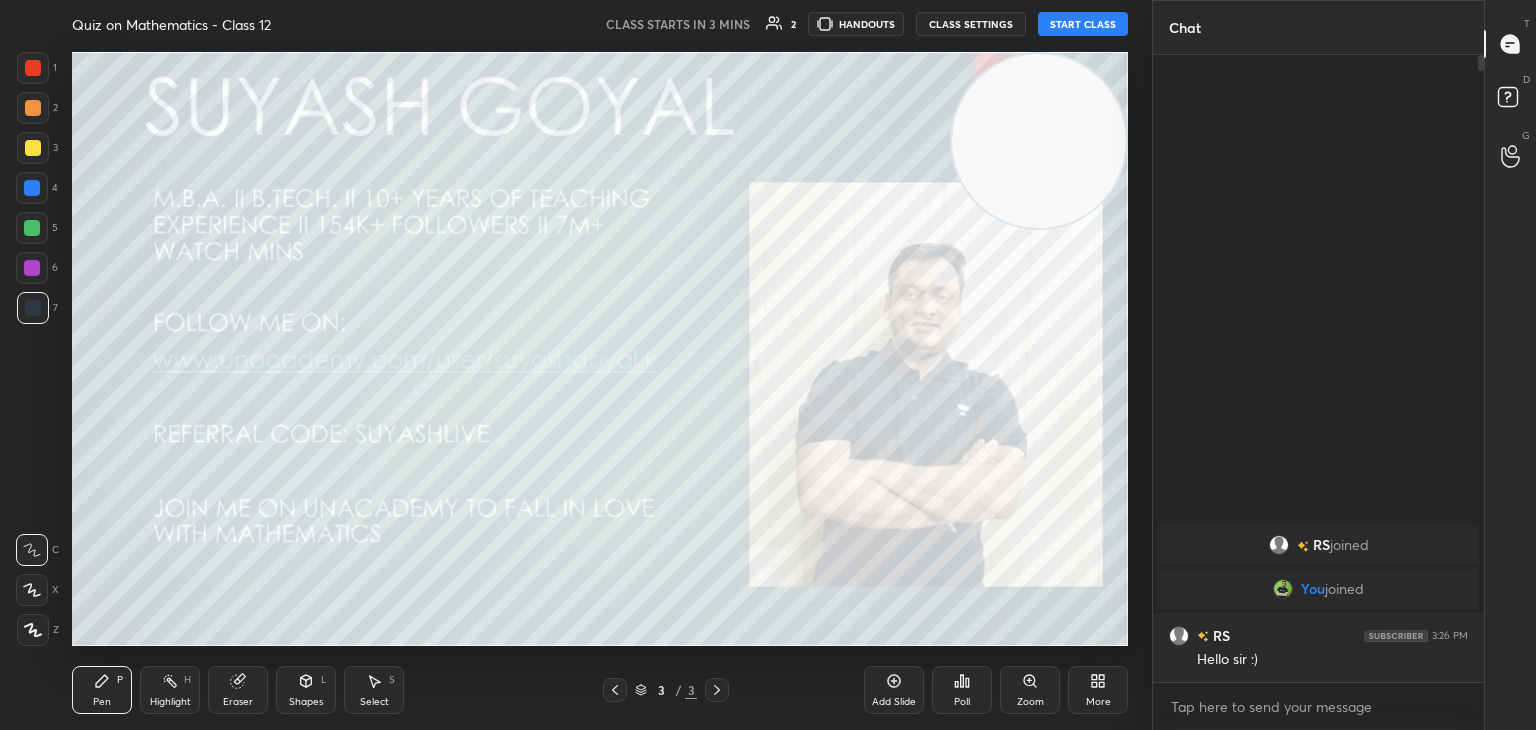 drag, startPoint x: 1067, startPoint y: 146, endPoint x: 1092, endPoint y: 137, distance: 26.57066 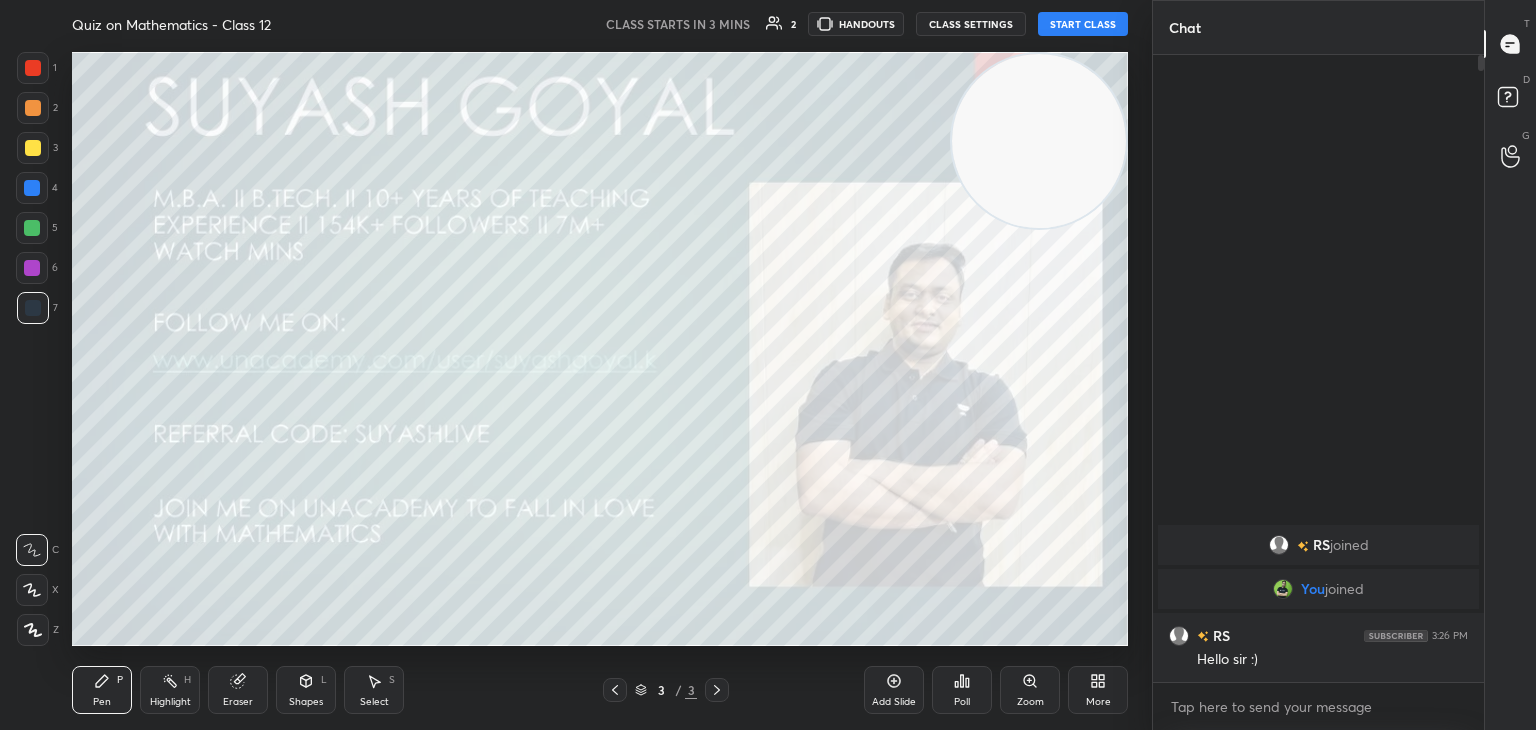 drag, startPoint x: 20, startPoint y: 628, endPoint x: 41, endPoint y: 633, distance: 21.587032 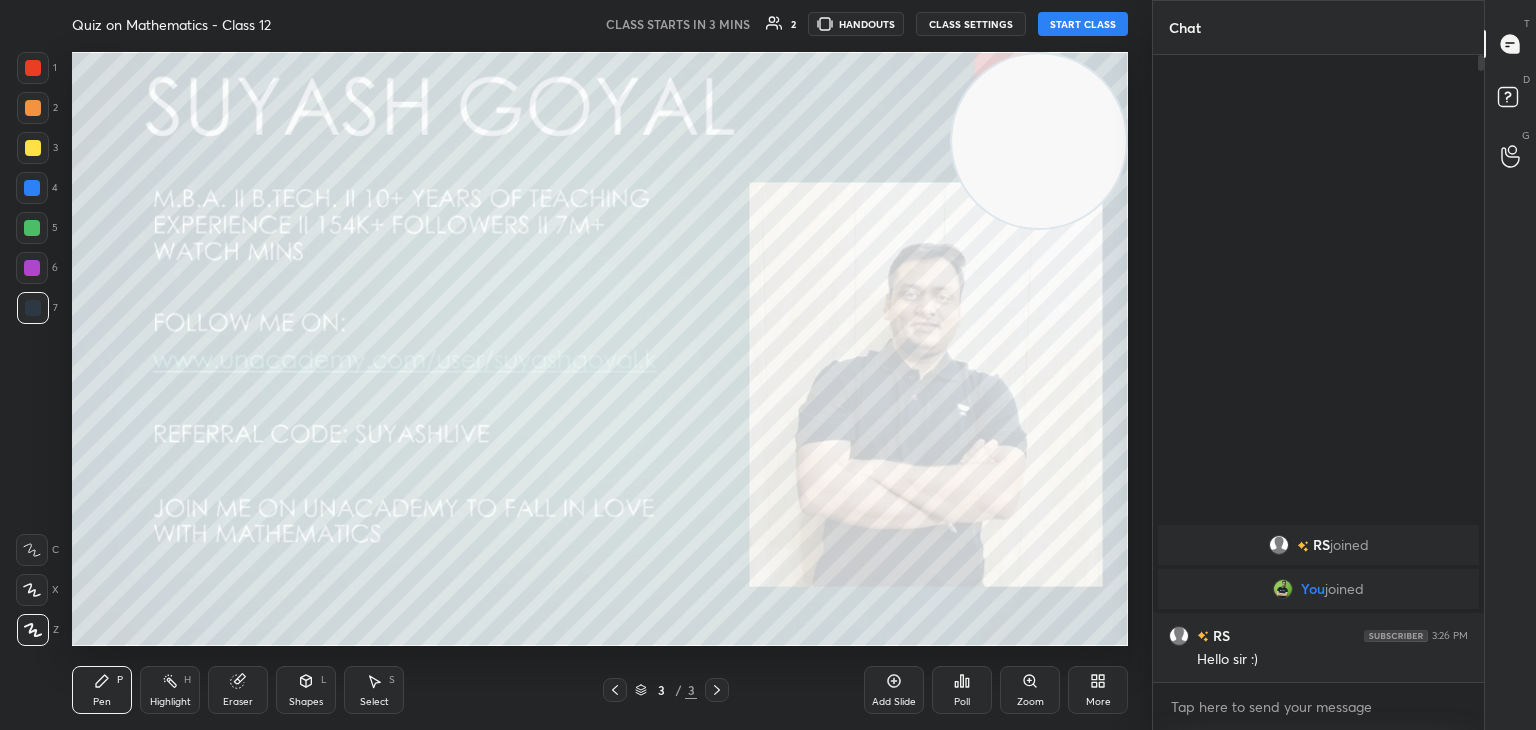 click 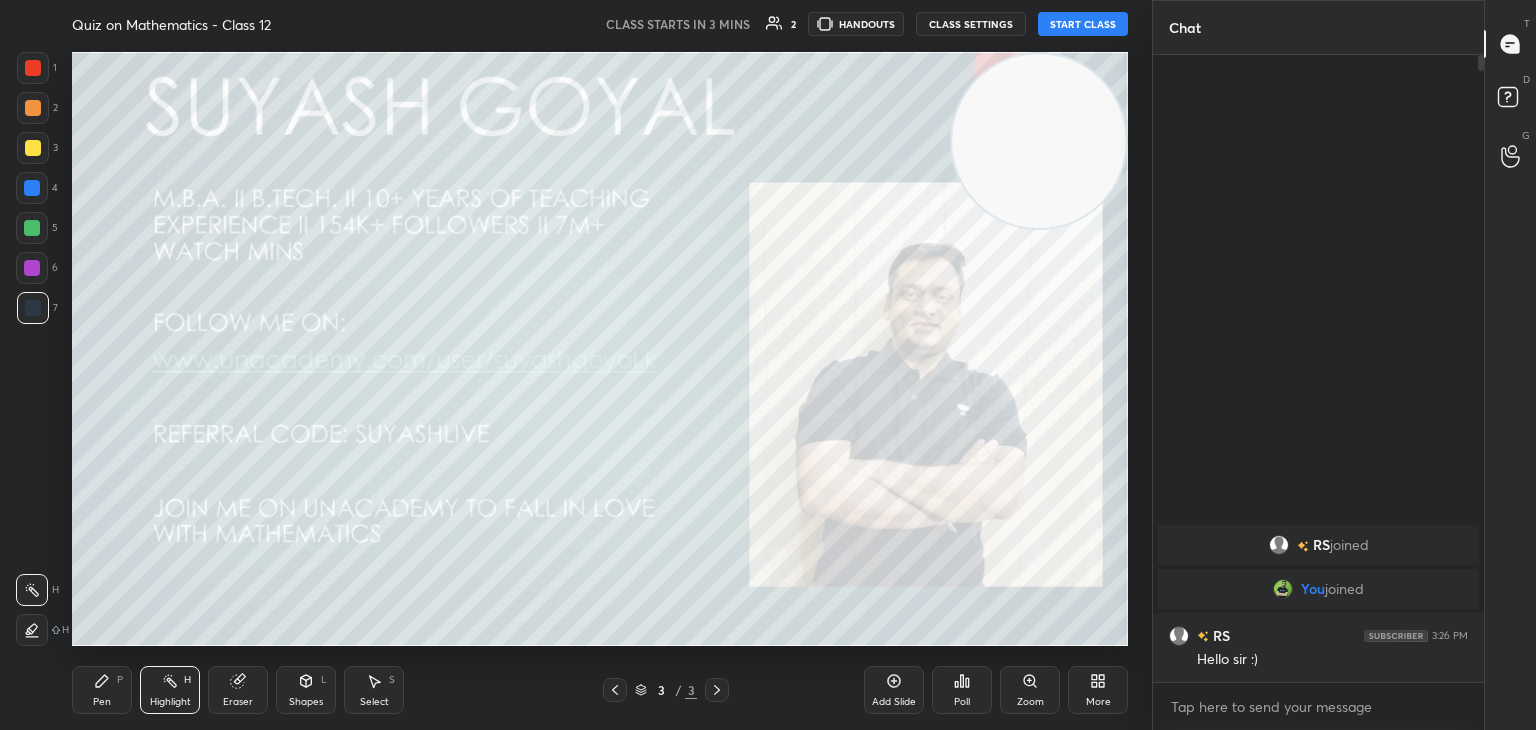 drag, startPoint x: 1064, startPoint y: 165, endPoint x: 1080, endPoint y: 152, distance: 20.615528 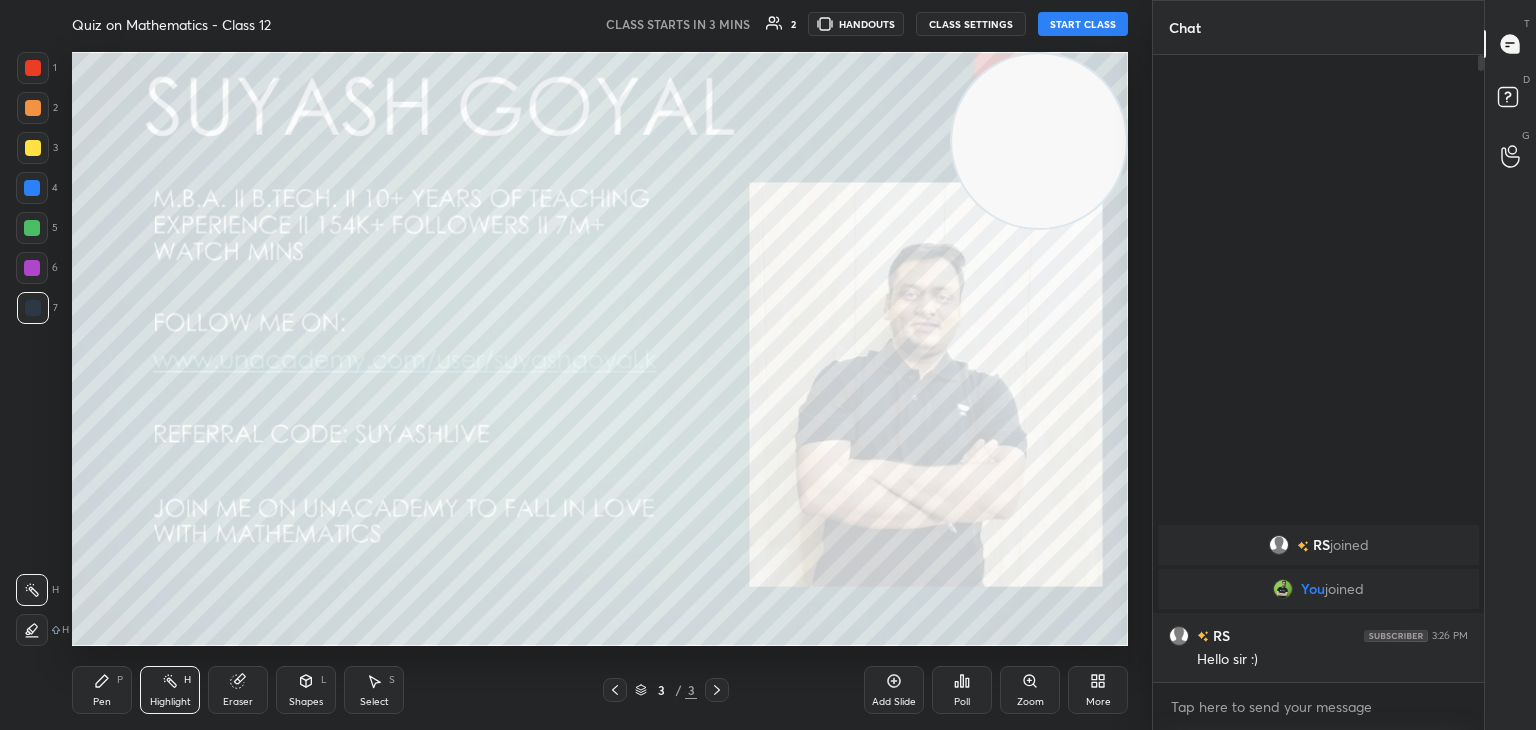 click at bounding box center (1039, 141) 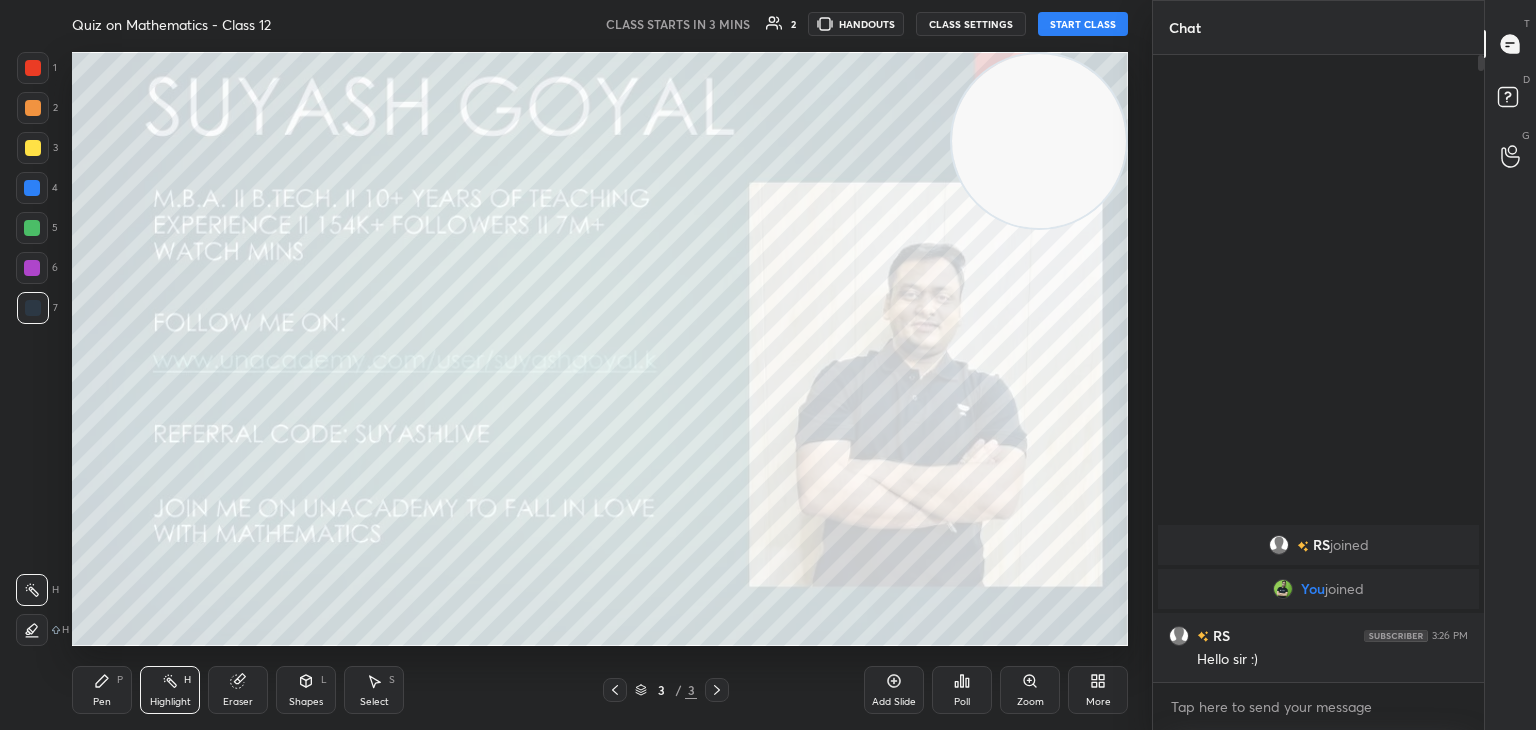 click on "START CLASS" at bounding box center [1083, 24] 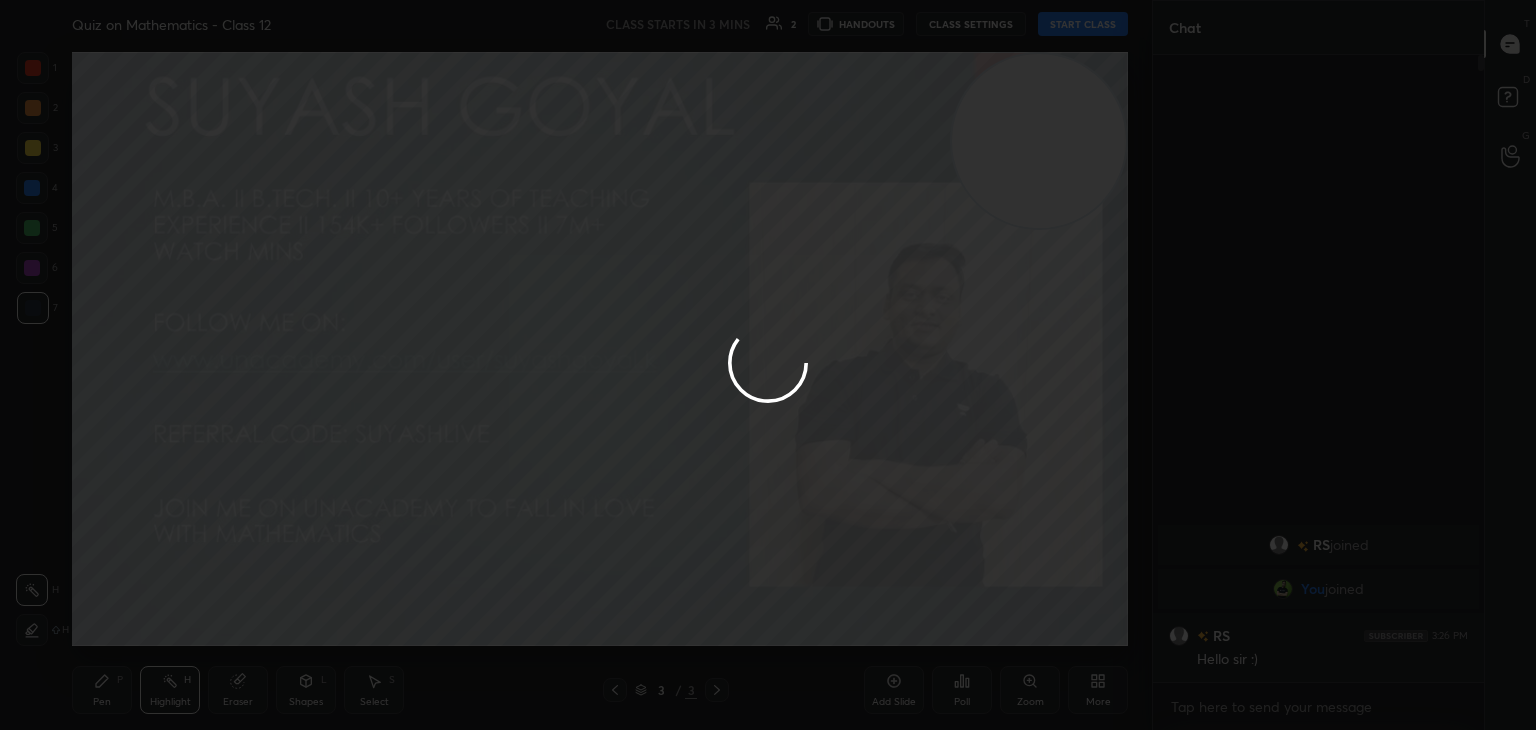 type on "x" 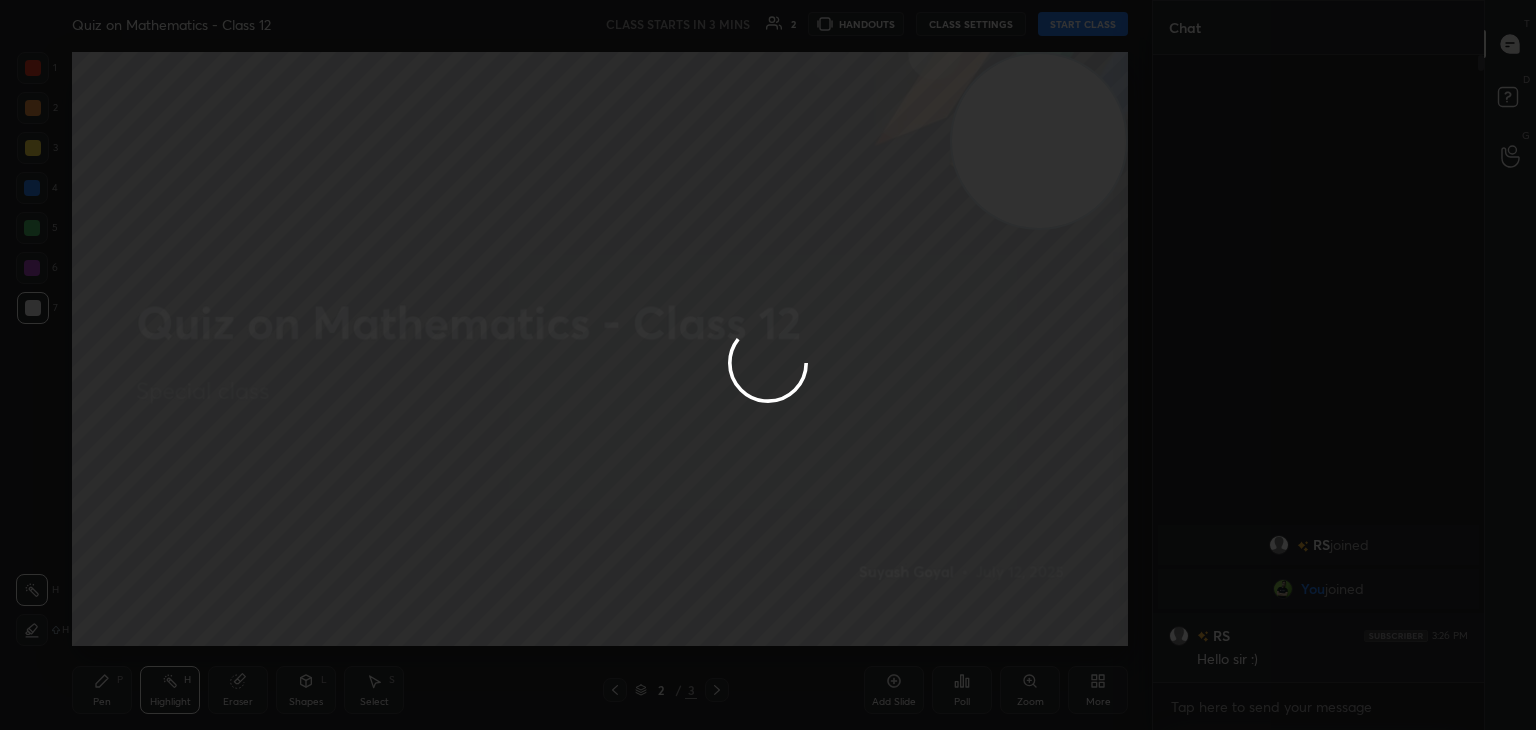 type on "x" 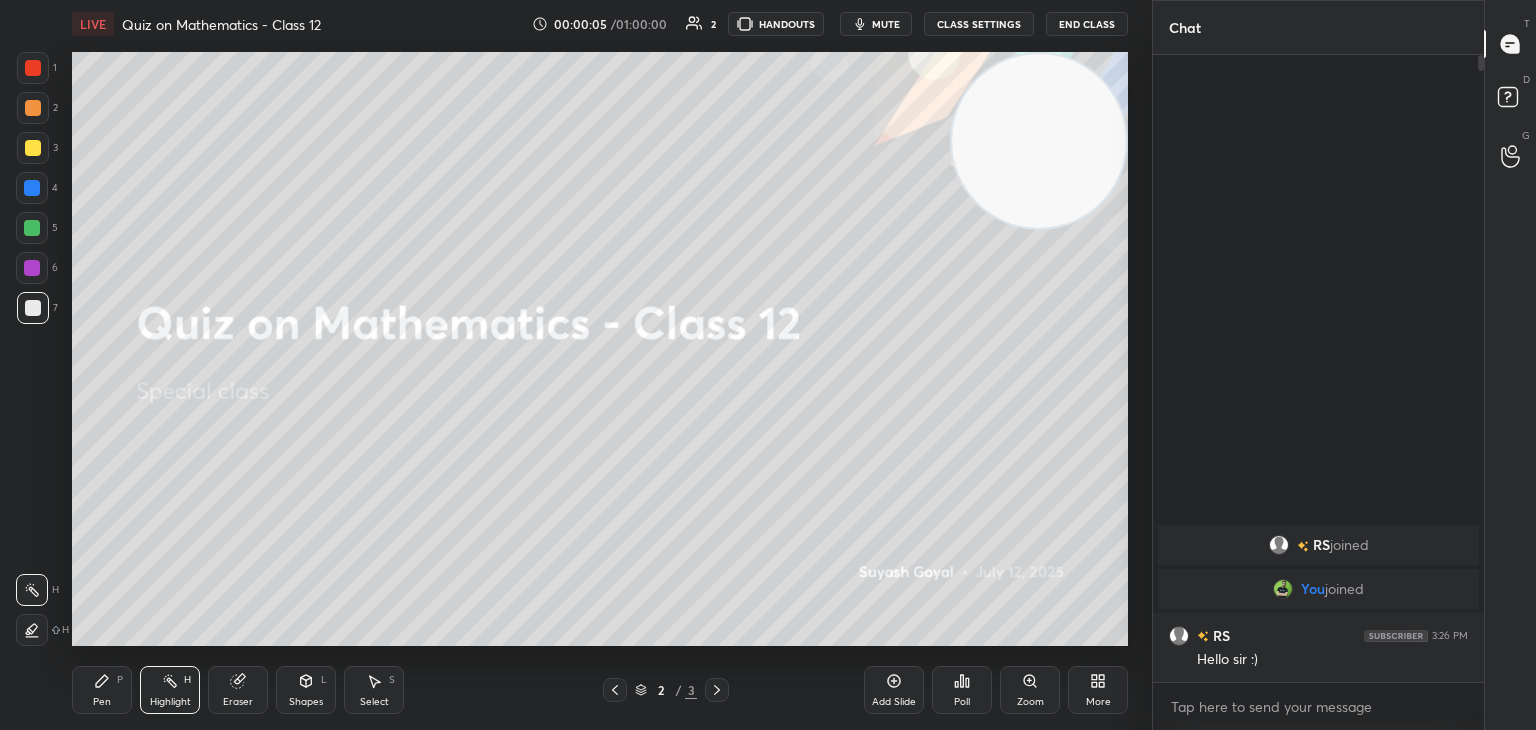 click on "Highlight H" at bounding box center (170, 690) 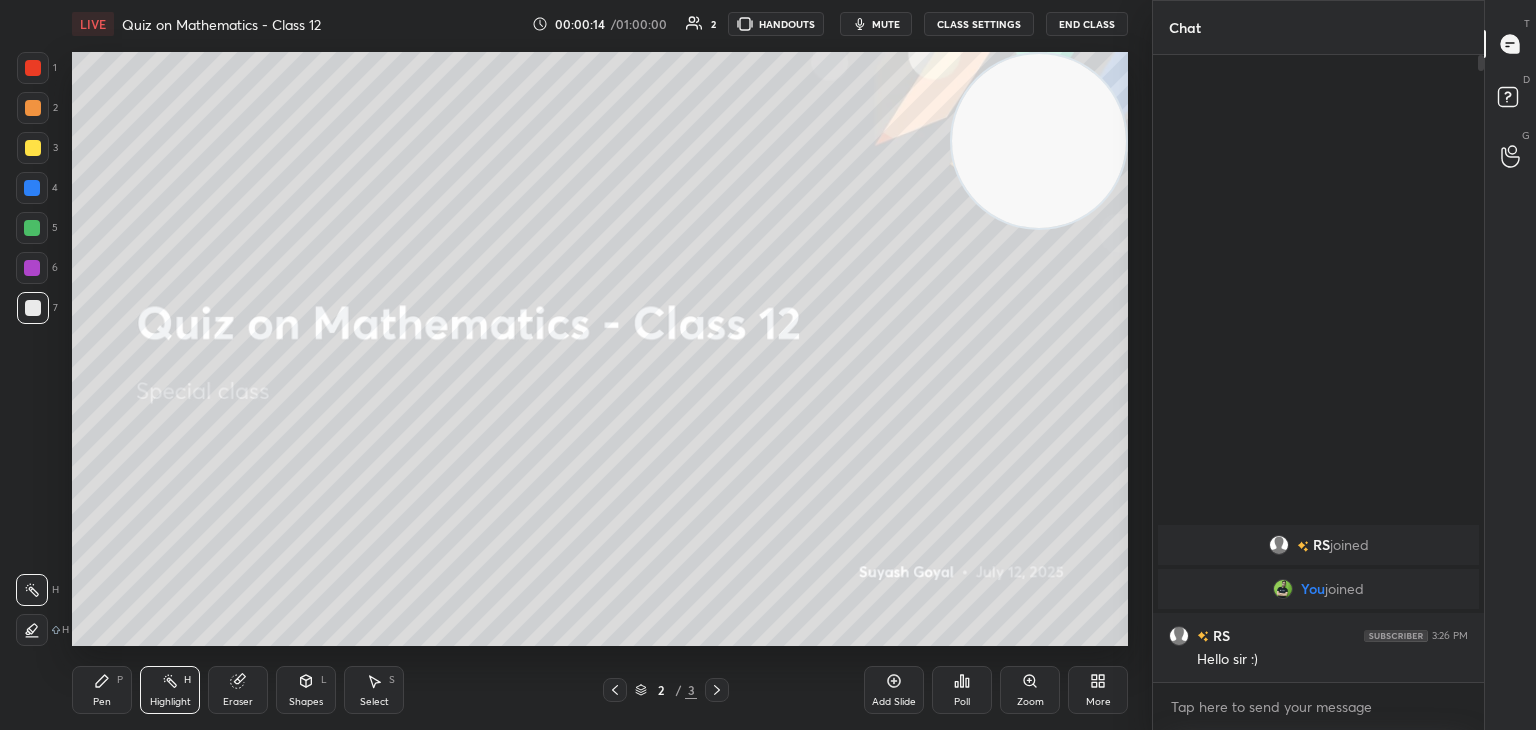 drag, startPoint x: 997, startPoint y: 182, endPoint x: 1028, endPoint y: 179, distance: 31.144823 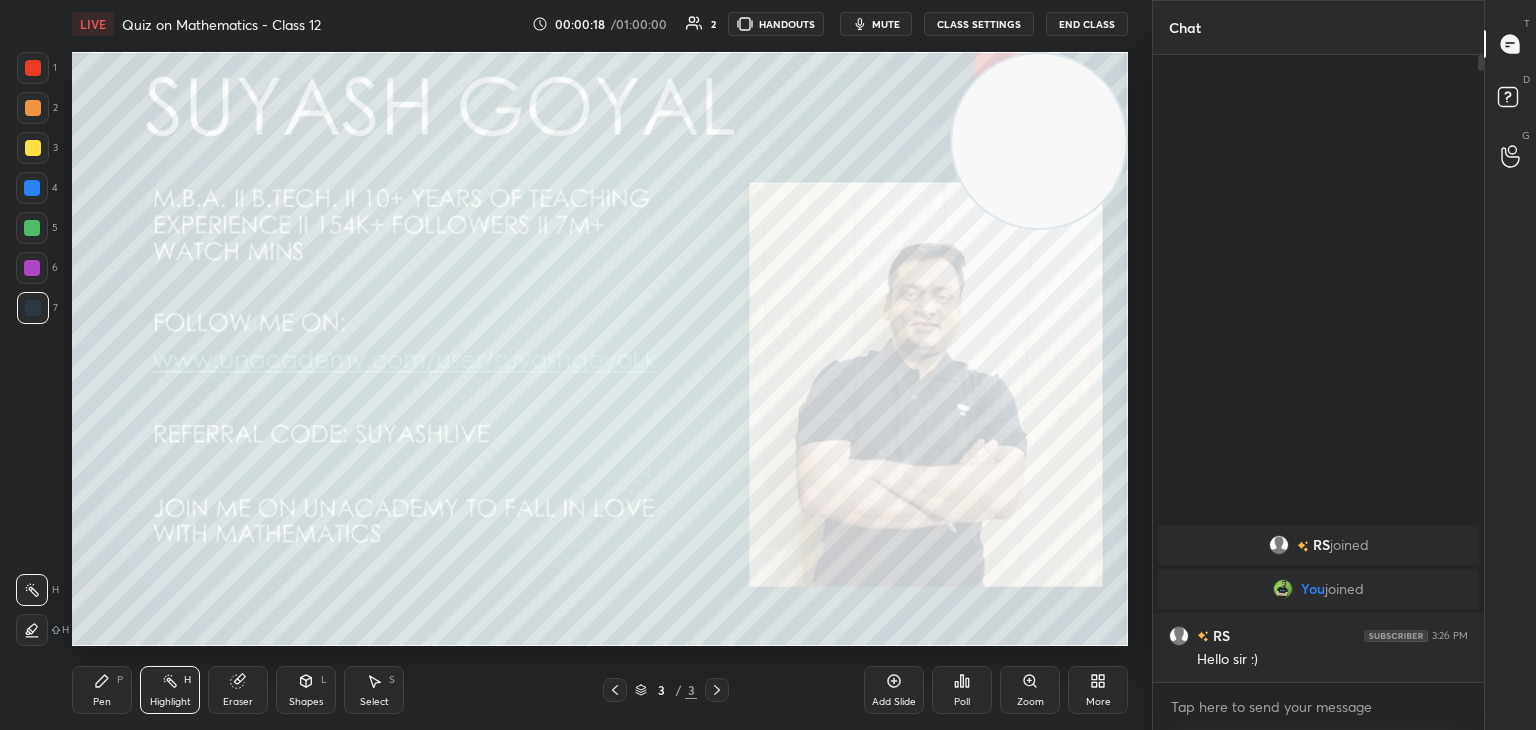 click 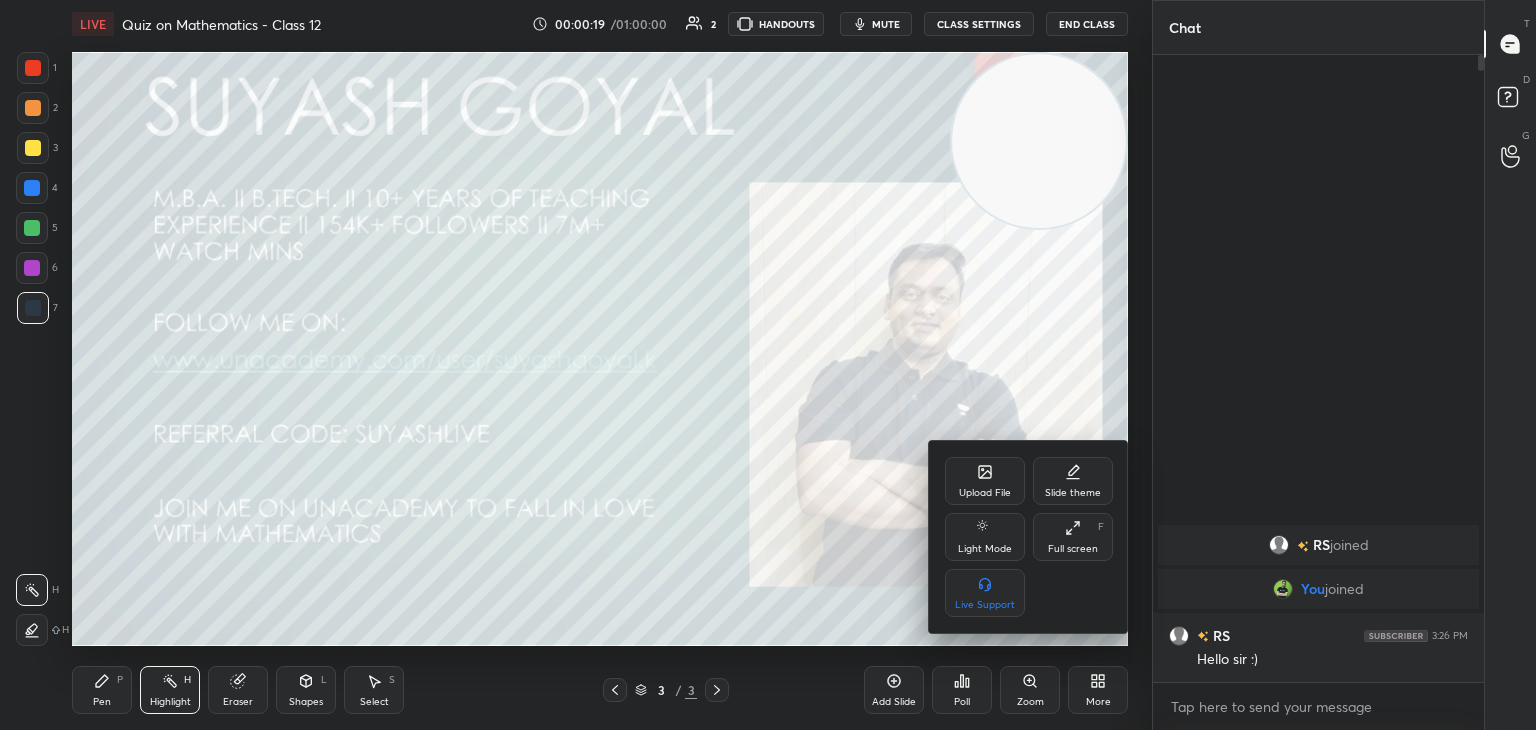 click on "Upload File" at bounding box center [985, 493] 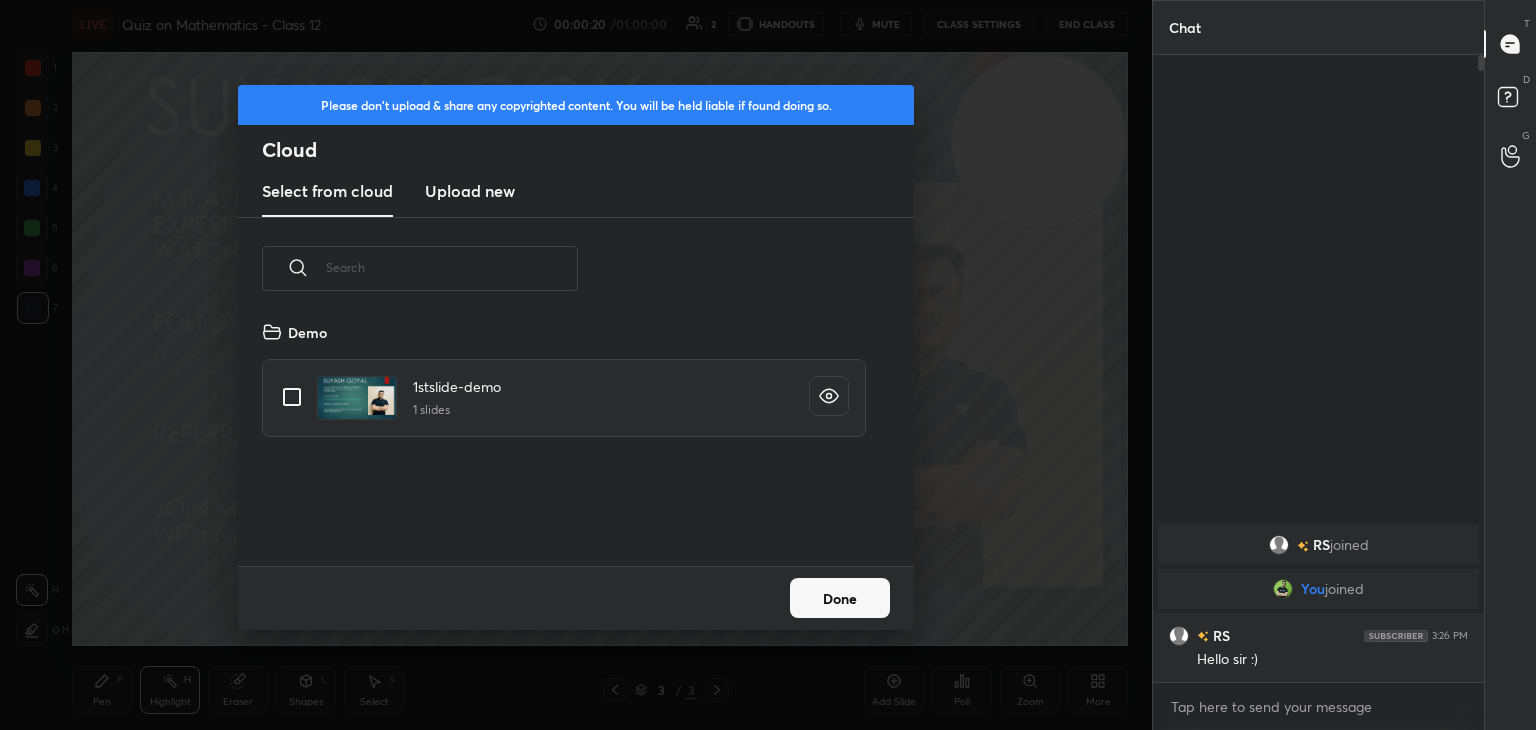 scroll, scrollTop: 5, scrollLeft: 10, axis: both 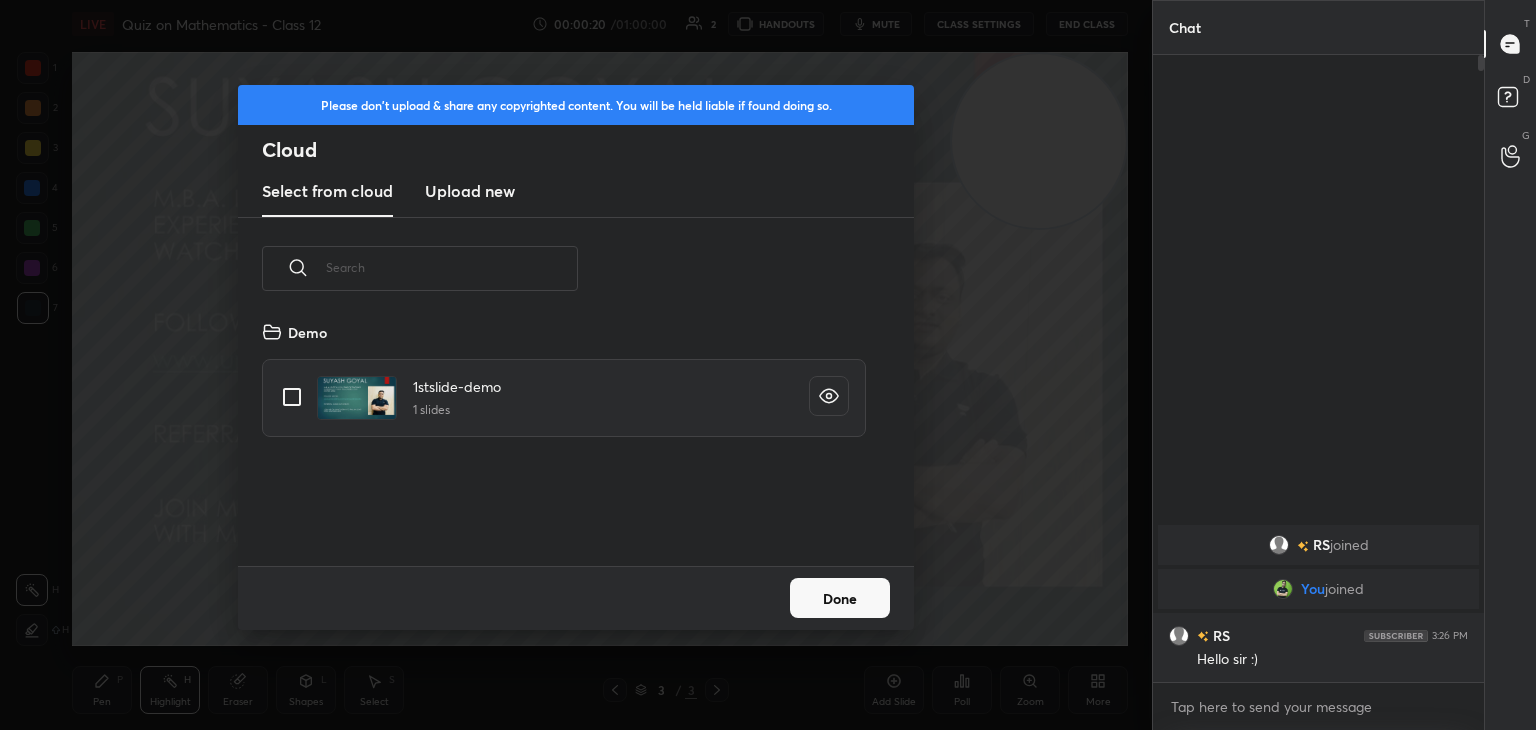 click on "Upload new" at bounding box center [470, 191] 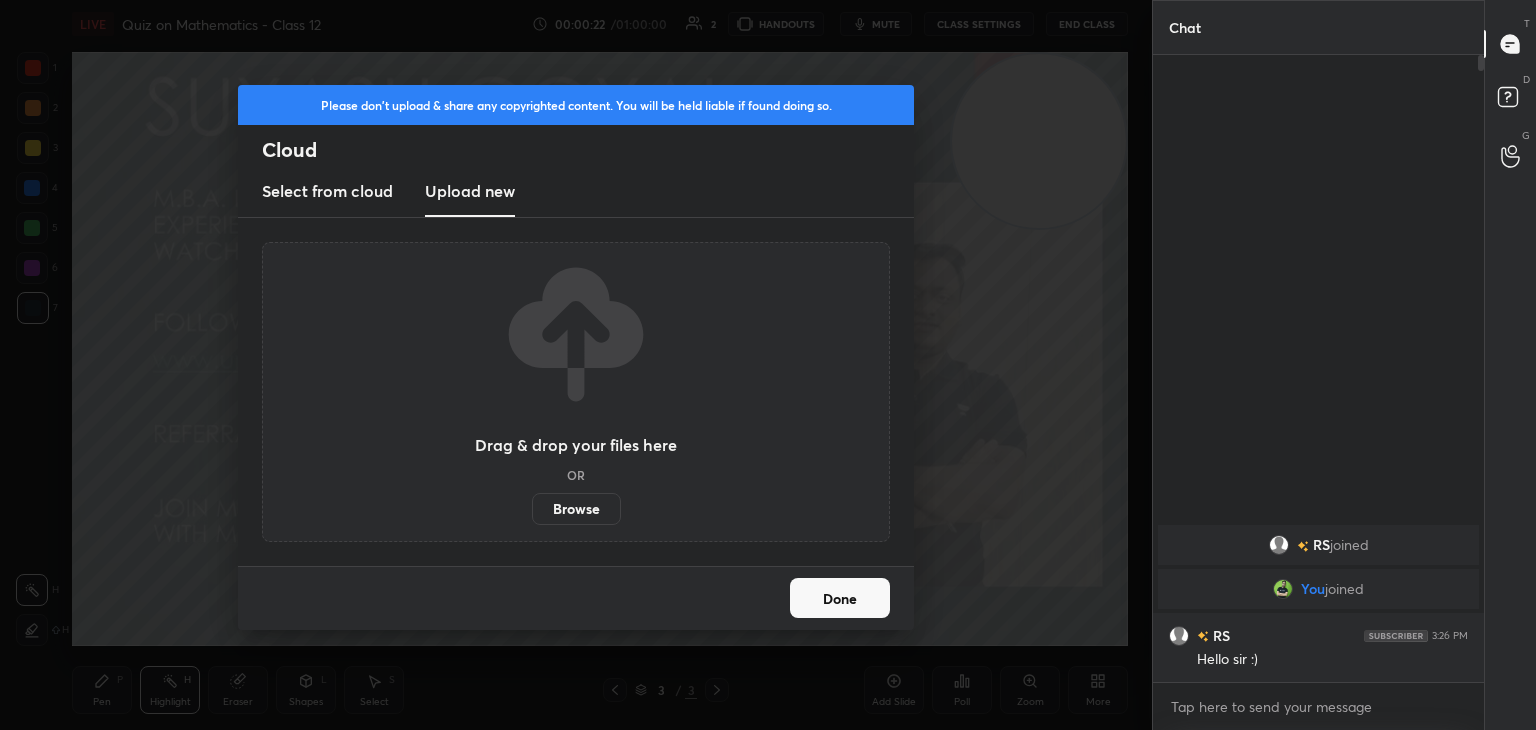 click on "Done" at bounding box center [840, 598] 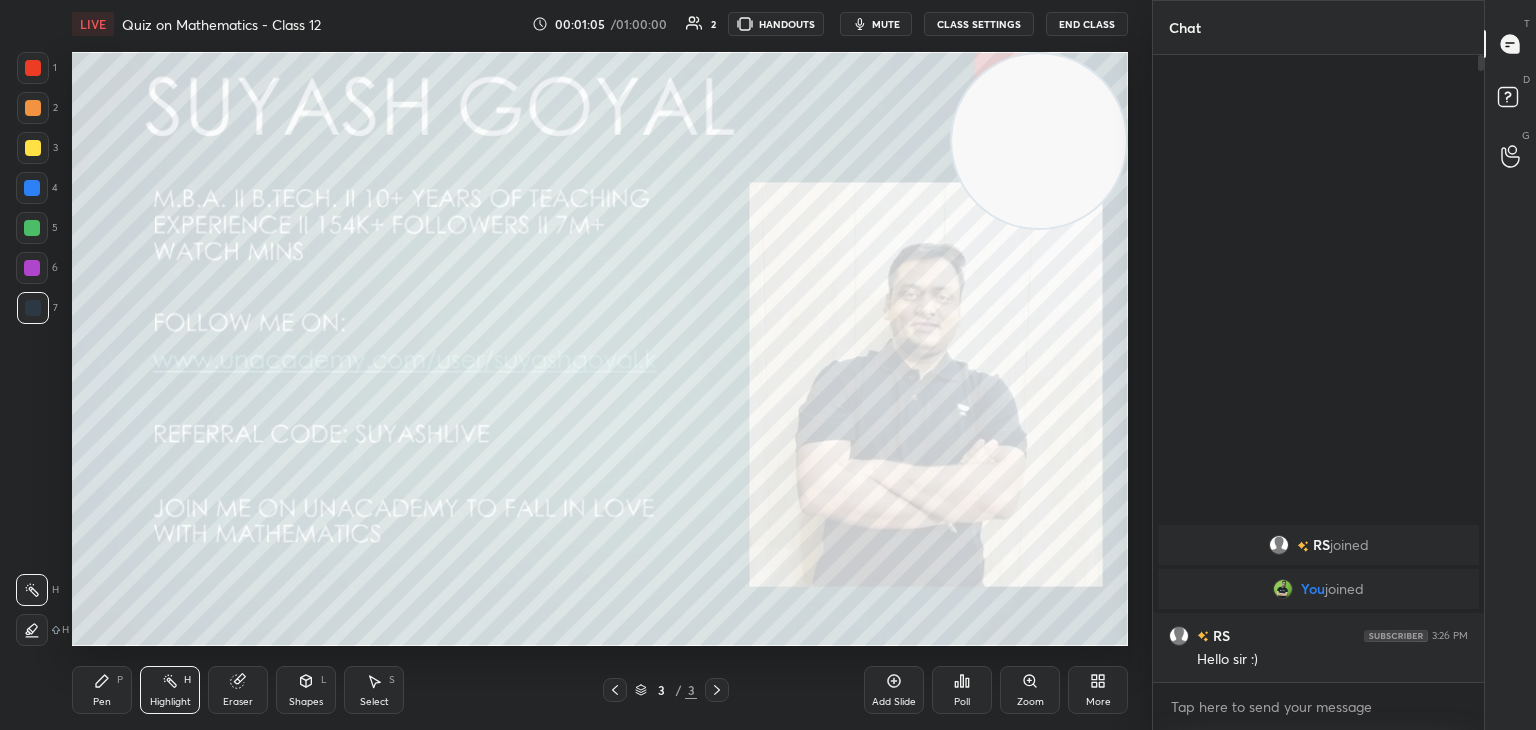drag, startPoint x: 0, startPoint y: 441, endPoint x: 66, endPoint y: 409, distance: 73.34848 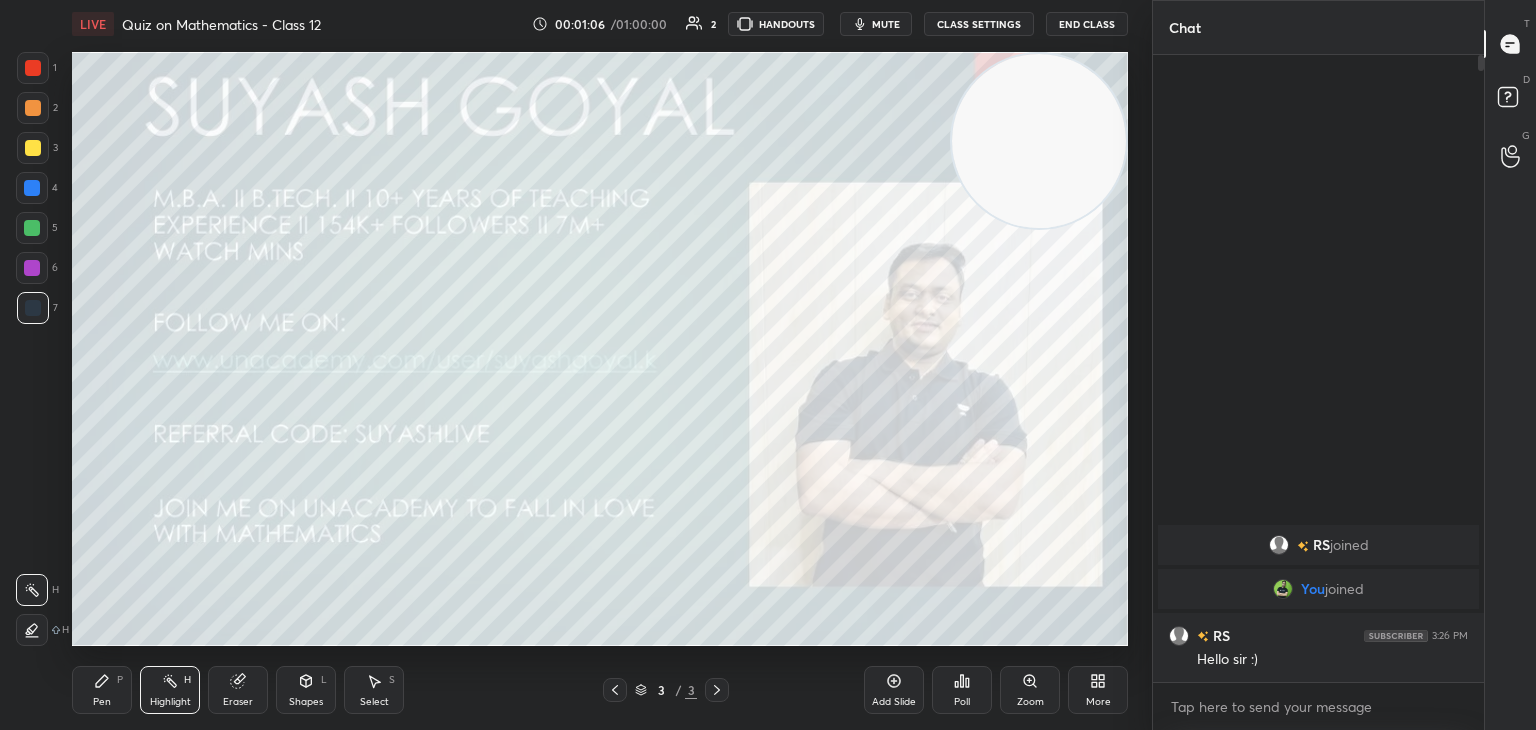 click 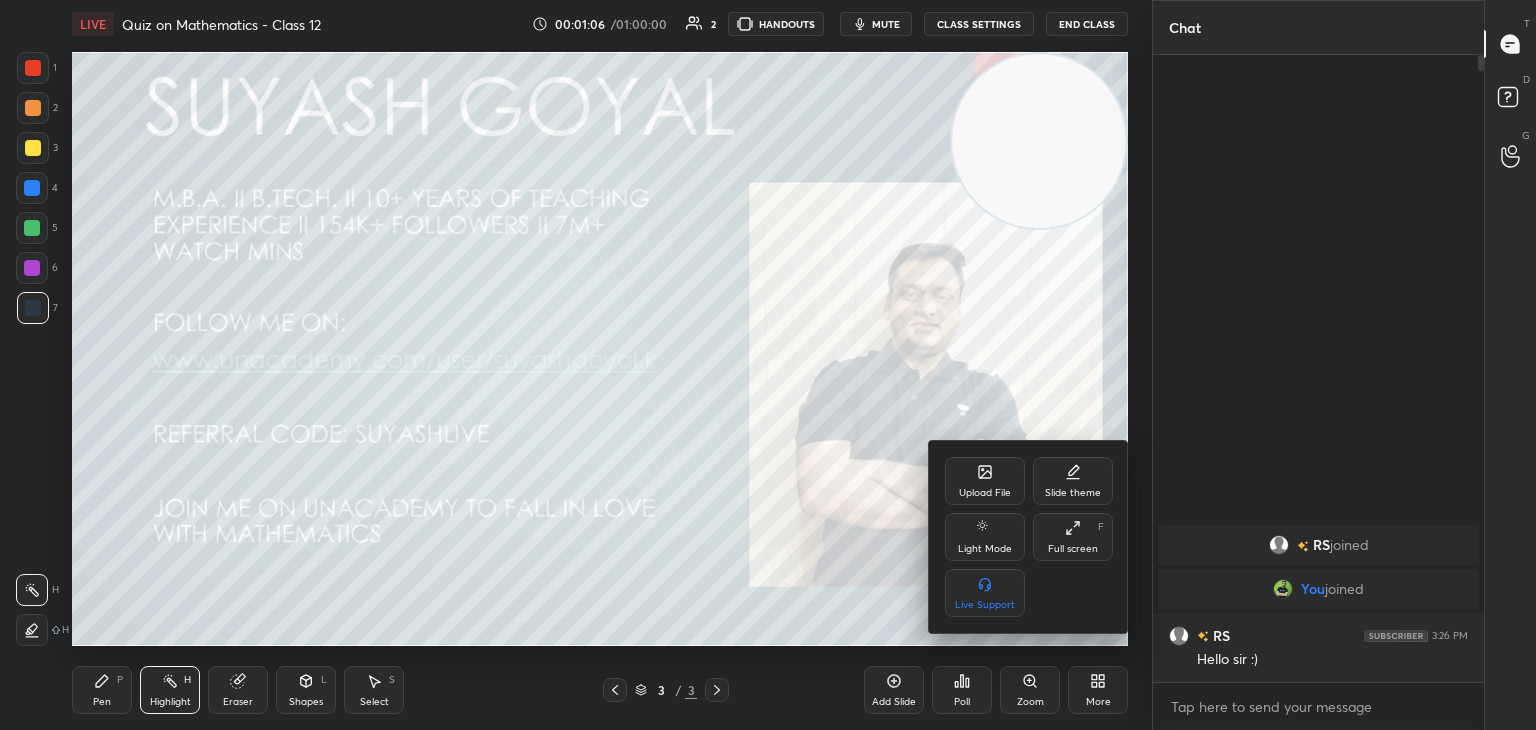 click on "Upload File" at bounding box center (985, 481) 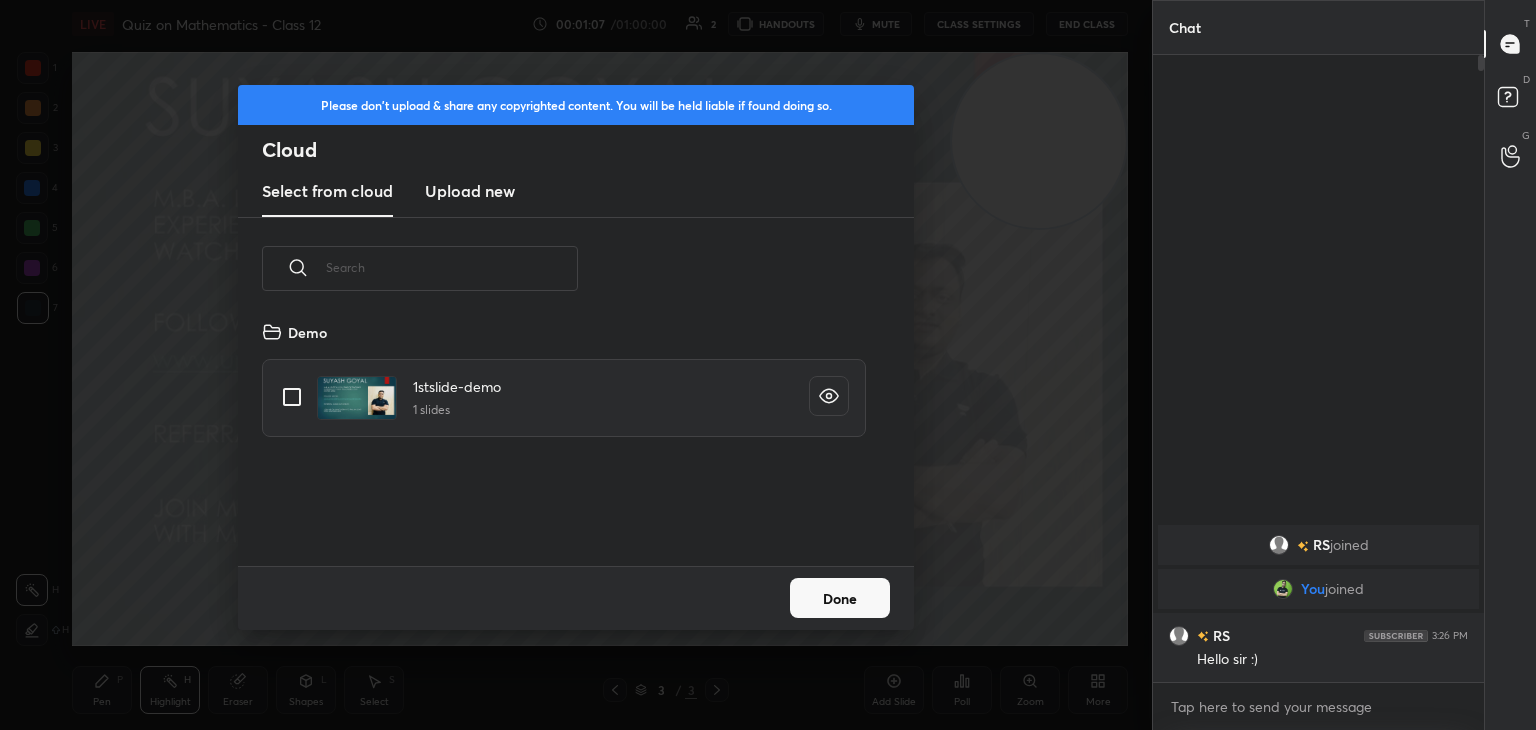 scroll, scrollTop: 5, scrollLeft: 10, axis: both 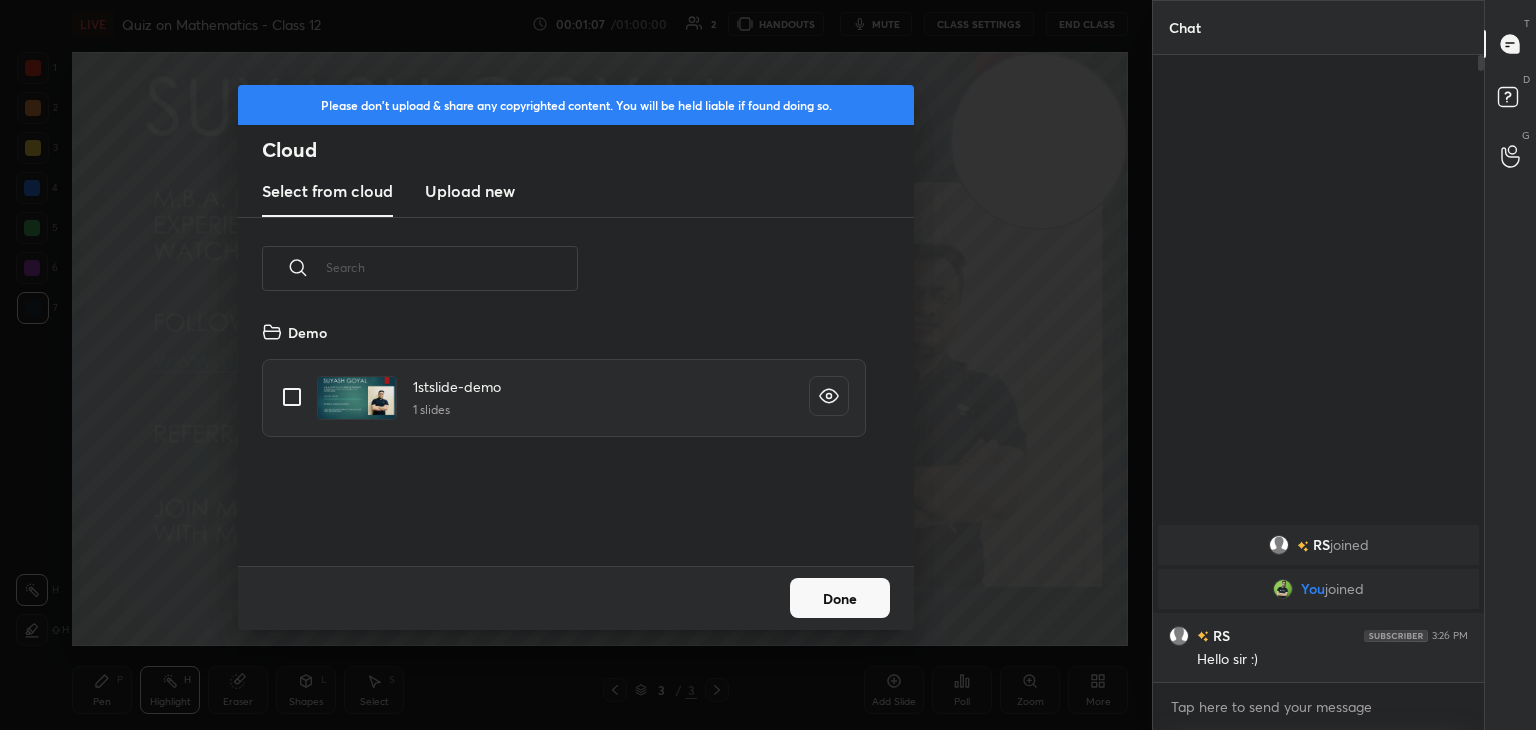 click on "Upload new" at bounding box center (470, 191) 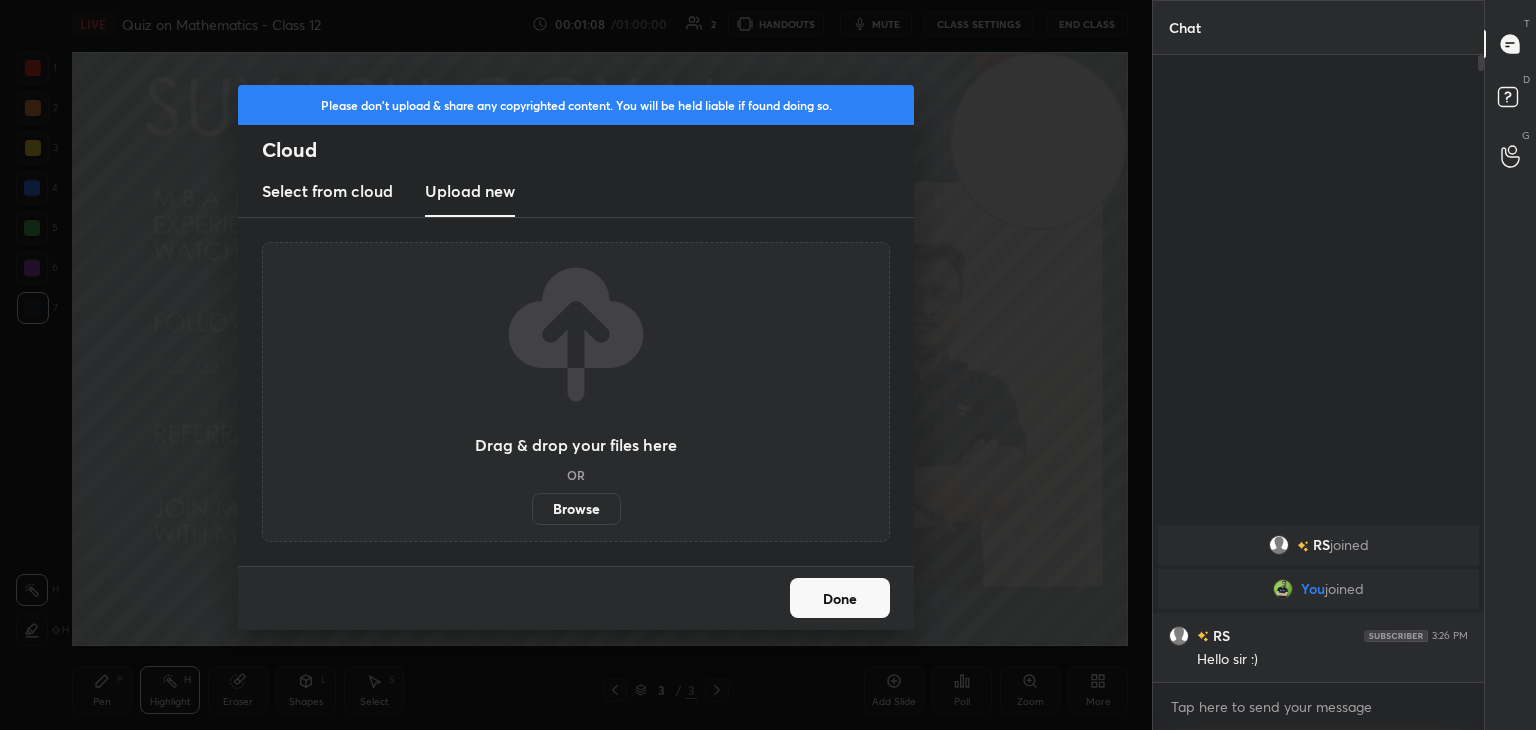 click on "Browse" at bounding box center (576, 509) 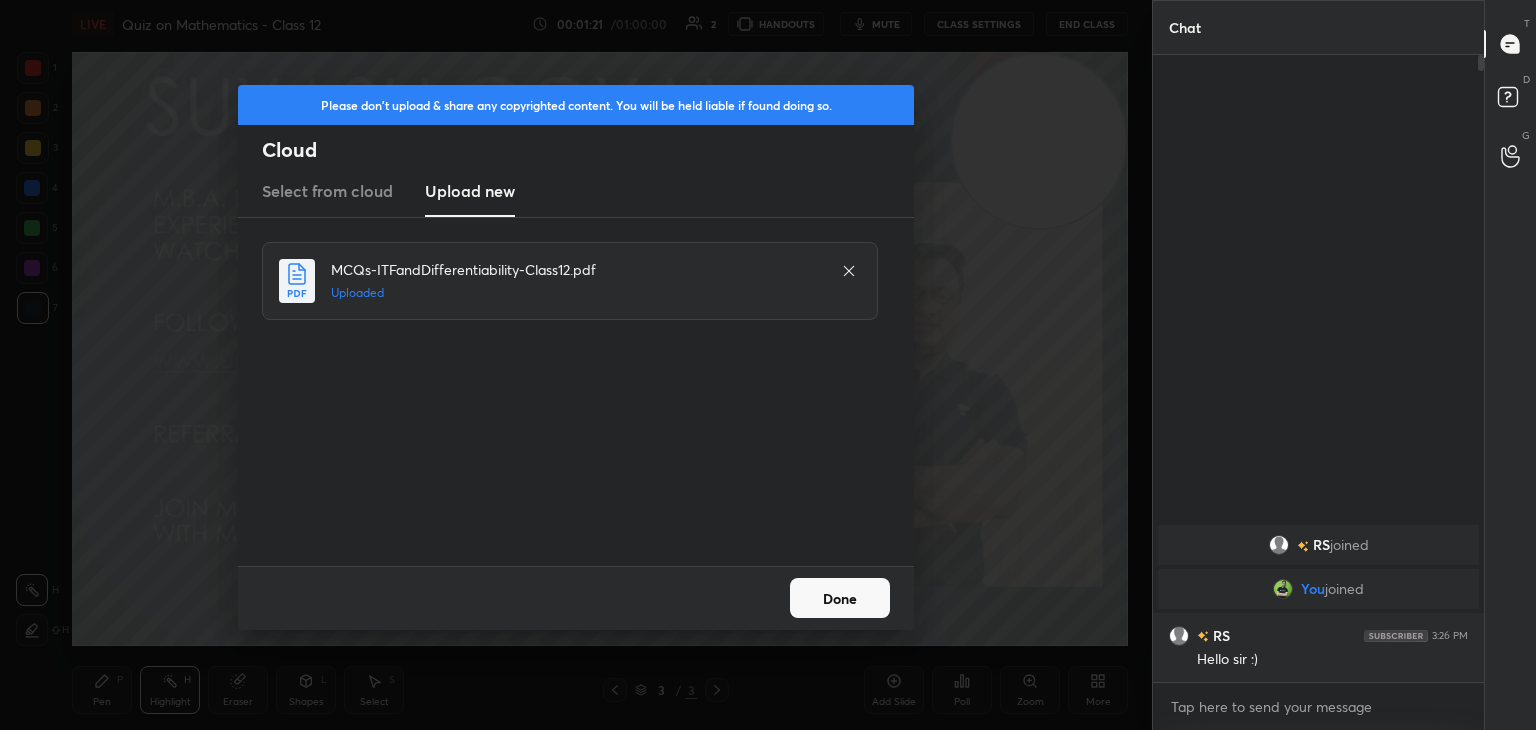 click on "Done" at bounding box center (840, 598) 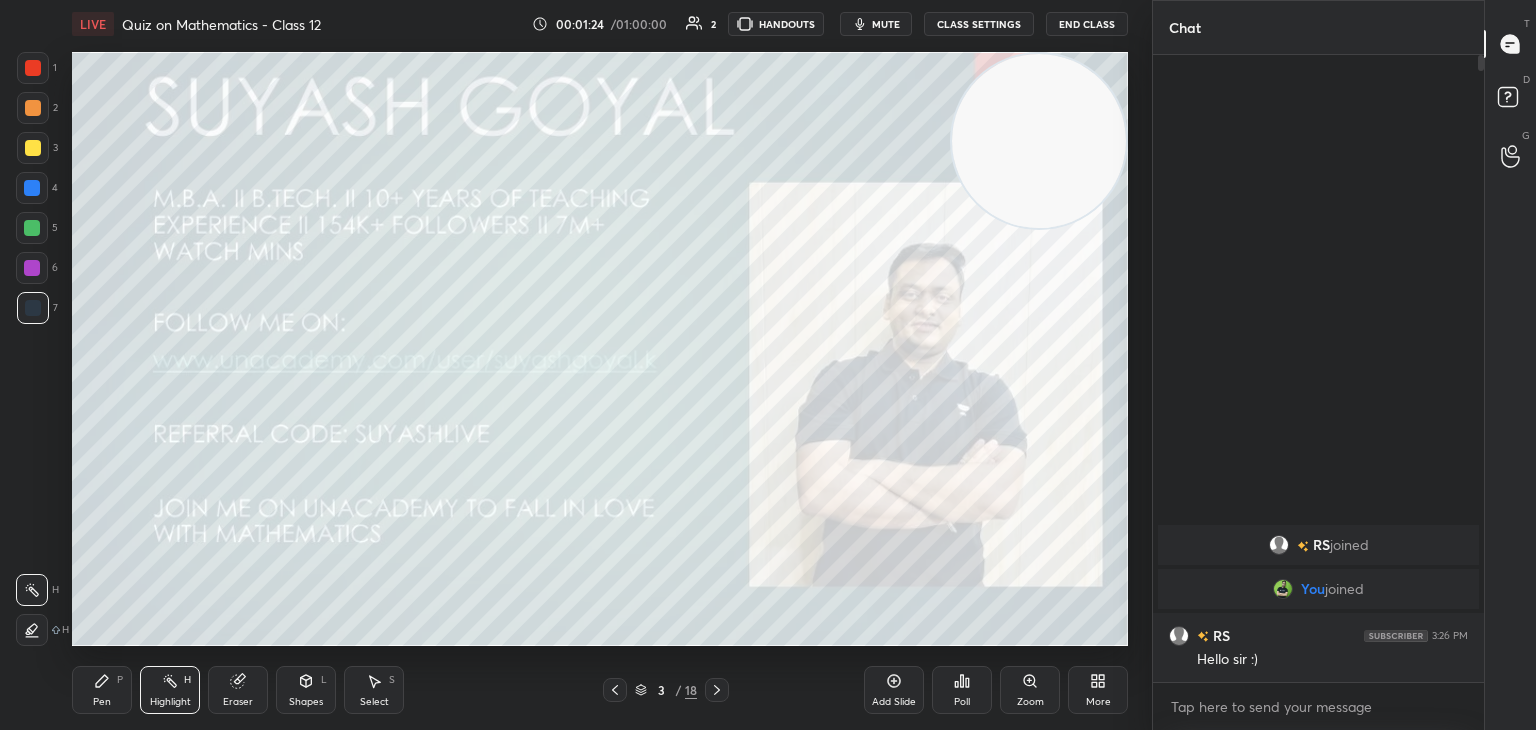 click on "Add Slide" at bounding box center (894, 702) 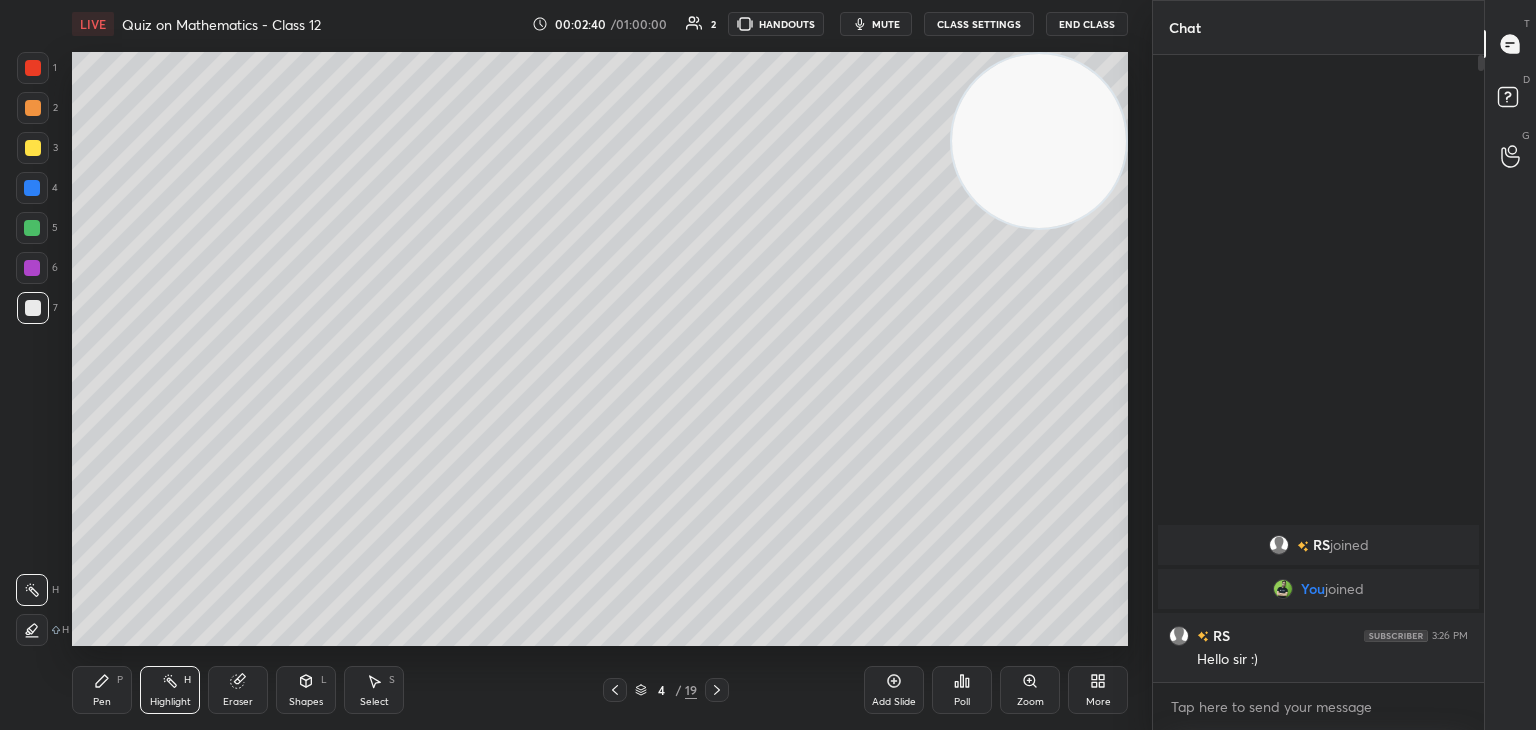click on "1 2 3 4 5 6 7 C X Z C X Z E E Erase all   H H" at bounding box center [32, 349] 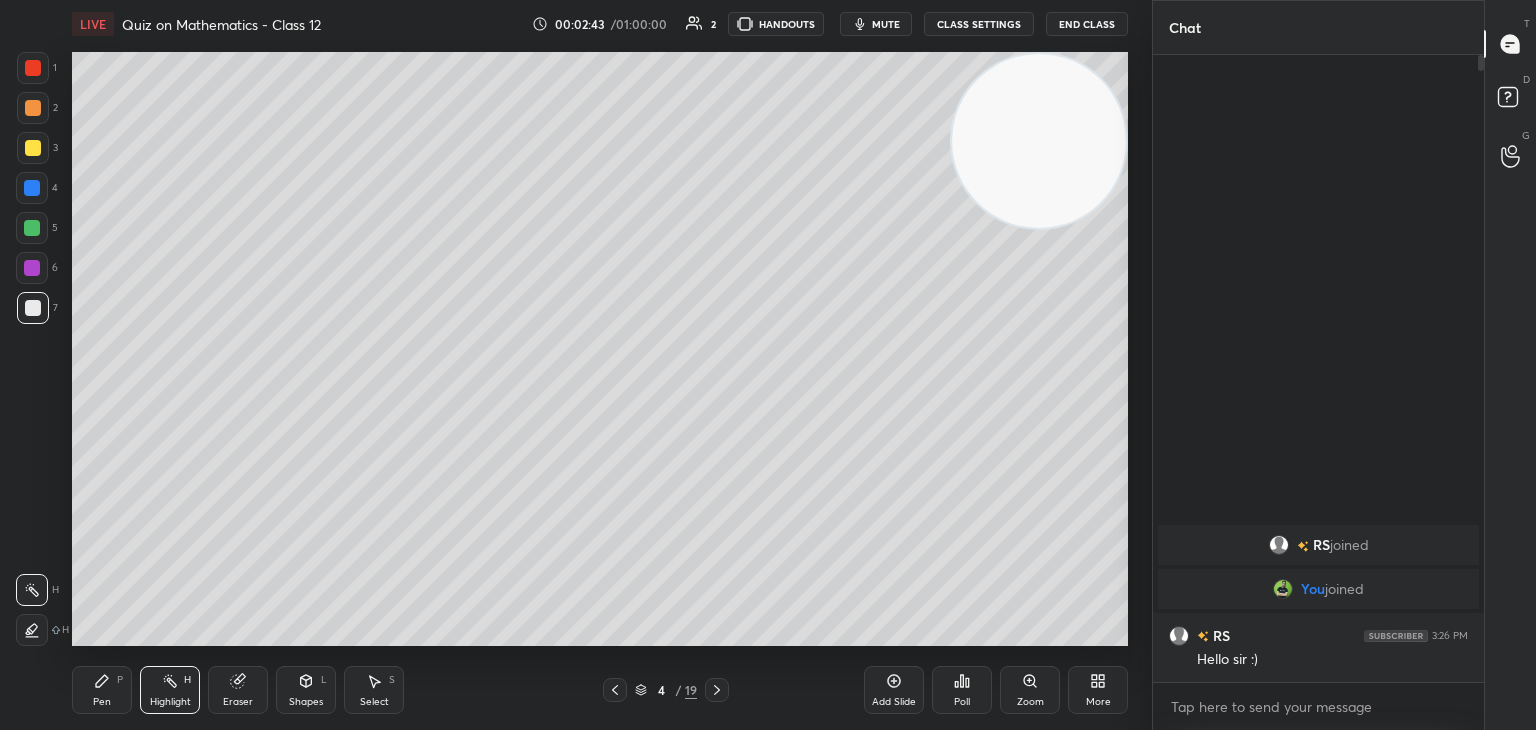 click 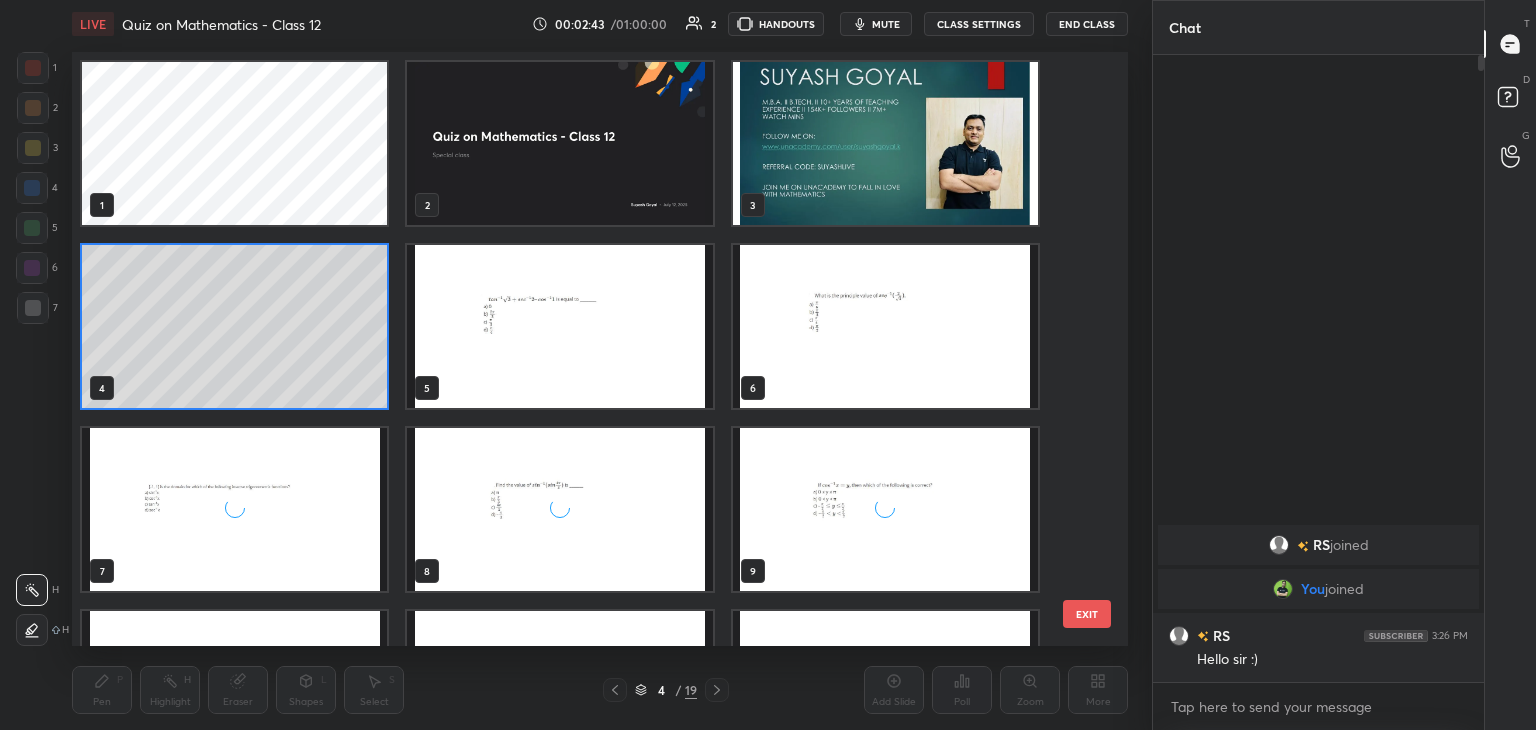 scroll, scrollTop: 6, scrollLeft: 10, axis: both 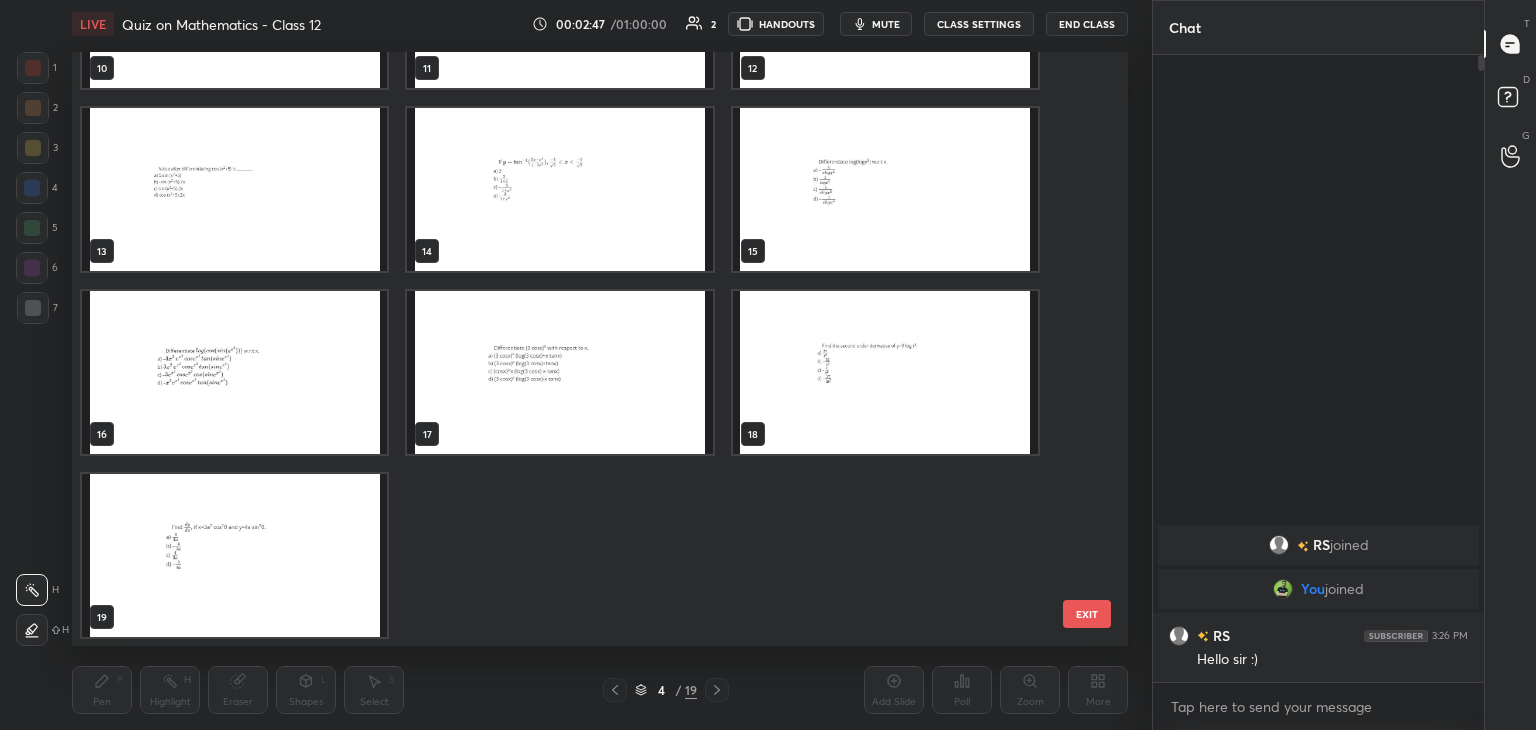 click at bounding box center (234, 555) 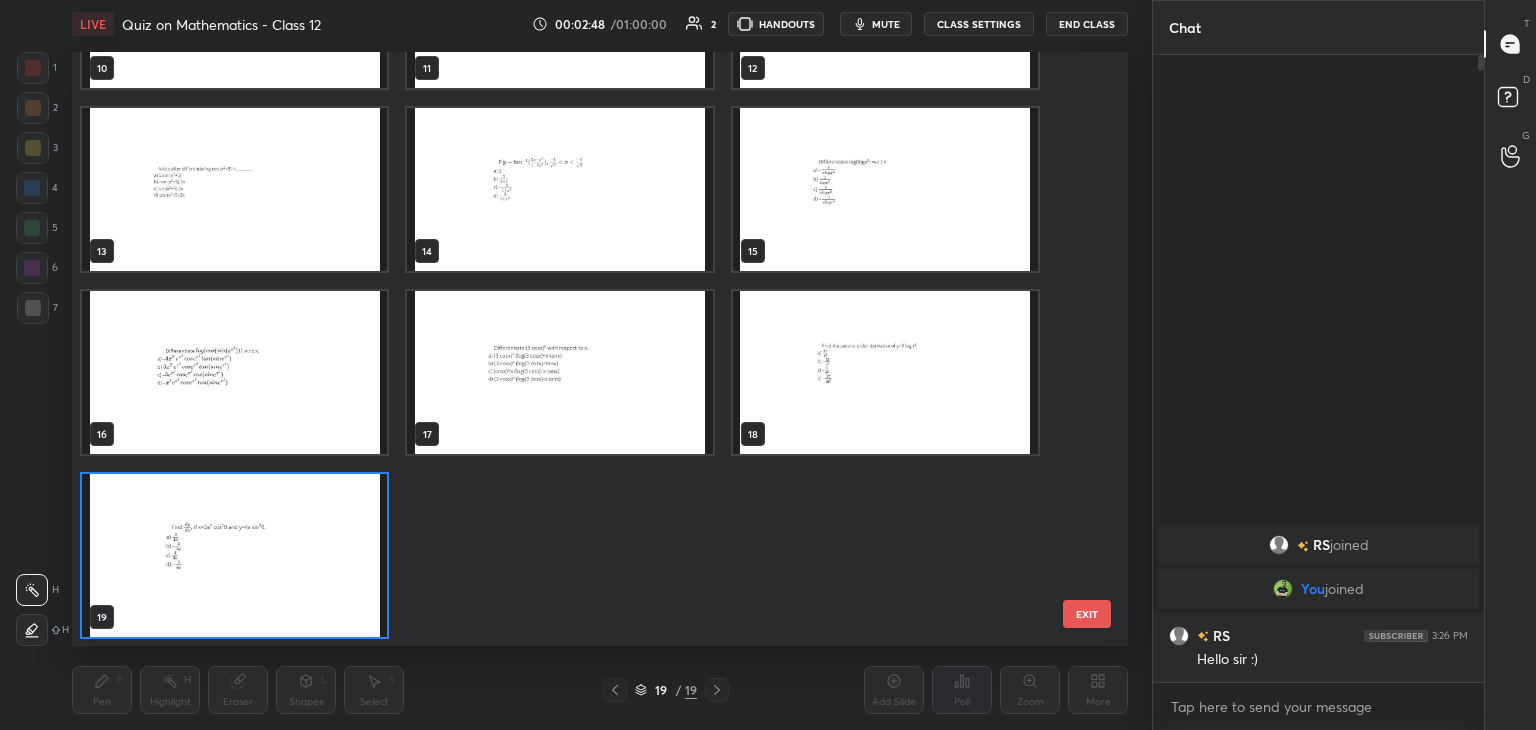 click at bounding box center [234, 555] 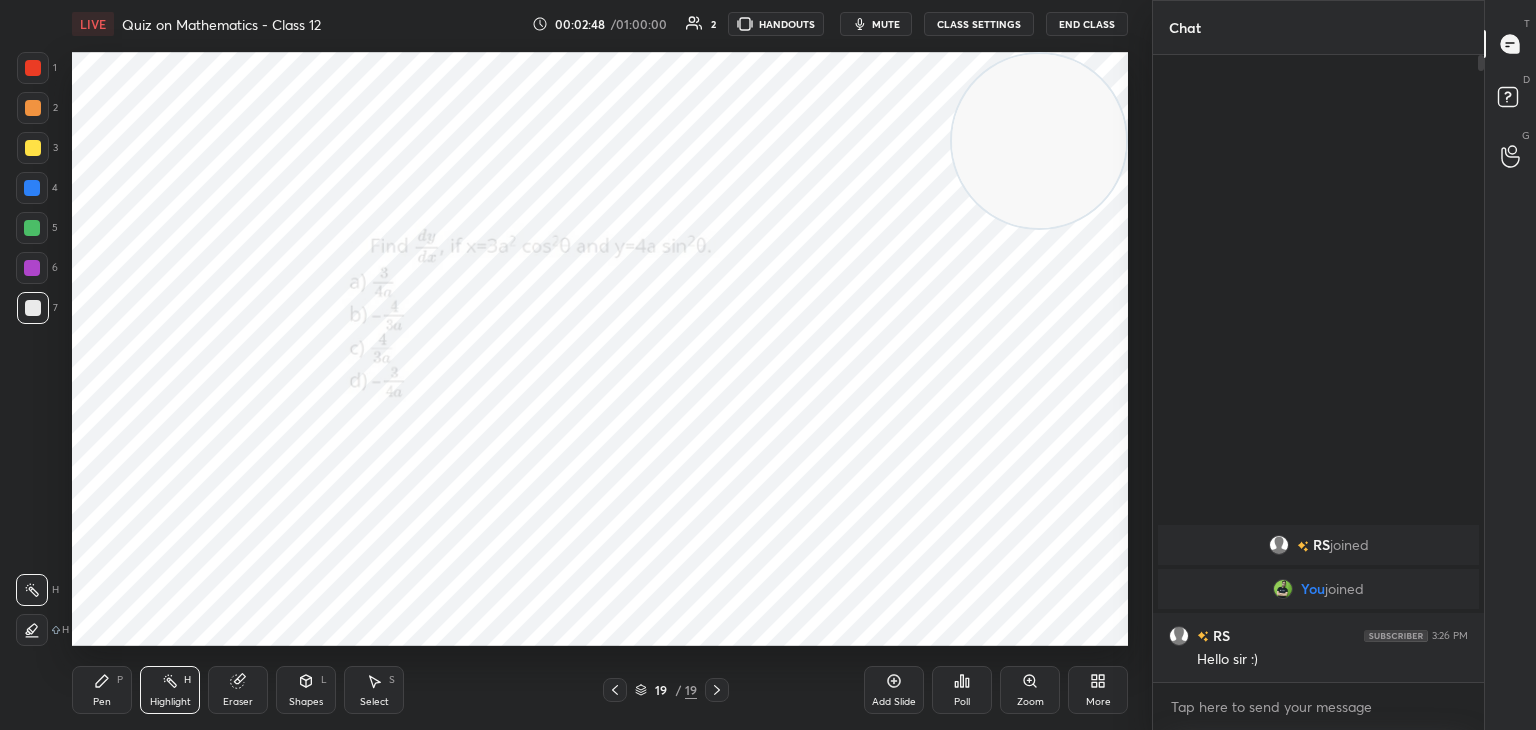 click at bounding box center (234, 555) 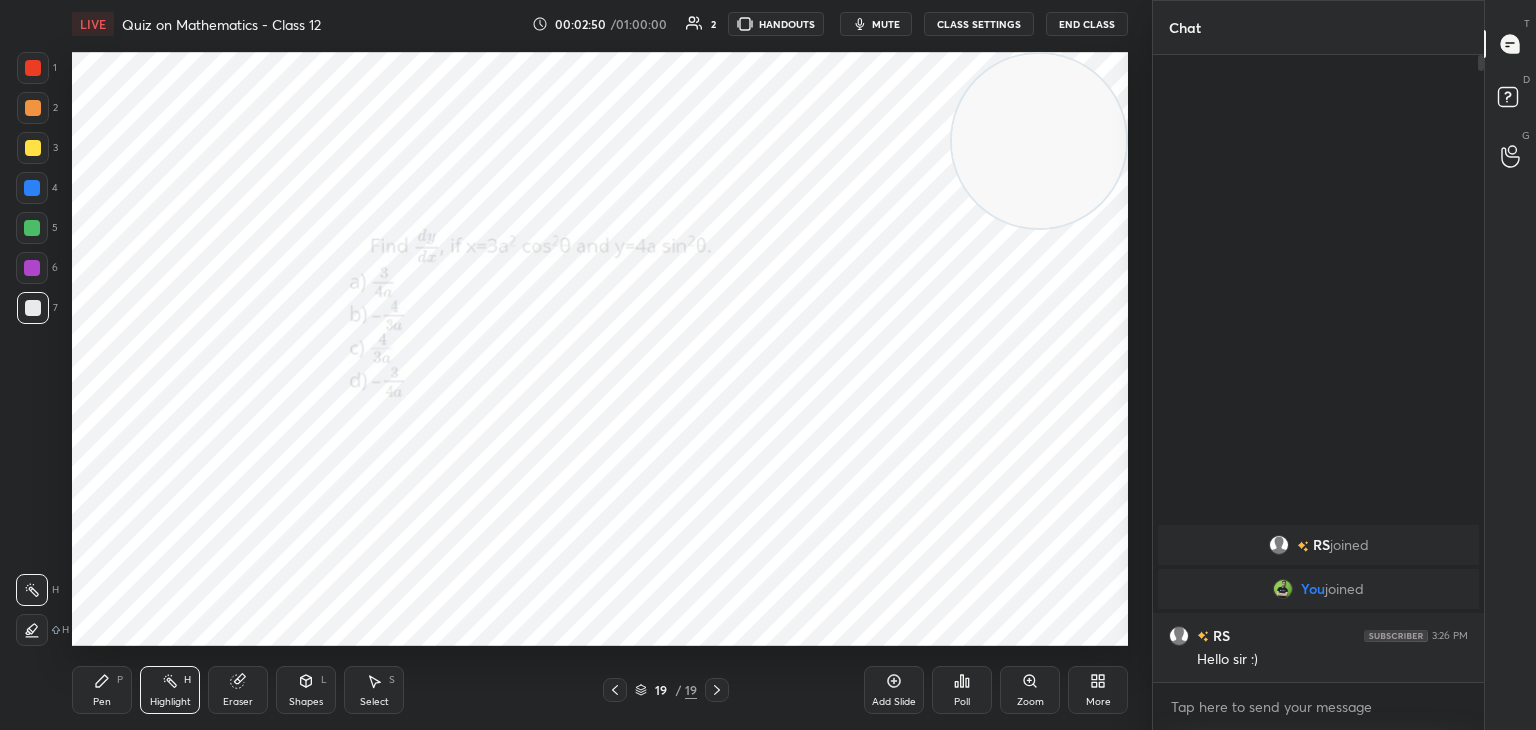 click on "Add Slide" at bounding box center (894, 690) 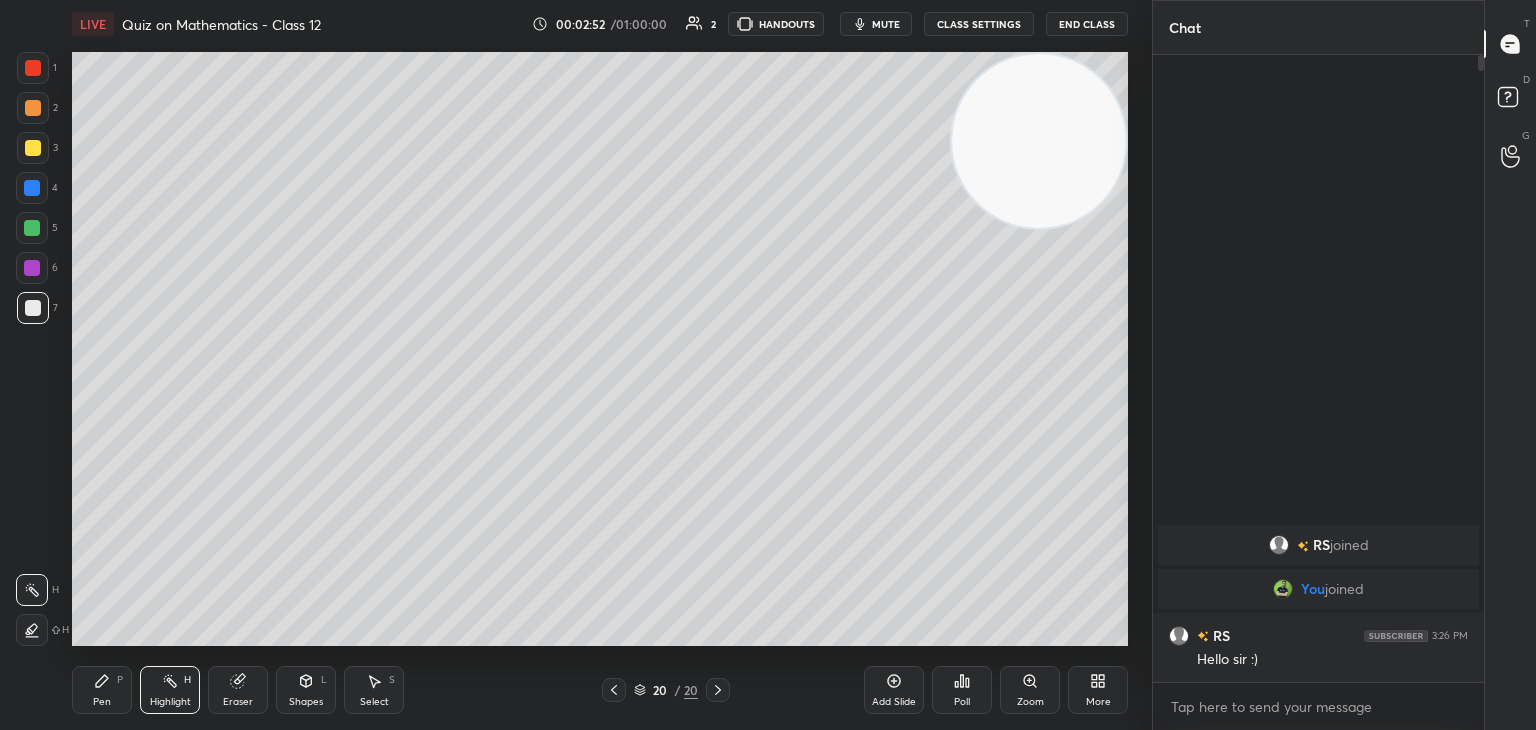 click 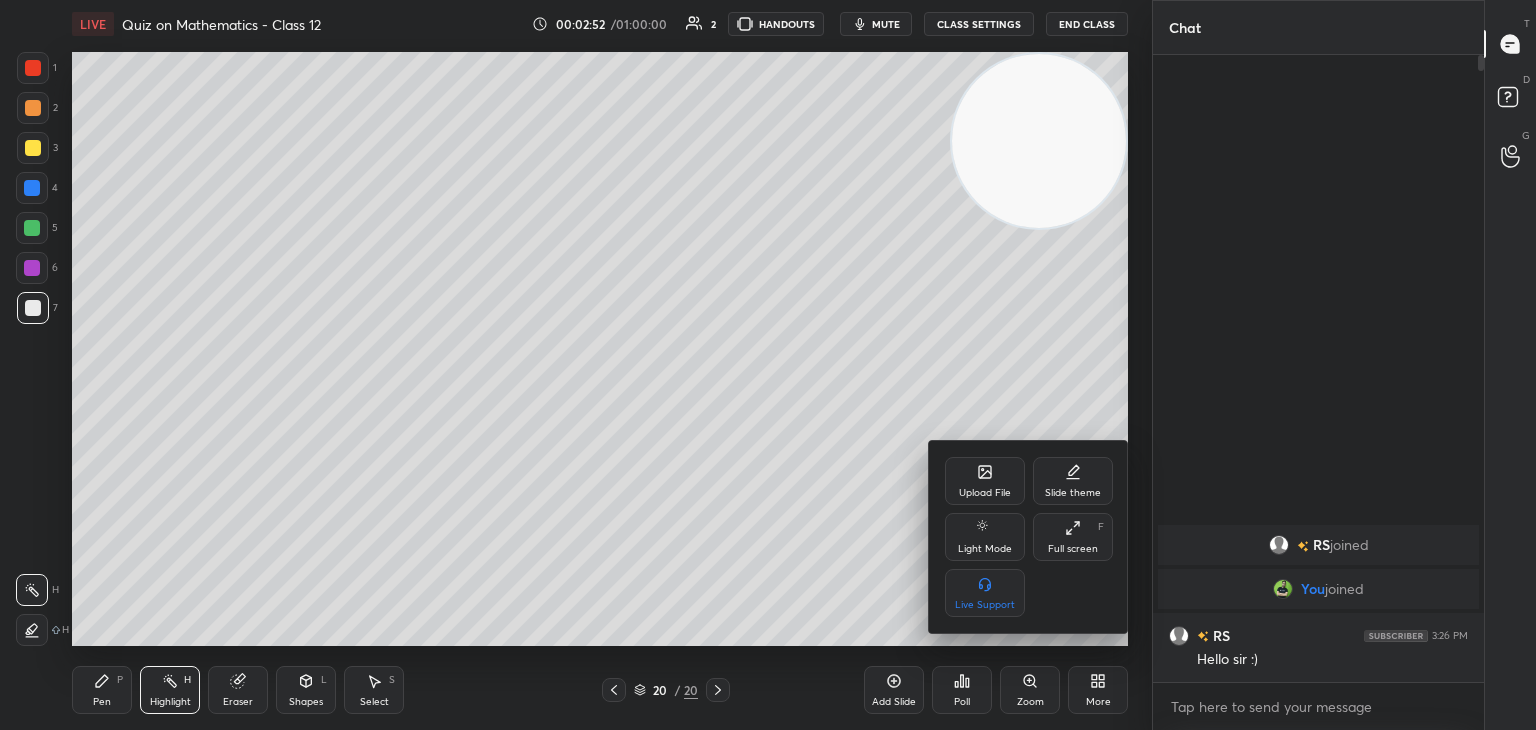 click on "Upload File" at bounding box center [985, 493] 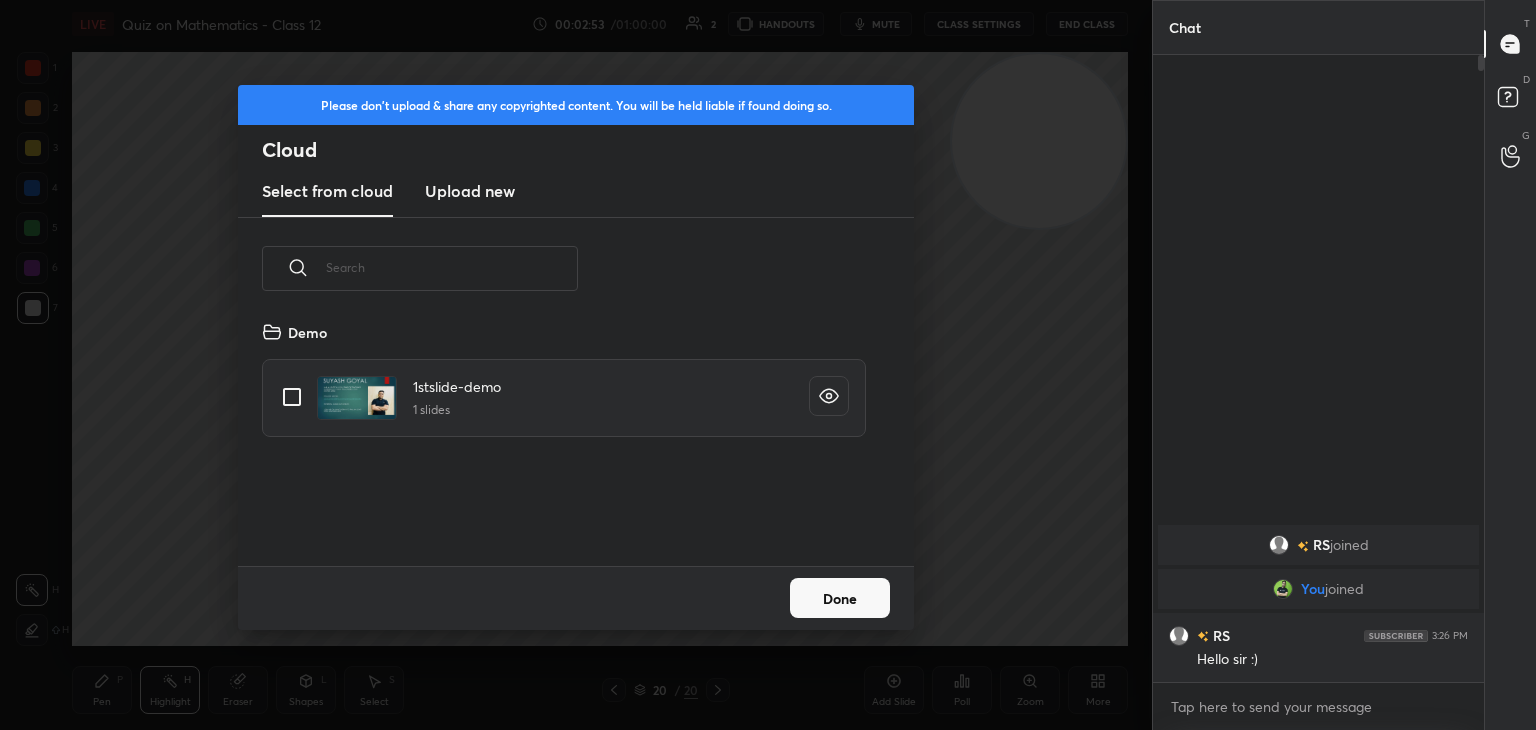 scroll, scrollTop: 5, scrollLeft: 10, axis: both 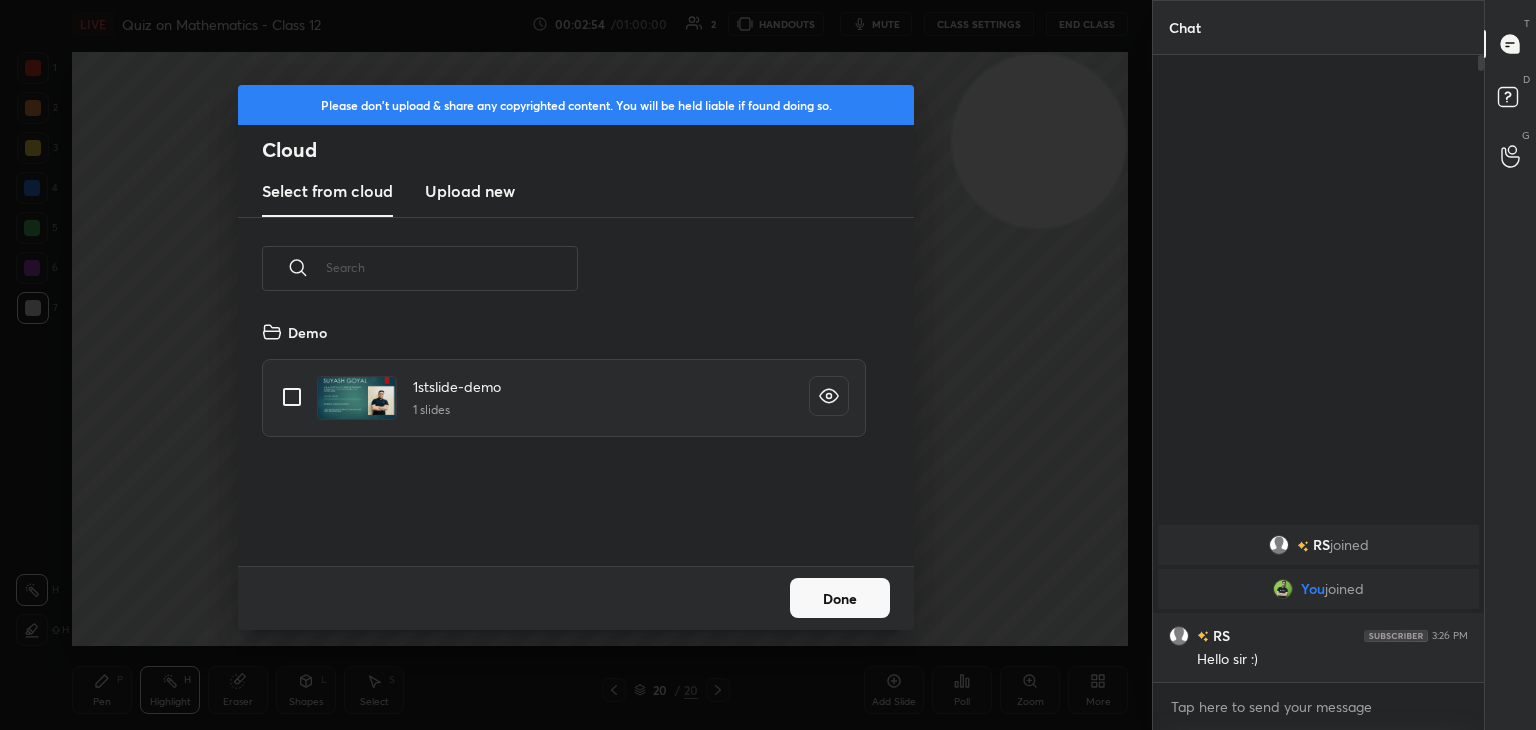 click on "Upload new" at bounding box center [470, 191] 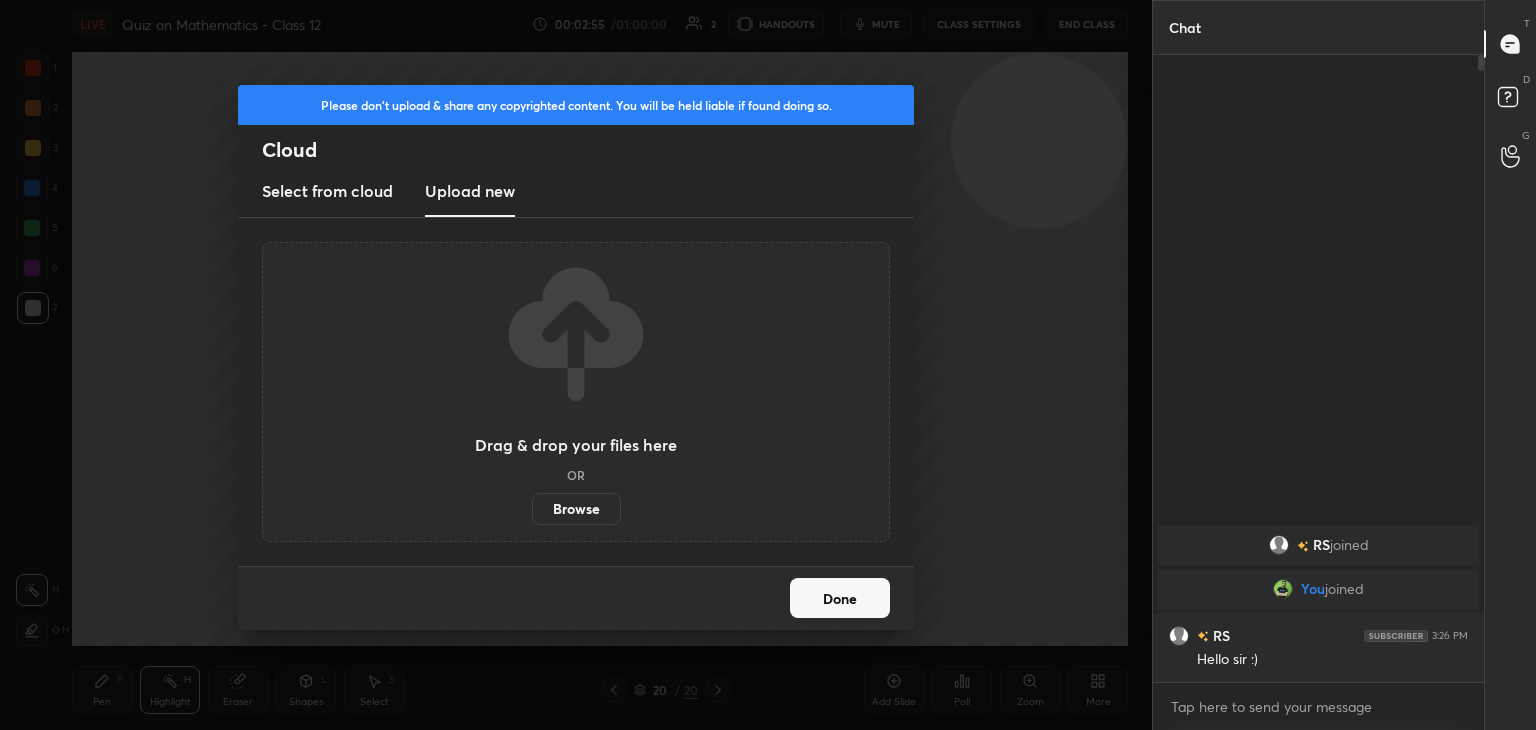 click on "Browse" at bounding box center (576, 509) 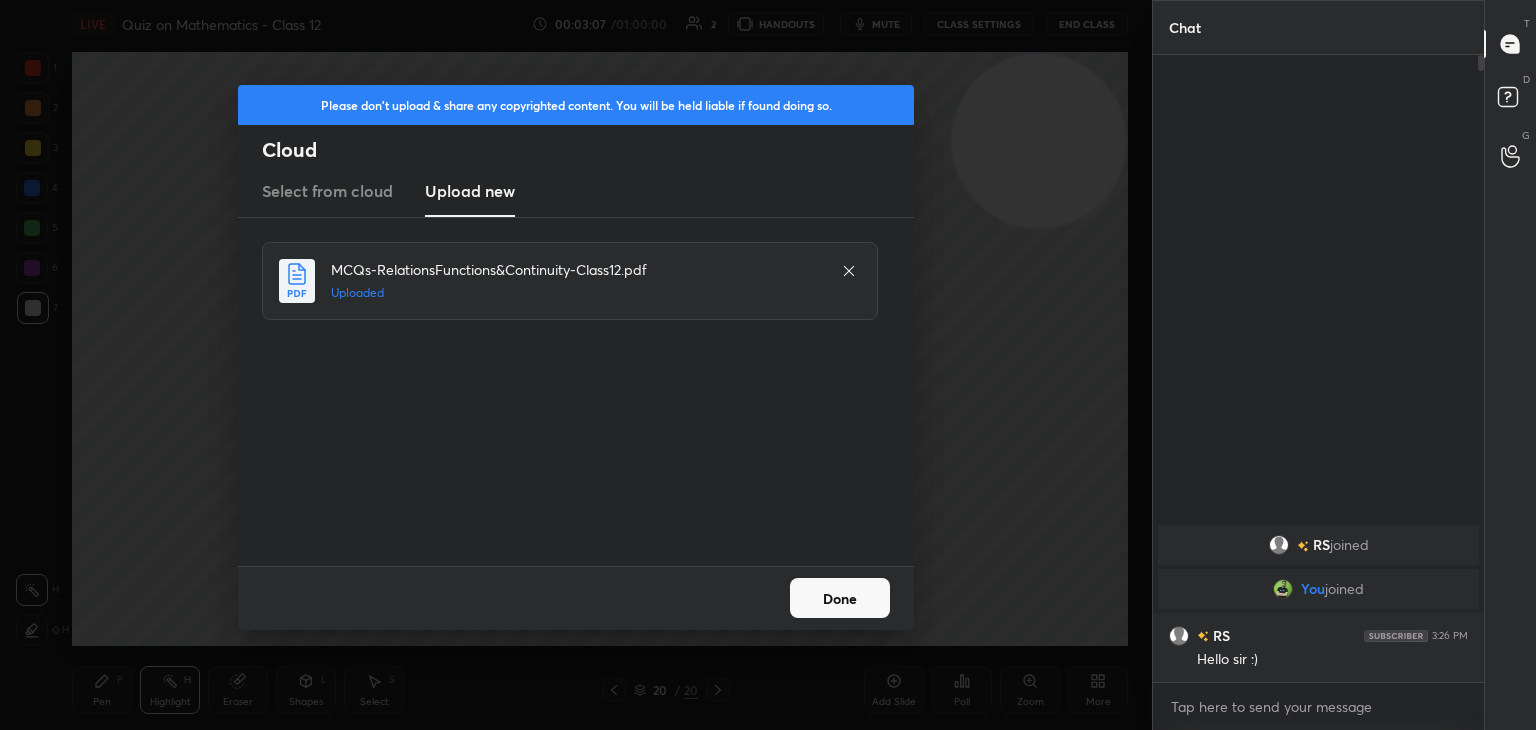 click on "Done" at bounding box center [840, 598] 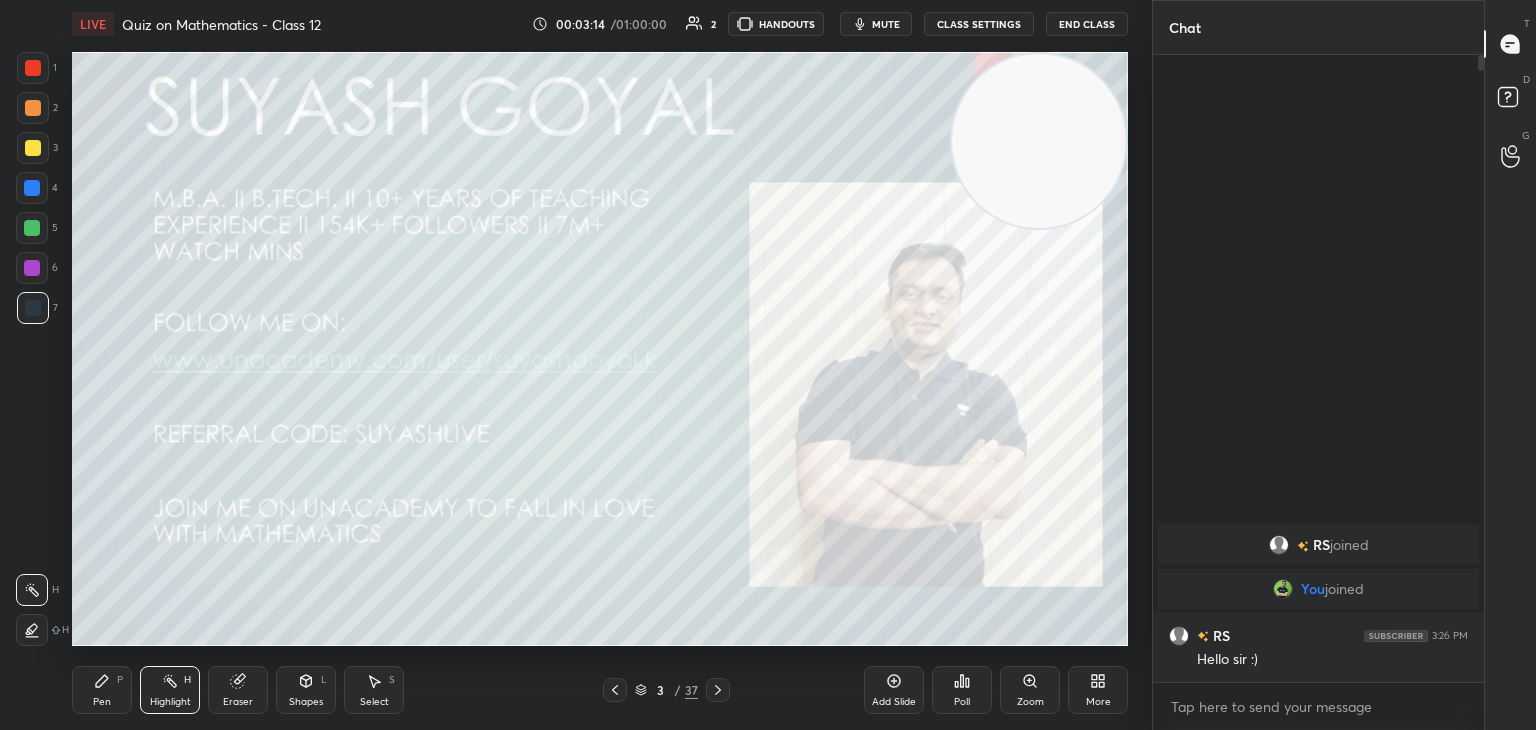click on "More" at bounding box center (1098, 702) 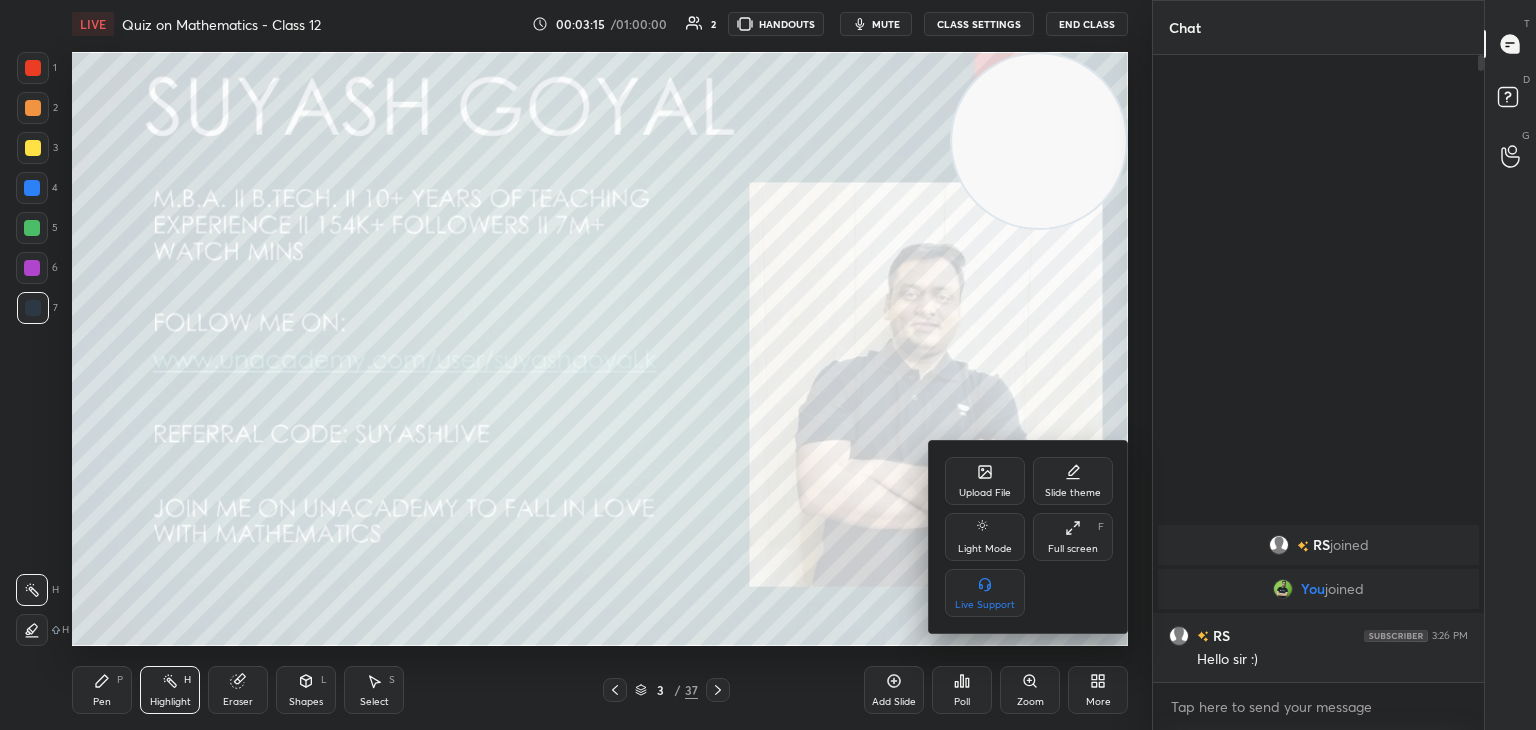 click 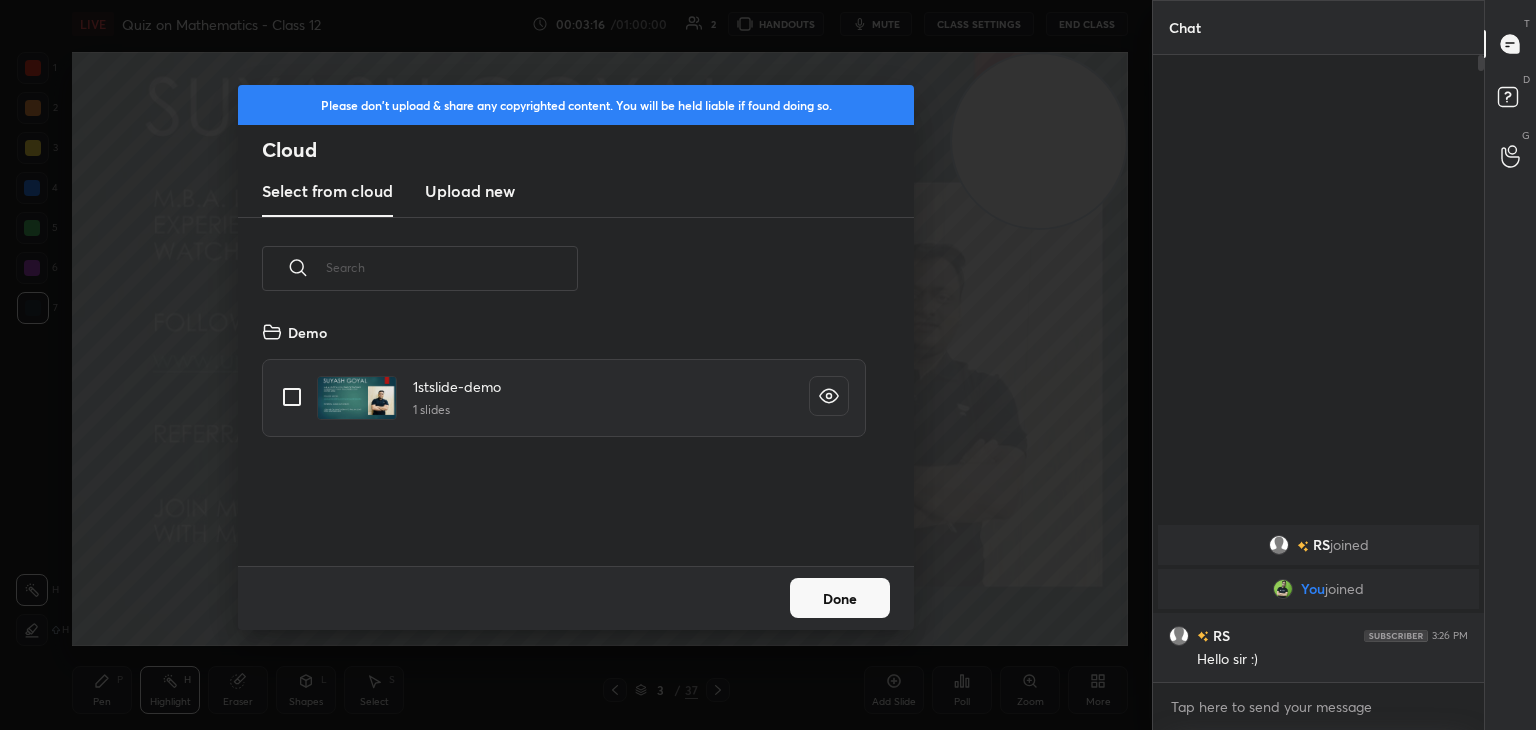 scroll, scrollTop: 5, scrollLeft: 10, axis: both 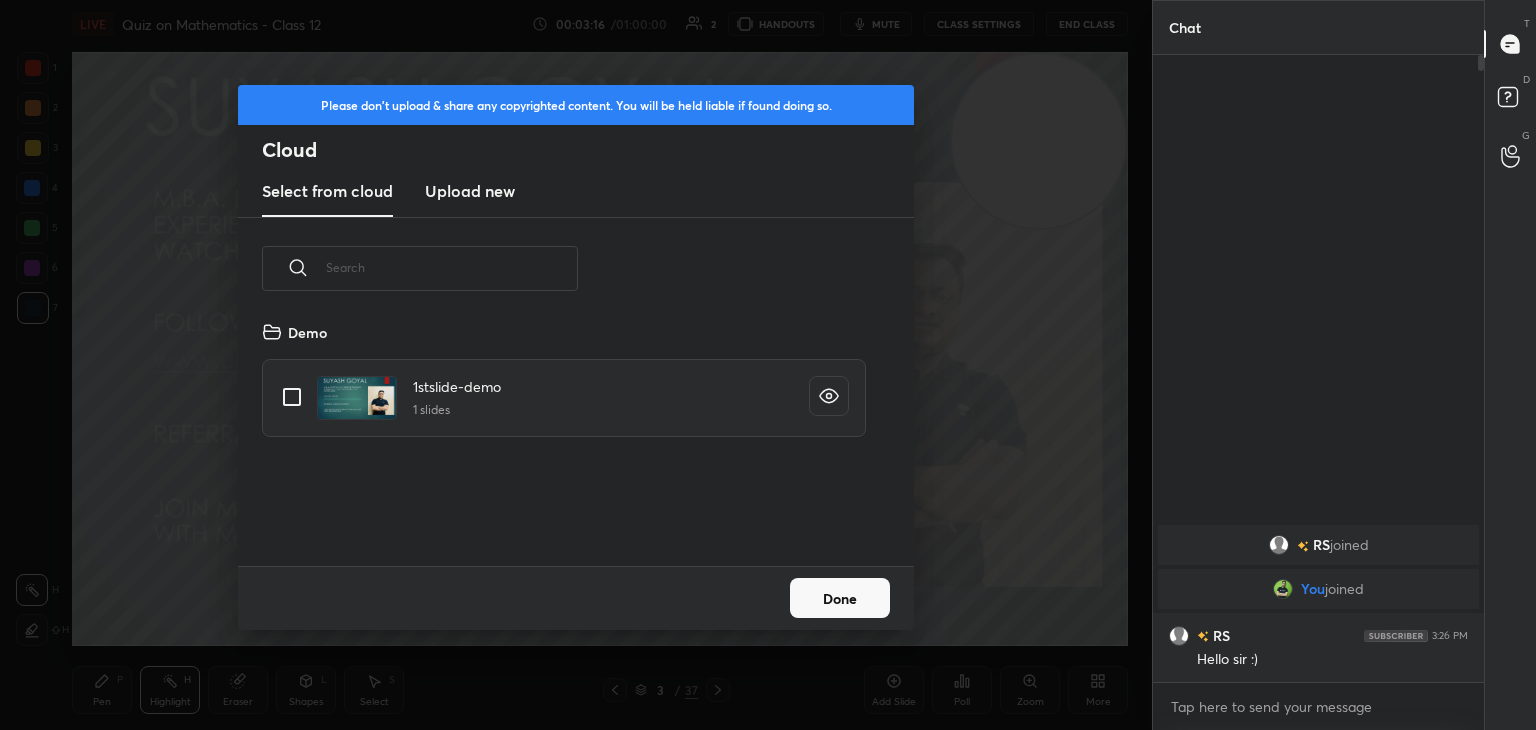 drag, startPoint x: 442, startPoint y: 190, endPoint x: 452, endPoint y: 209, distance: 21.470911 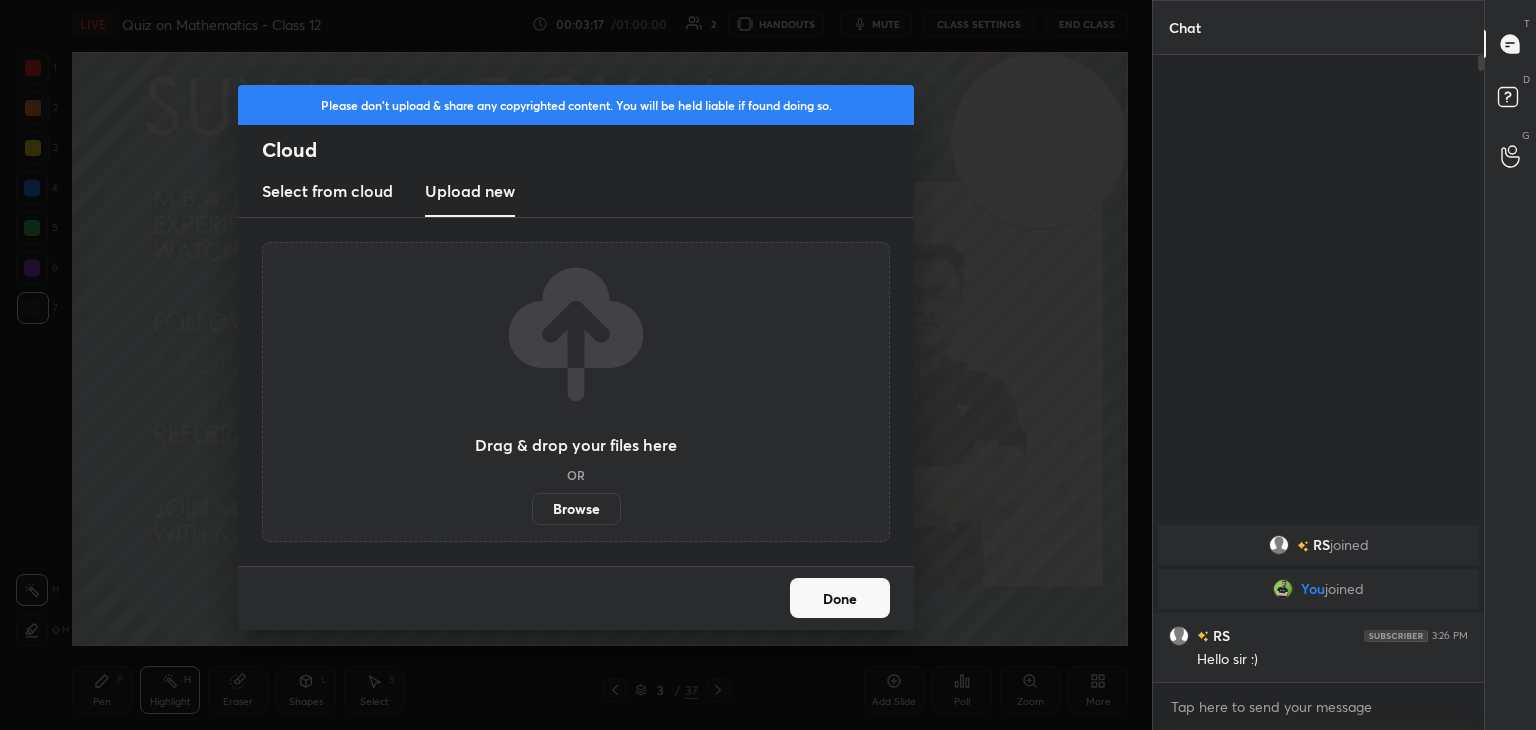 click on "Browse" at bounding box center [576, 509] 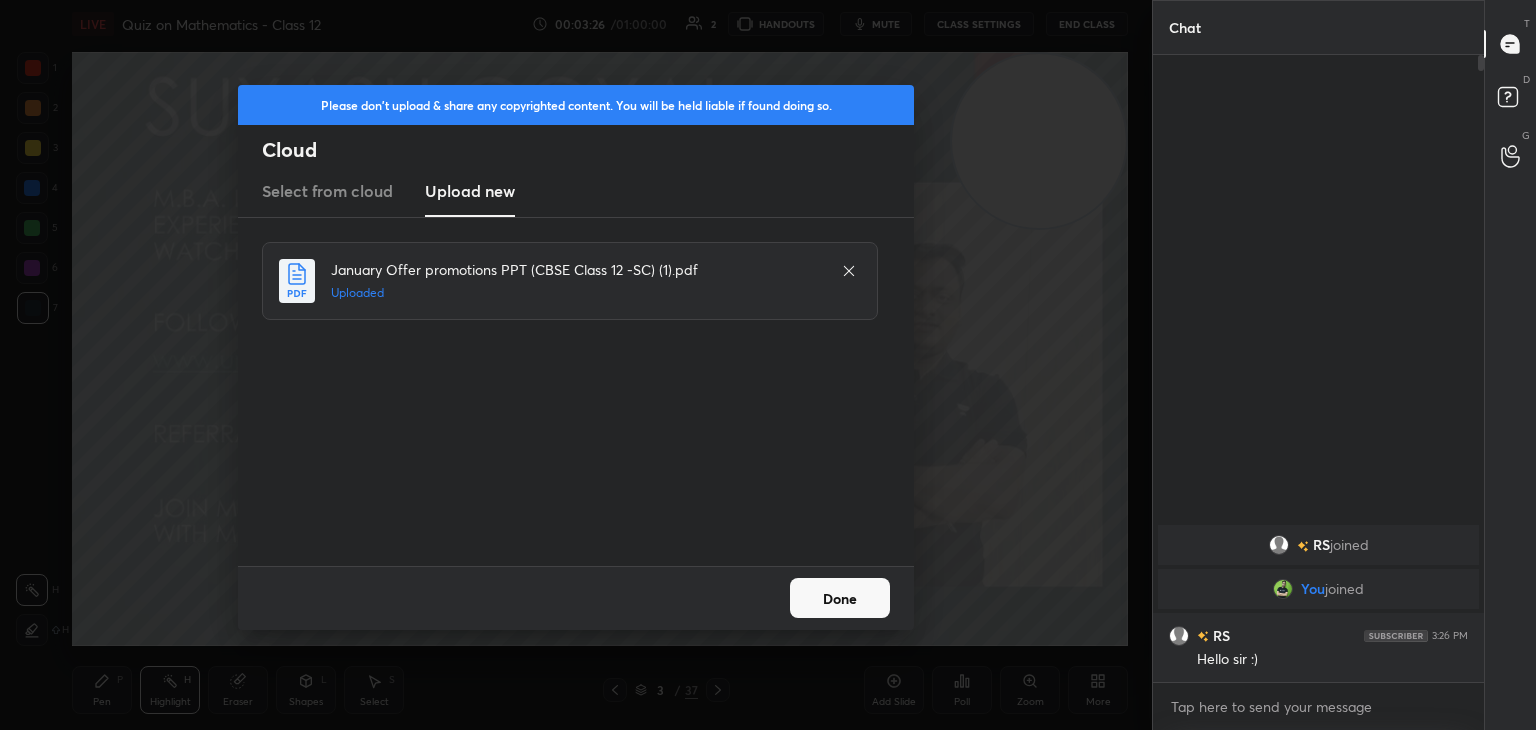 click on "Done" at bounding box center [840, 598] 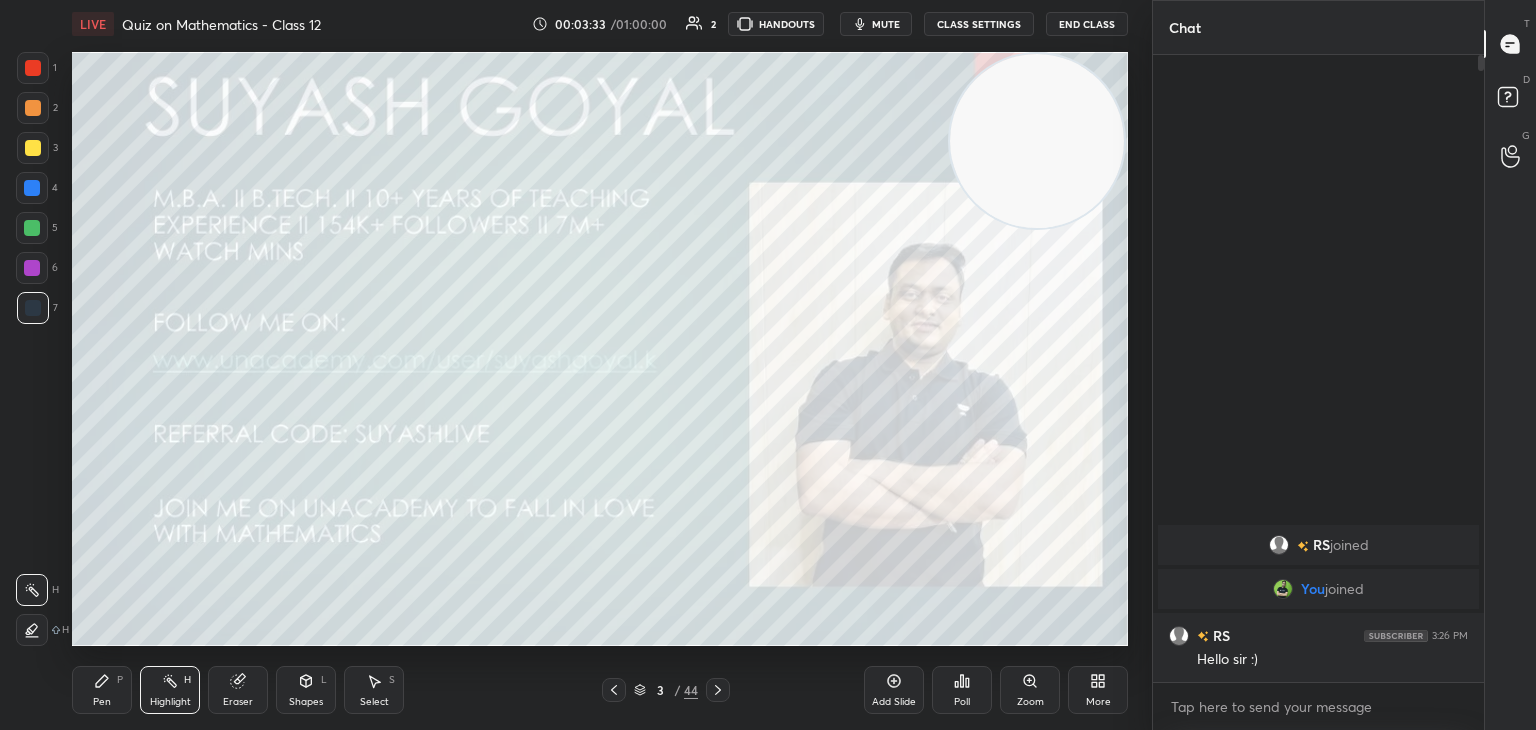 drag, startPoint x: 1036, startPoint y: 204, endPoint x: 1056, endPoint y: 186, distance: 26.907248 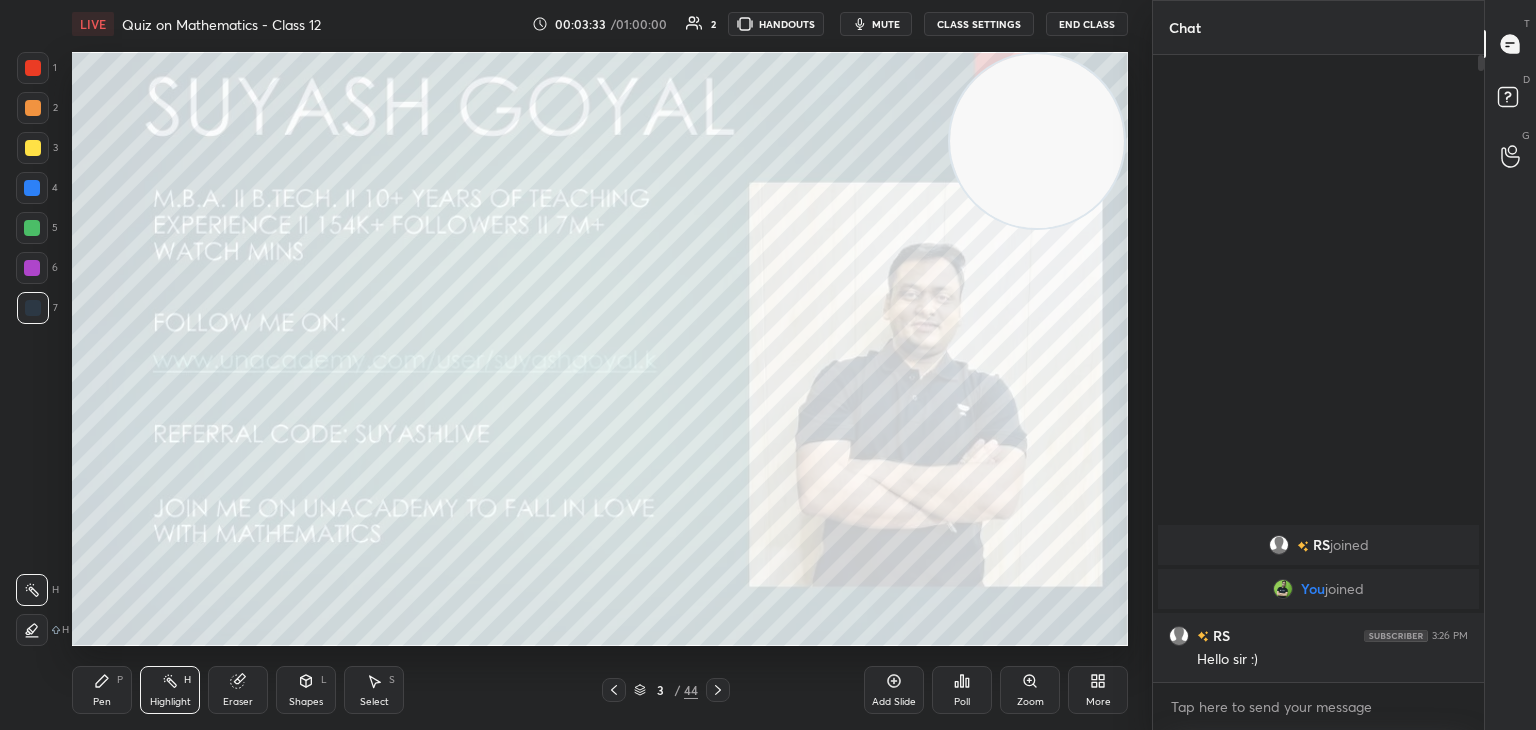 click at bounding box center (1037, 141) 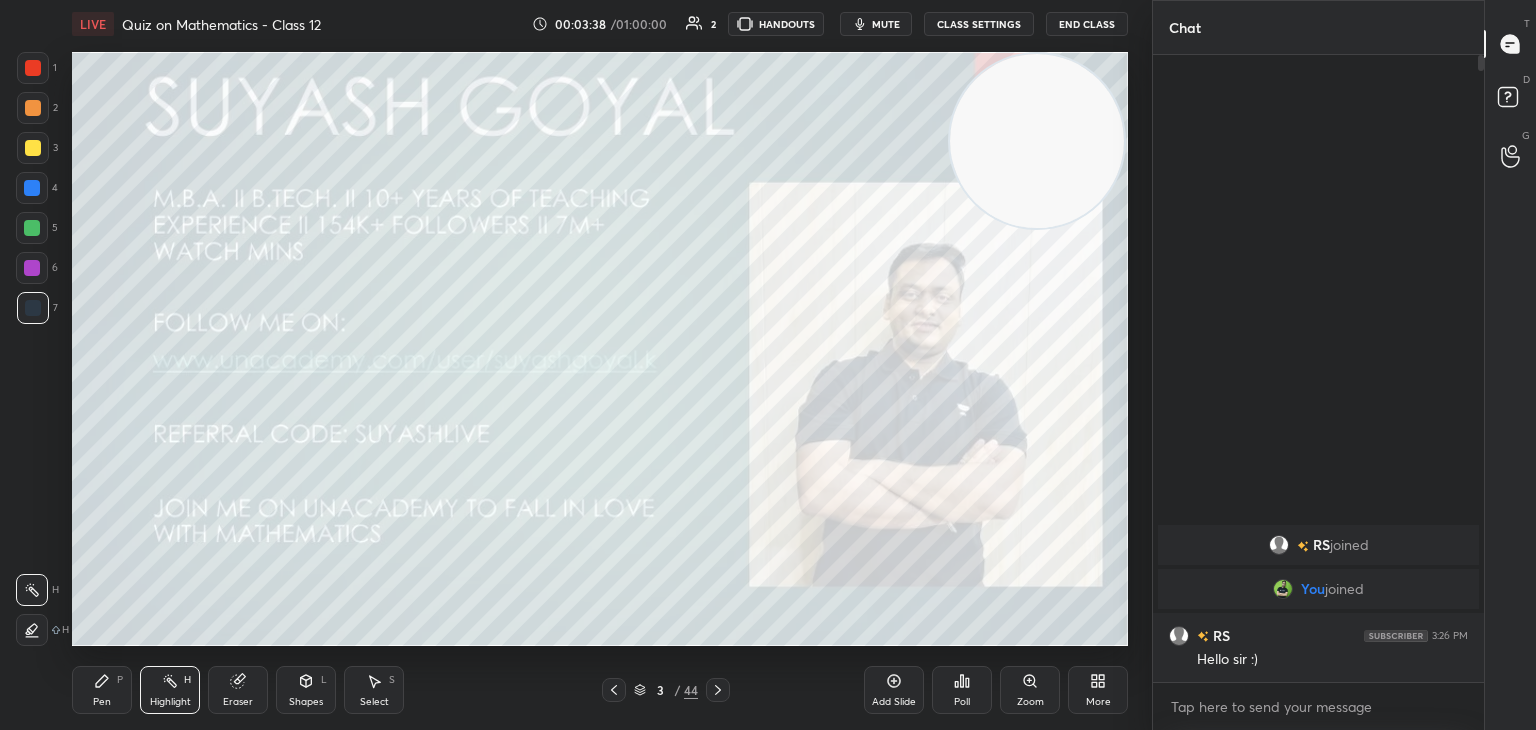 drag, startPoint x: 1034, startPoint y: 169, endPoint x: 1060, endPoint y: 108, distance: 66.309875 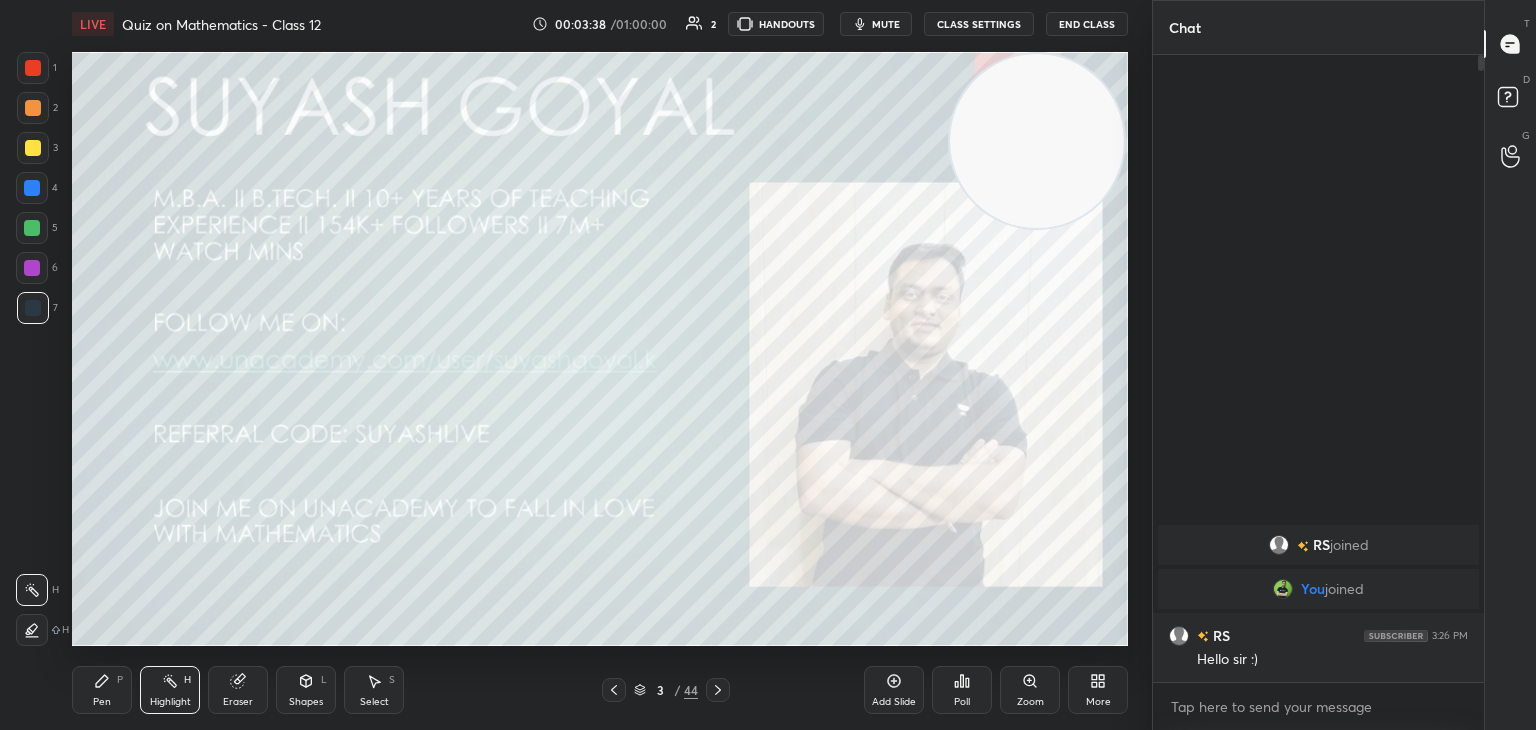 click at bounding box center (1037, 141) 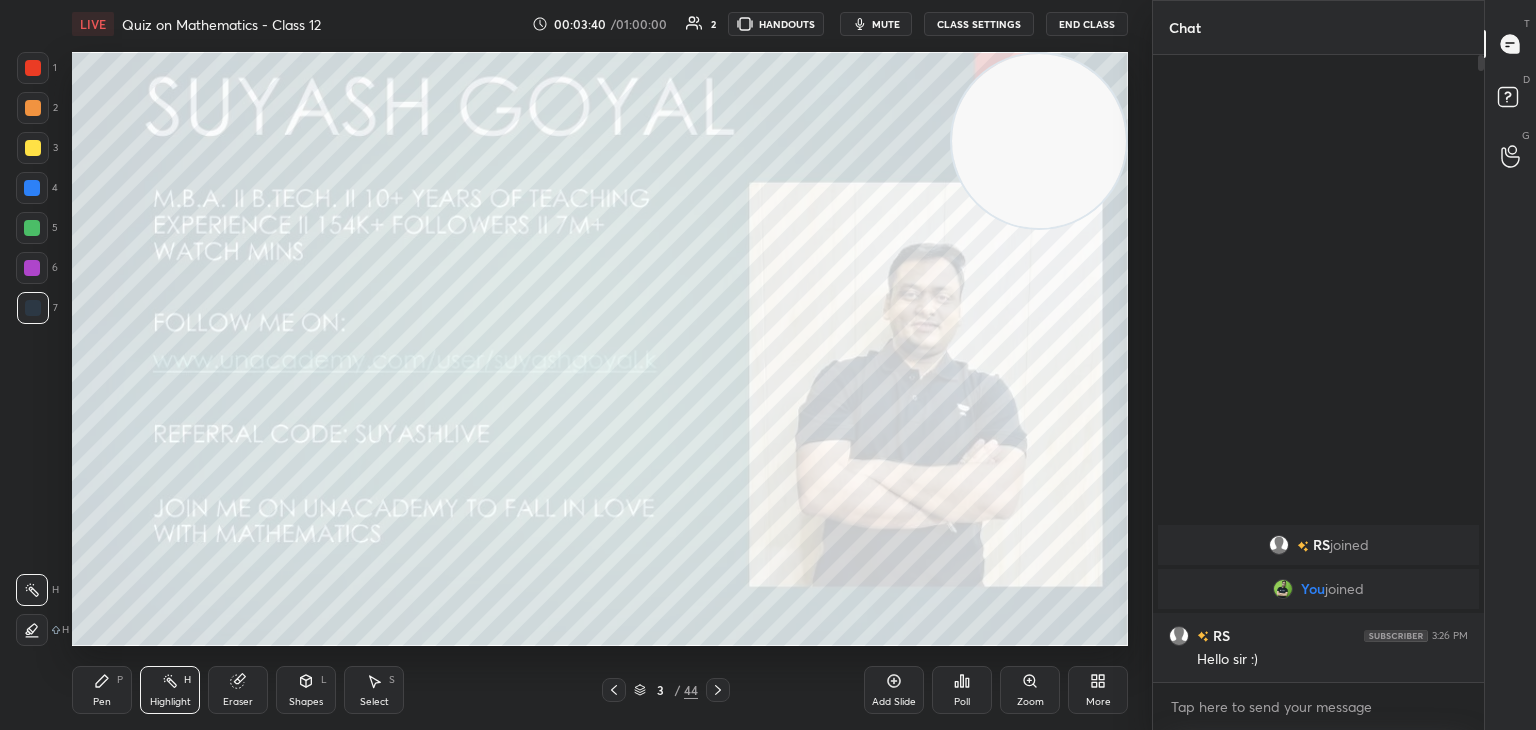 click on "mute" at bounding box center [886, 24] 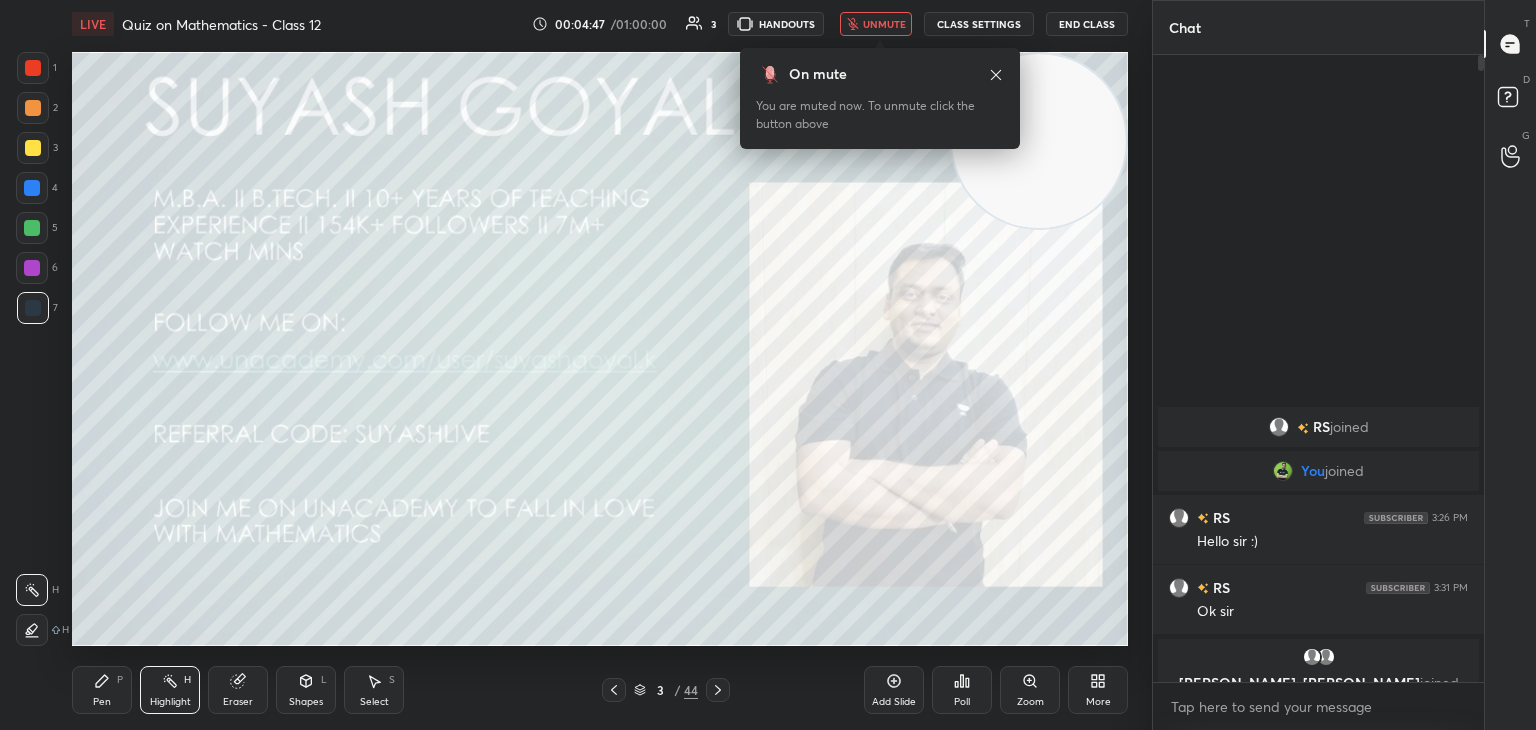 click on "unmute" at bounding box center [884, 24] 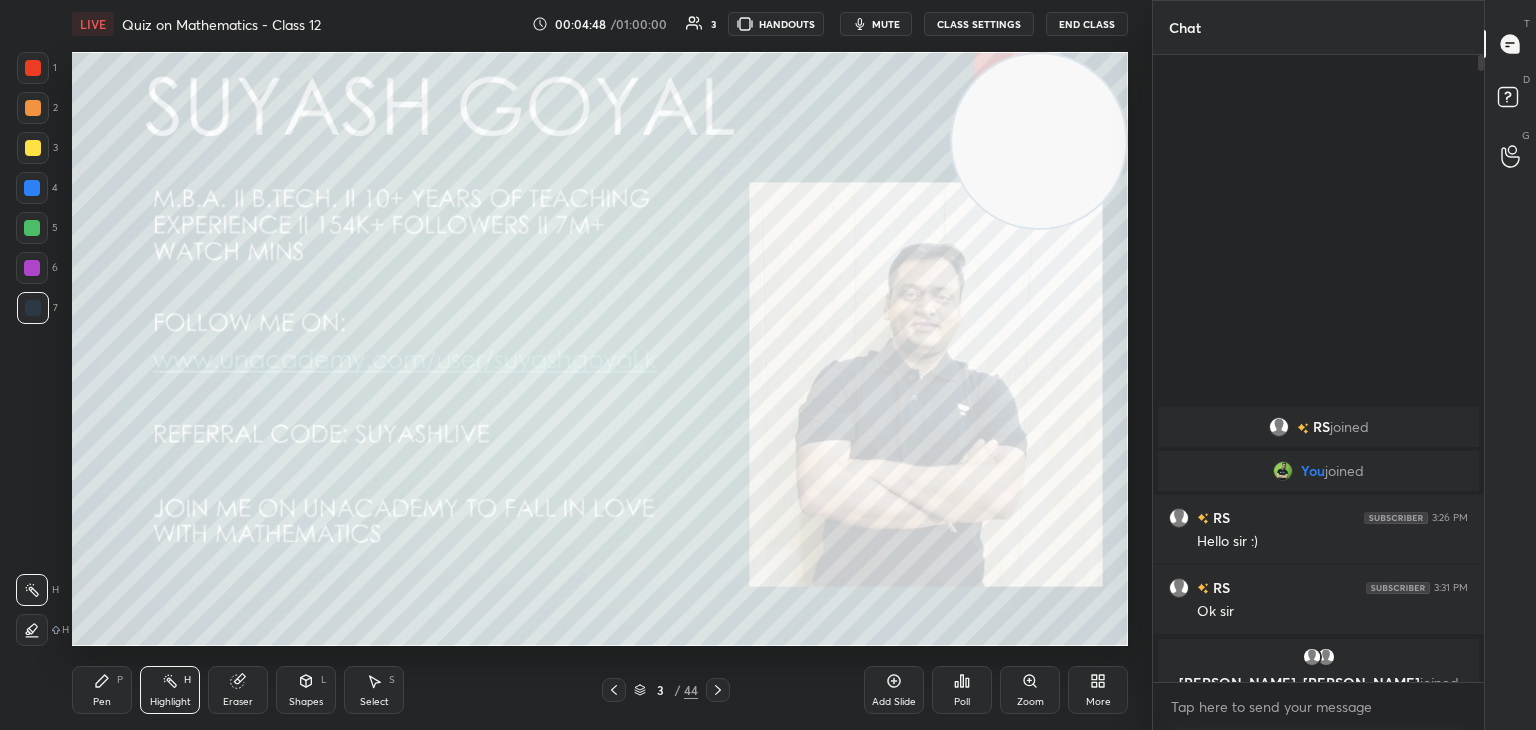 drag, startPoint x: 972, startPoint y: 93, endPoint x: 1001, endPoint y: 69, distance: 37.64306 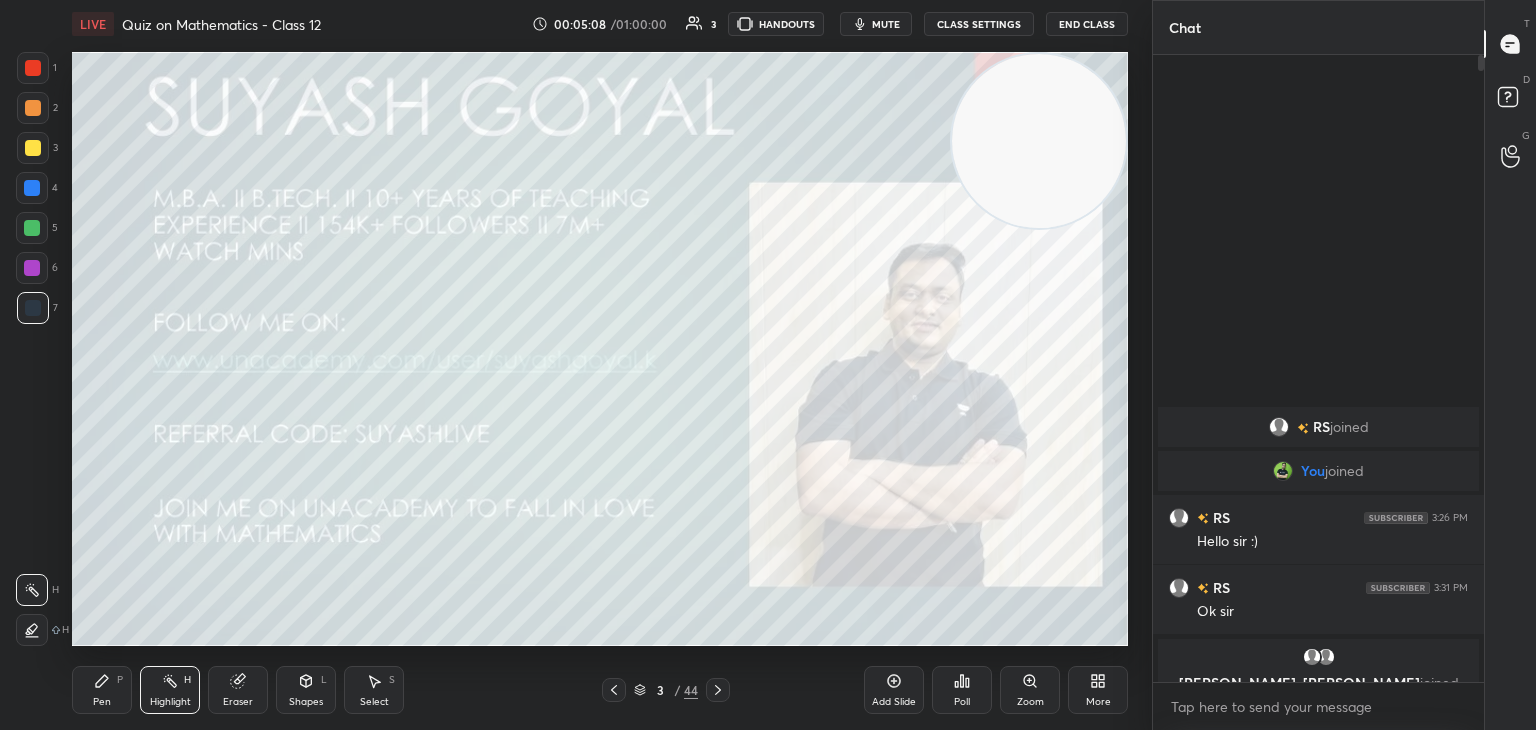 drag, startPoint x: 16, startPoint y: 70, endPoint x: 44, endPoint y: 97, distance: 38.8973 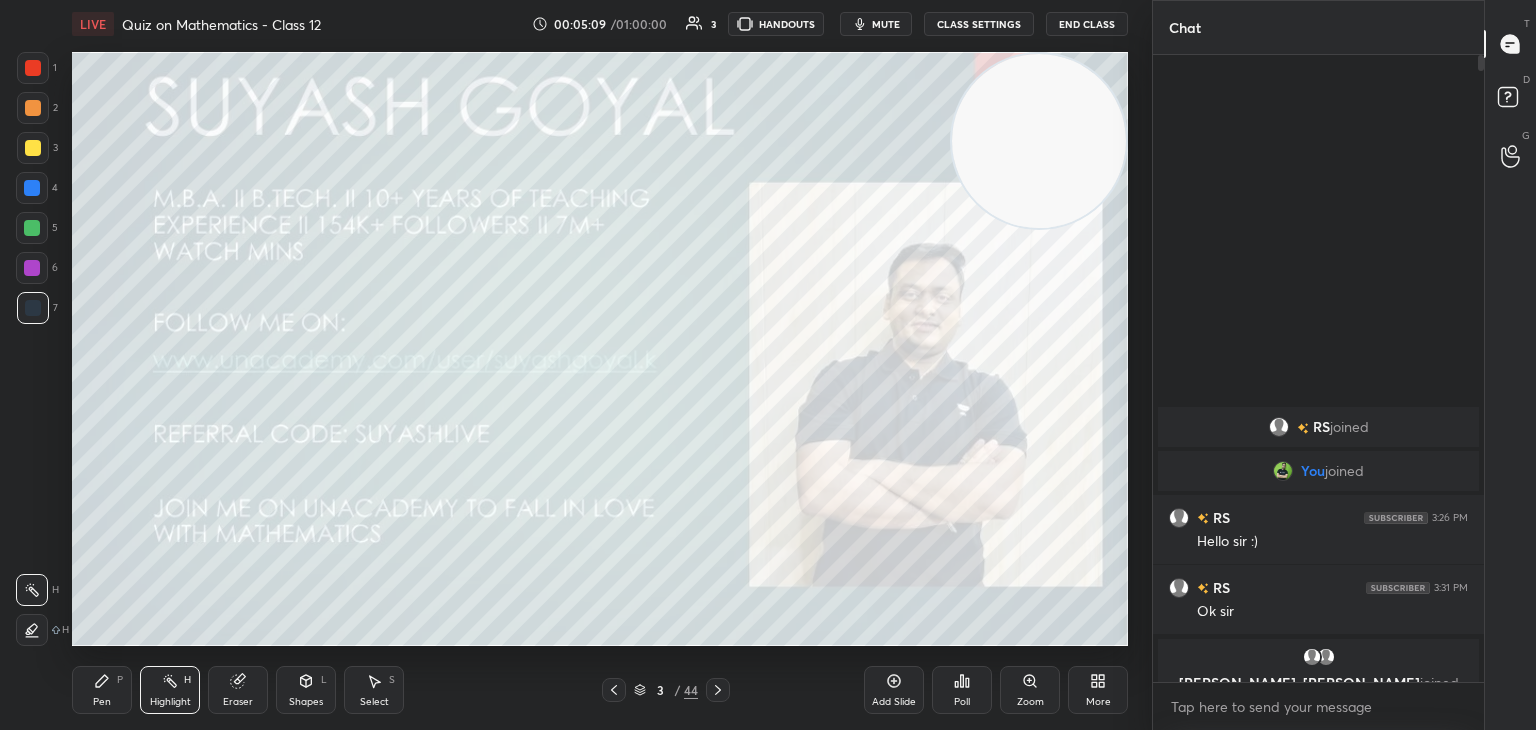 click at bounding box center (33, 68) 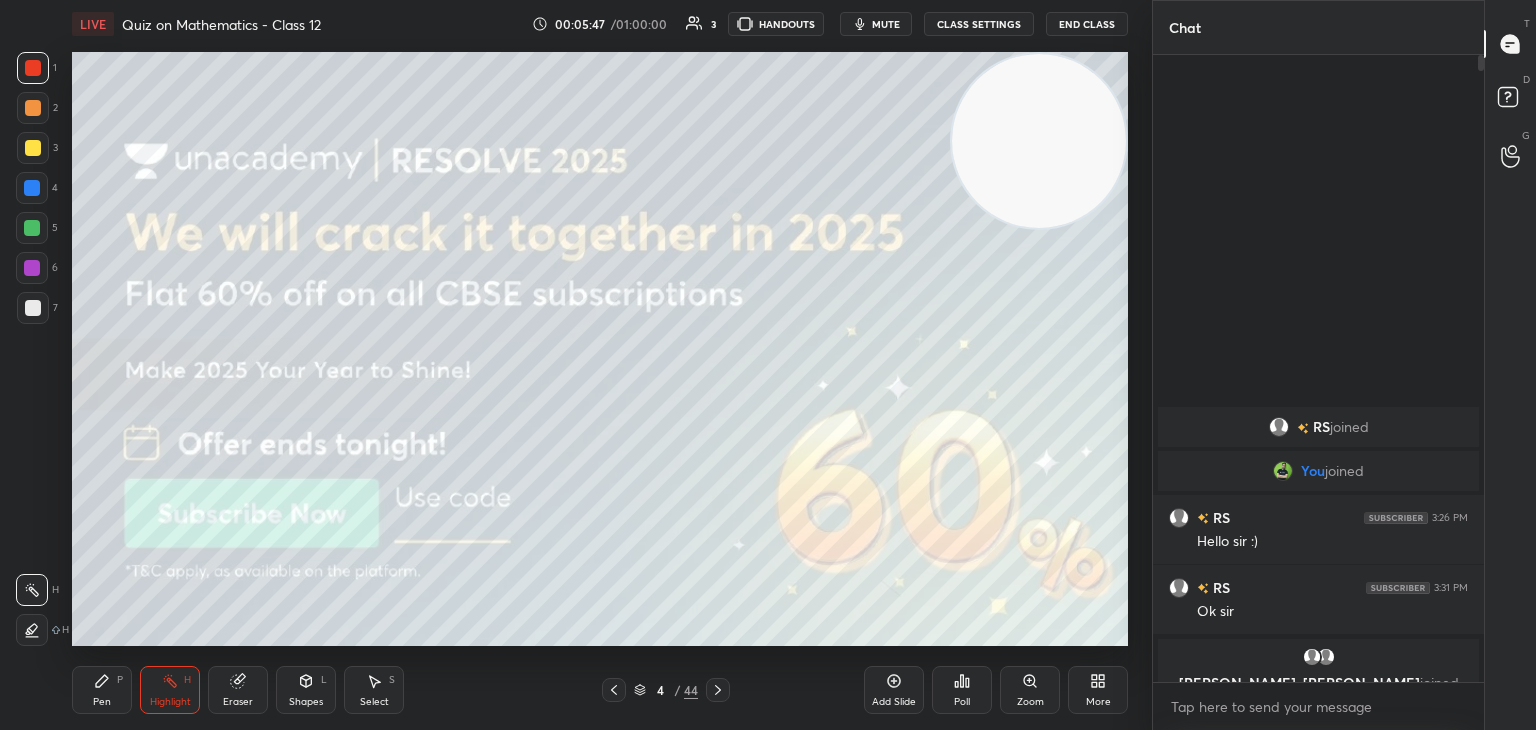click on "Pen P" at bounding box center [102, 690] 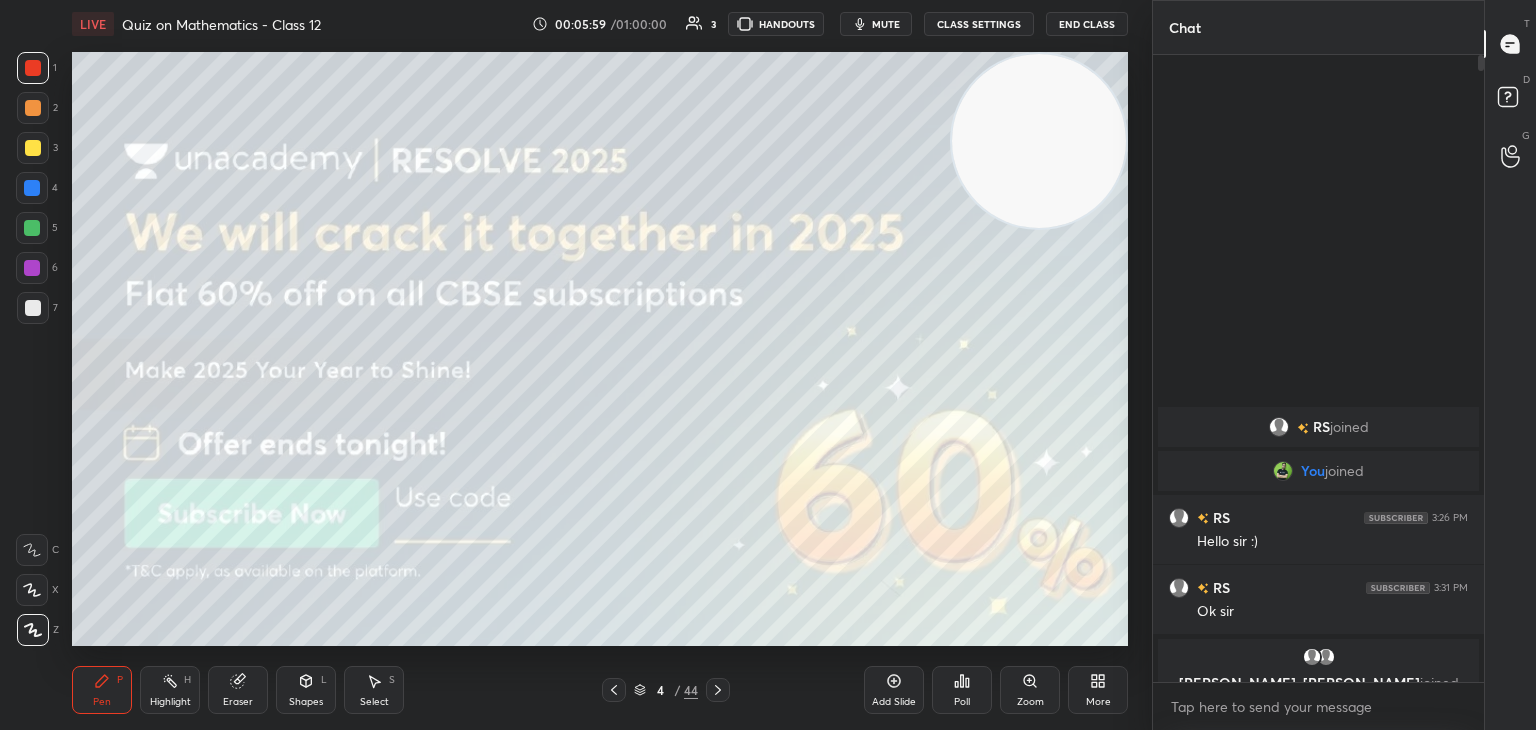 click 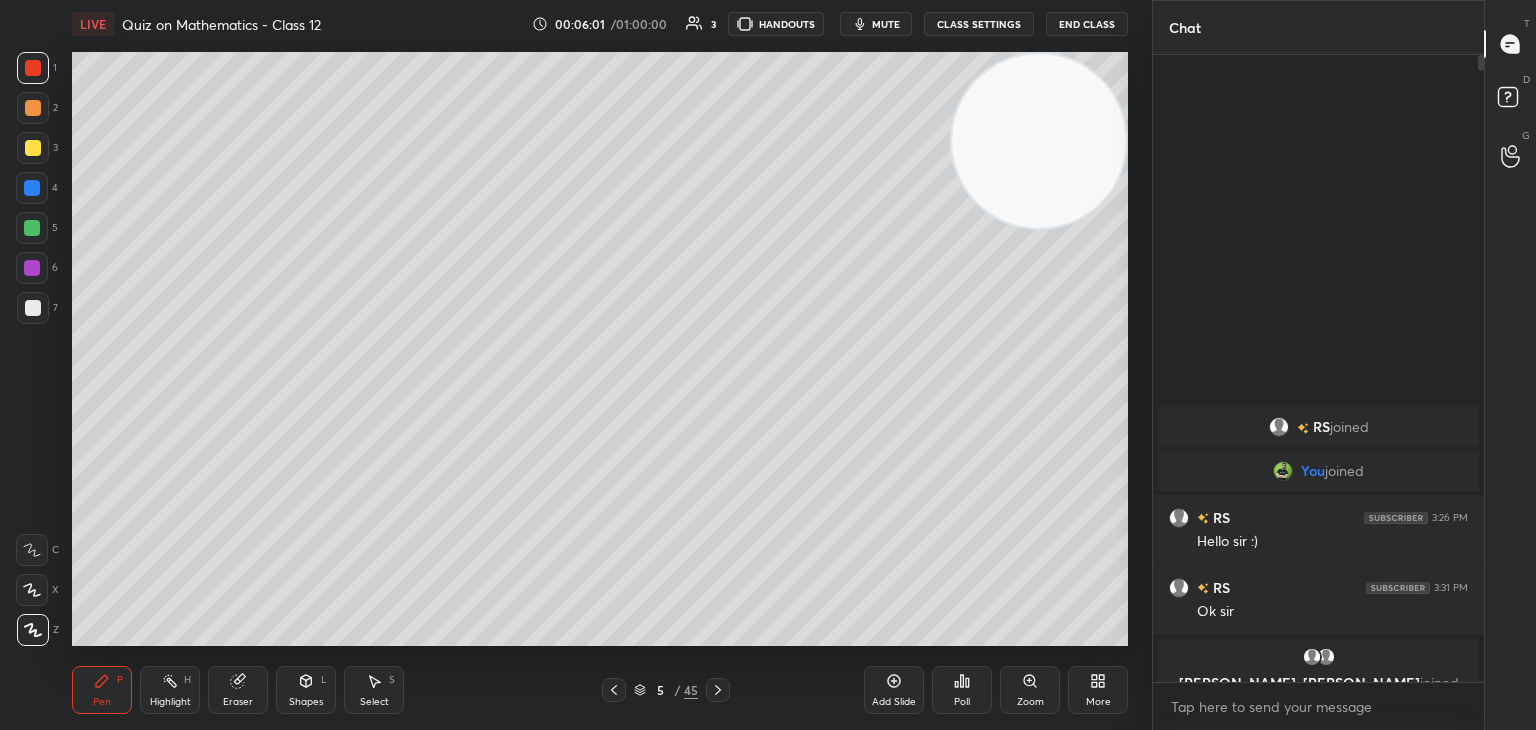 click at bounding box center (33, 148) 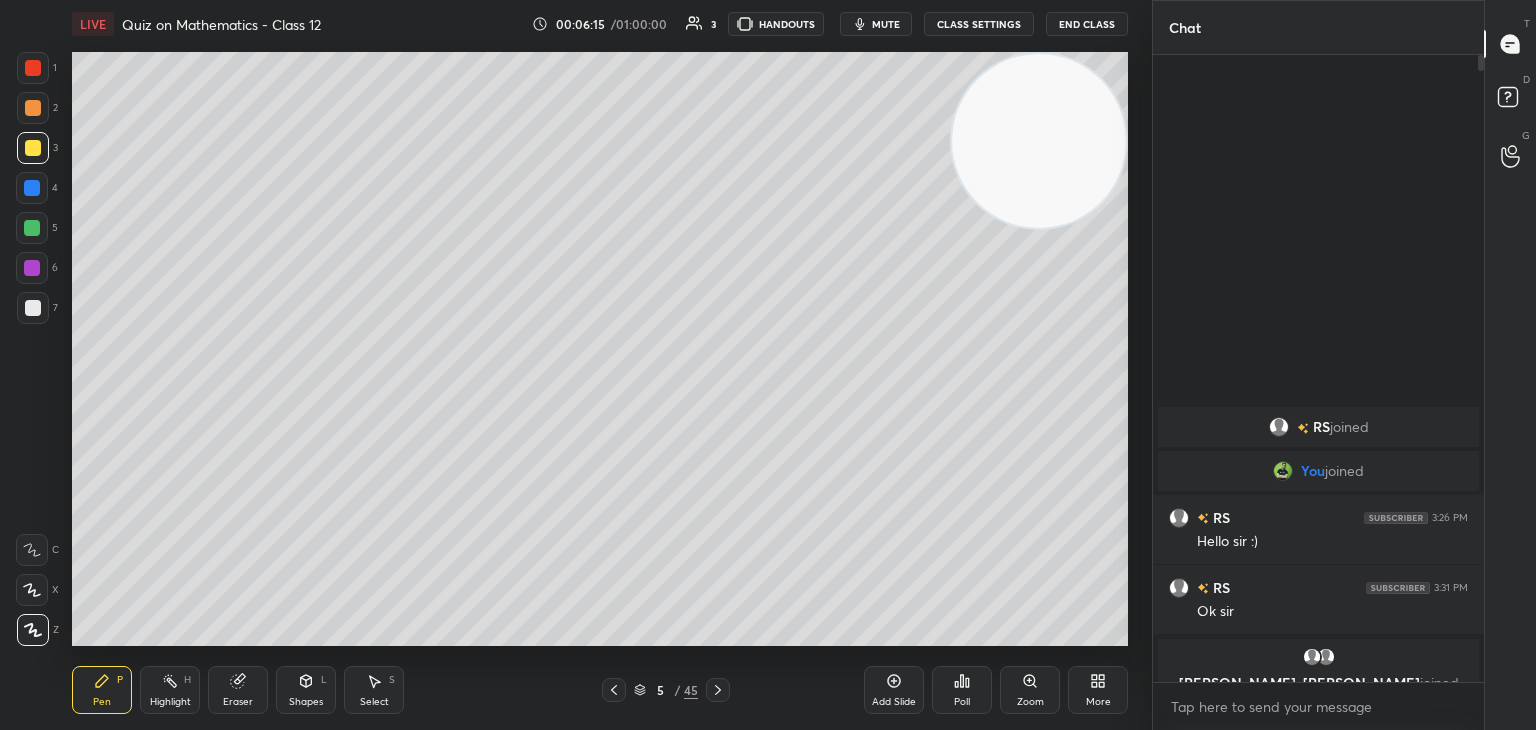 click 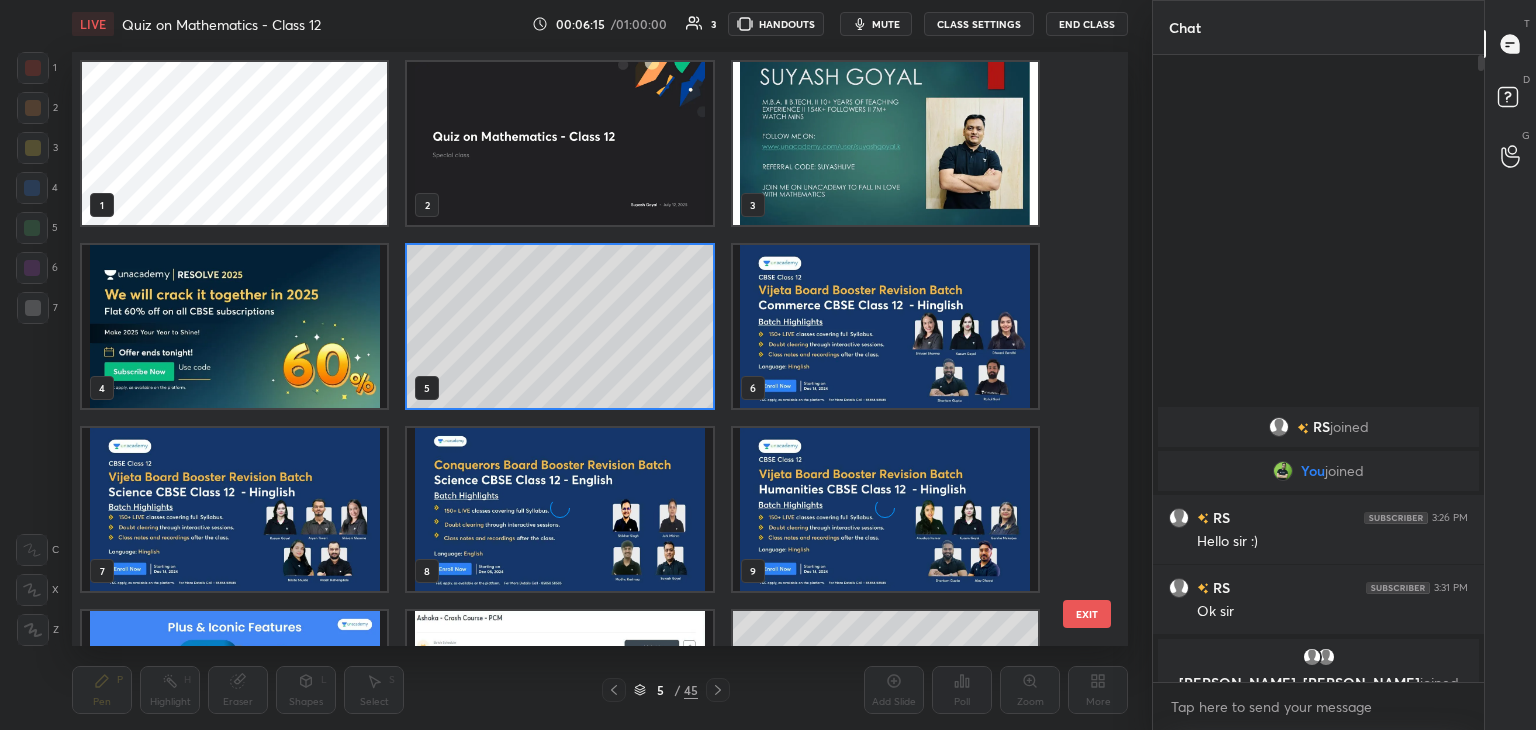 scroll, scrollTop: 6, scrollLeft: 10, axis: both 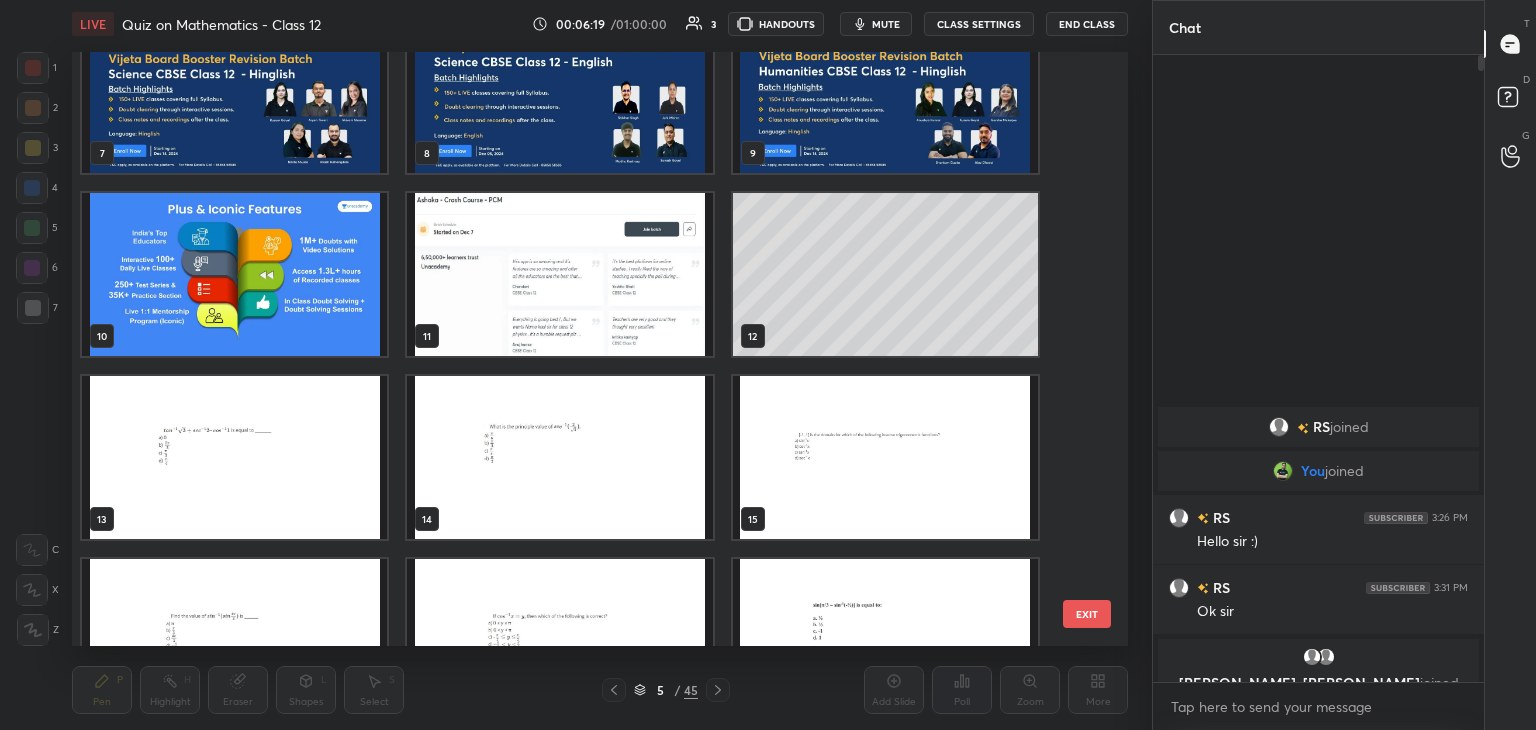 click at bounding box center [234, 274] 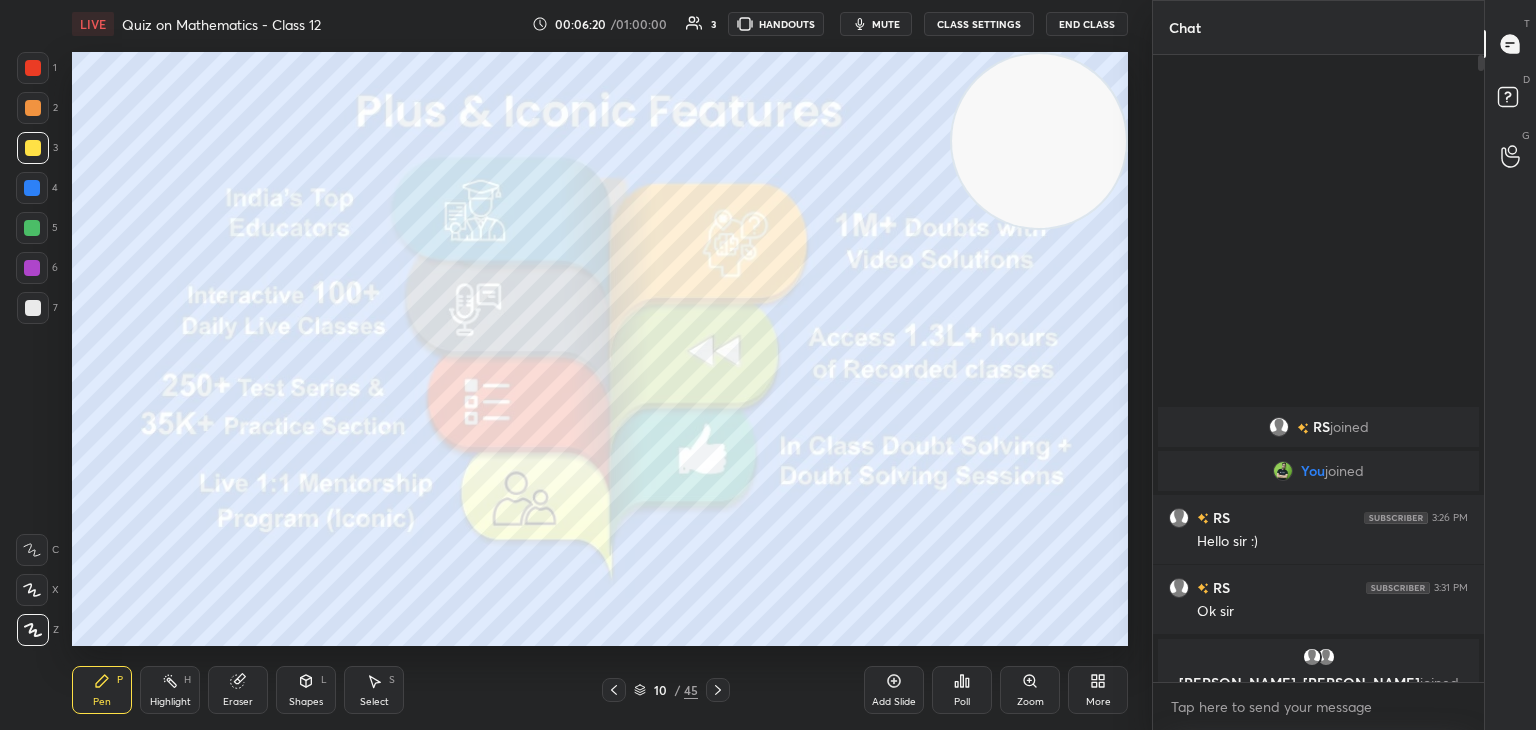 click on "Highlight H" at bounding box center [170, 690] 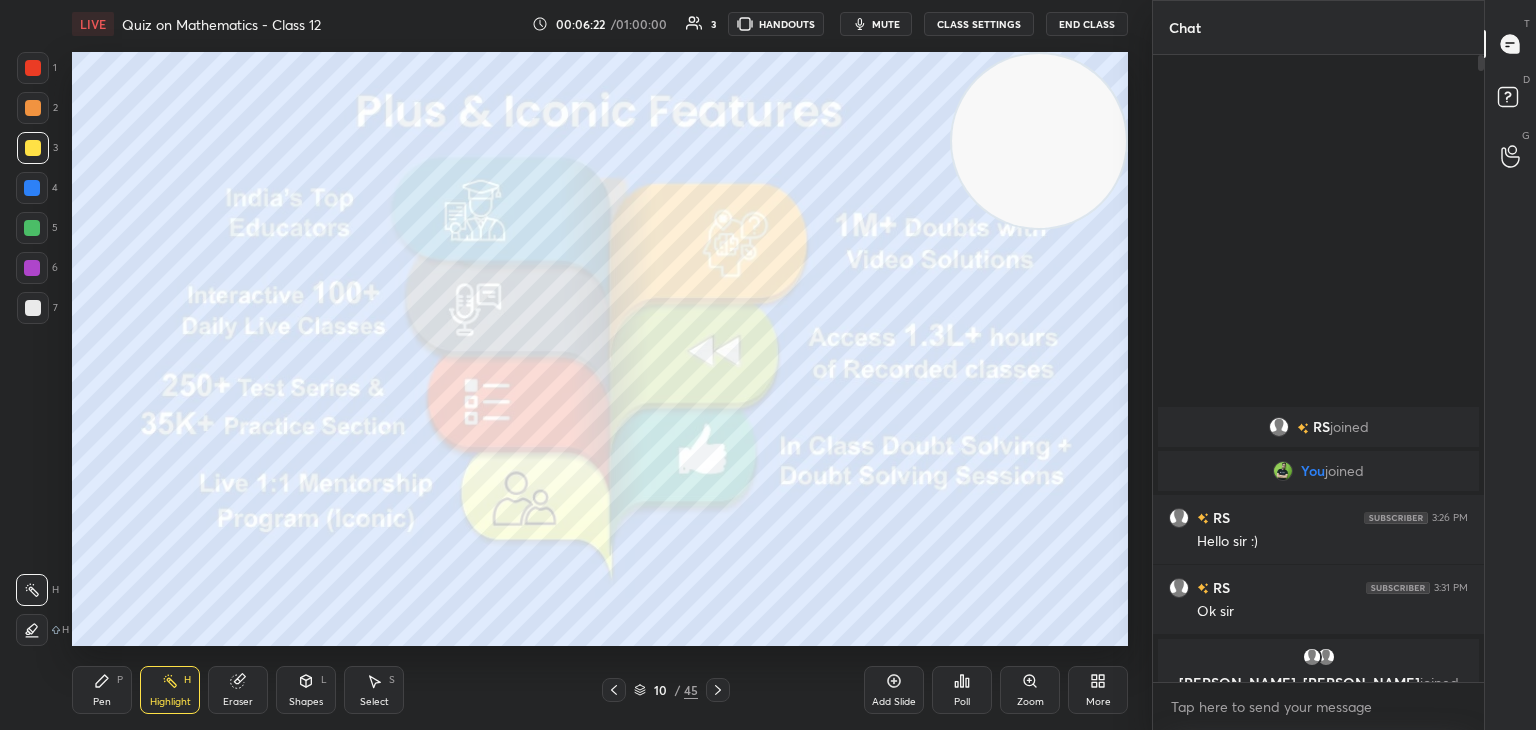 drag, startPoint x: 26, startPoint y: 69, endPoint x: 44, endPoint y: 73, distance: 18.439089 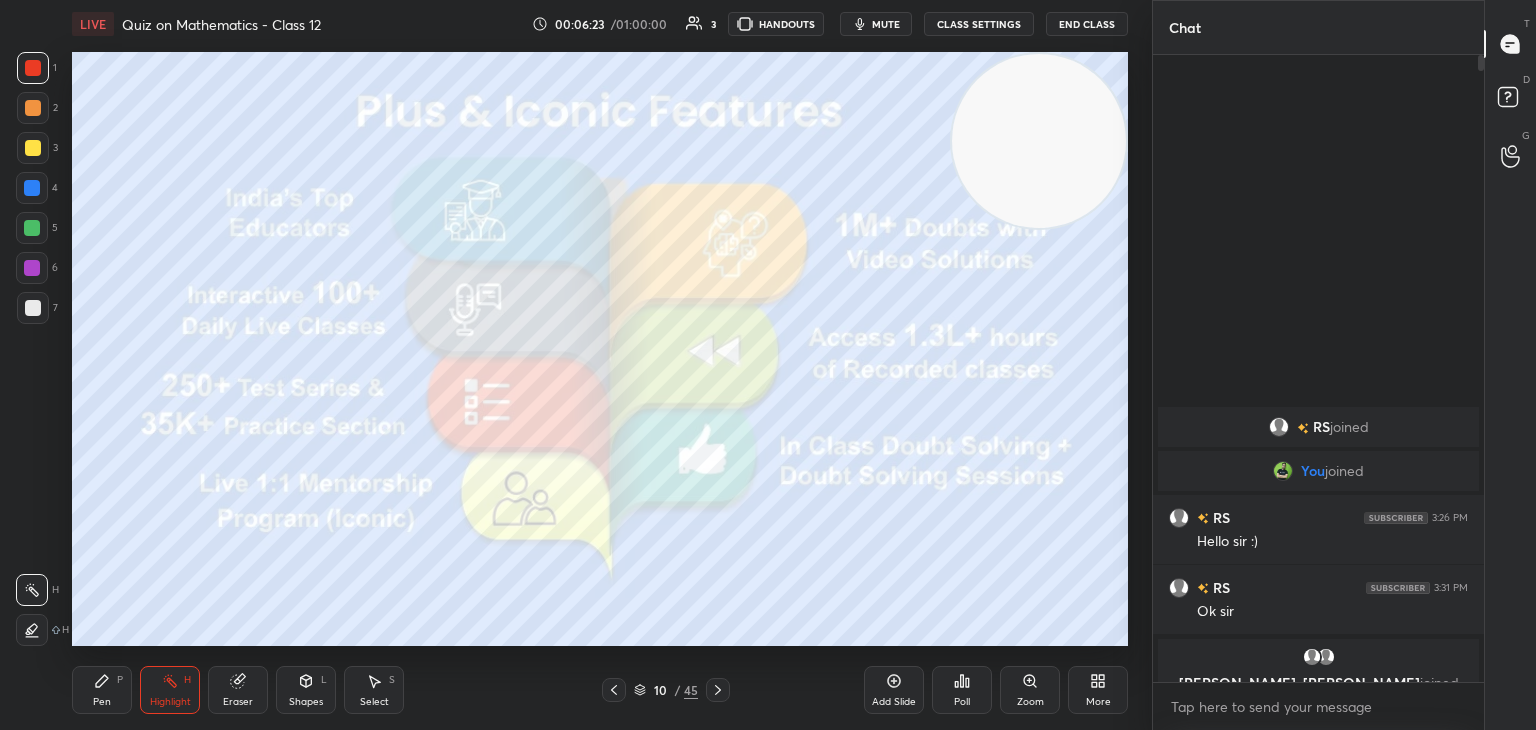 drag, startPoint x: 1037, startPoint y: 122, endPoint x: 994, endPoint y: 124, distance: 43.046486 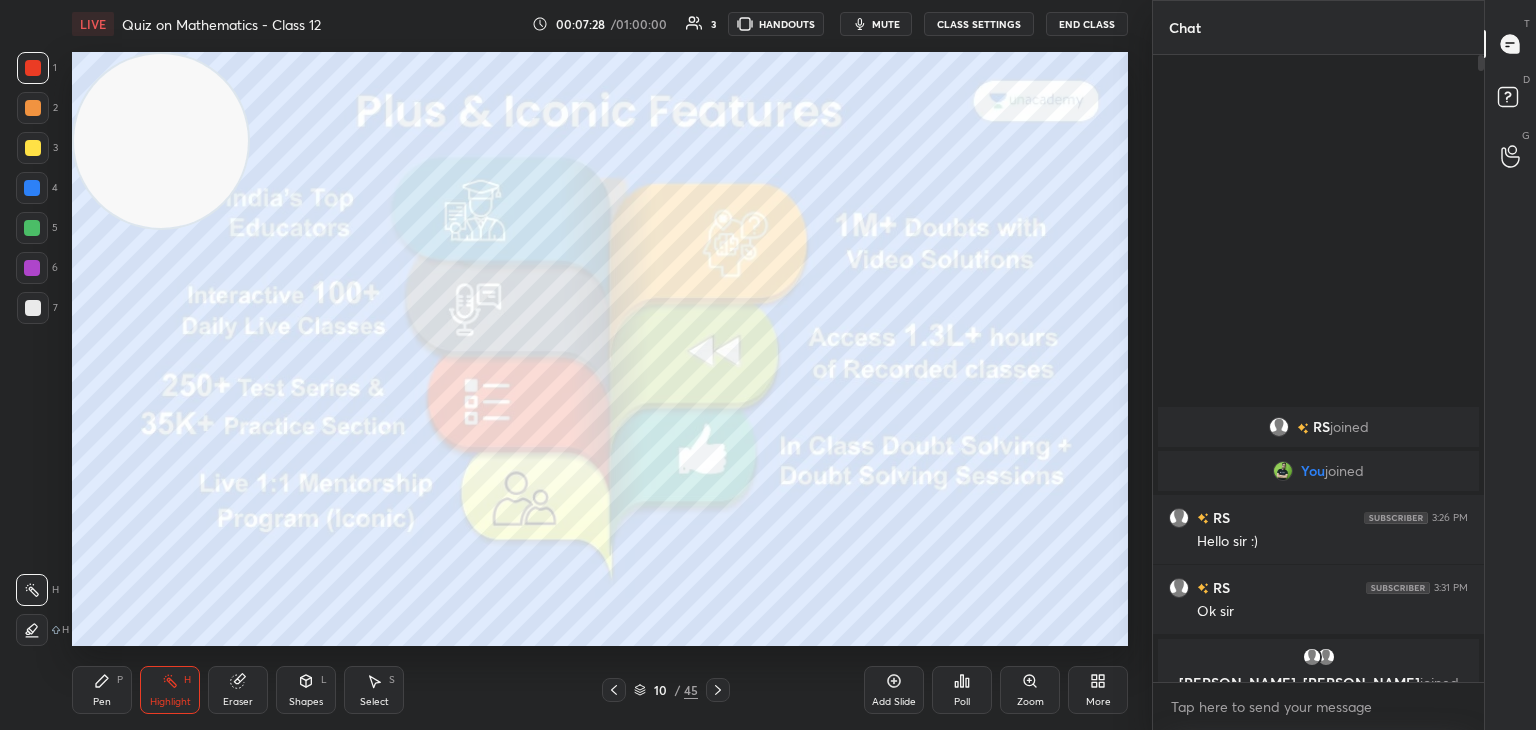 drag, startPoint x: 956, startPoint y: 135, endPoint x: 0, endPoint y: 64, distance: 958.6329 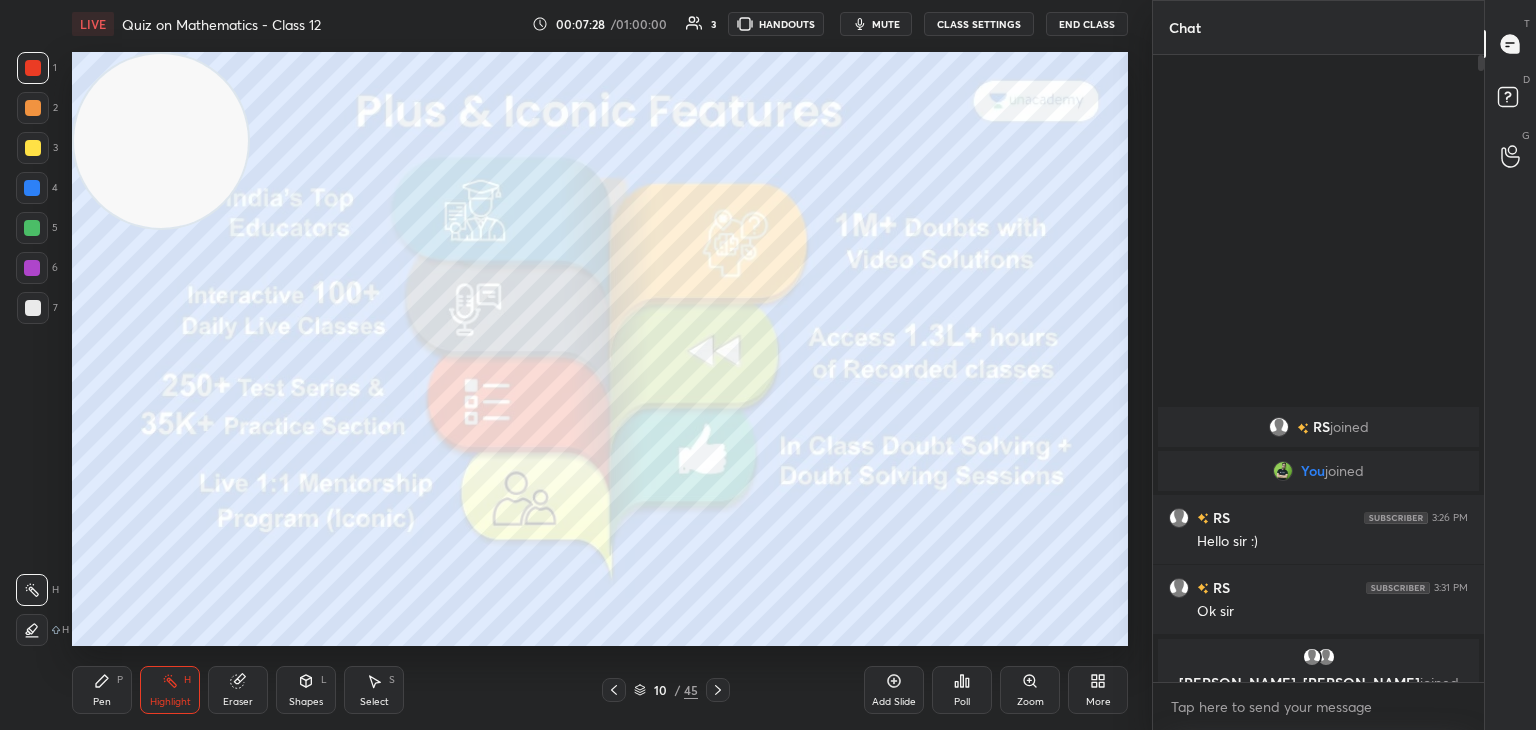click on "1 2 3 4 5 6 7 C X Z C X Z E E Erase all   H H LIVE Quiz on Mathematics - Class 12 00:07:28 /  01:00:00 3 HANDOUTS mute CLASS SETTINGS End Class Setting up your live class Poll for   secs No correct answer Start poll Back Quiz on Mathematics - Class 12 [PERSON_NAME] Pen P Highlight H Eraser Shapes L Select S 10 / 45 Add Slide Poll Zoom More" at bounding box center (568, 365) 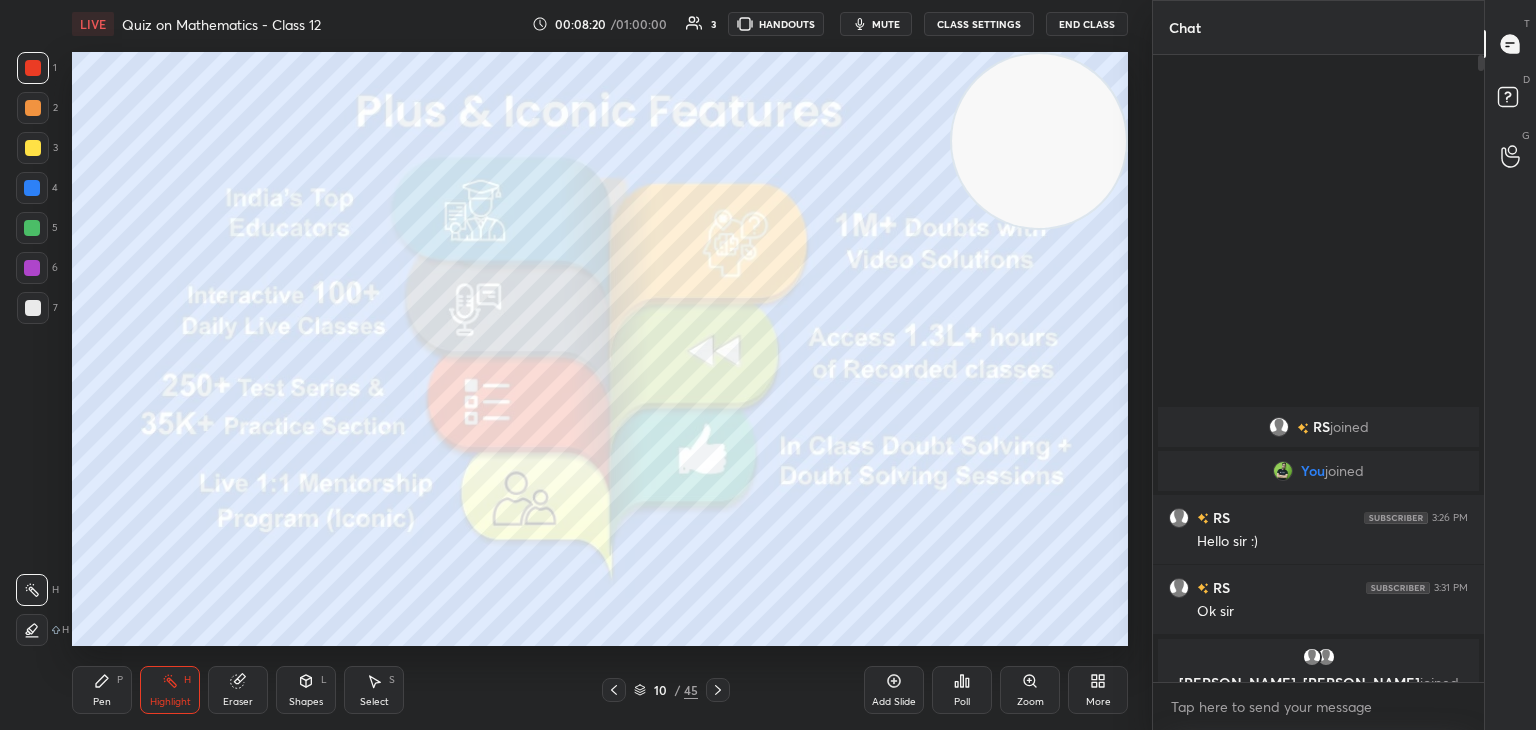 drag, startPoint x: 211, startPoint y: 129, endPoint x: 1089, endPoint y: 211, distance: 881.82086 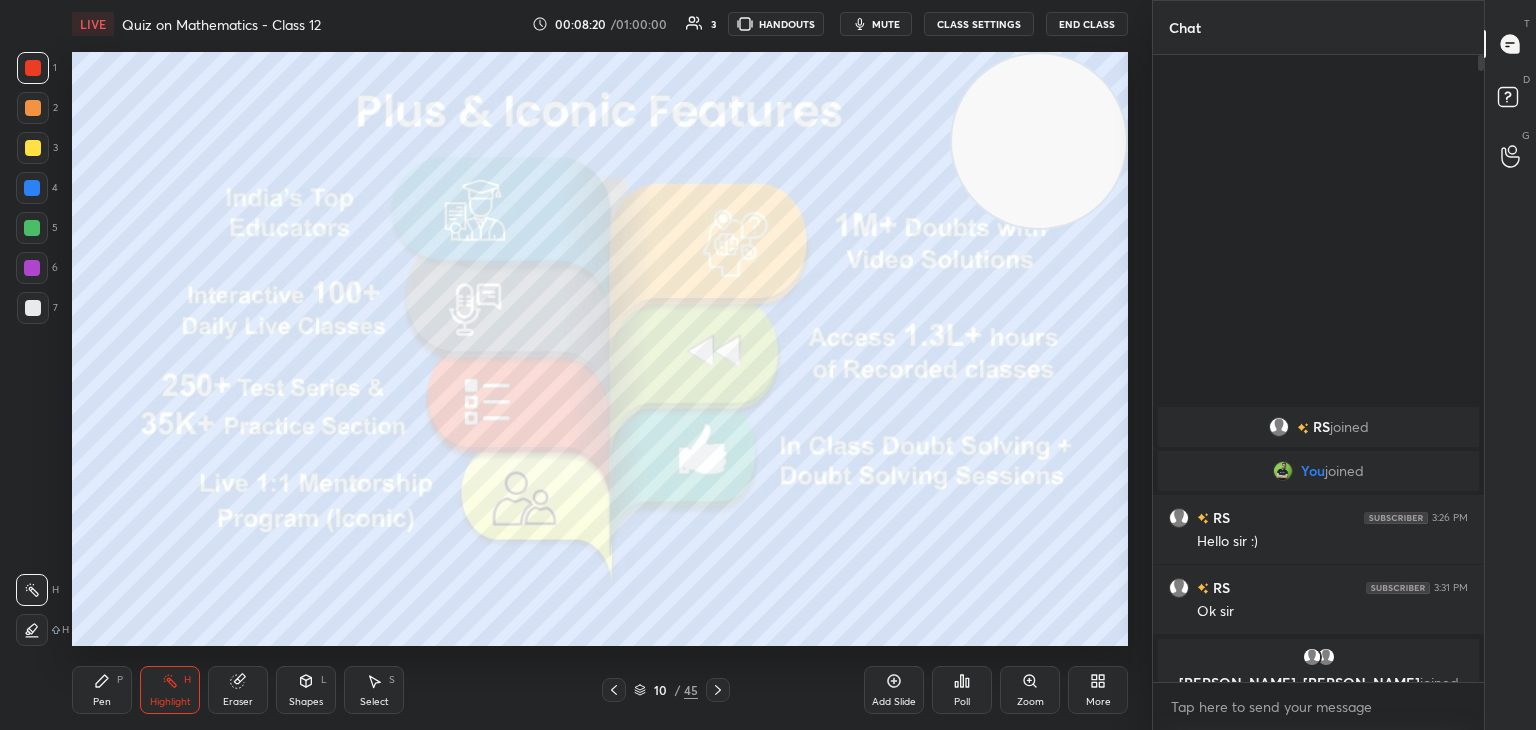 click on "Setting up your live class Poll for   secs No correct answer Start poll" at bounding box center [600, 349] 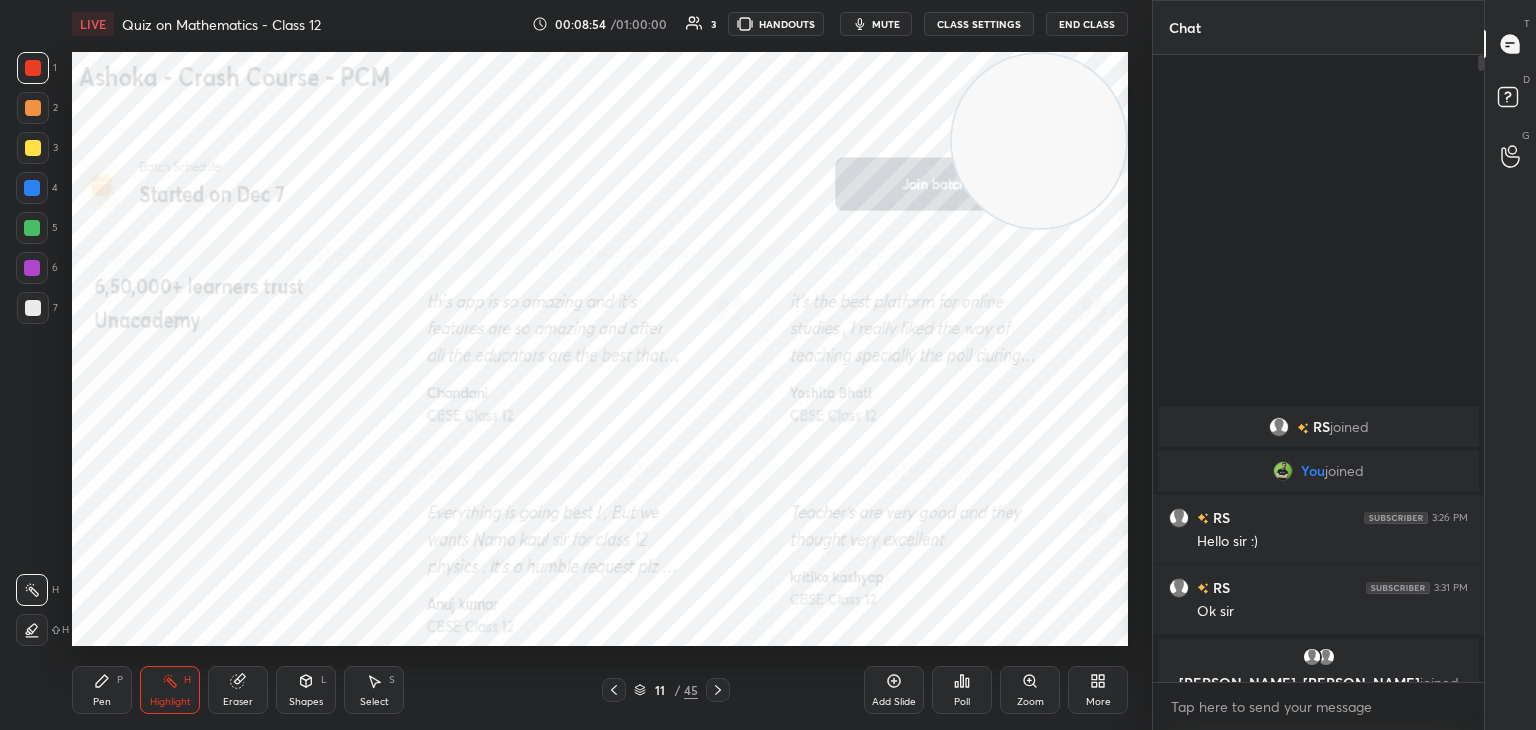 drag, startPoint x: 996, startPoint y: 145, endPoint x: 1031, endPoint y: 128, distance: 38.910152 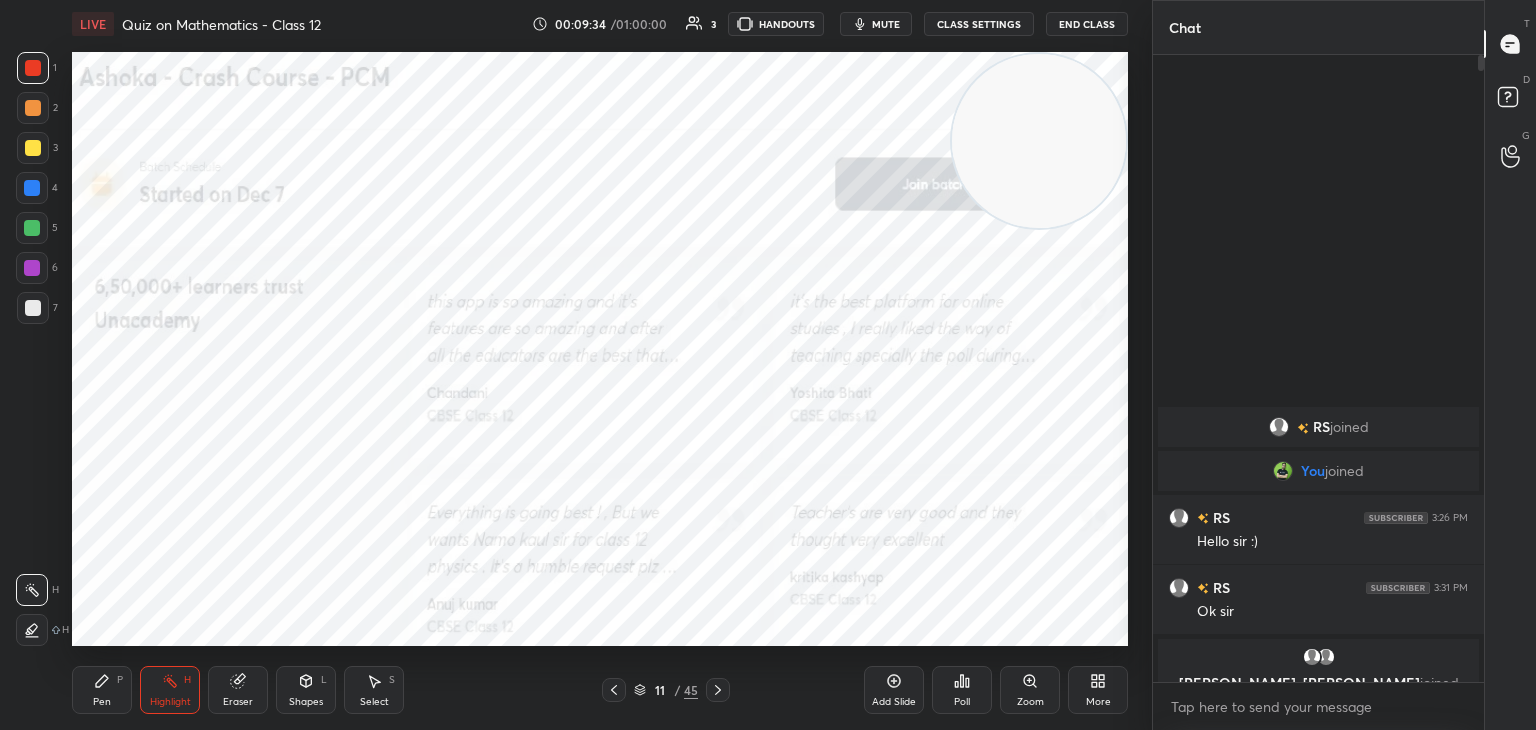 drag, startPoint x: 1031, startPoint y: 123, endPoint x: 1040, endPoint y: 115, distance: 12.0415945 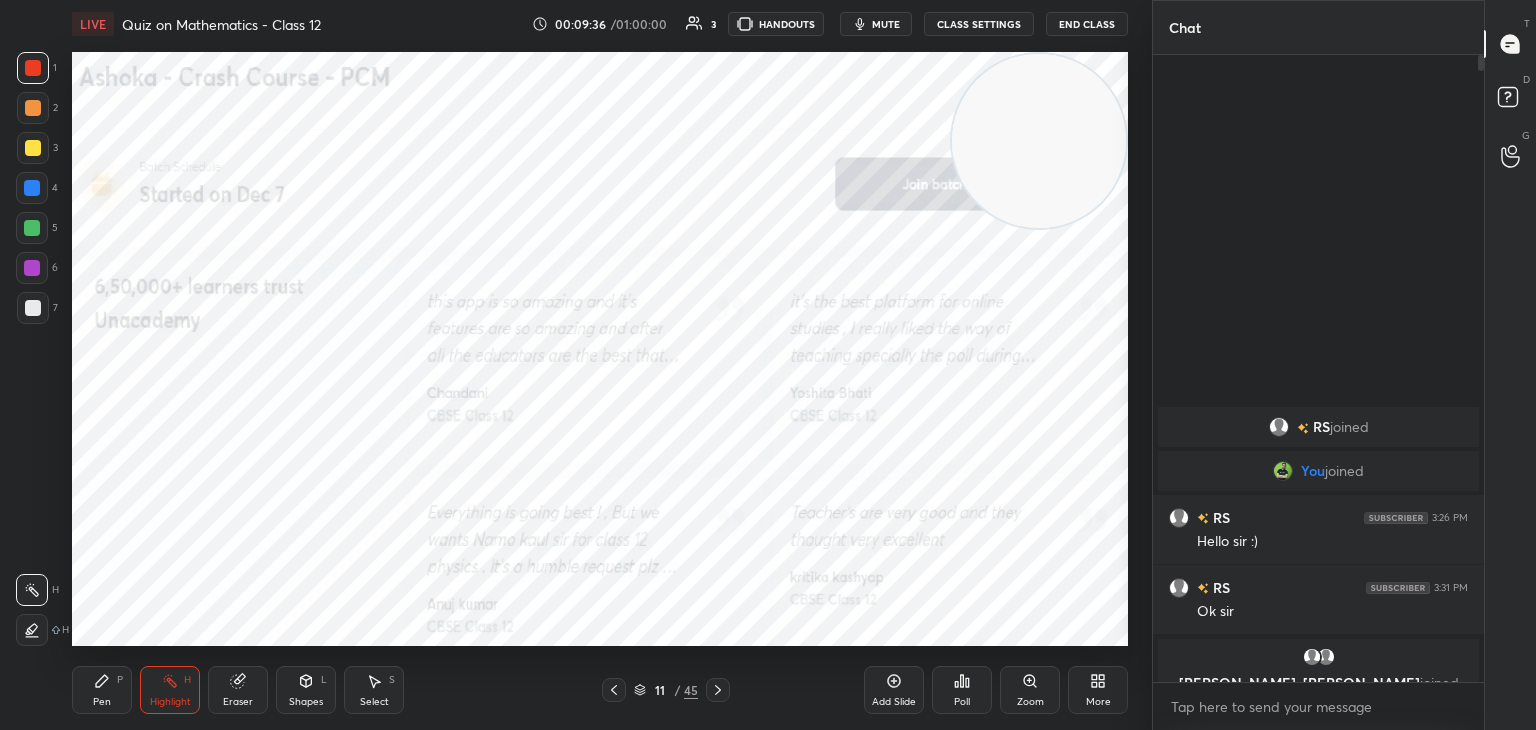 click 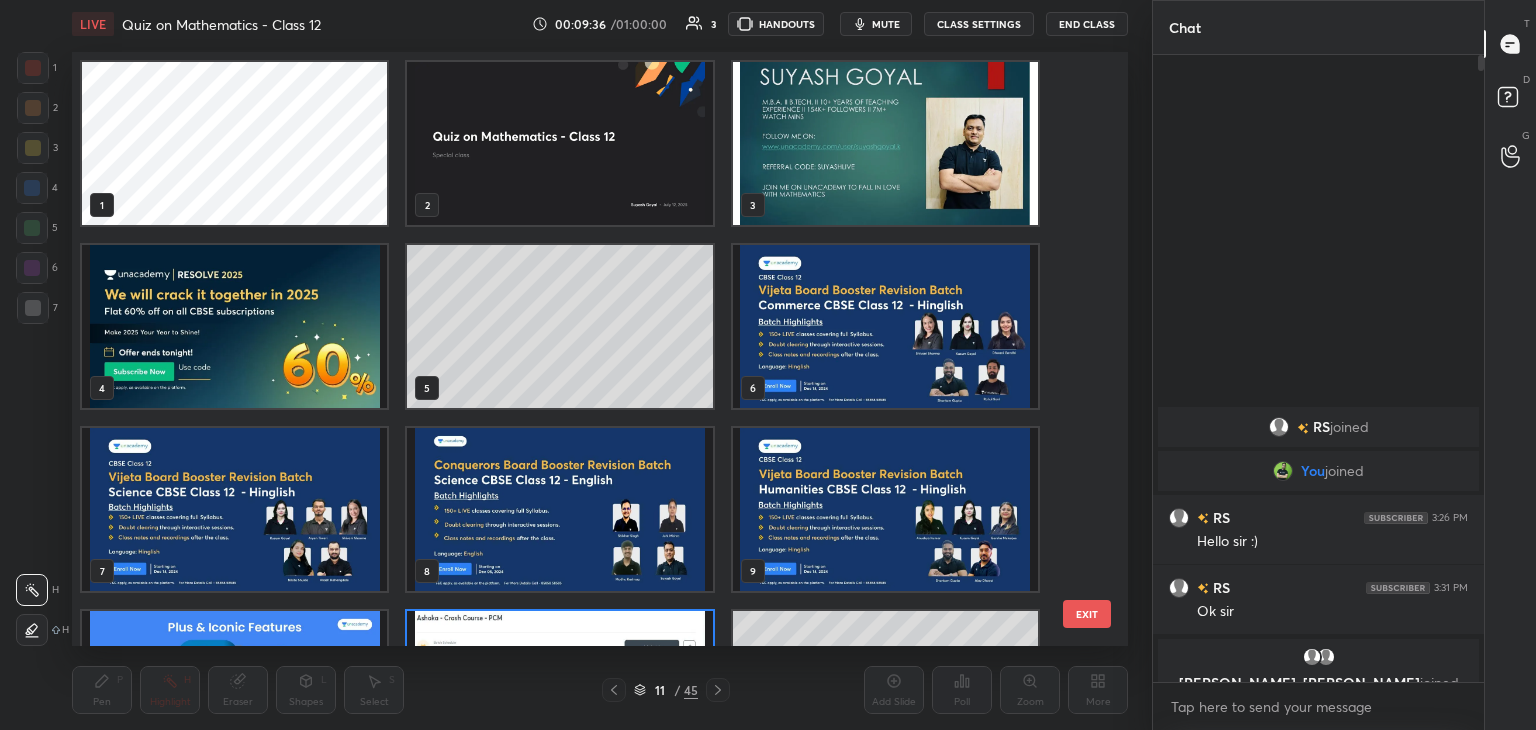 scroll, scrollTop: 138, scrollLeft: 0, axis: vertical 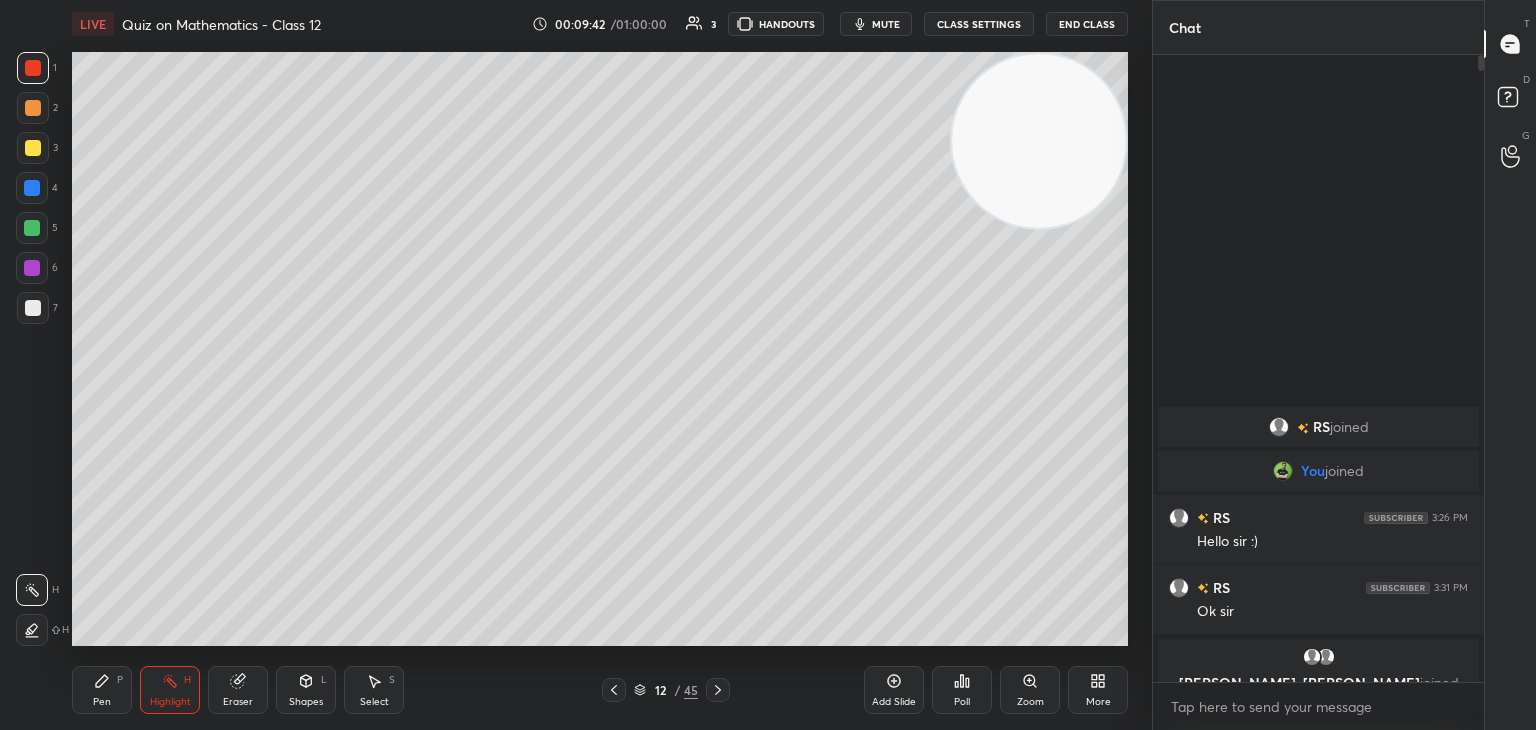 drag, startPoint x: 1013, startPoint y: 157, endPoint x: 1044, endPoint y: 143, distance: 34.0147 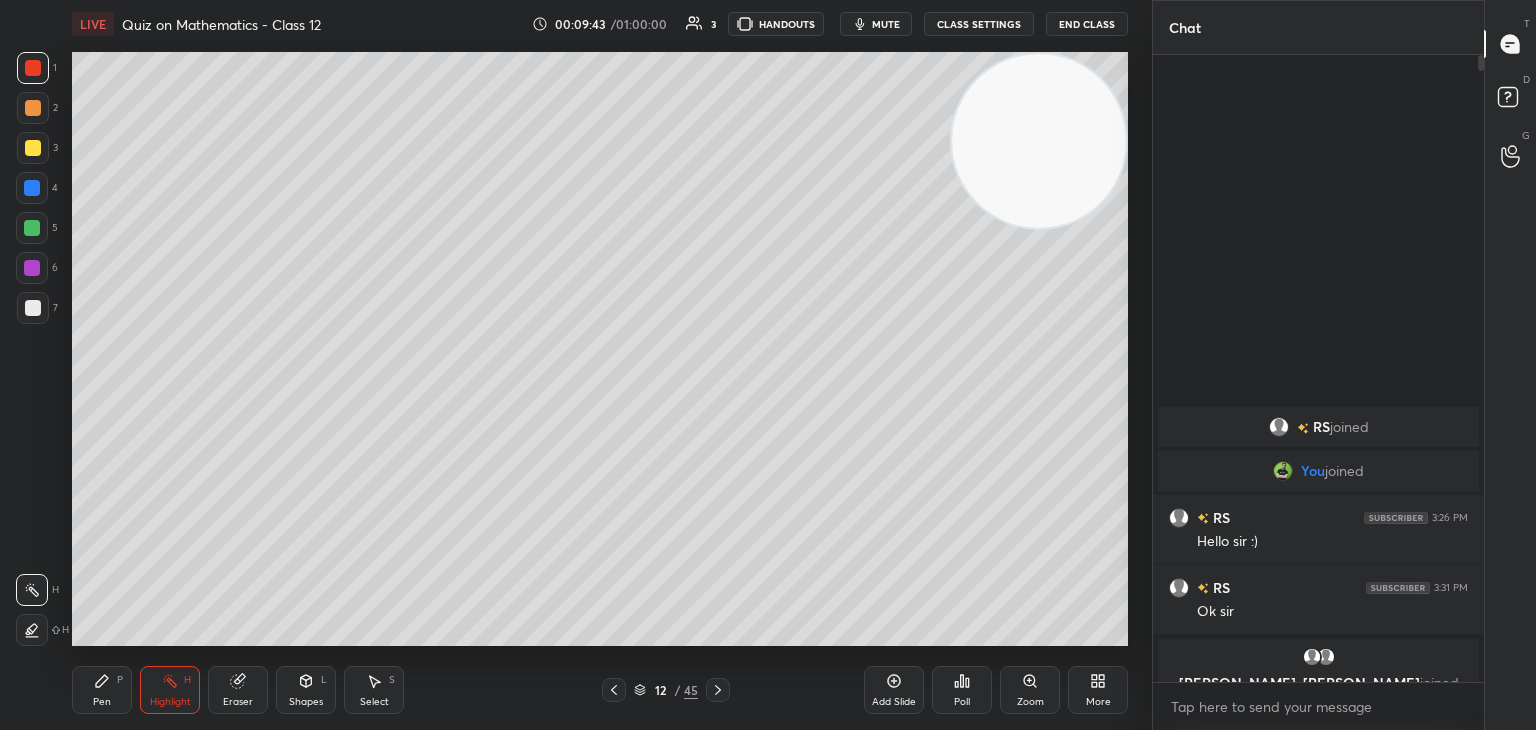 click on "Highlight H" at bounding box center (170, 690) 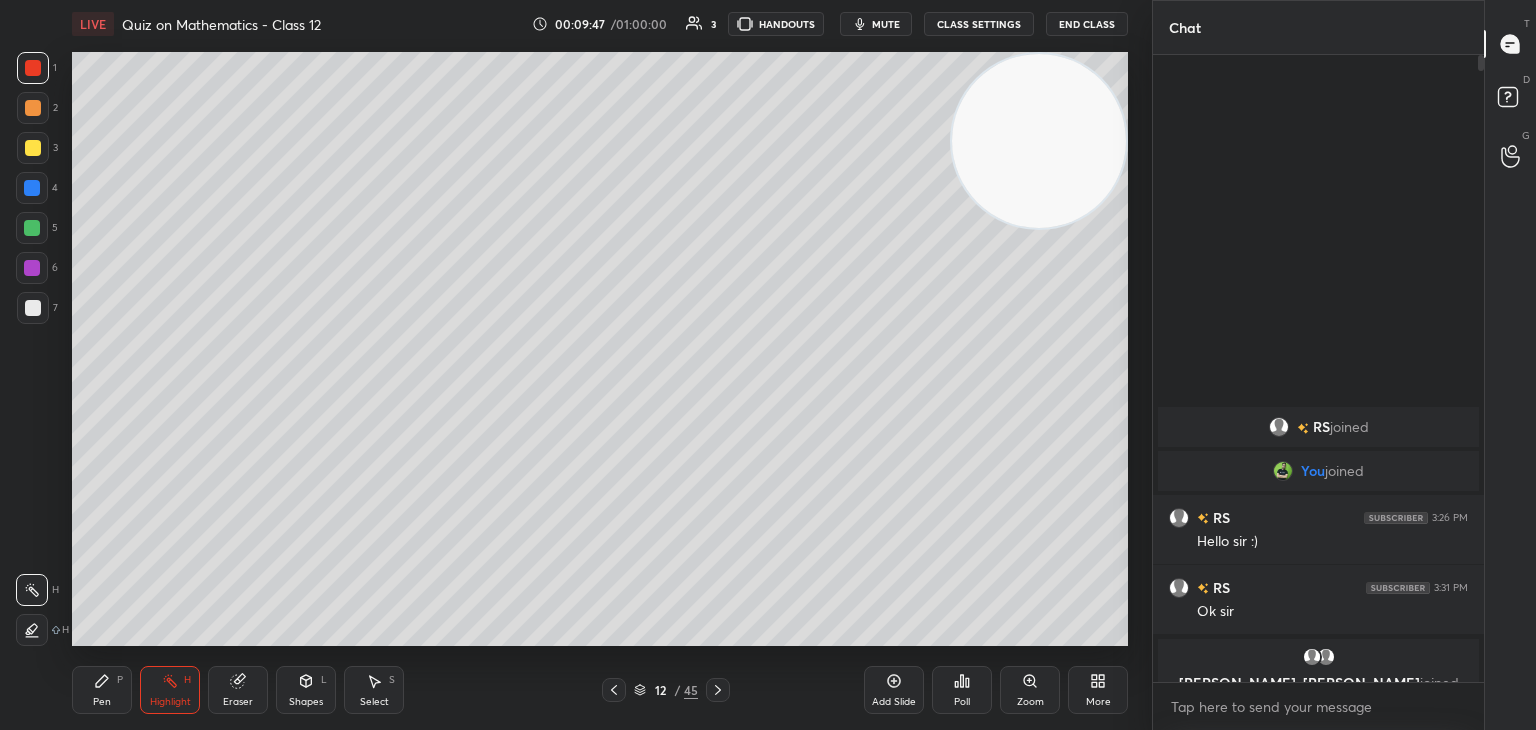 click on "7" at bounding box center [37, 308] 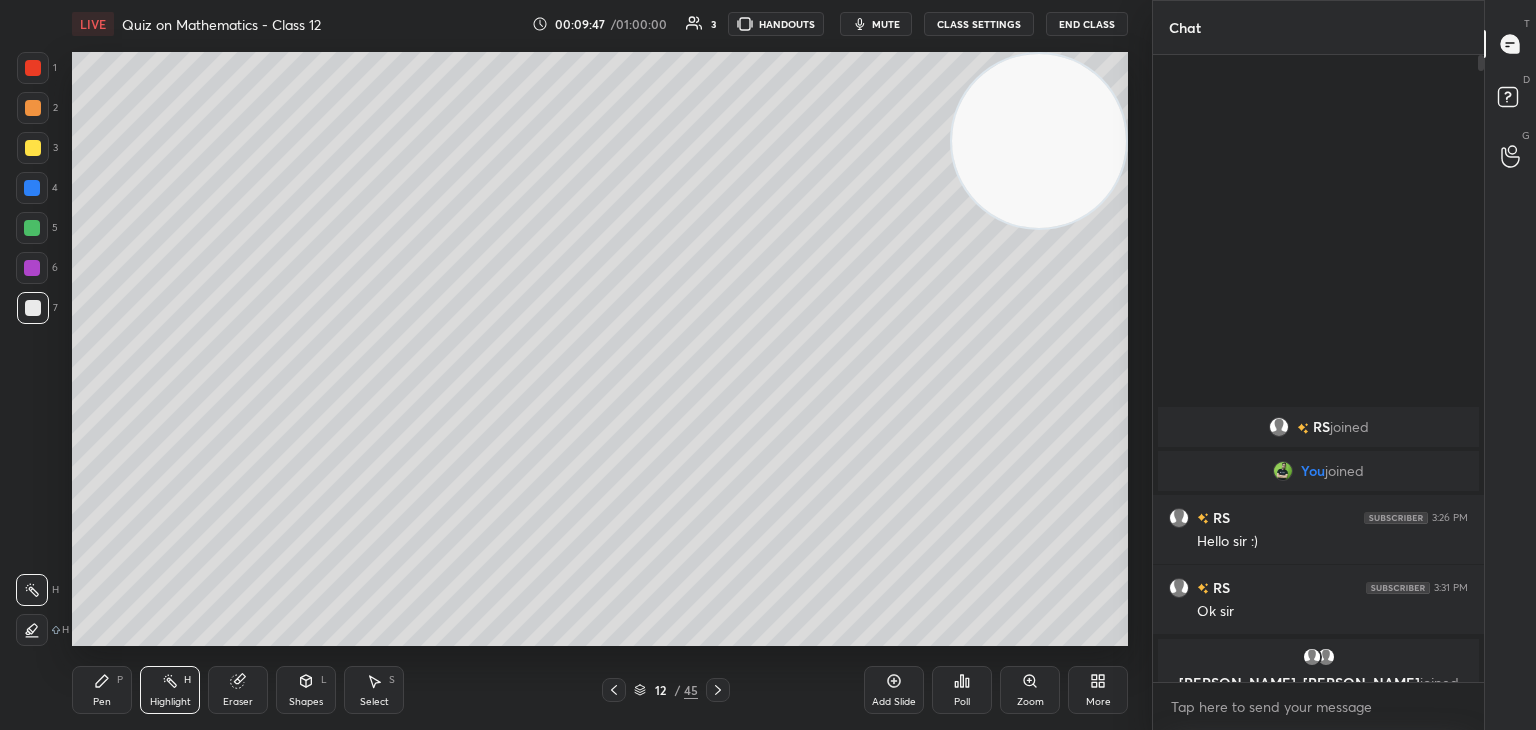 click at bounding box center (33, 308) 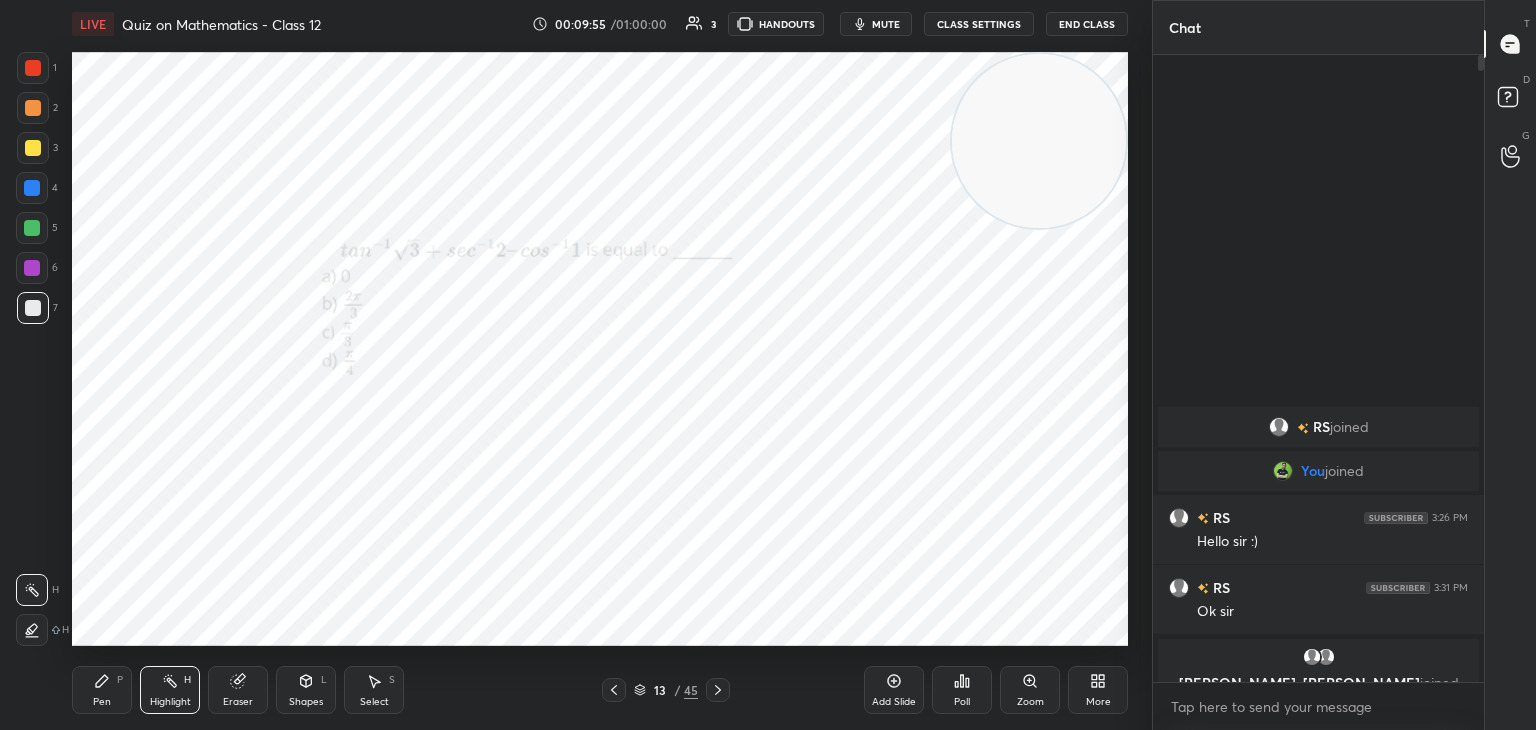 drag, startPoint x: 1064, startPoint y: 94, endPoint x: 1085, endPoint y: 80, distance: 25.23886 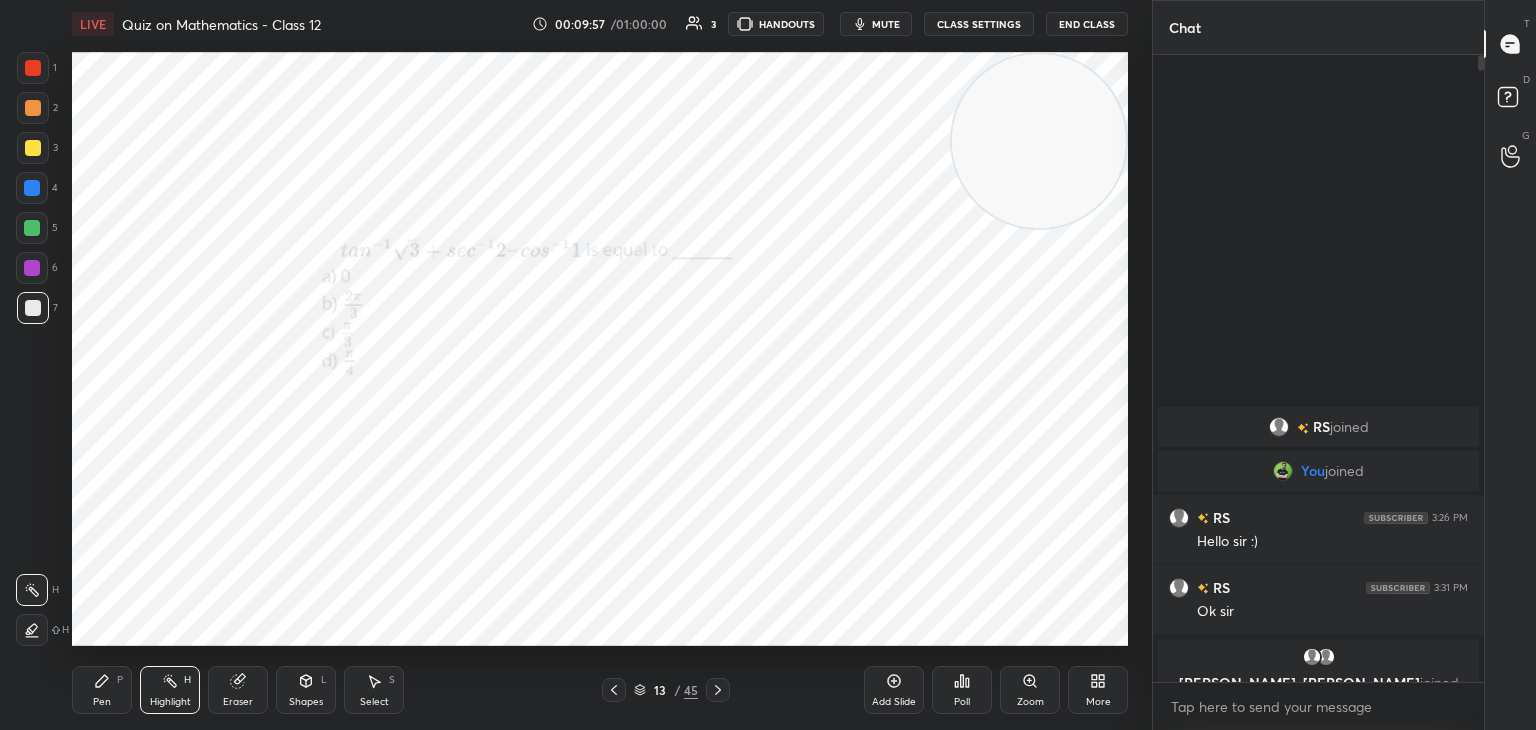 click at bounding box center [33, 68] 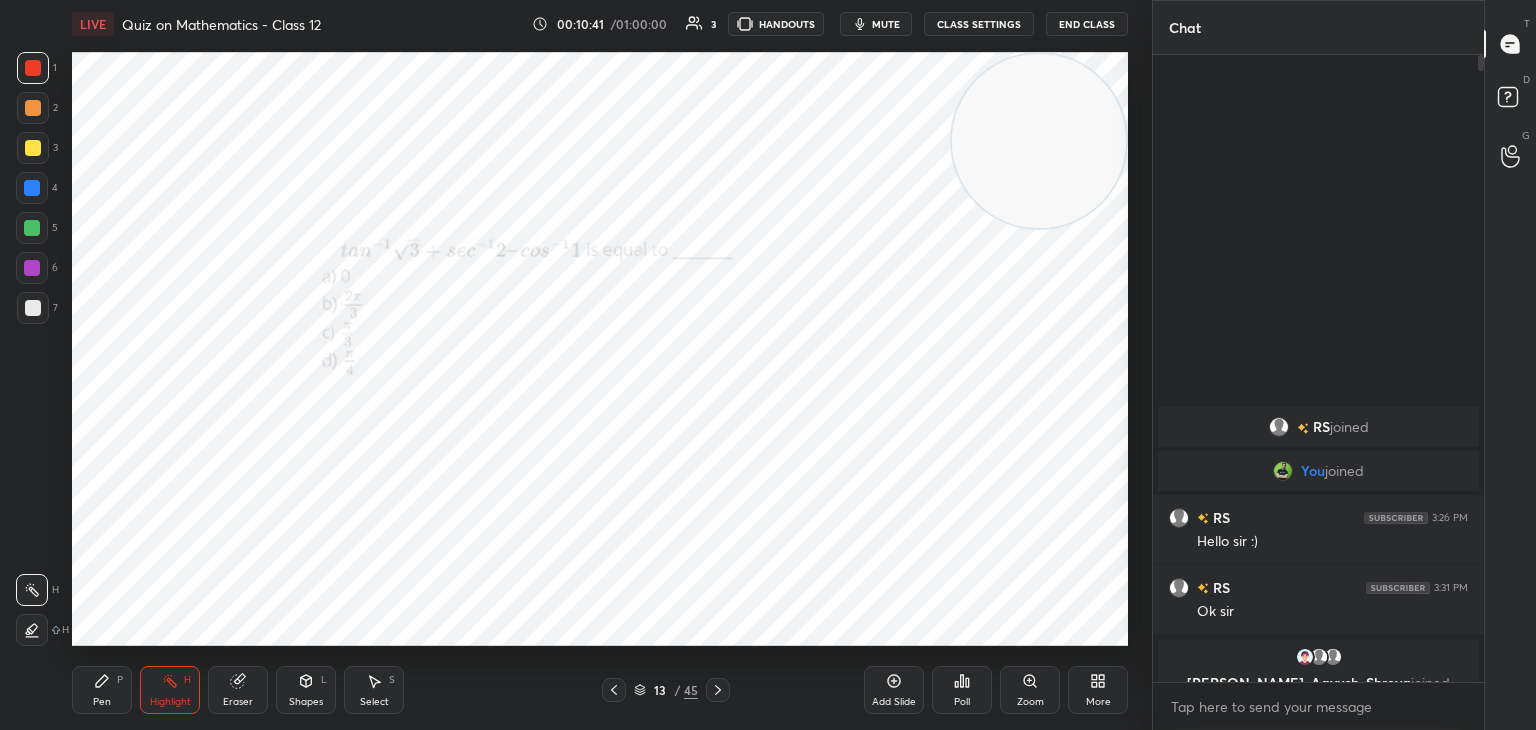 drag, startPoint x: 0, startPoint y: 524, endPoint x: 32, endPoint y: 524, distance: 32 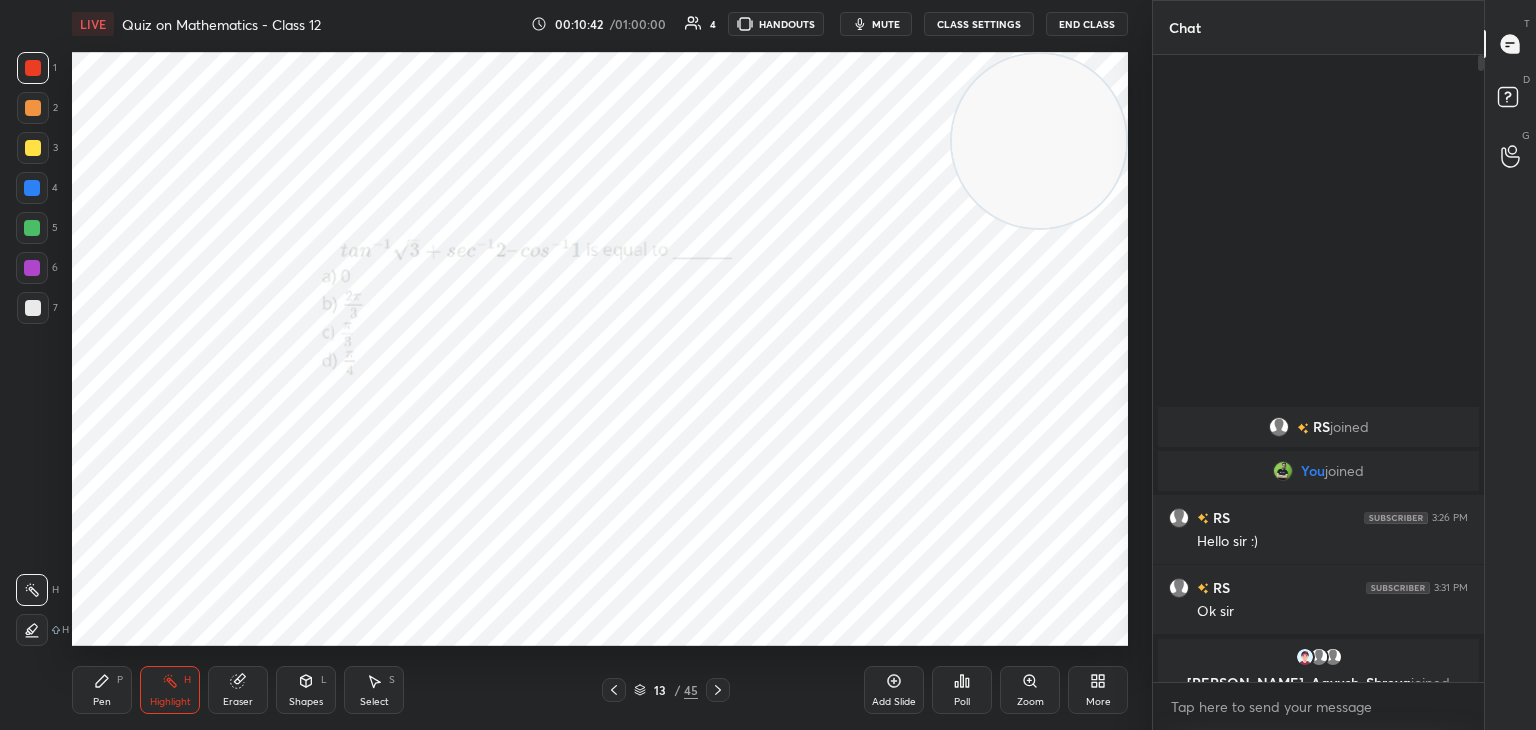 click on "Poll" at bounding box center (962, 690) 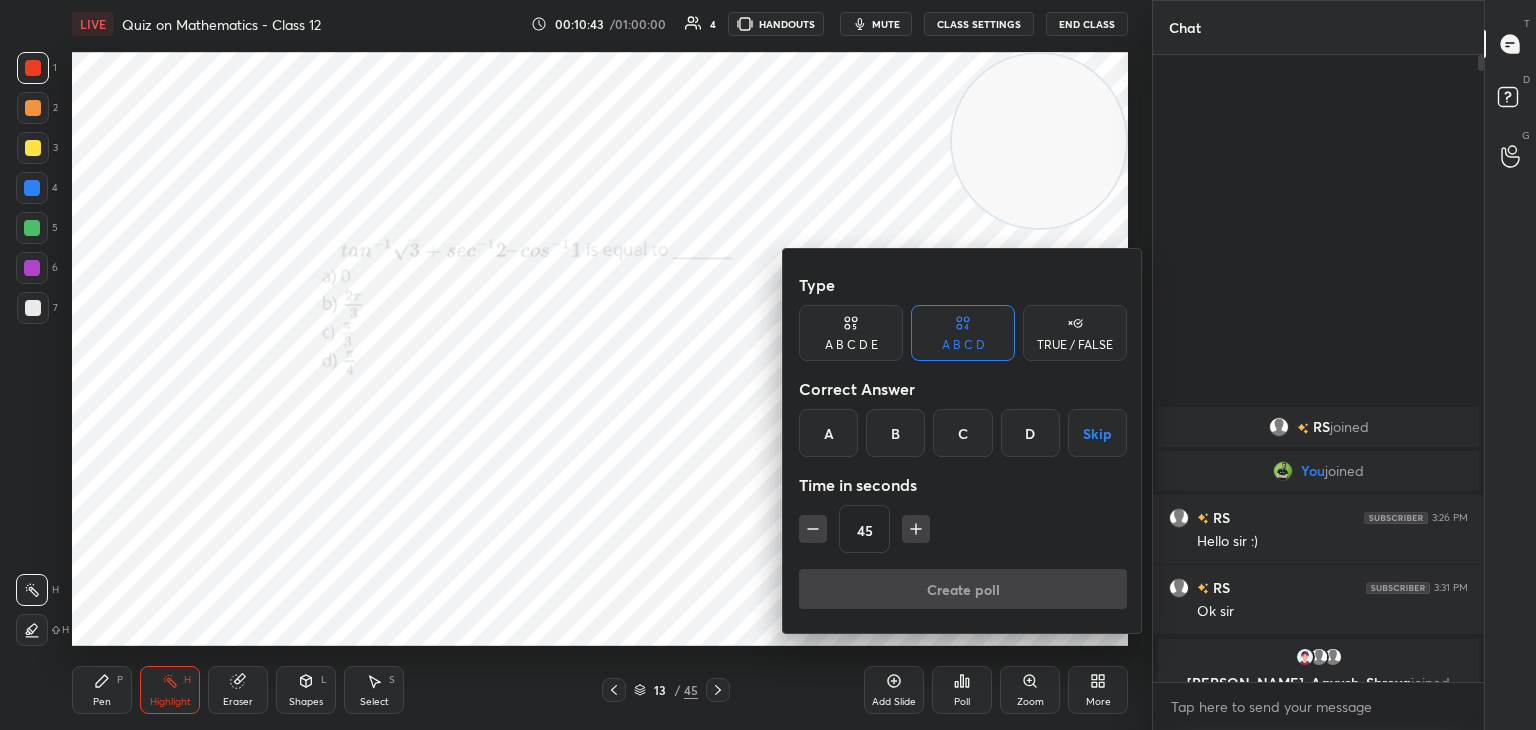 drag, startPoint x: 913, startPoint y: 433, endPoint x: 932, endPoint y: 457, distance: 30.610456 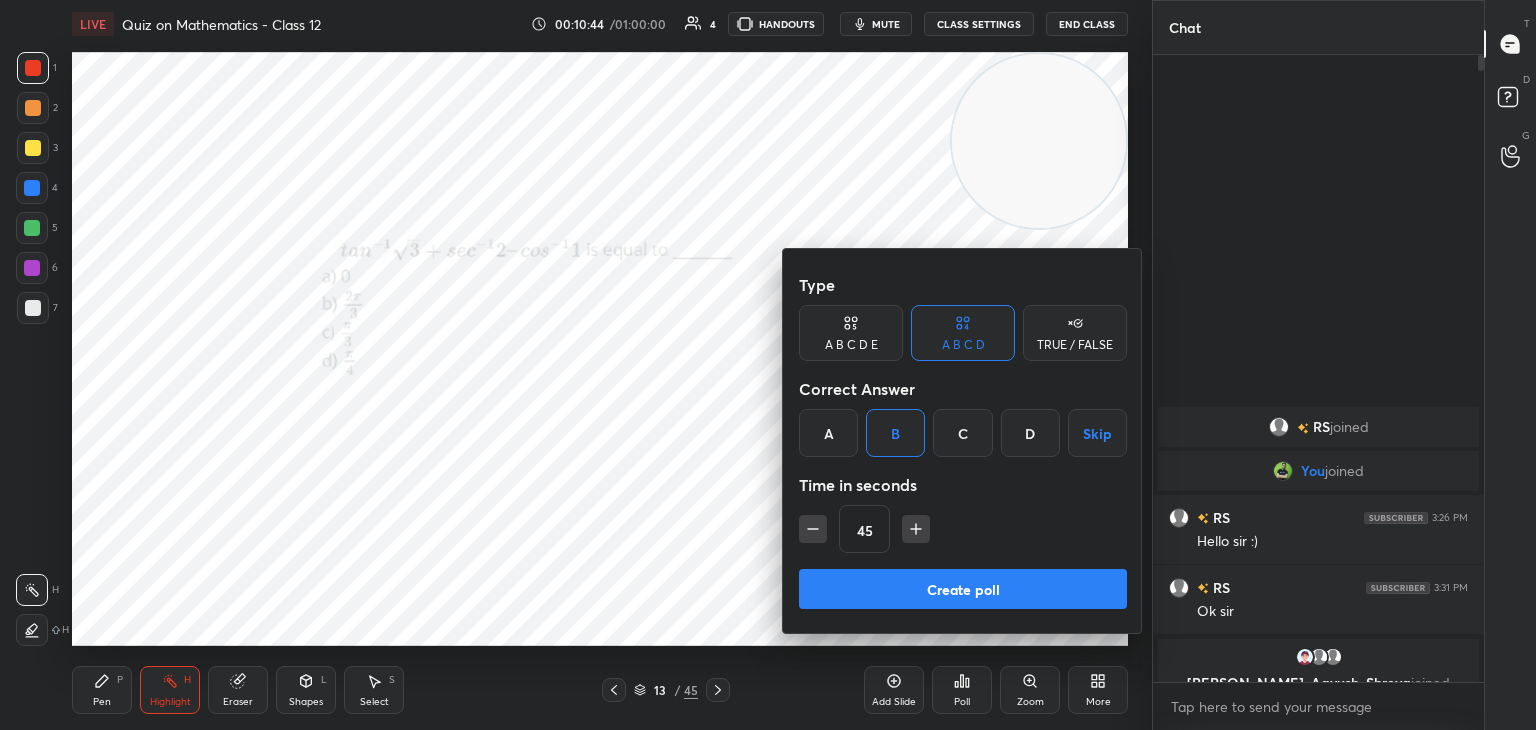 drag, startPoint x: 916, startPoint y: 538, endPoint x: 917, endPoint y: 570, distance: 32.01562 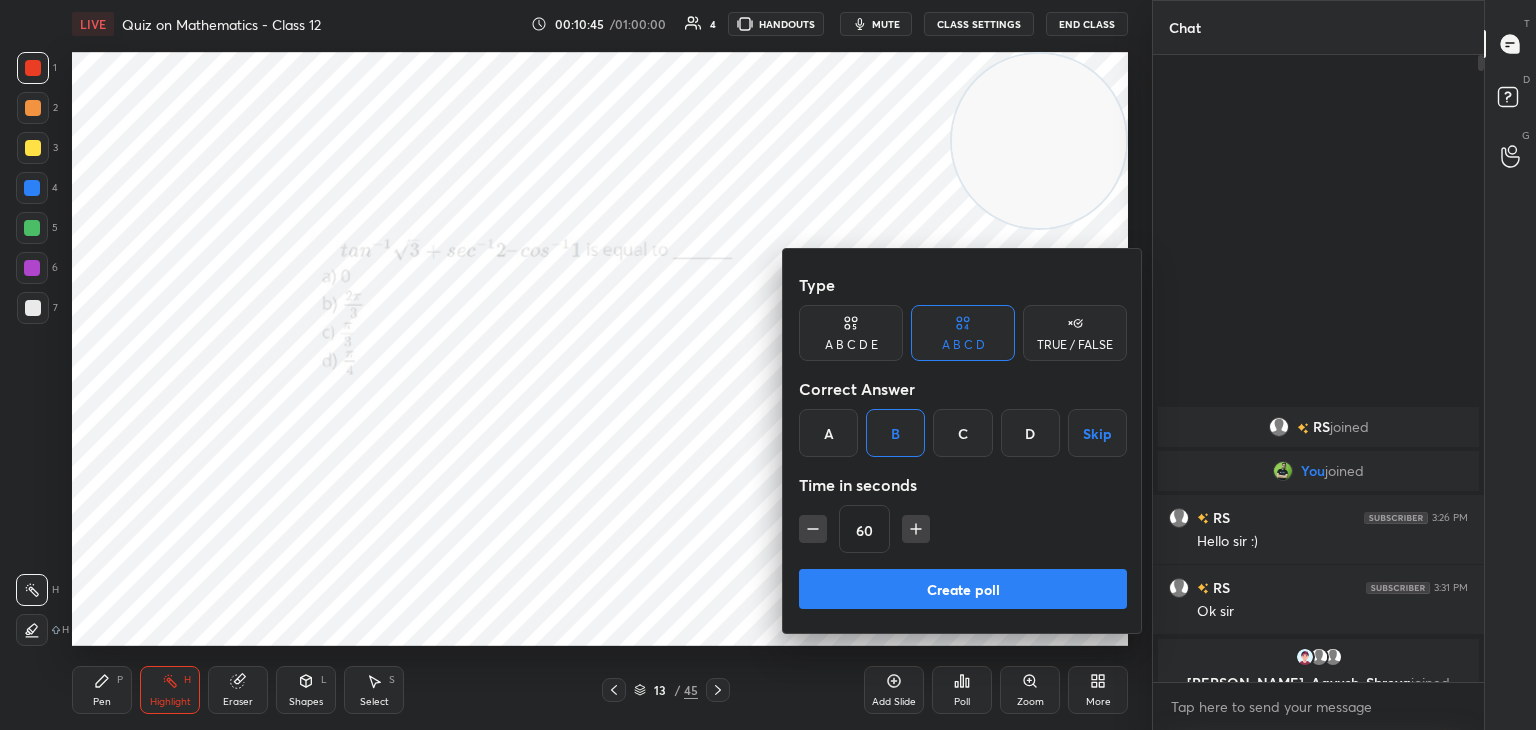 click on "Create poll" at bounding box center [963, 589] 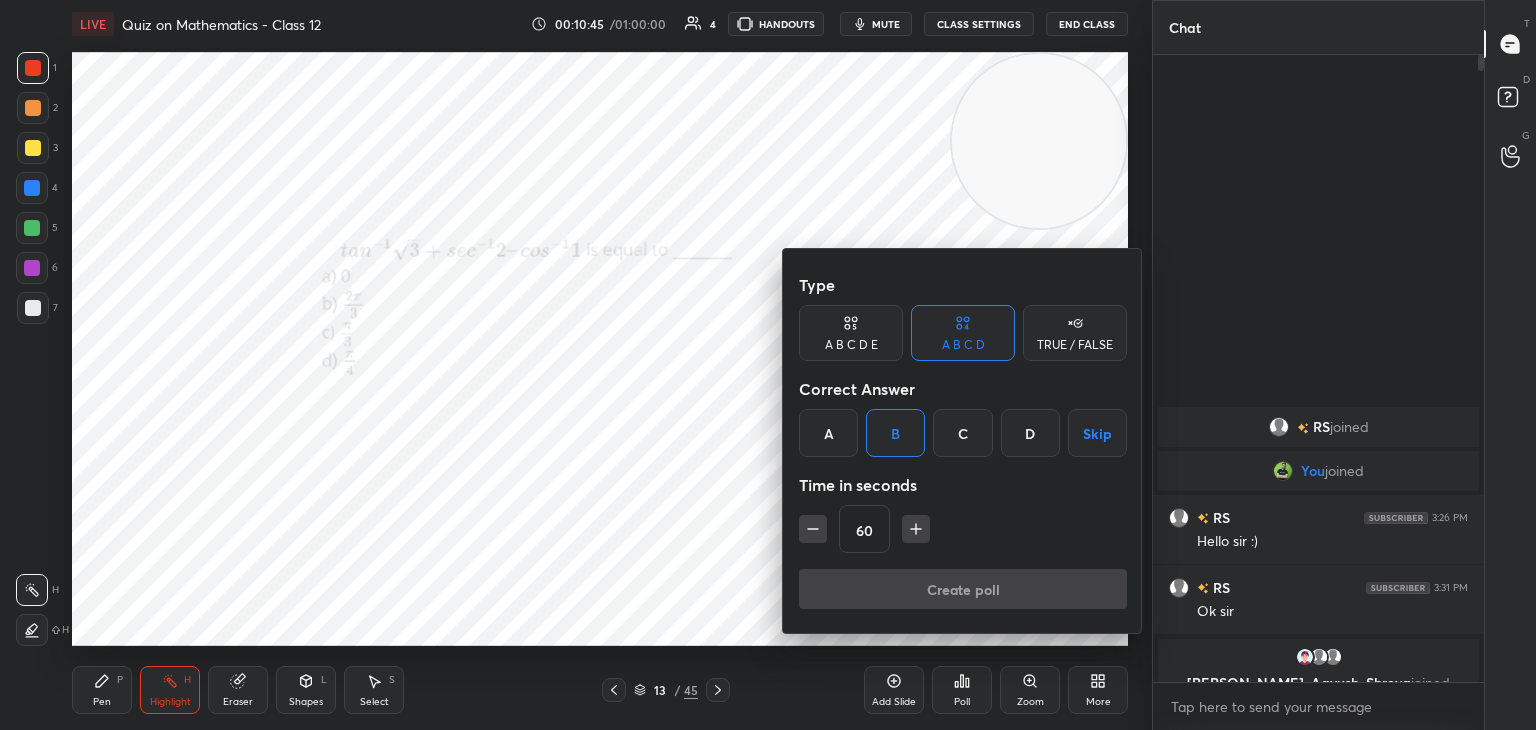 click on "Create poll" at bounding box center (963, 593) 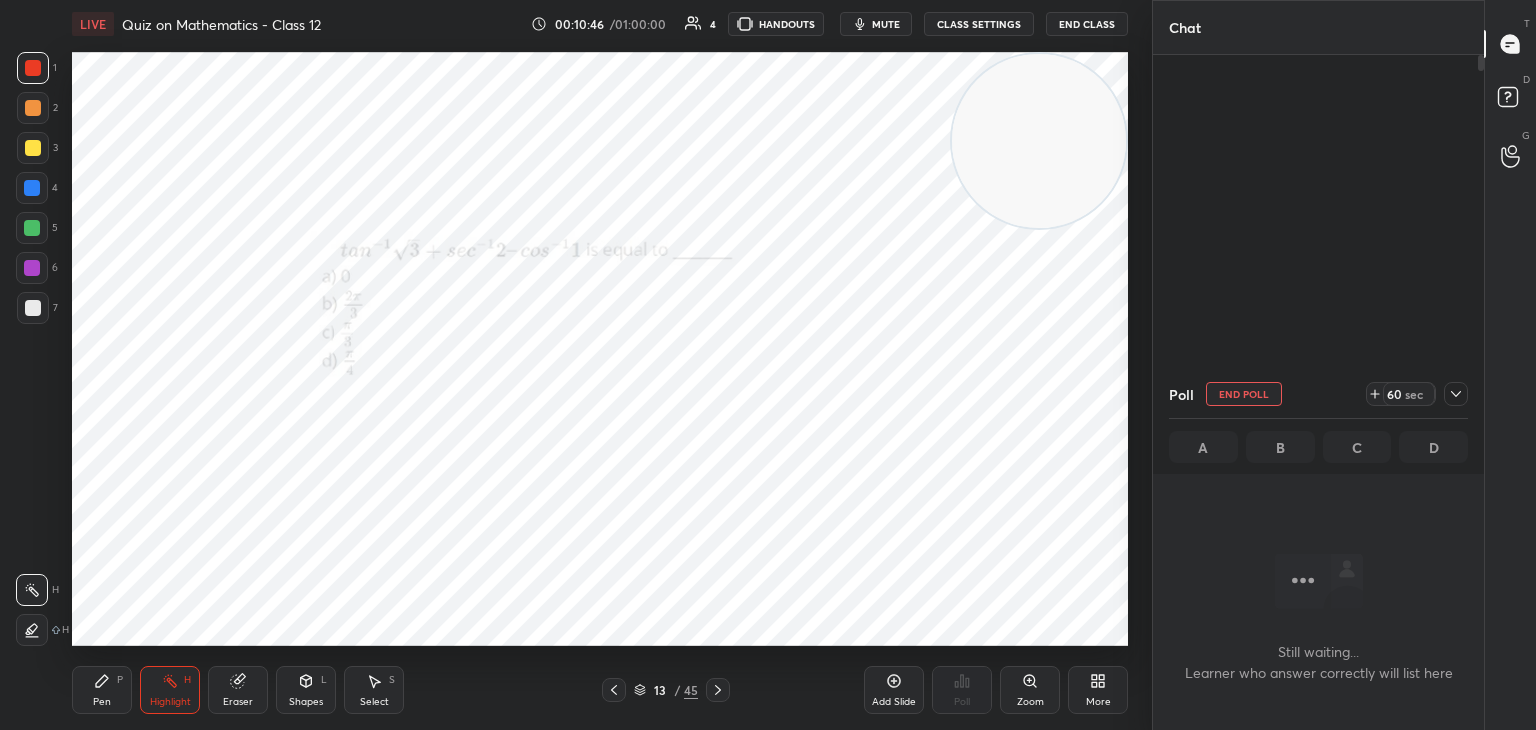 scroll, scrollTop: 524, scrollLeft: 325, axis: both 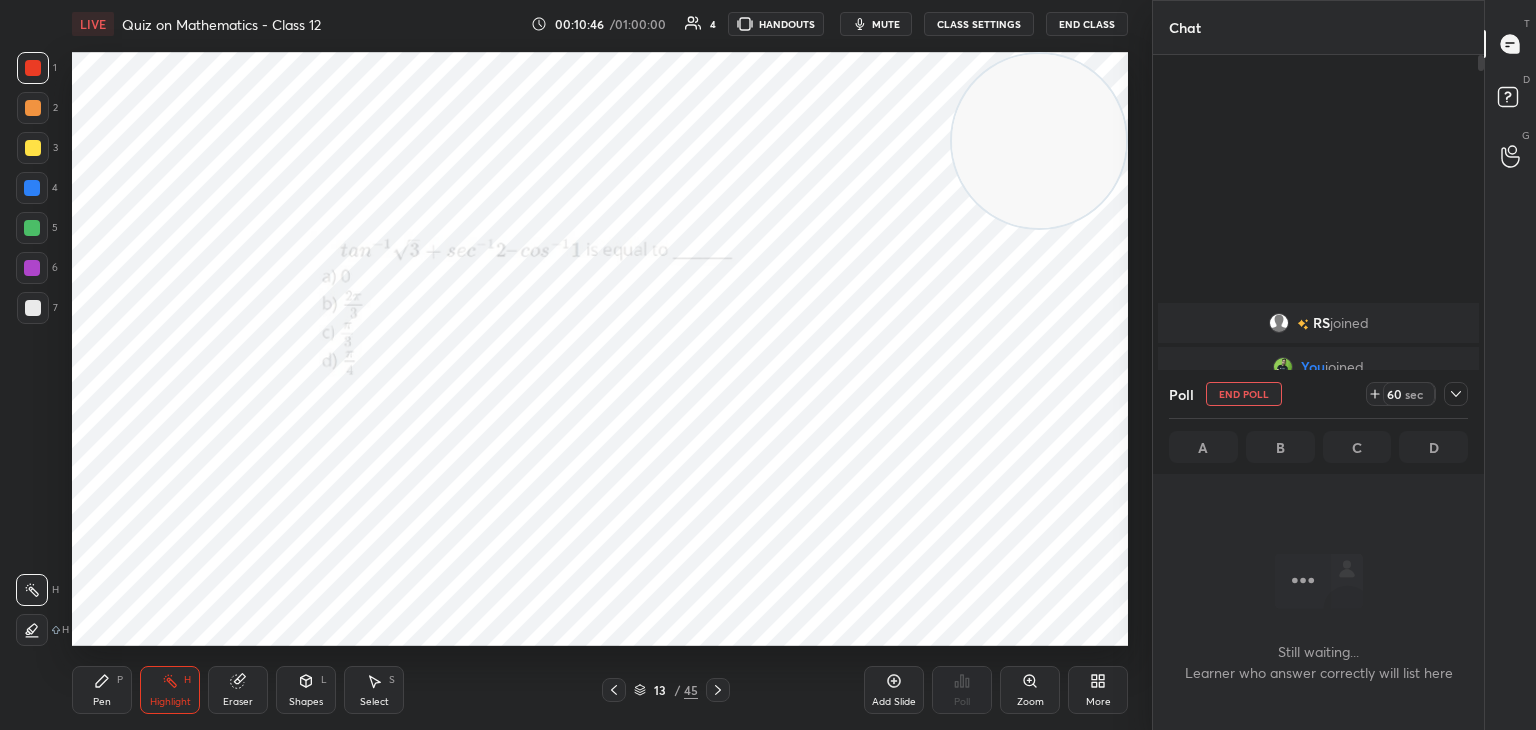 drag, startPoint x: 1010, startPoint y: 161, endPoint x: 1014, endPoint y: 149, distance: 12.649111 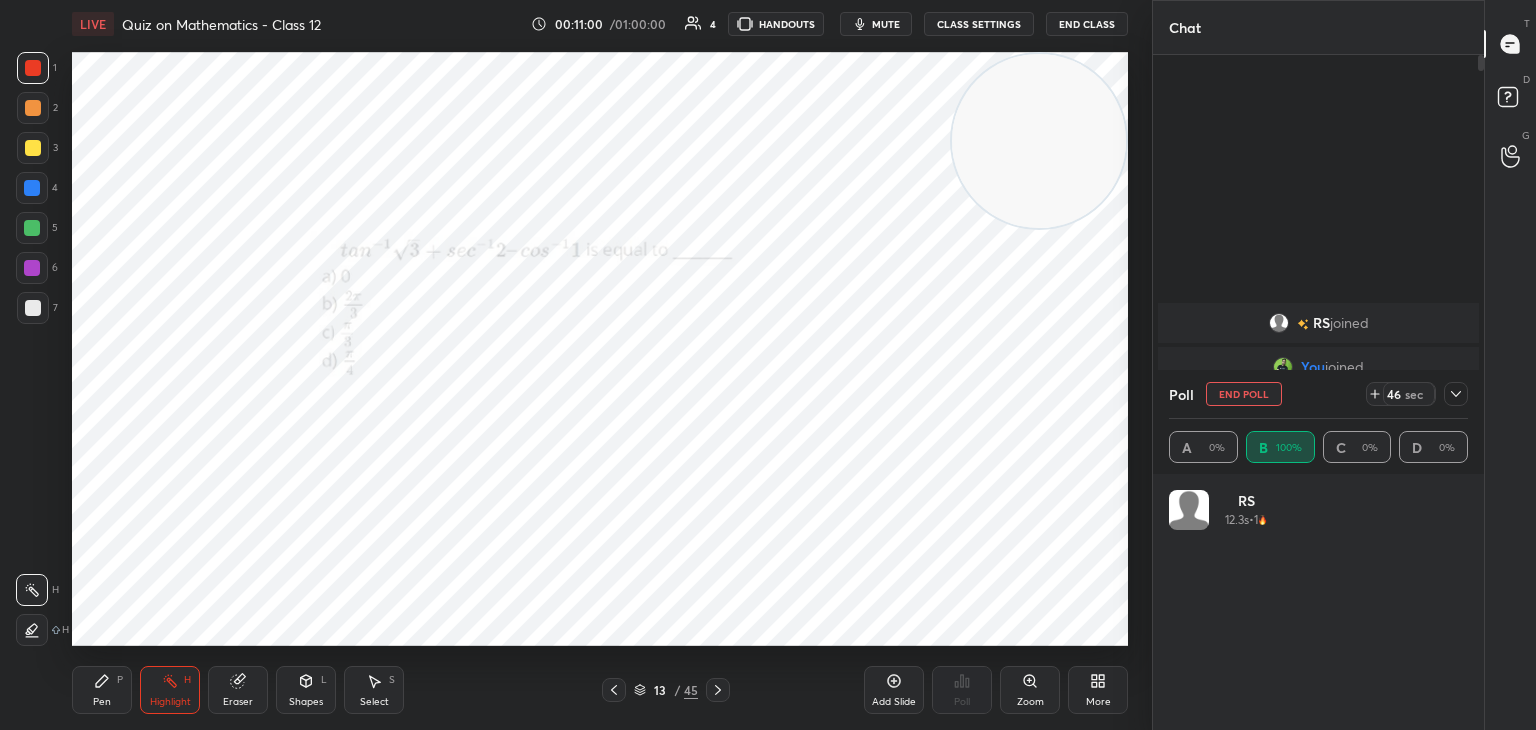 scroll, scrollTop: 6, scrollLeft: 6, axis: both 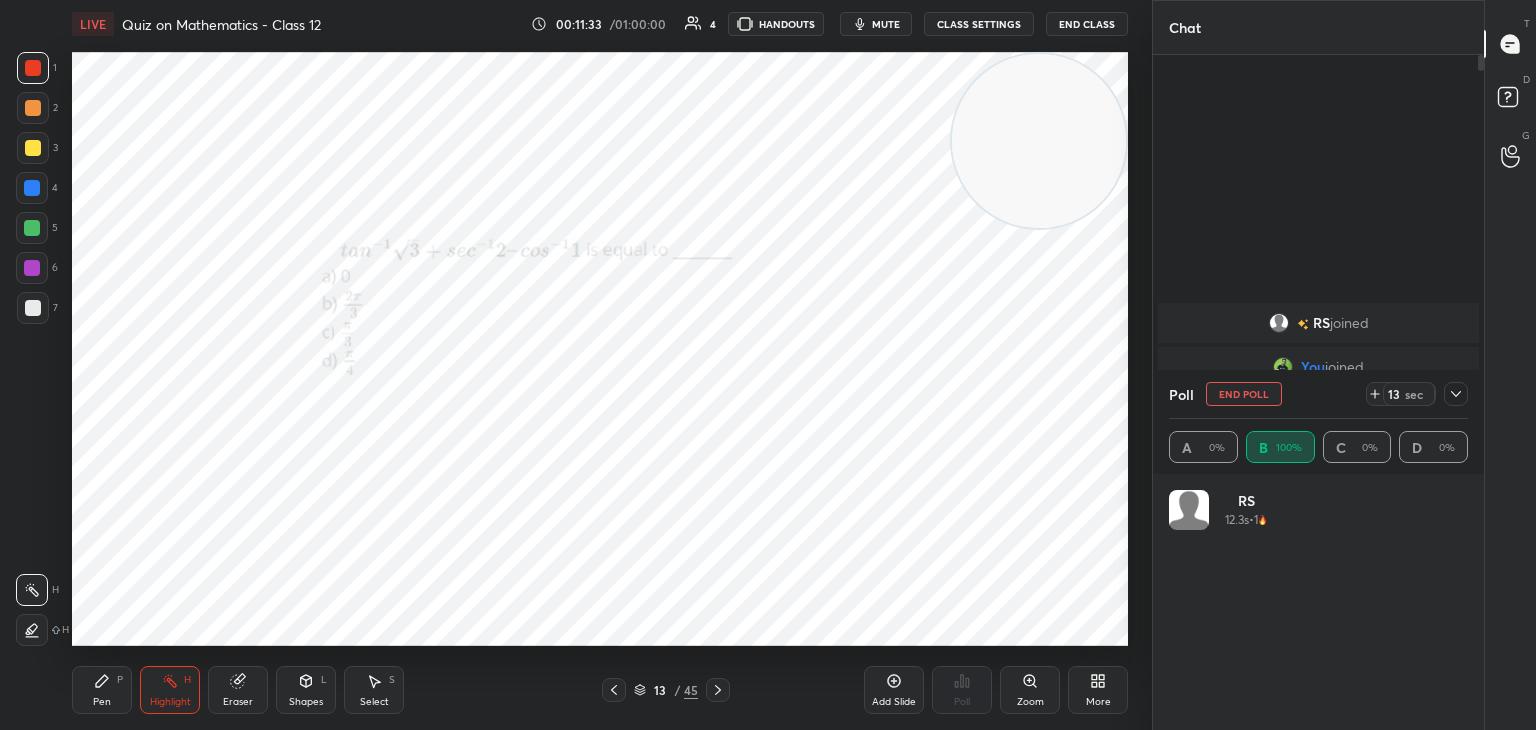 click on "1 2 3 4 5 6 7 C X Z C X Z E E Erase all   H H" at bounding box center (32, 349) 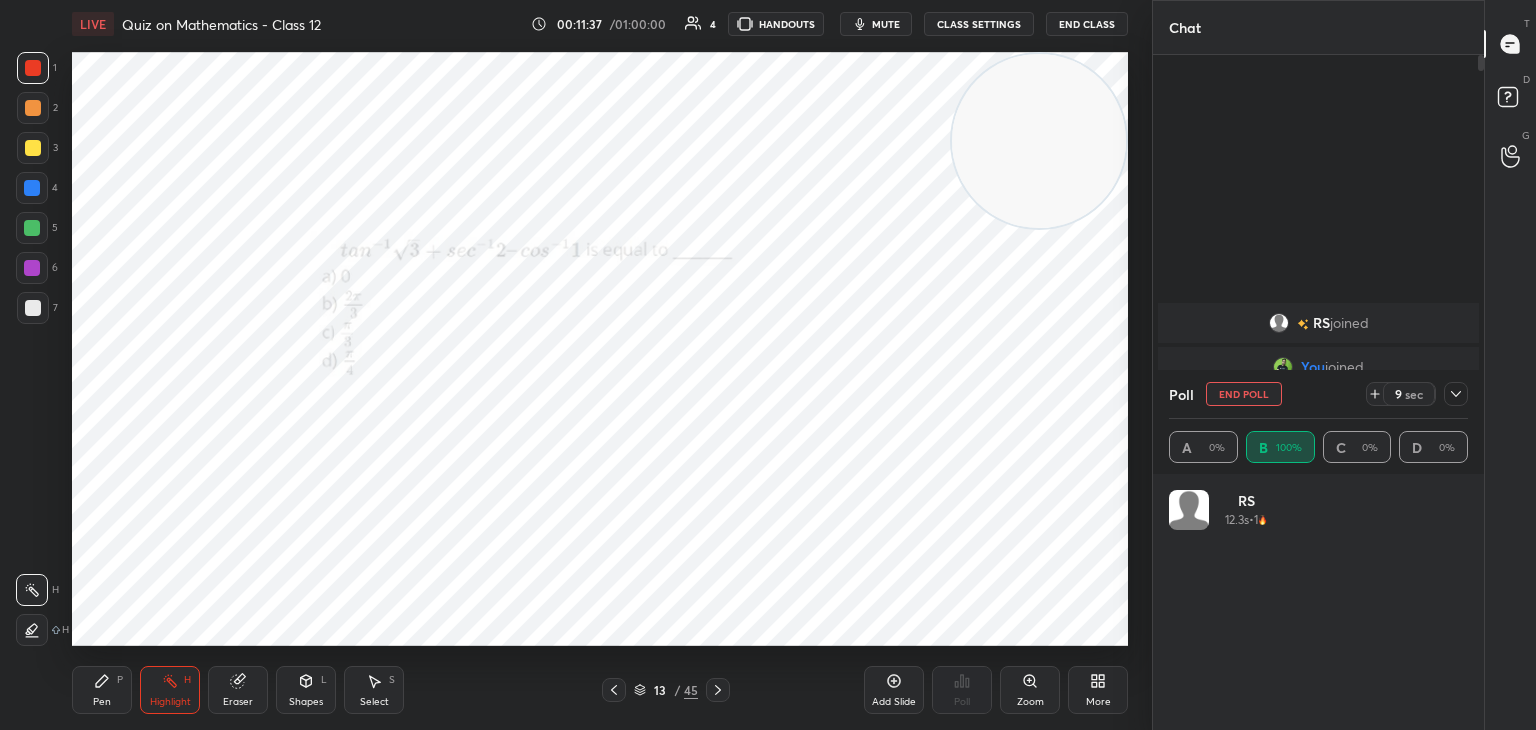 click 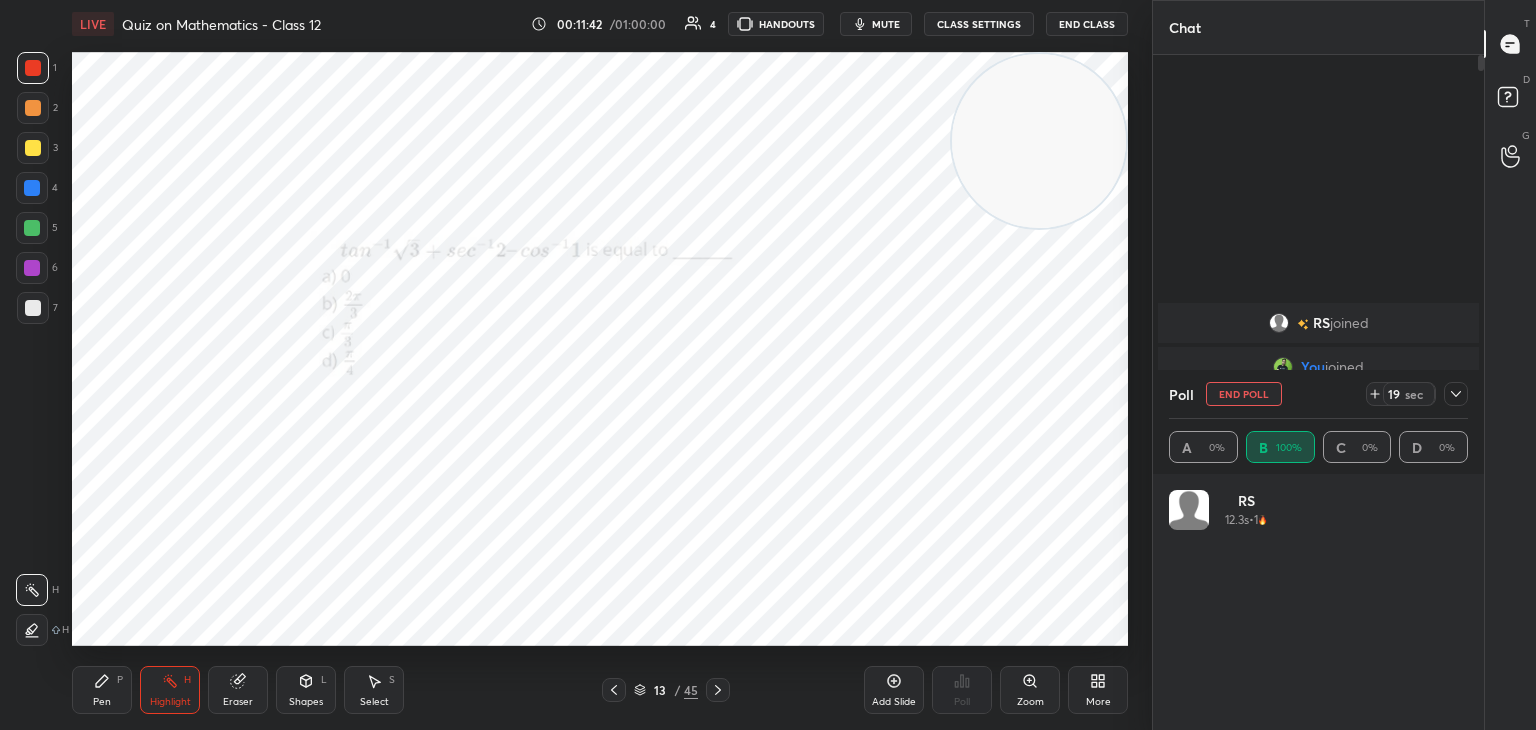 click 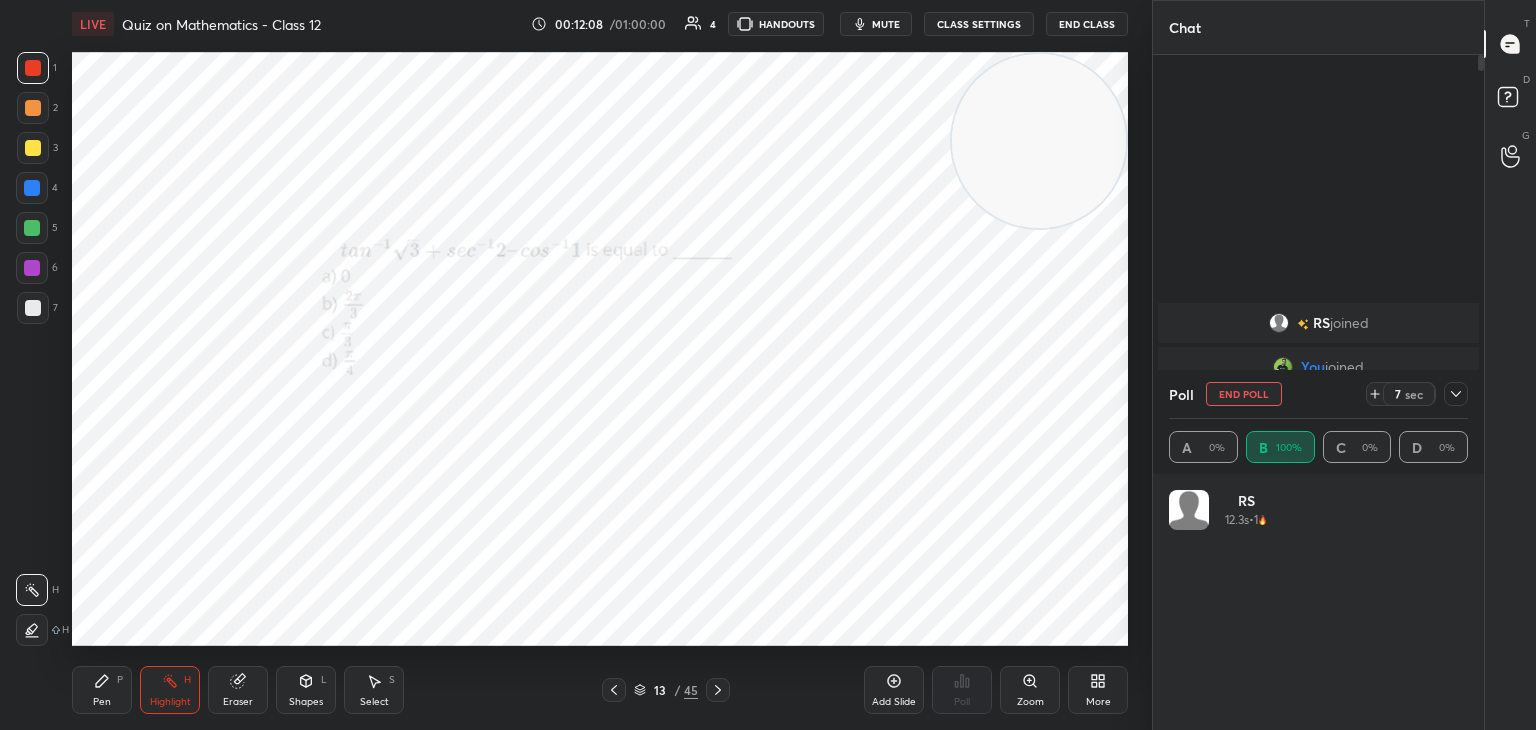 click on "Pen P" at bounding box center [102, 690] 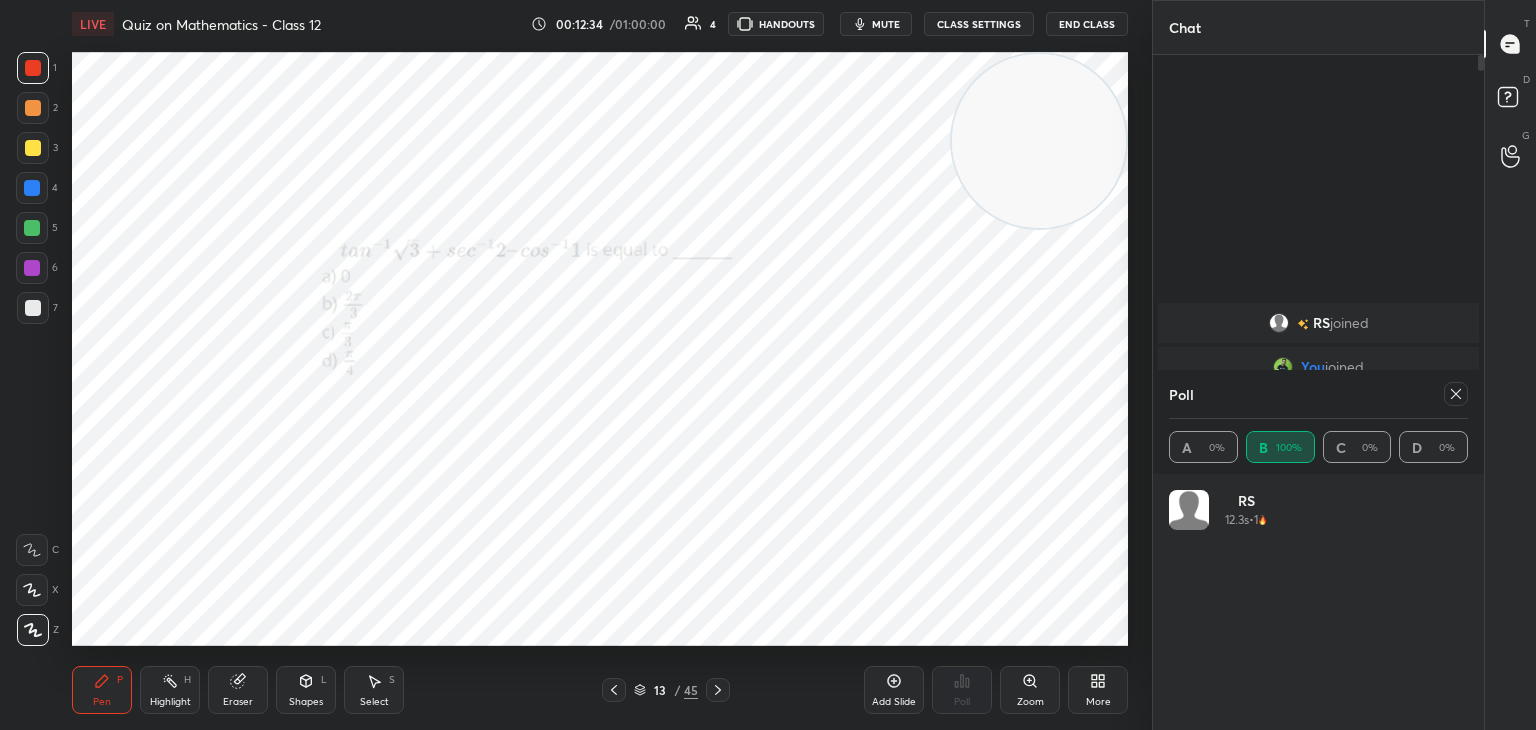click at bounding box center (1456, 394) 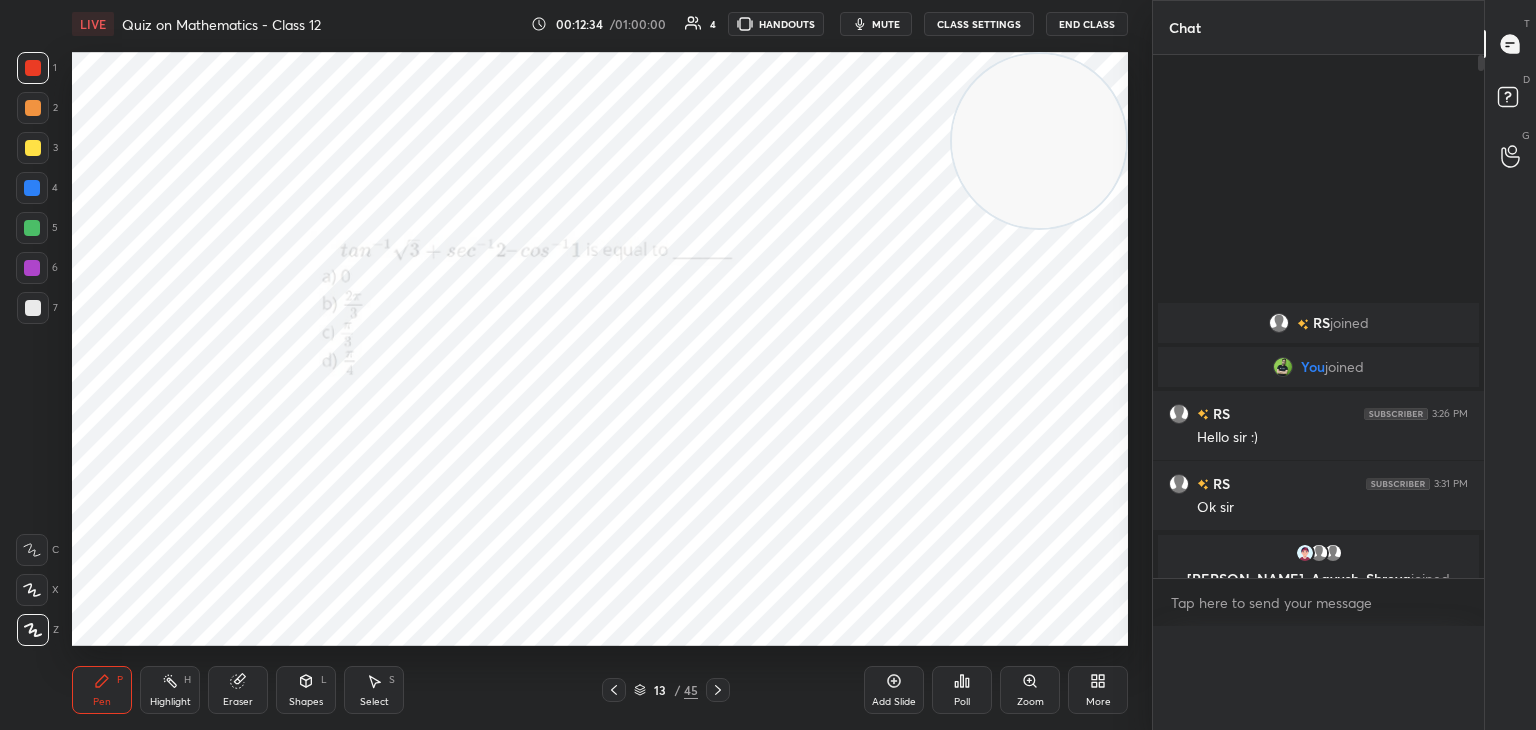 scroll, scrollTop: 0, scrollLeft: 6, axis: horizontal 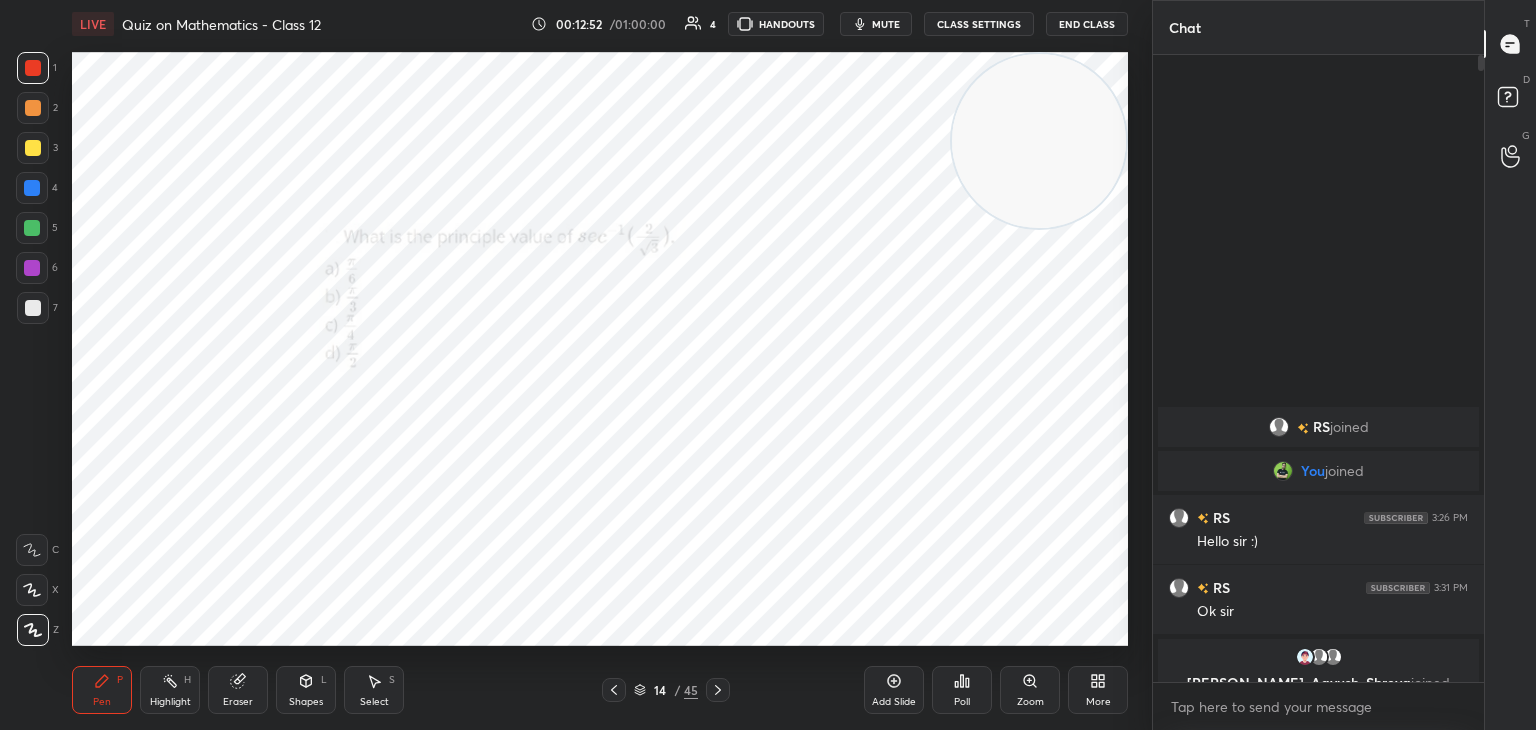 click on "1 2 3 4 5 6 7 C X Z C X Z E E Erase all   H H" at bounding box center (32, 349) 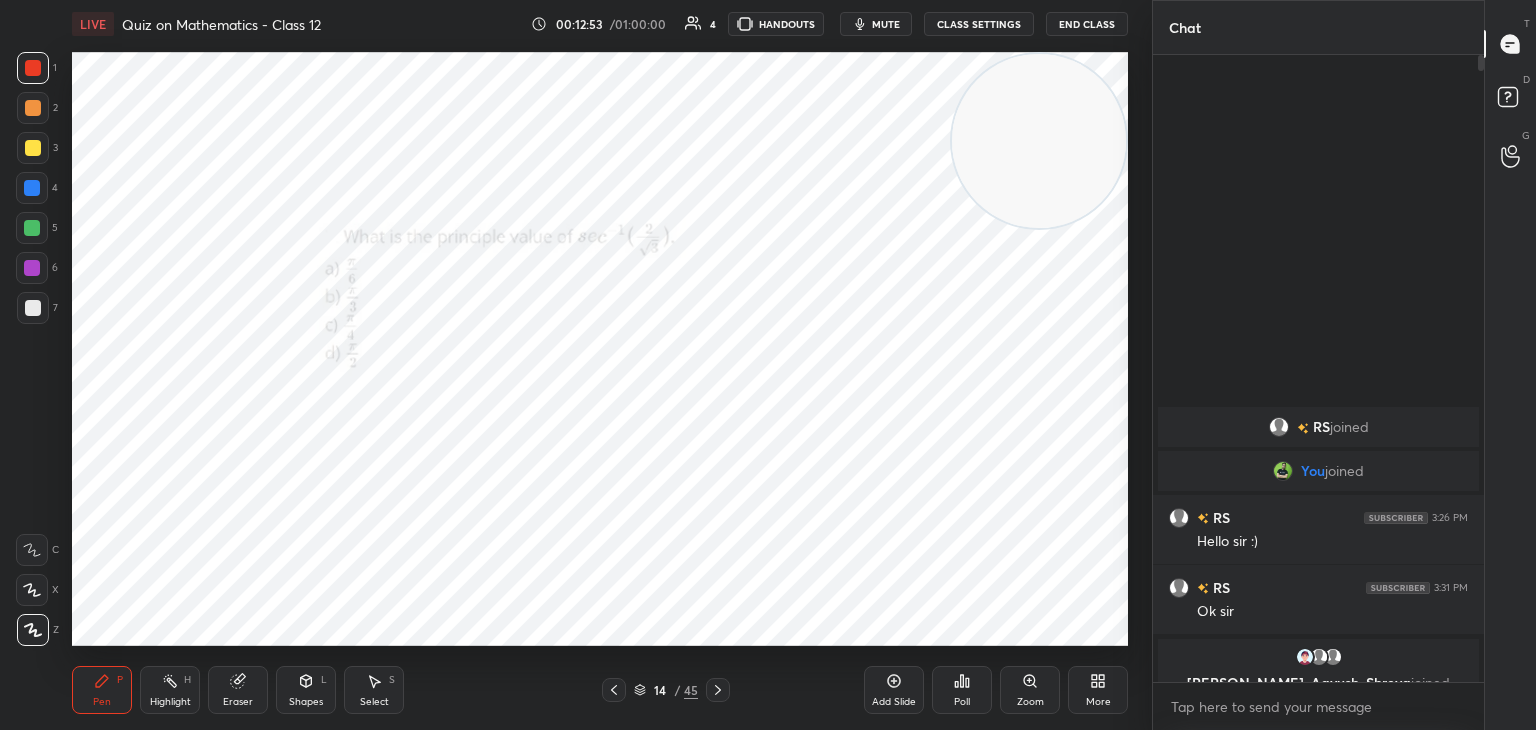 click on "Poll" at bounding box center (962, 690) 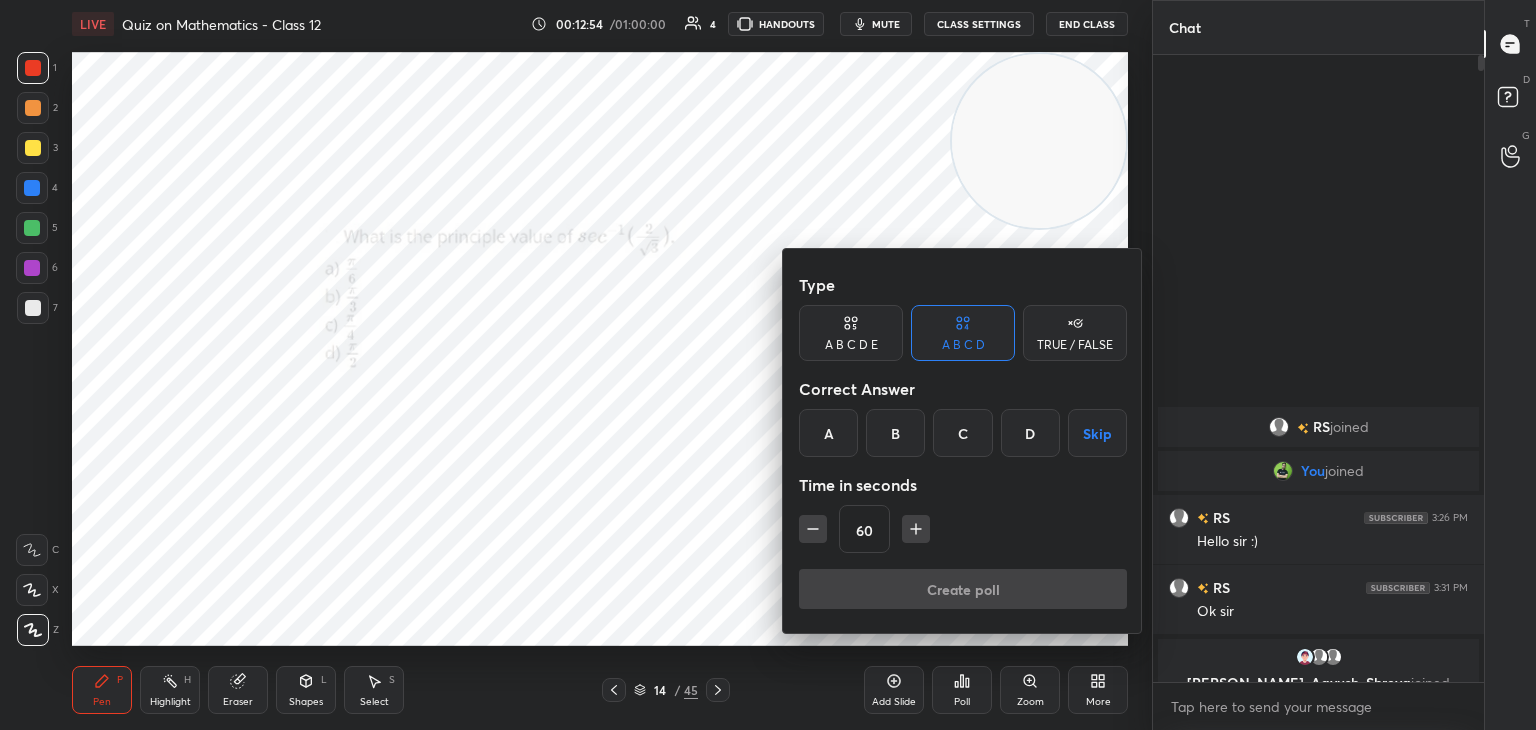 click on "A" at bounding box center [828, 433] 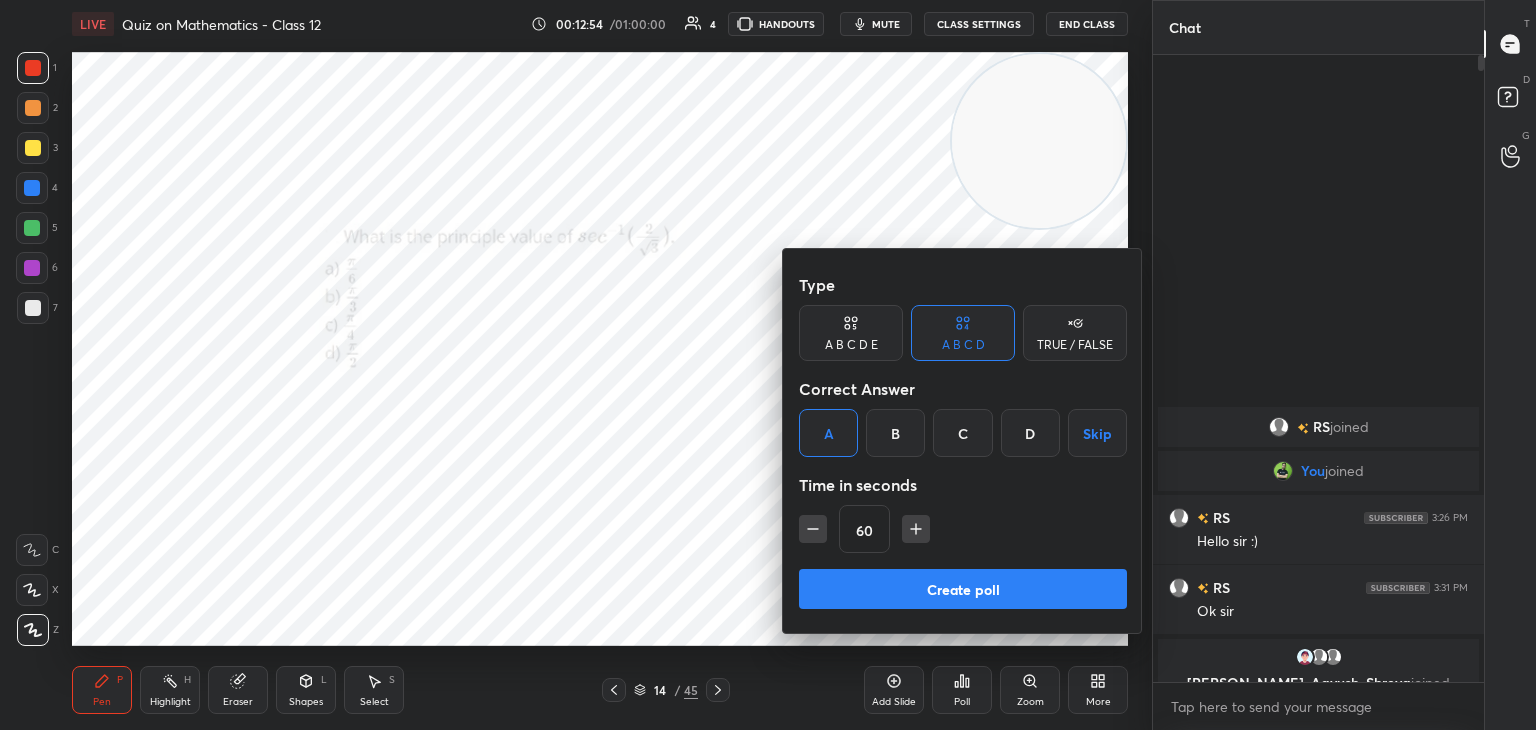 click at bounding box center [813, 529] 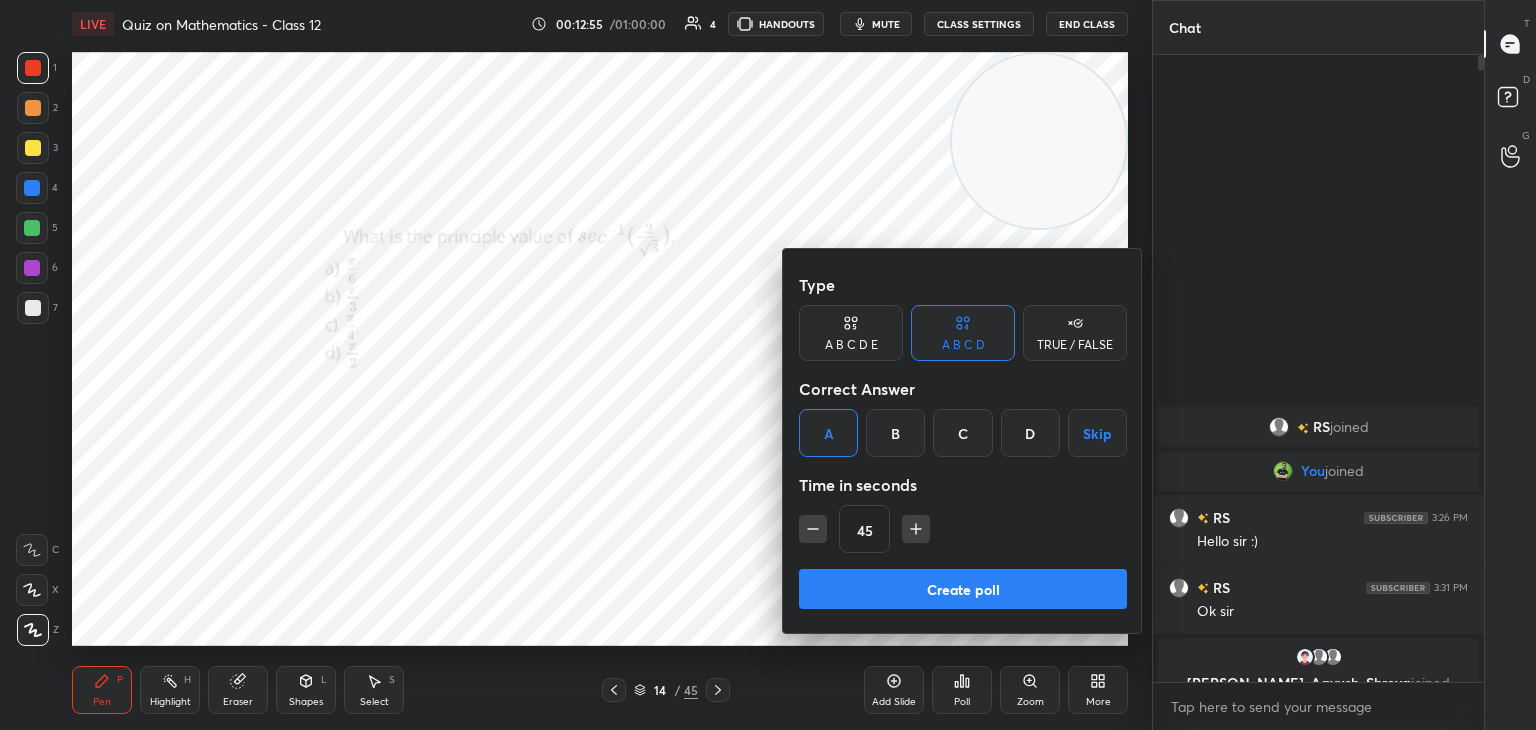 click on "Create poll" at bounding box center (963, 589) 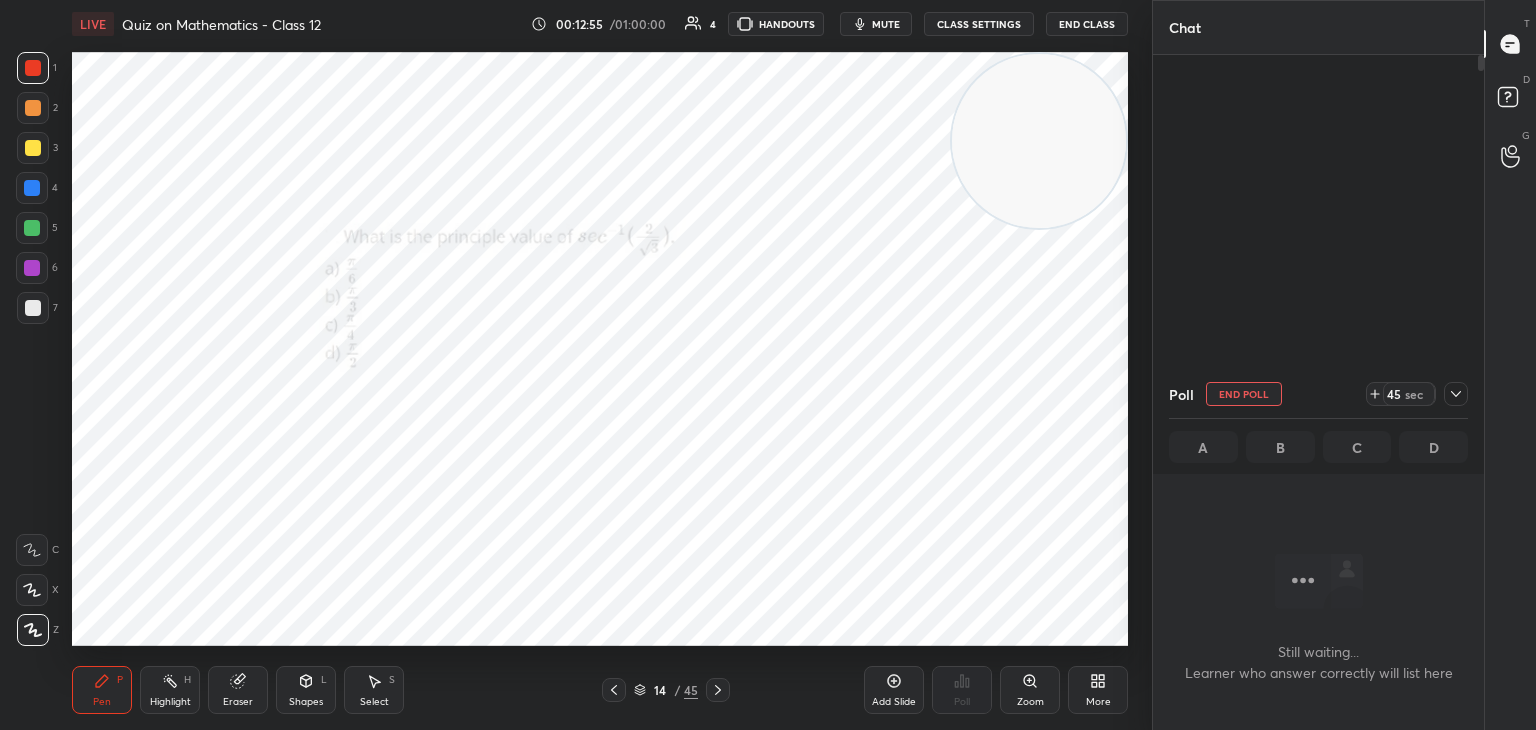 scroll, scrollTop: 569, scrollLeft: 325, axis: both 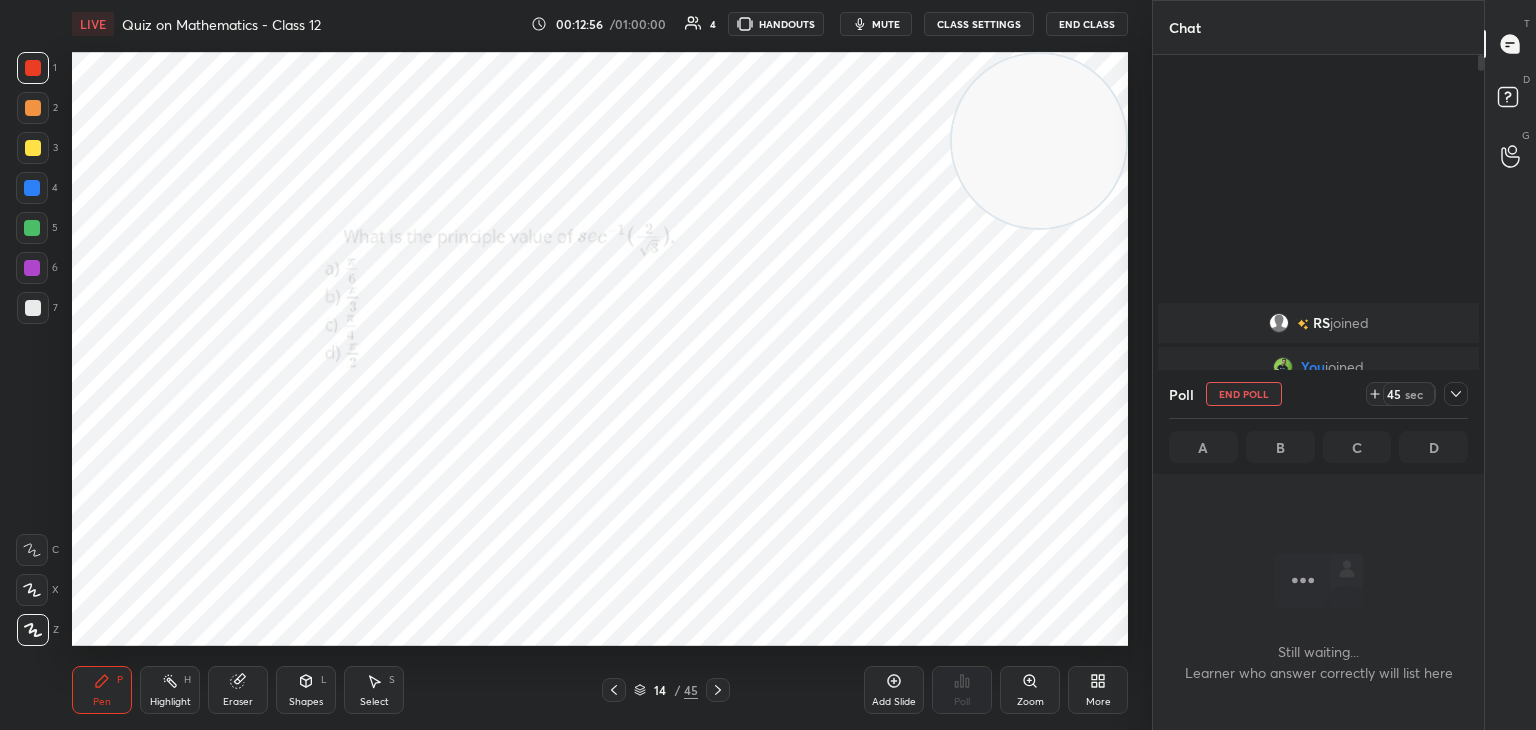 drag, startPoint x: 1065, startPoint y: 176, endPoint x: 1084, endPoint y: 161, distance: 24.207438 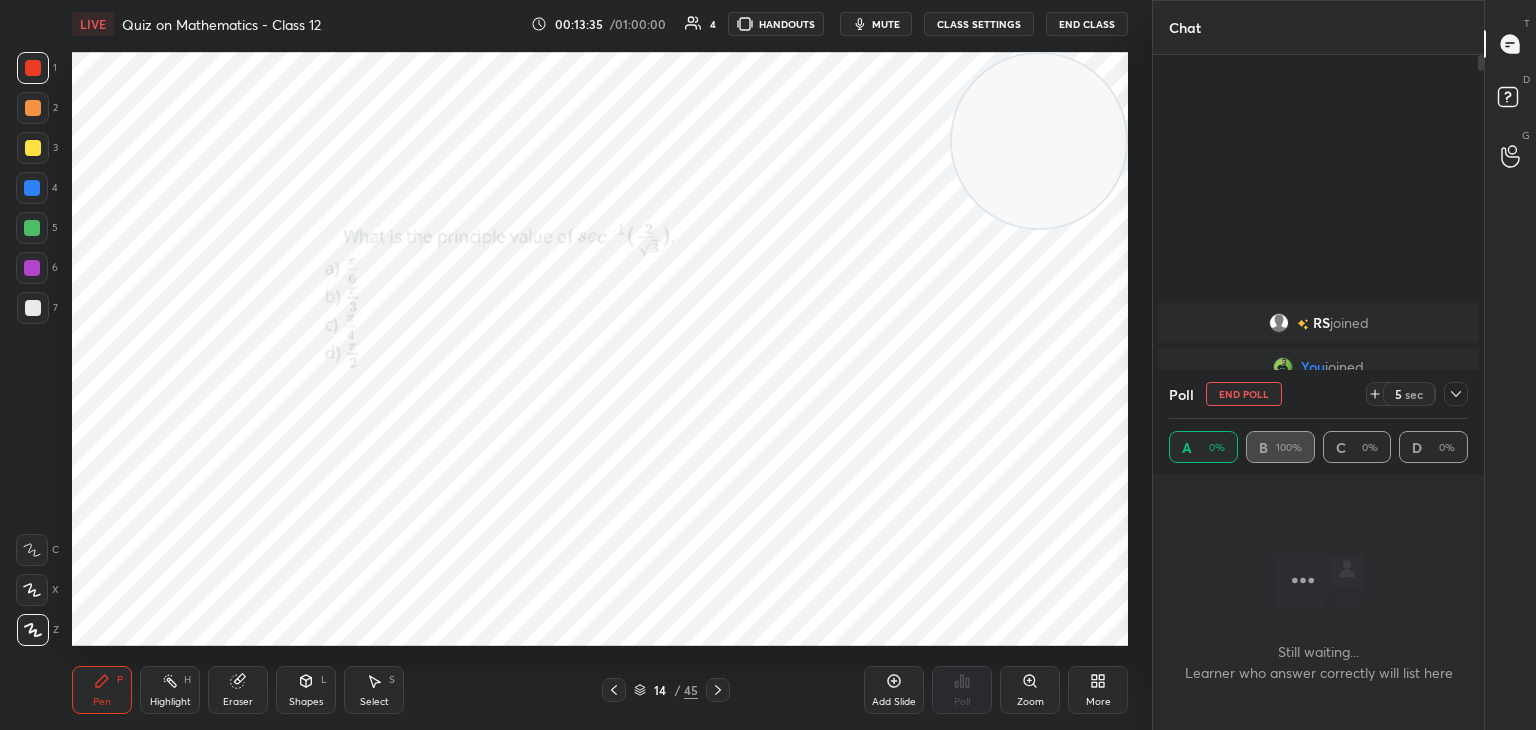 click 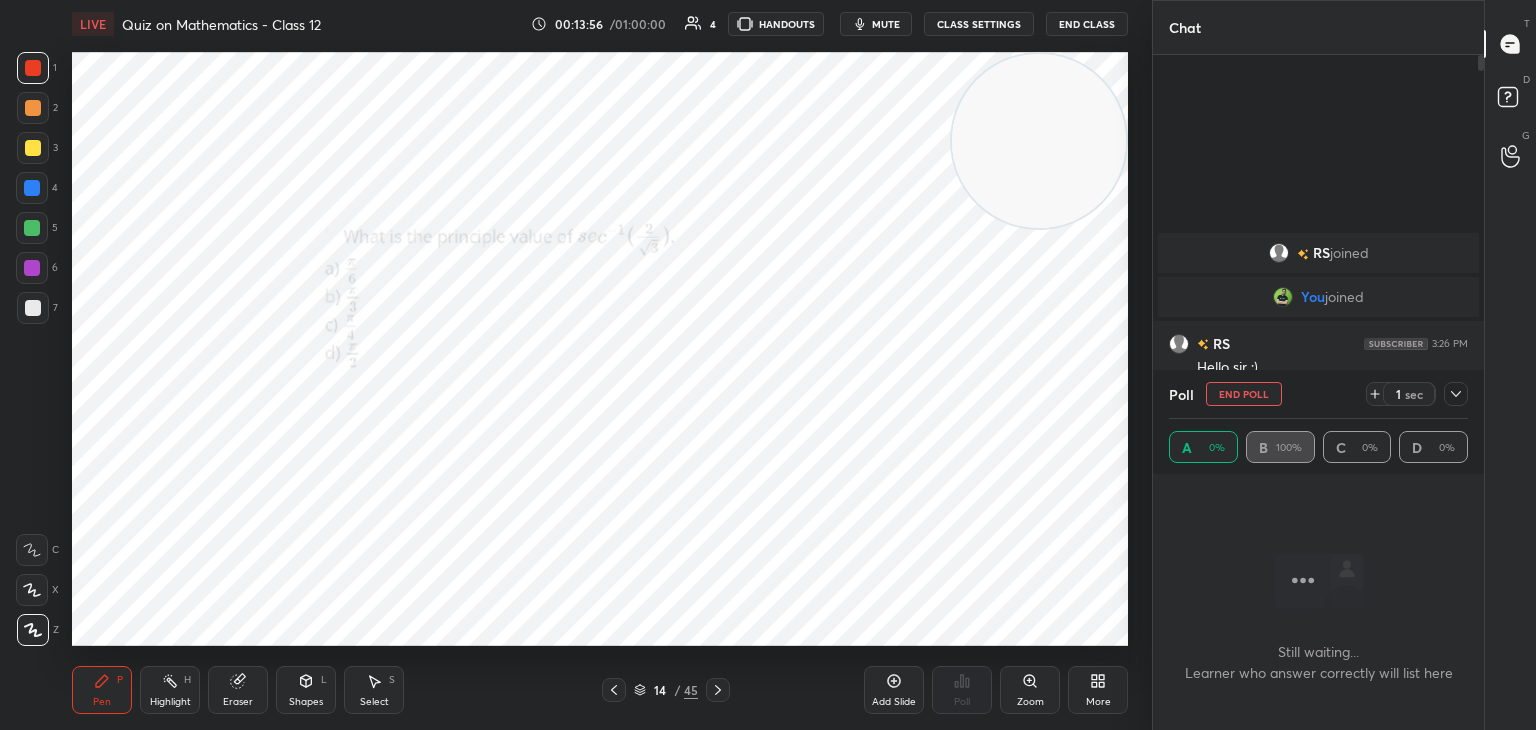 click on "1 2 3 4 5 6 7 C X Z C X Z E E Erase all   H H" at bounding box center (32, 349) 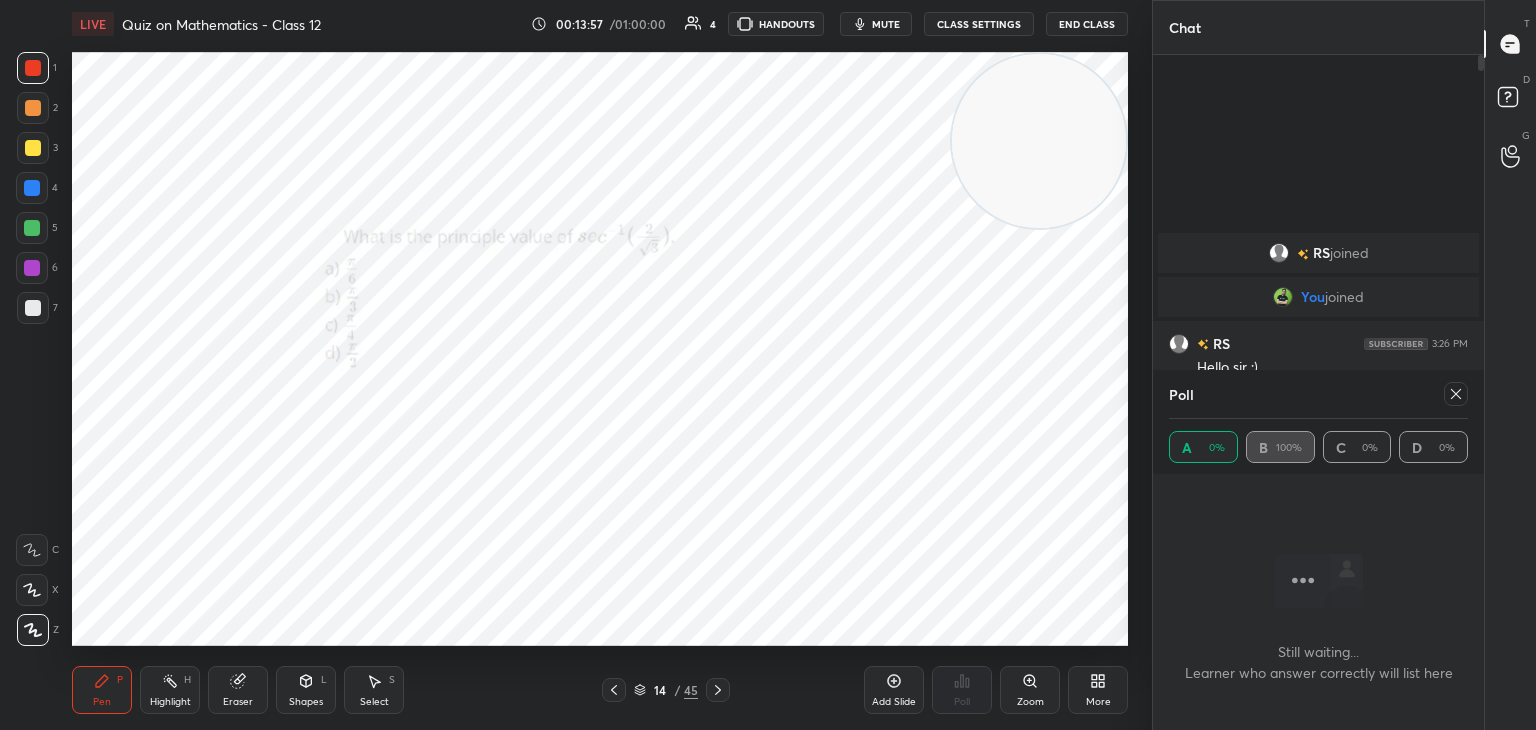 click 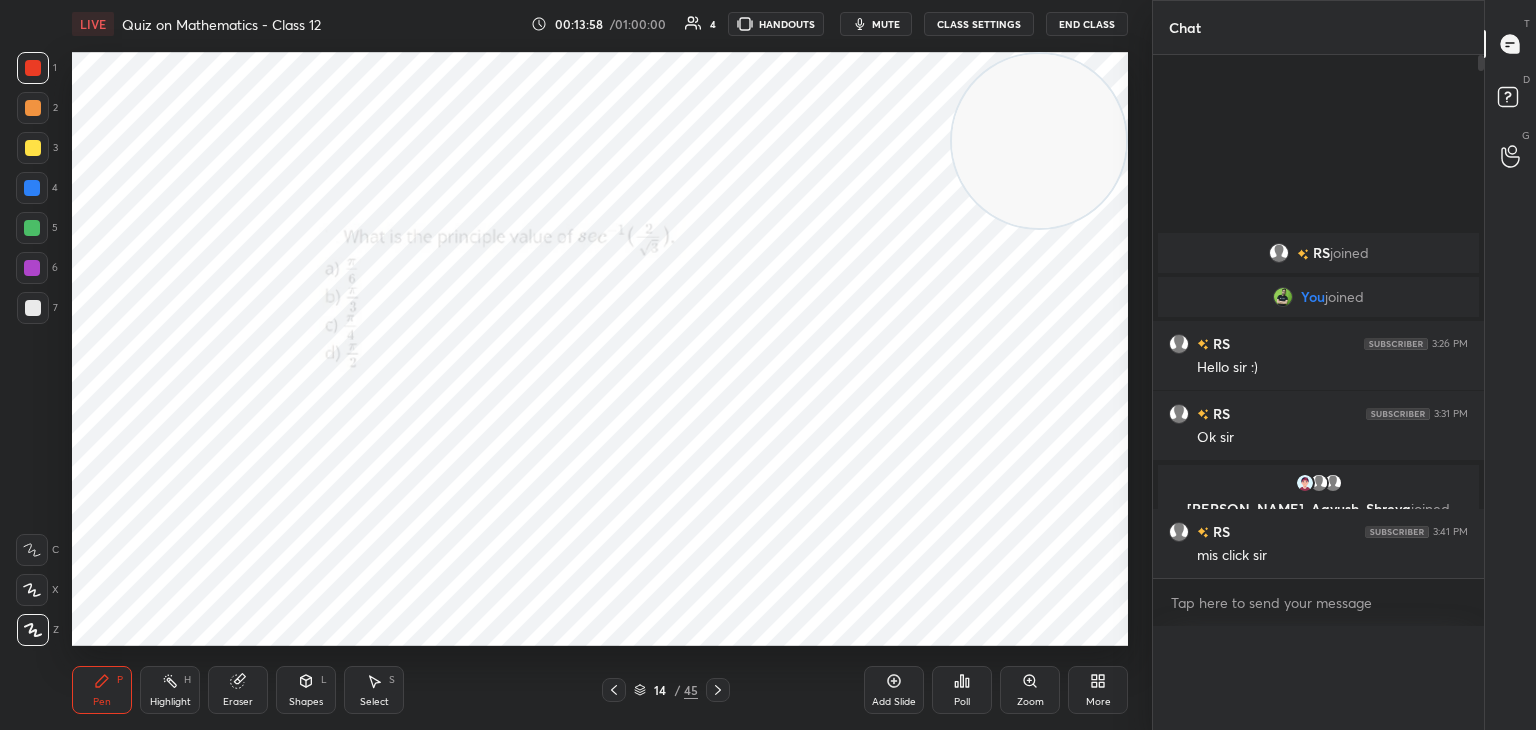 scroll, scrollTop: 551, scrollLeft: 325, axis: both 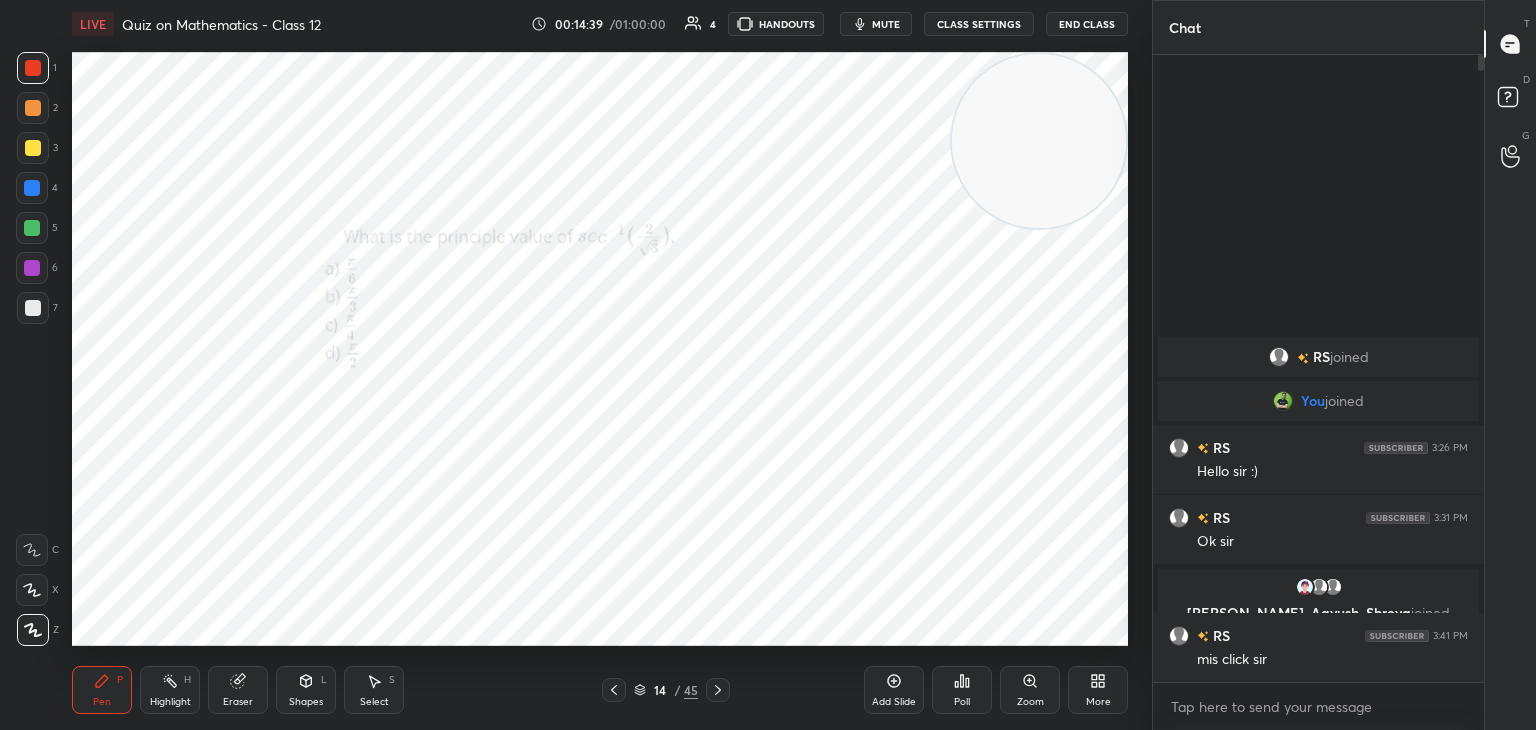drag, startPoint x: 0, startPoint y: 437, endPoint x: 38, endPoint y: 440, distance: 38.118237 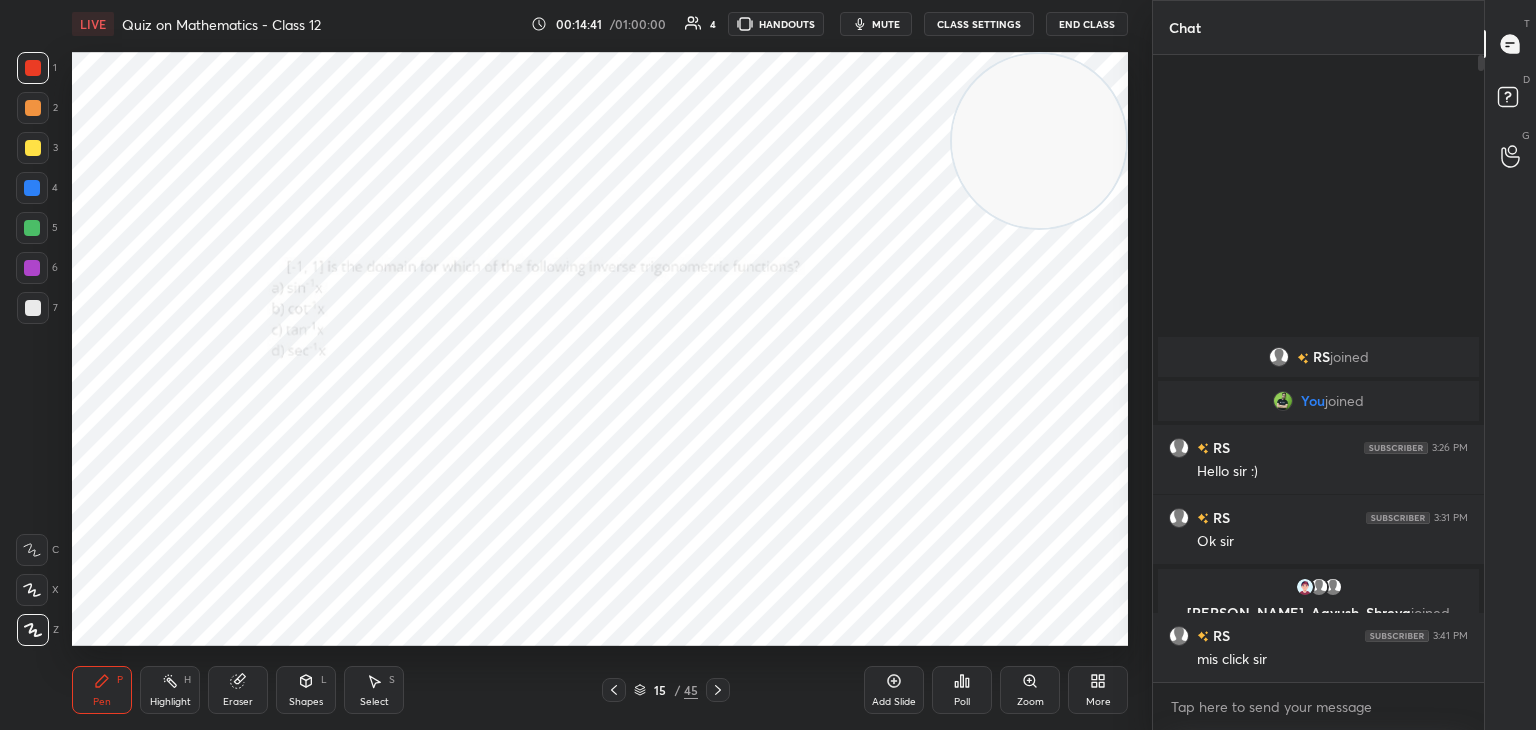 click 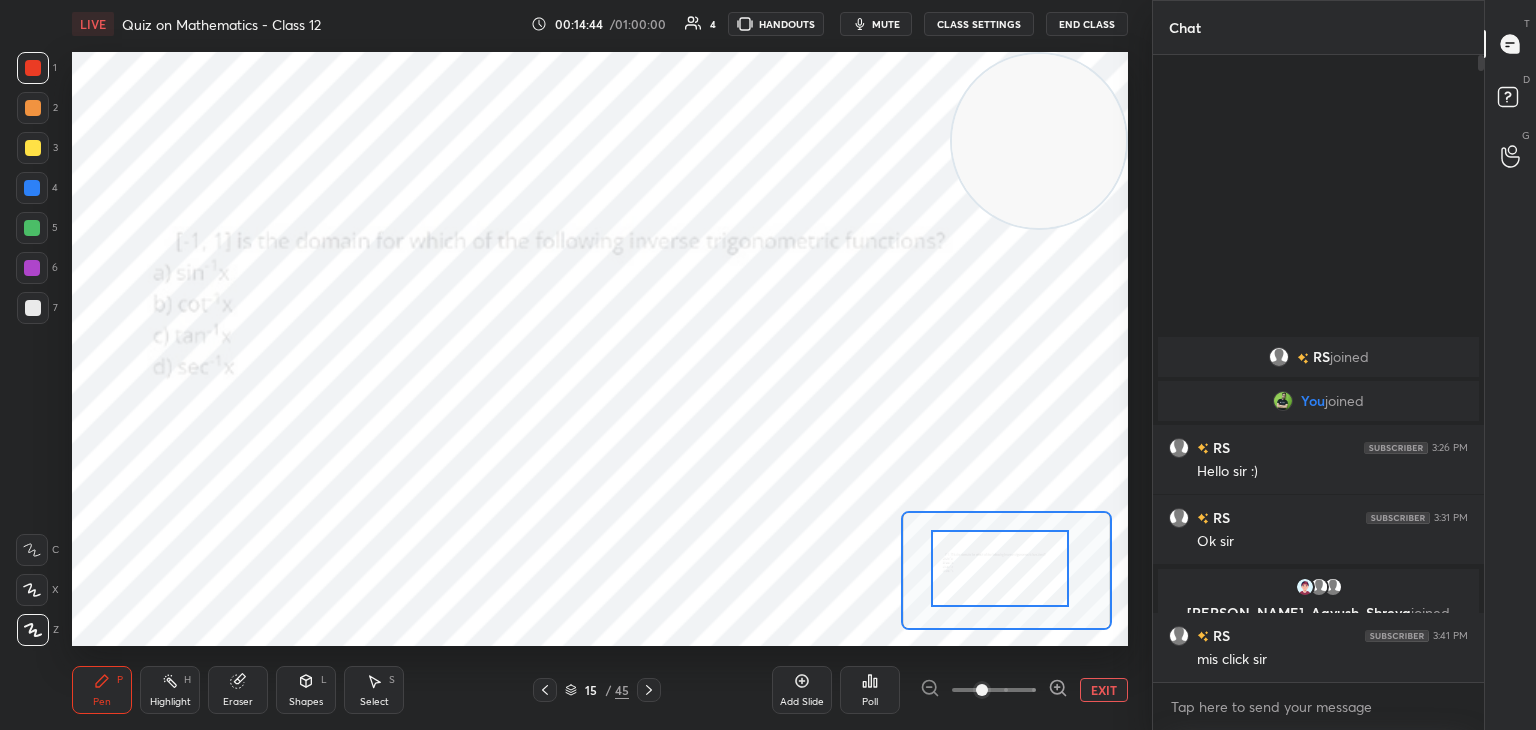 click at bounding box center (1000, 568) 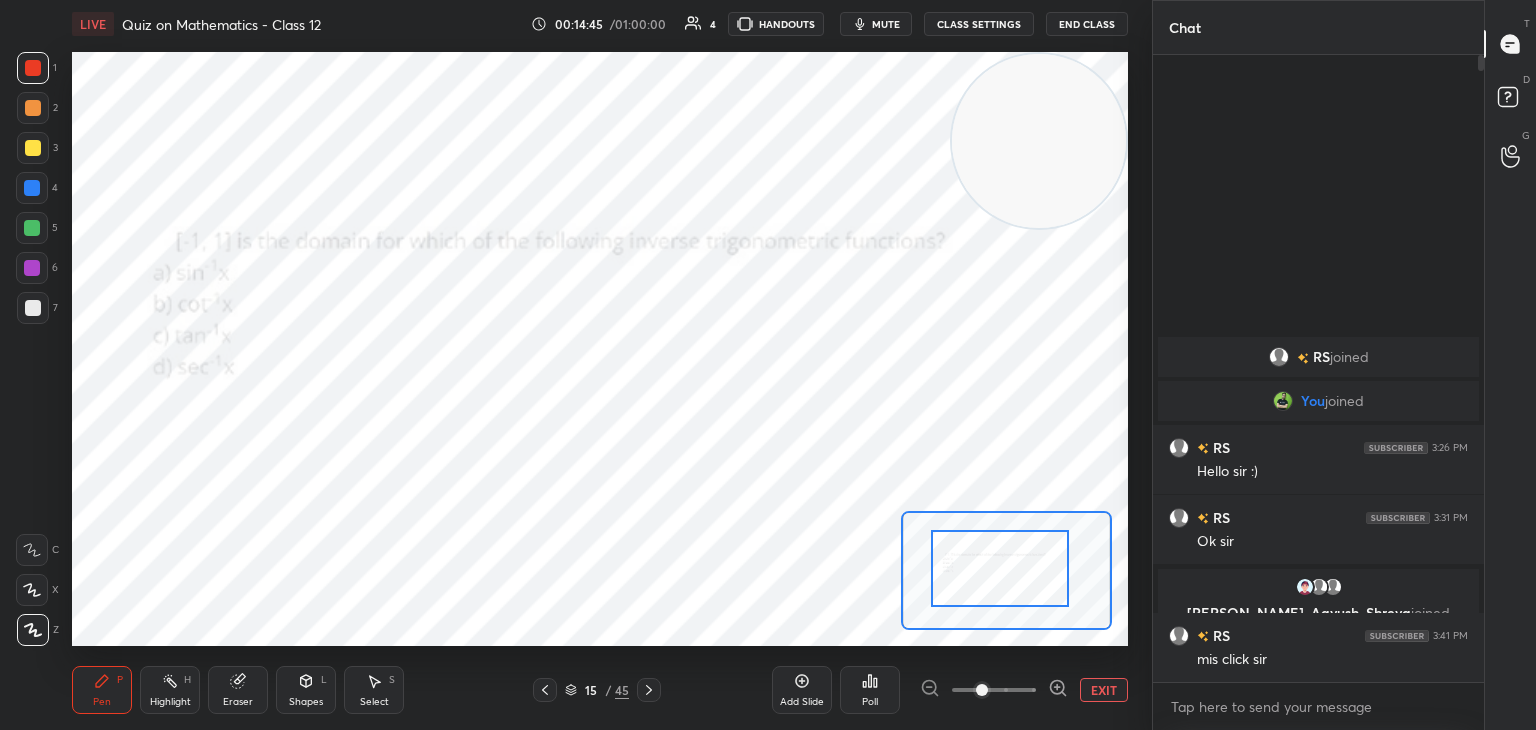 click on "Highlight H" at bounding box center (170, 690) 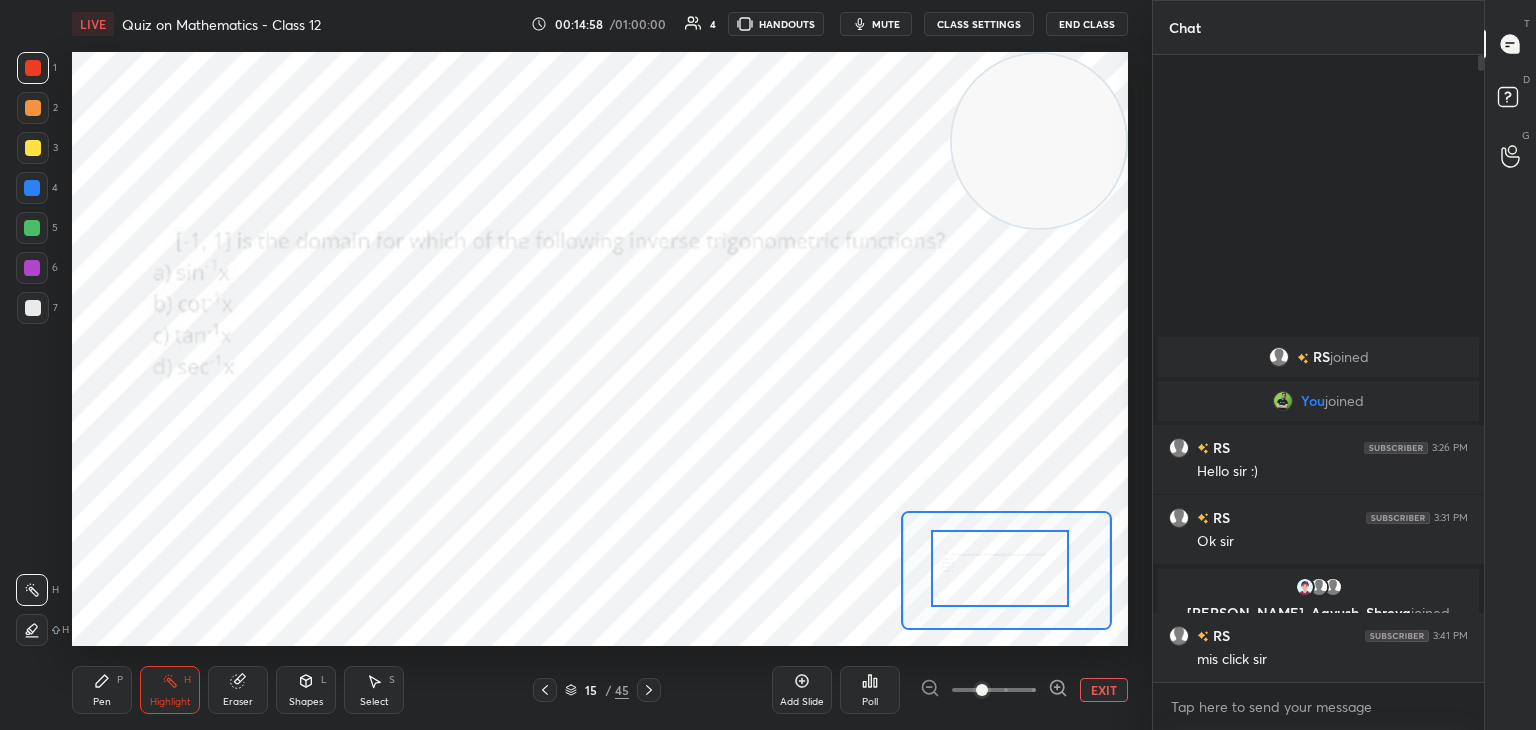 click on "Poll" at bounding box center (870, 702) 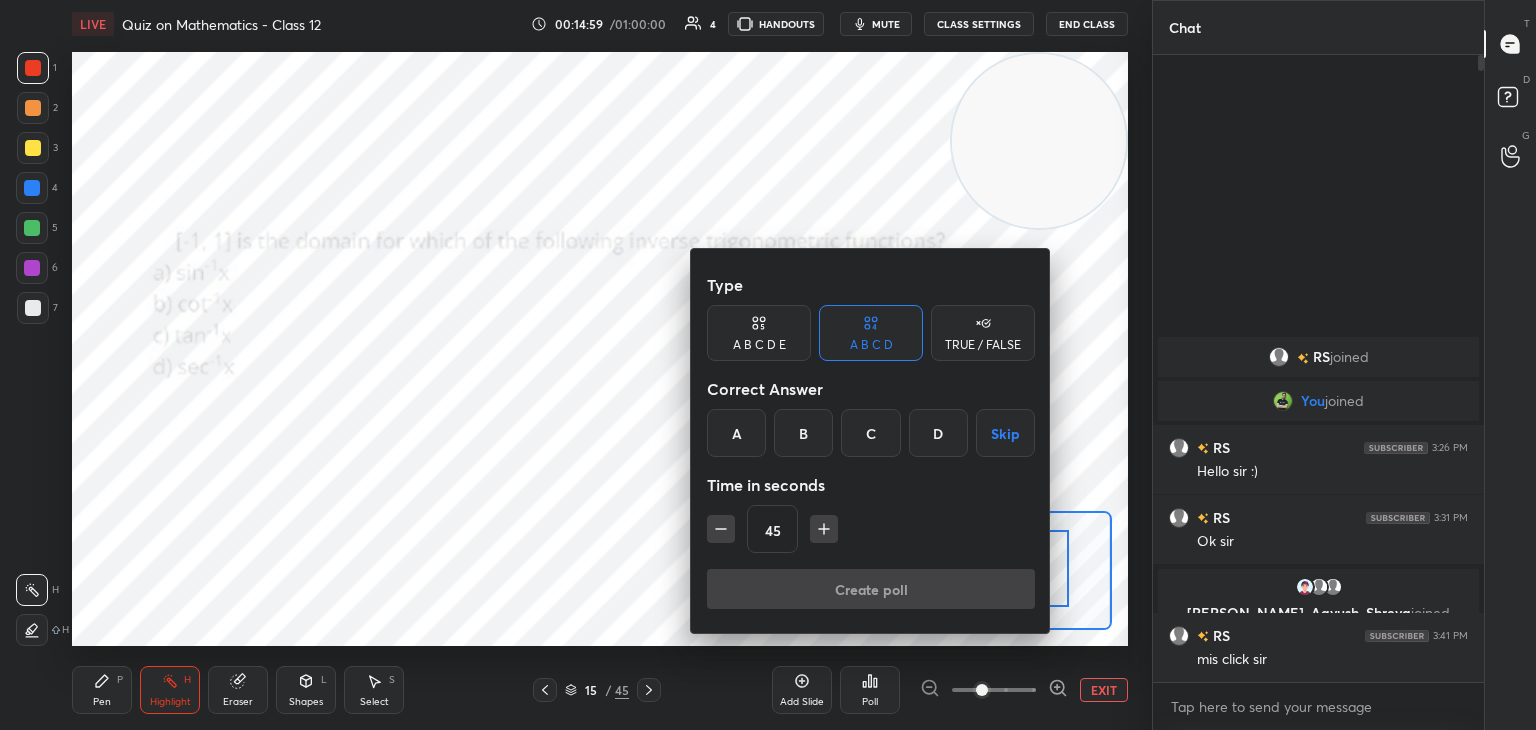 click on "A" at bounding box center (736, 433) 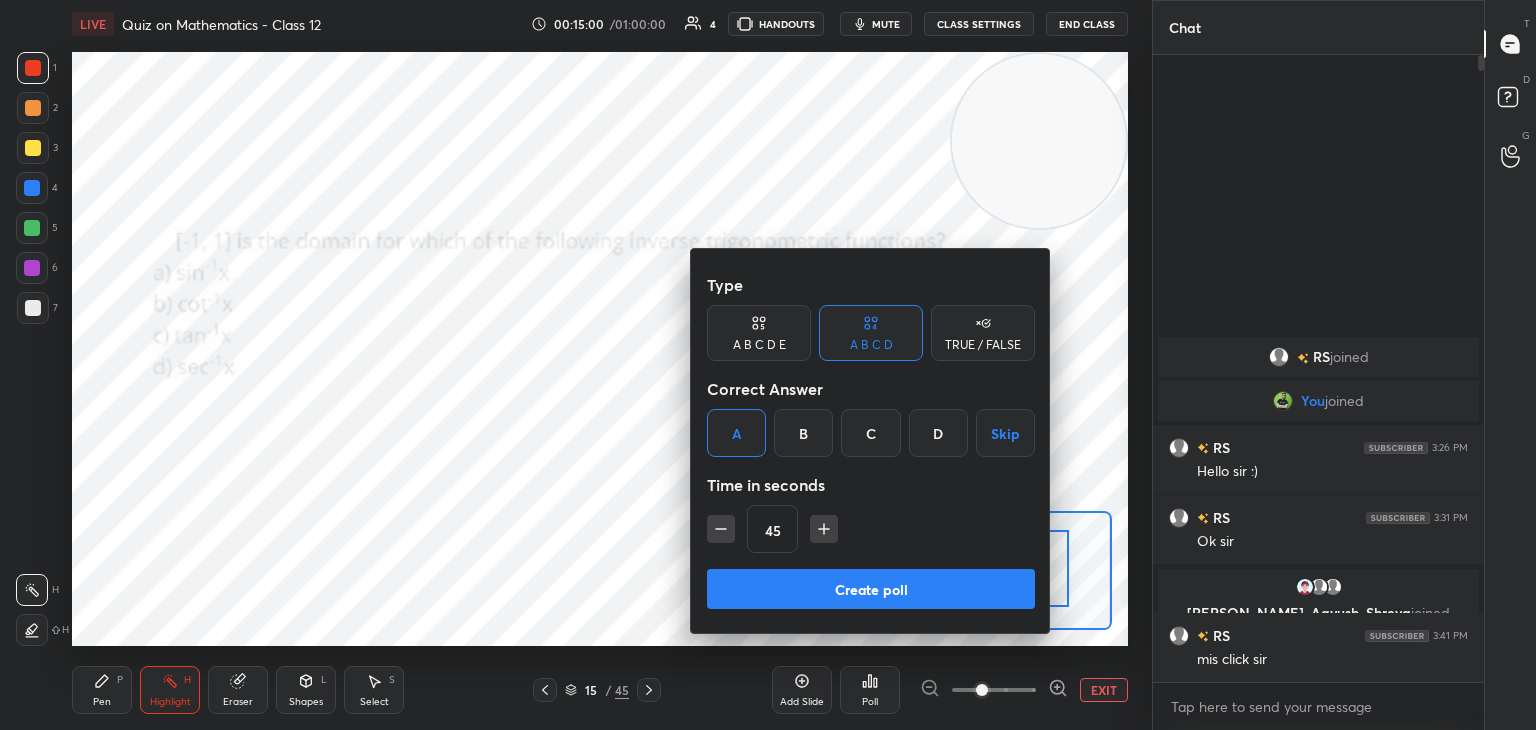 click on "45" at bounding box center (871, 529) 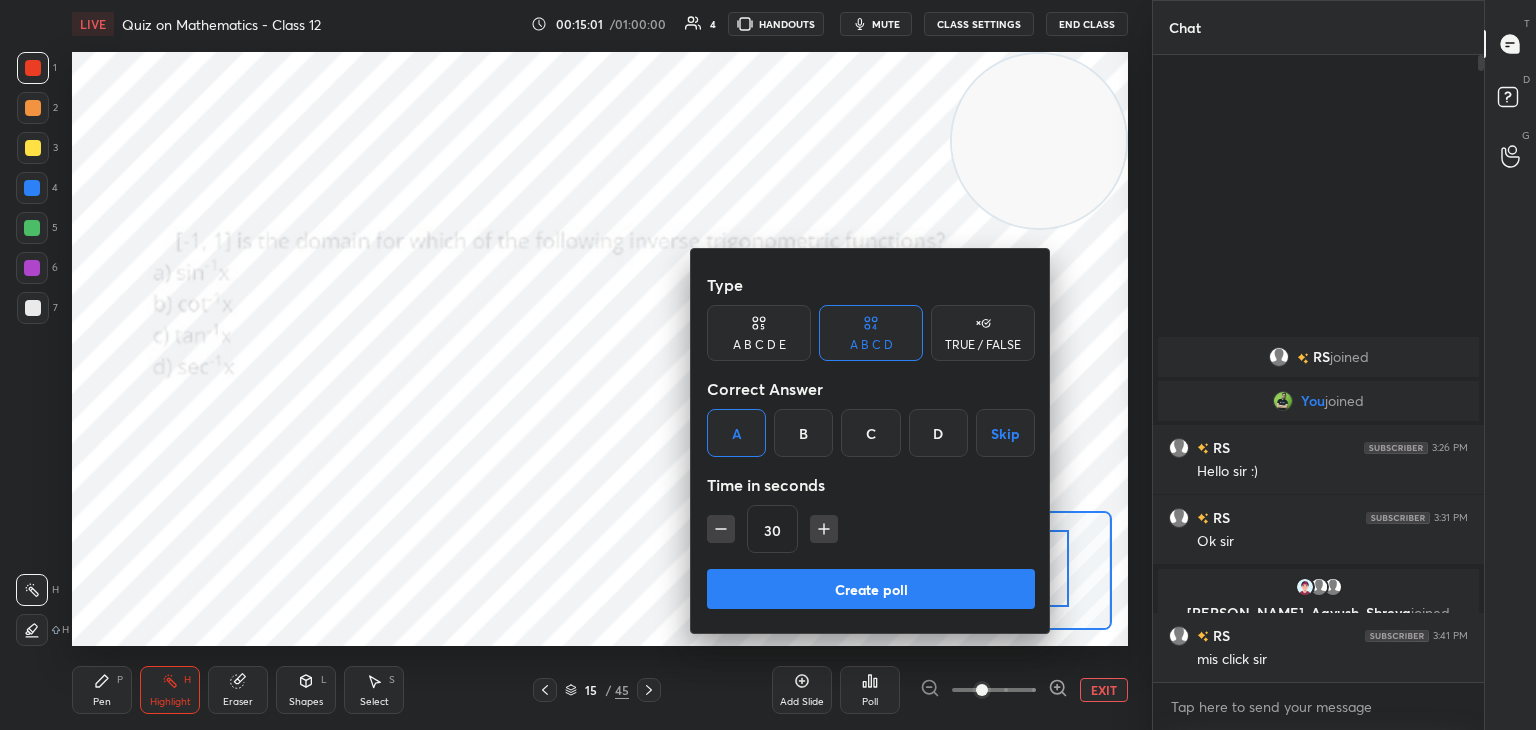 click on "Create poll" at bounding box center [871, 589] 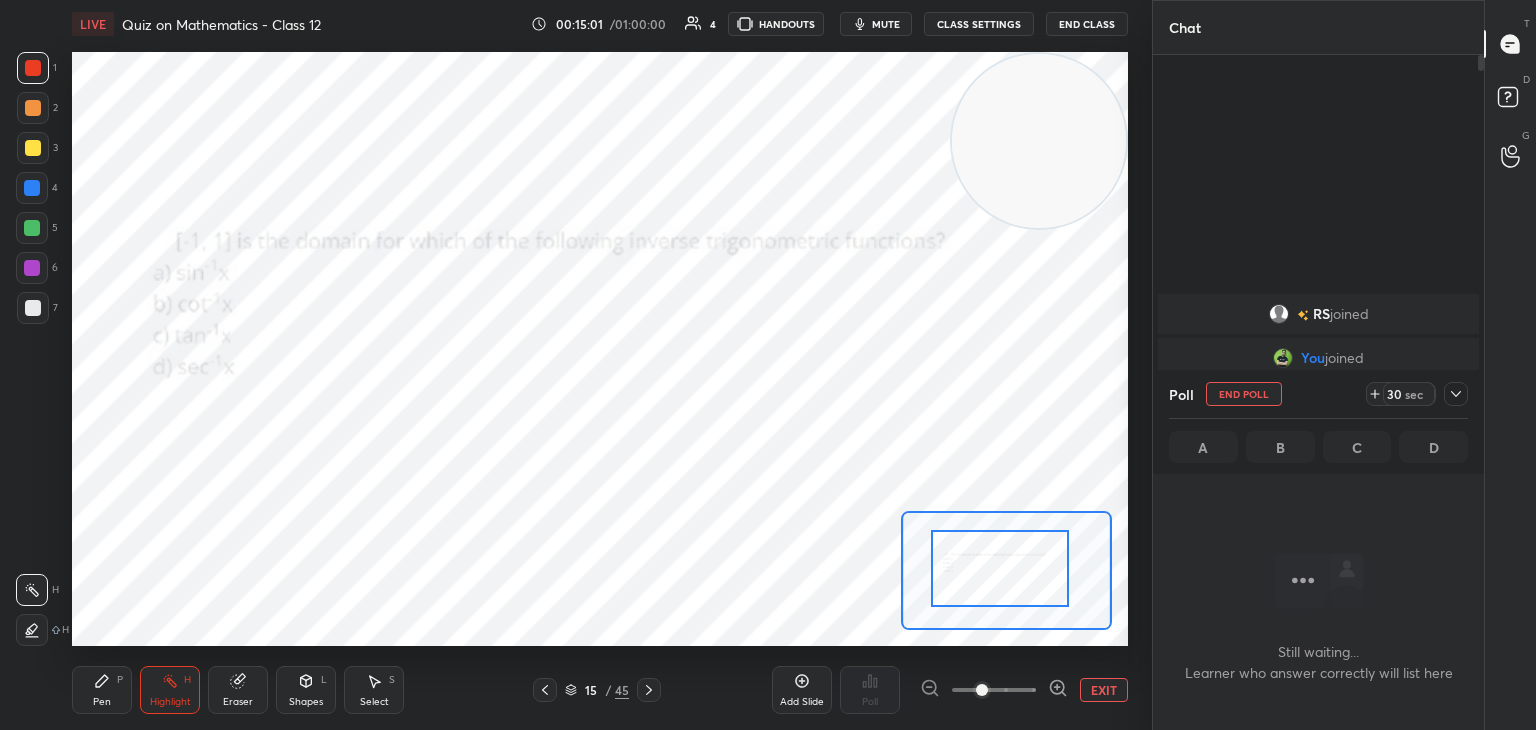 scroll, scrollTop: 569, scrollLeft: 325, axis: both 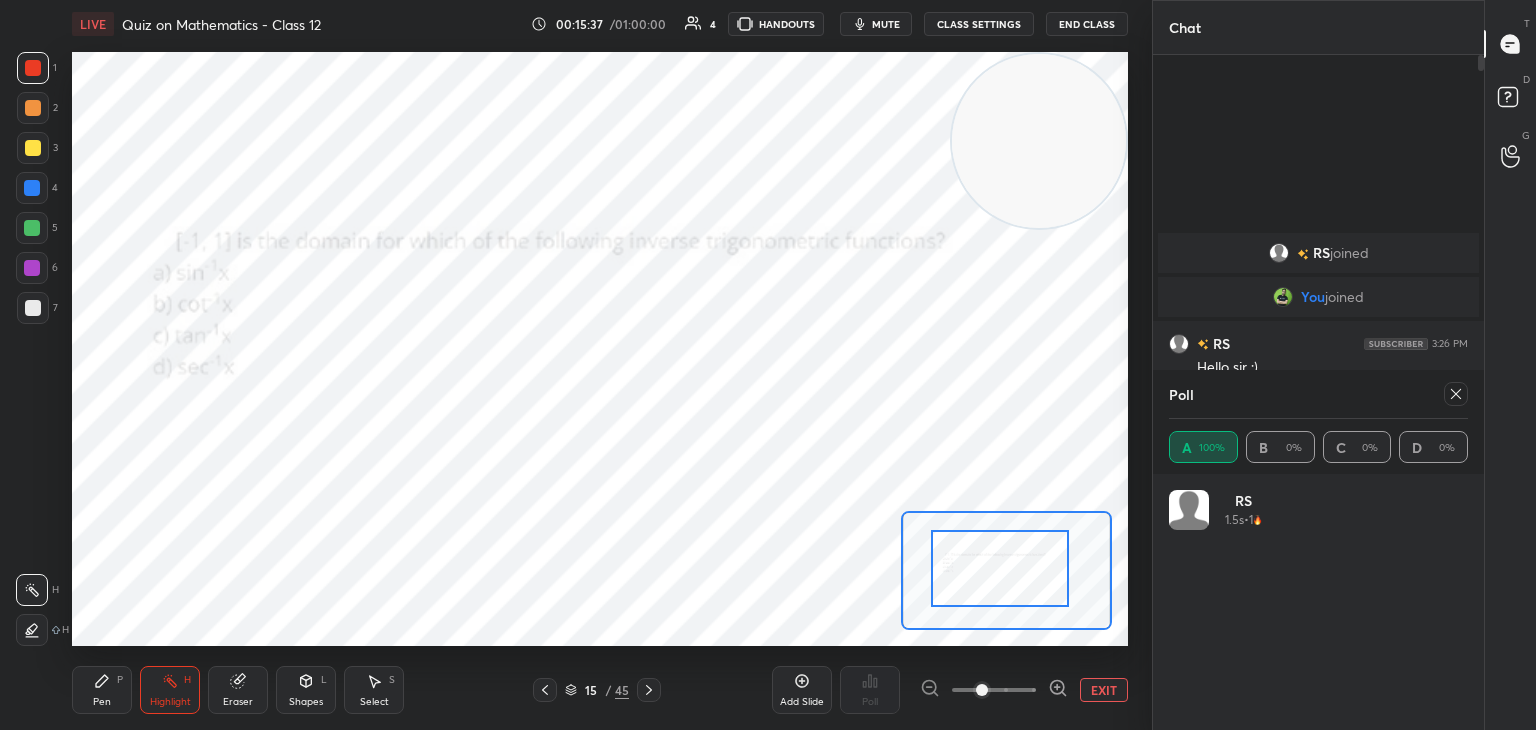 click 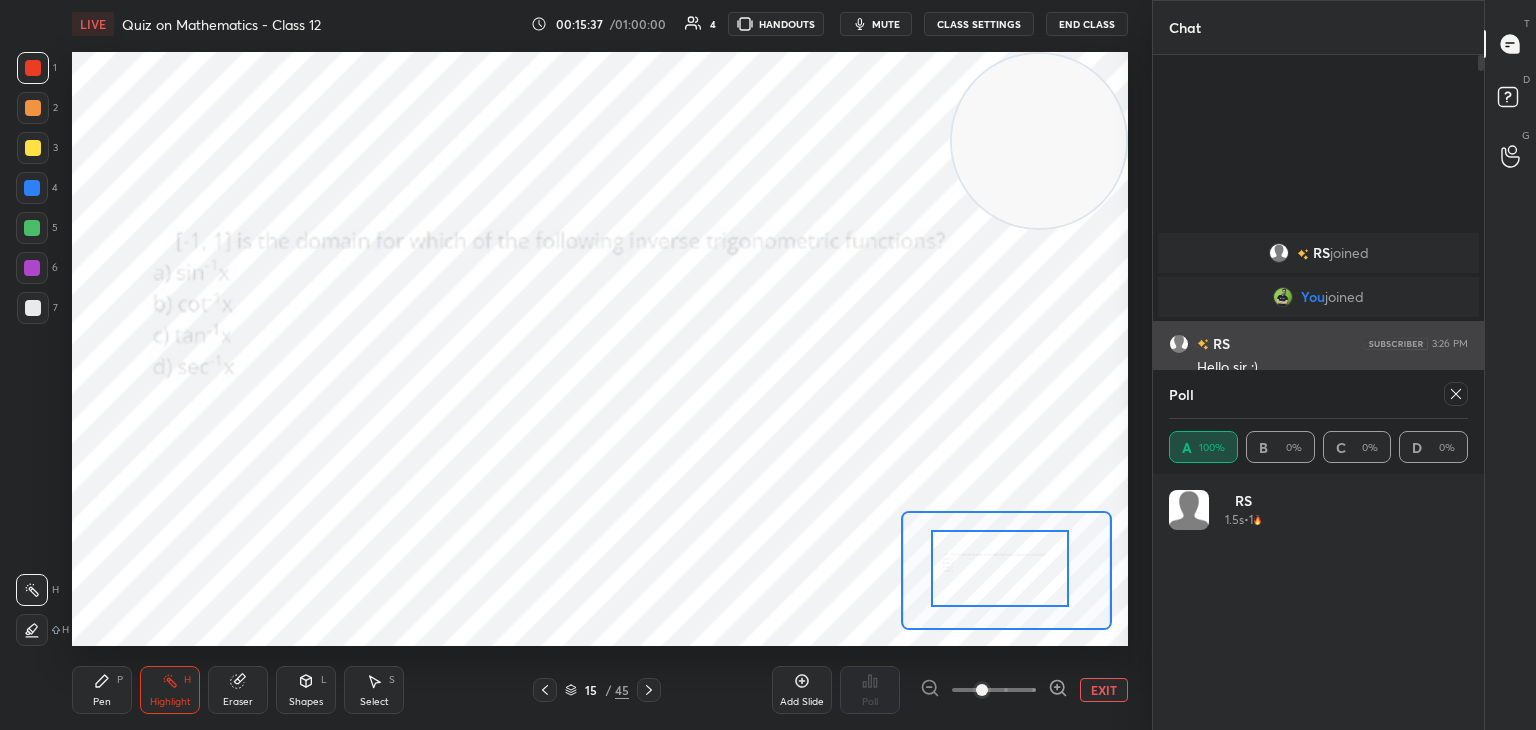 scroll, scrollTop: 121, scrollLeft: 293, axis: both 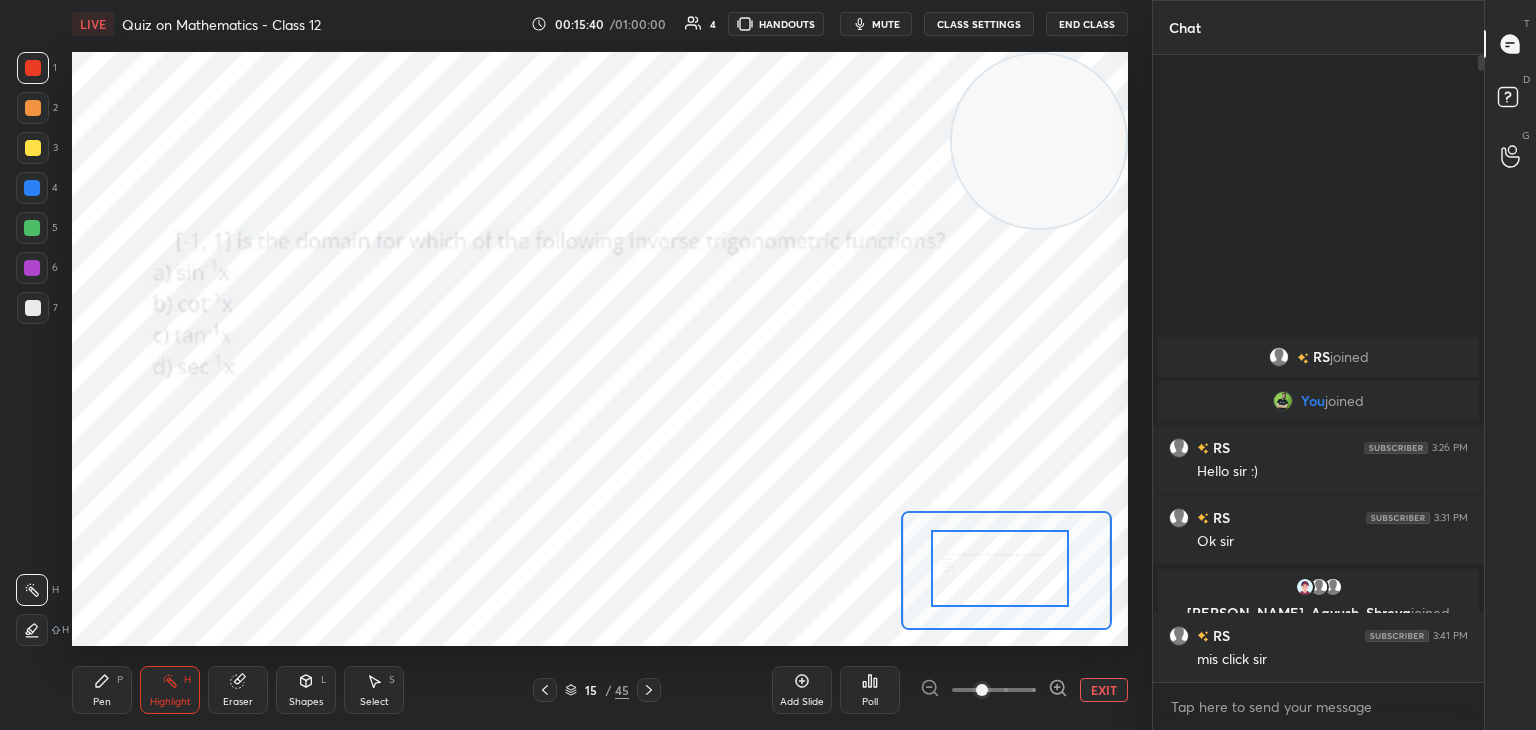 click on "Pen P" at bounding box center [102, 690] 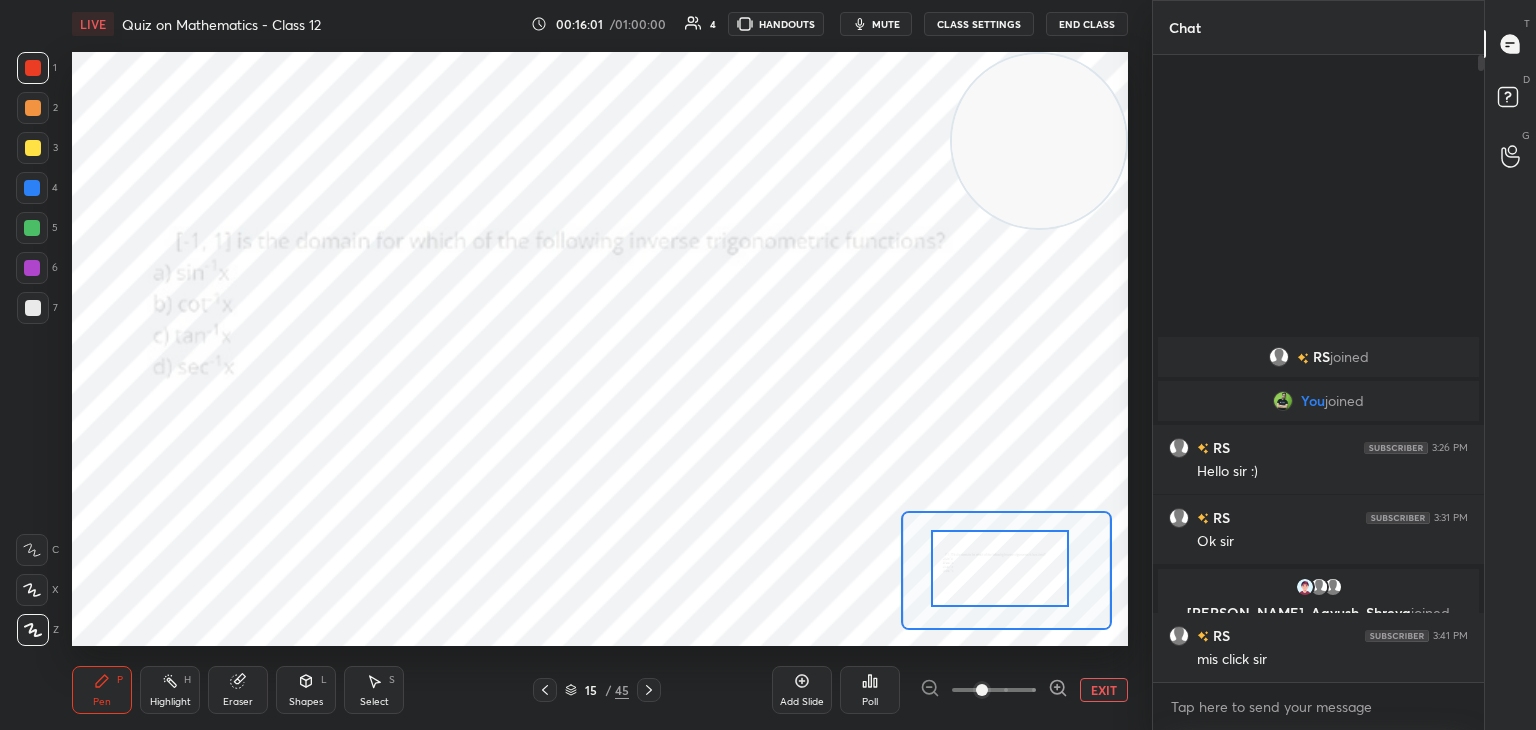 click on "1 2 3 4 5 6 7 C X Z C X Z E E Erase all   H H" at bounding box center [32, 349] 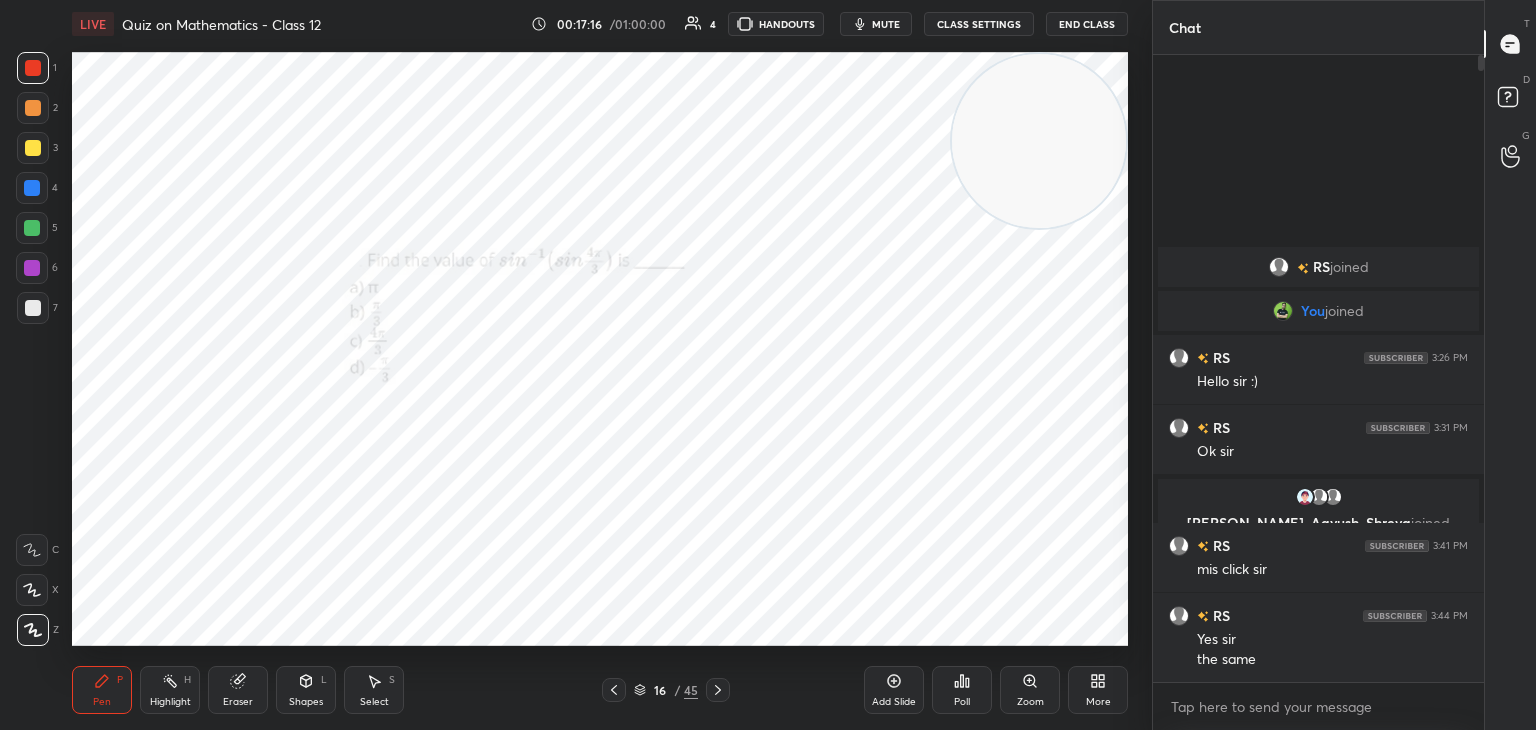 click on "Zoom" at bounding box center (1030, 690) 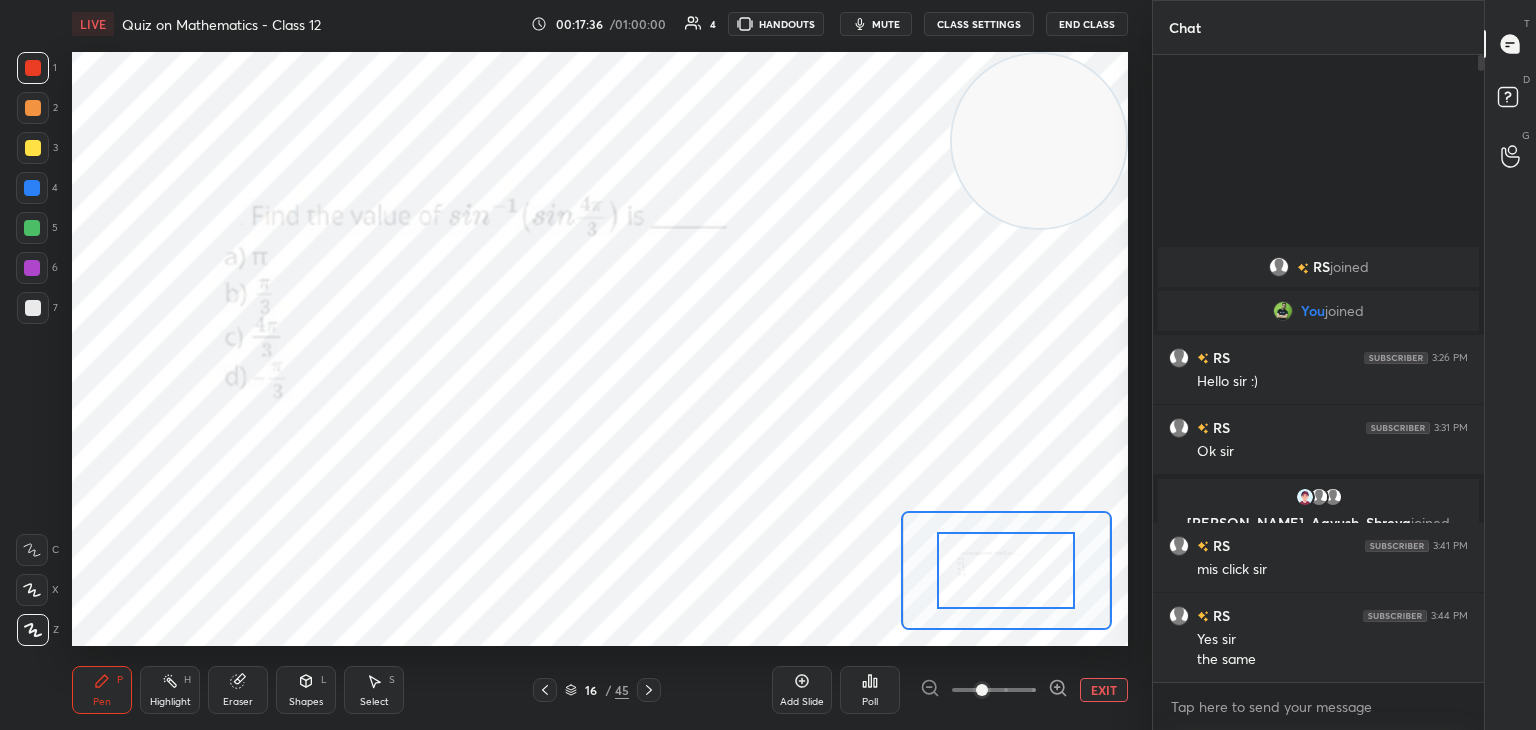 click on "1 2 3 4 5 6 7 C X Z C X Z E E Erase all   H H" at bounding box center (32, 349) 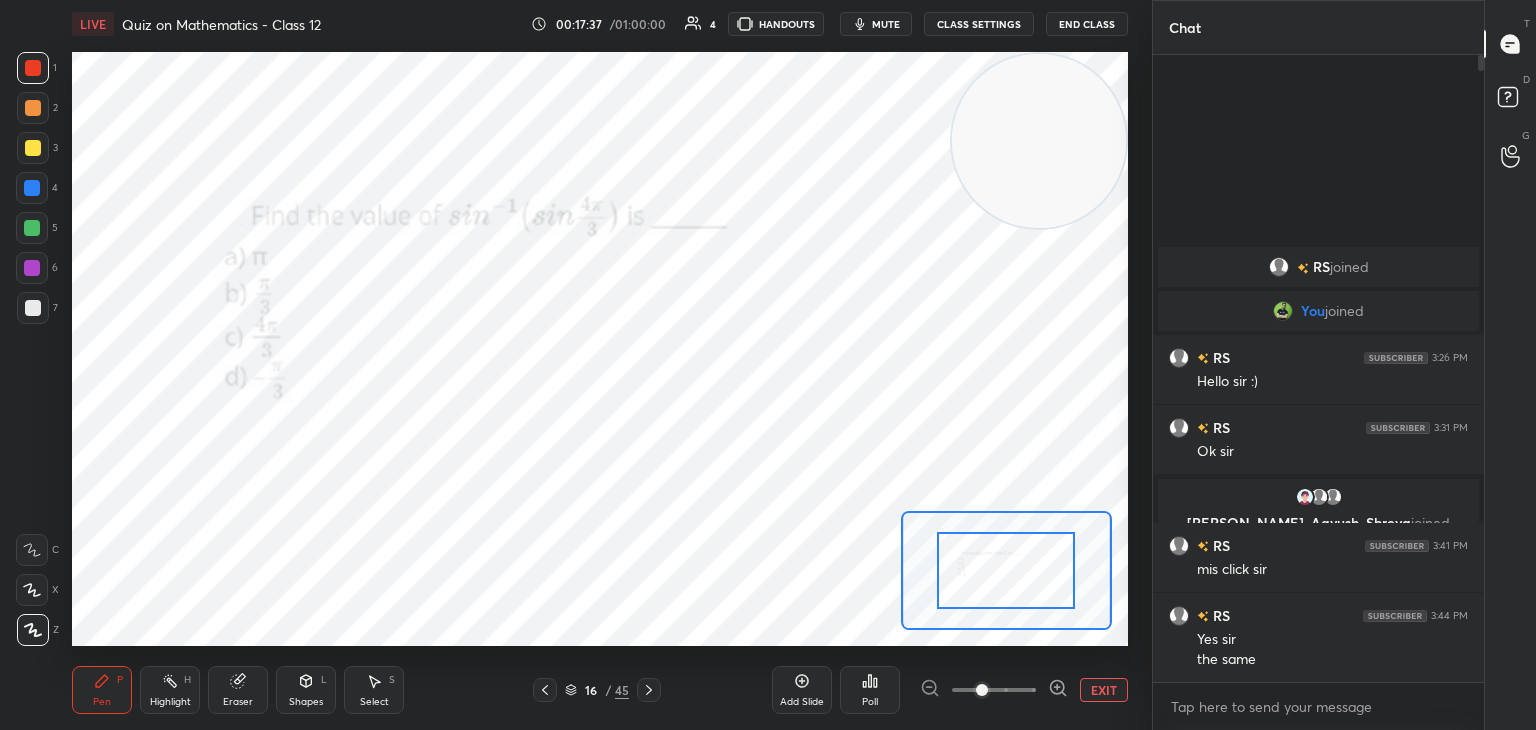click 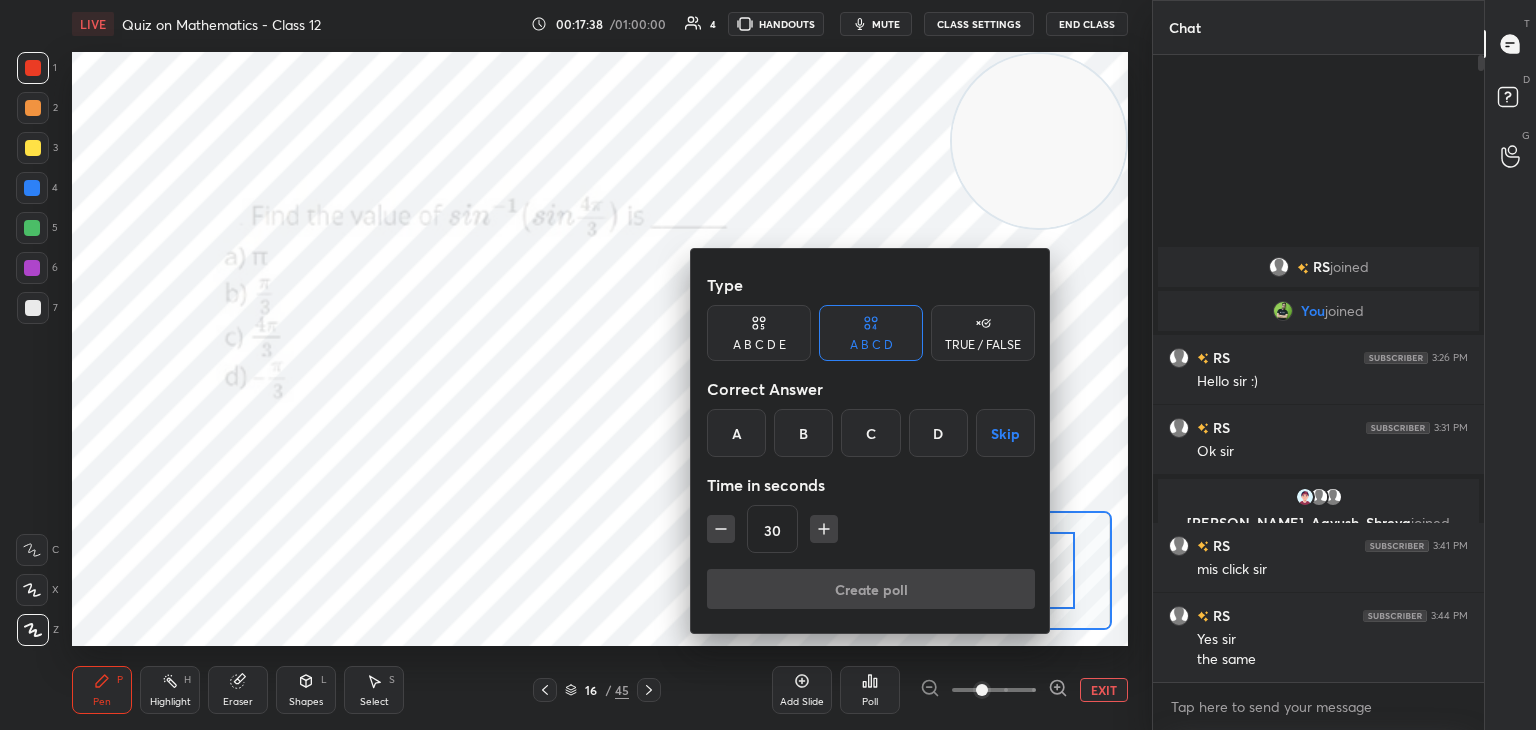 drag, startPoint x: 934, startPoint y: 435, endPoint x: 897, endPoint y: 465, distance: 47.63402 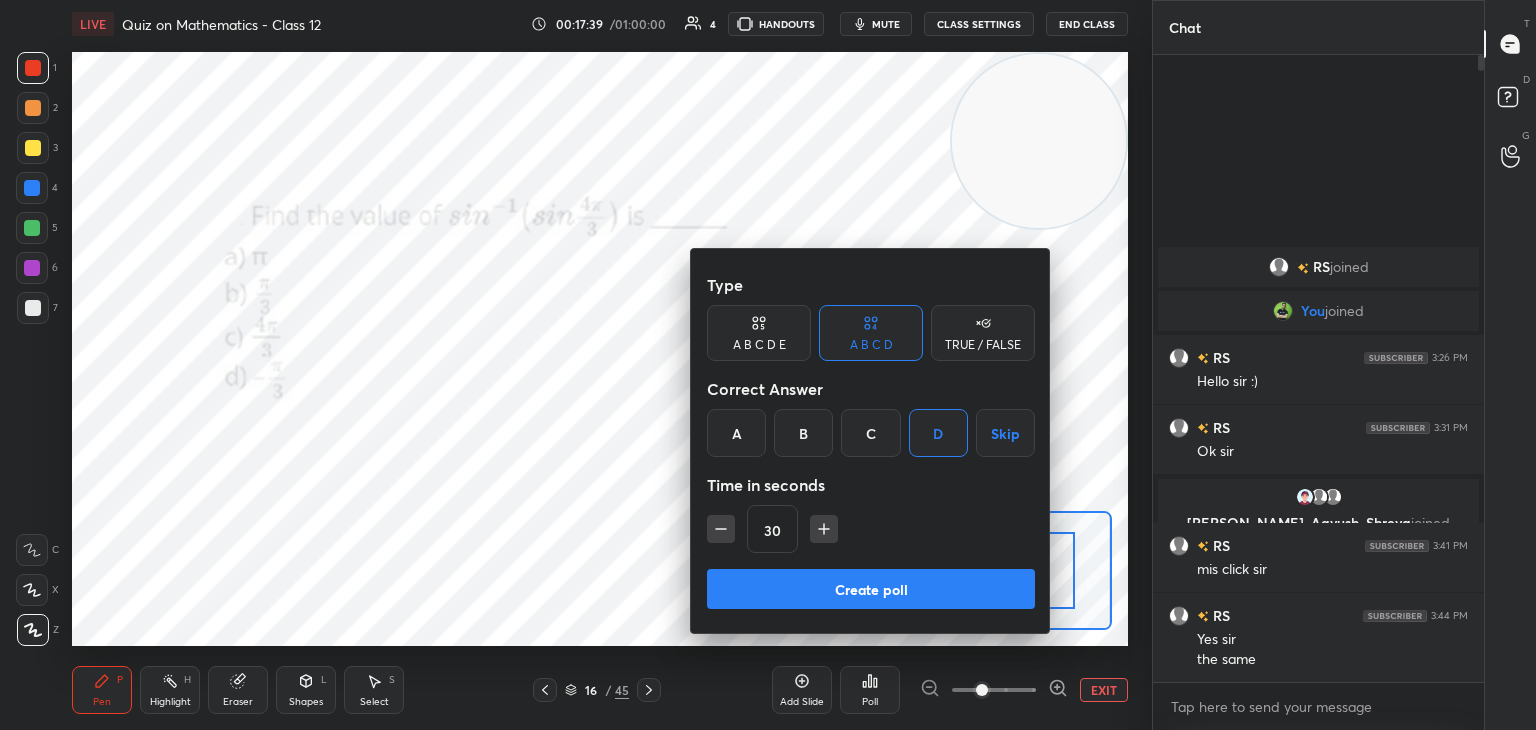 click 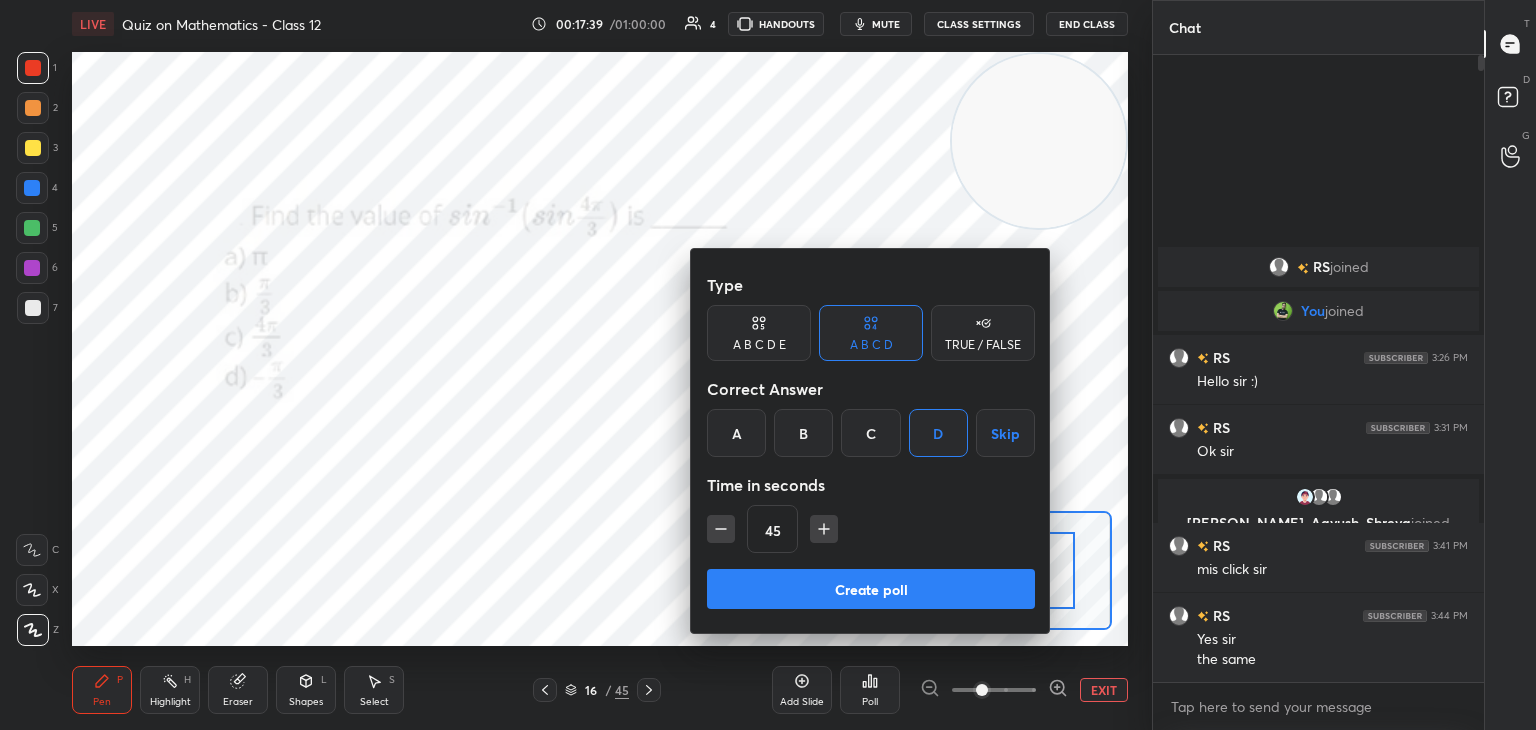 click 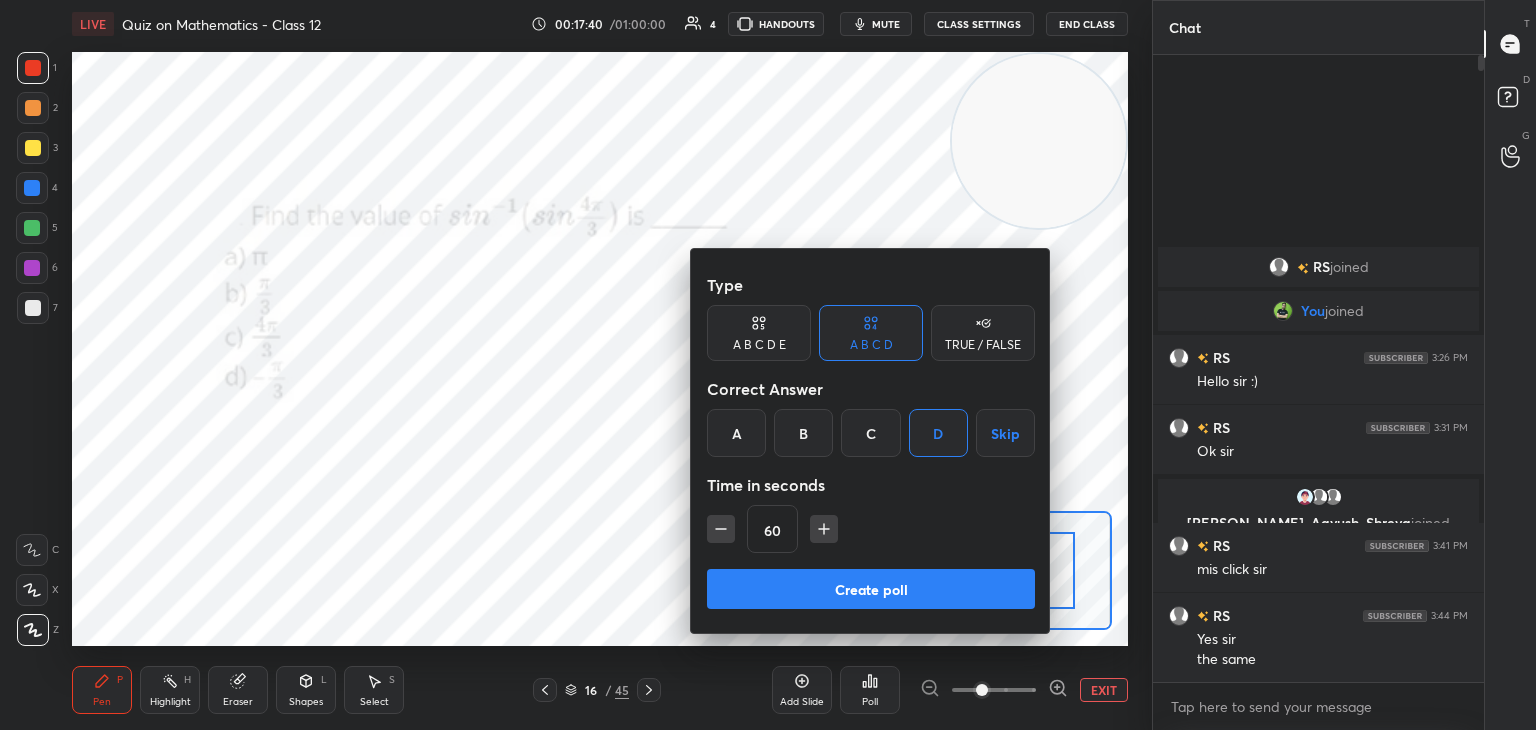 click on "Create poll" at bounding box center (871, 589) 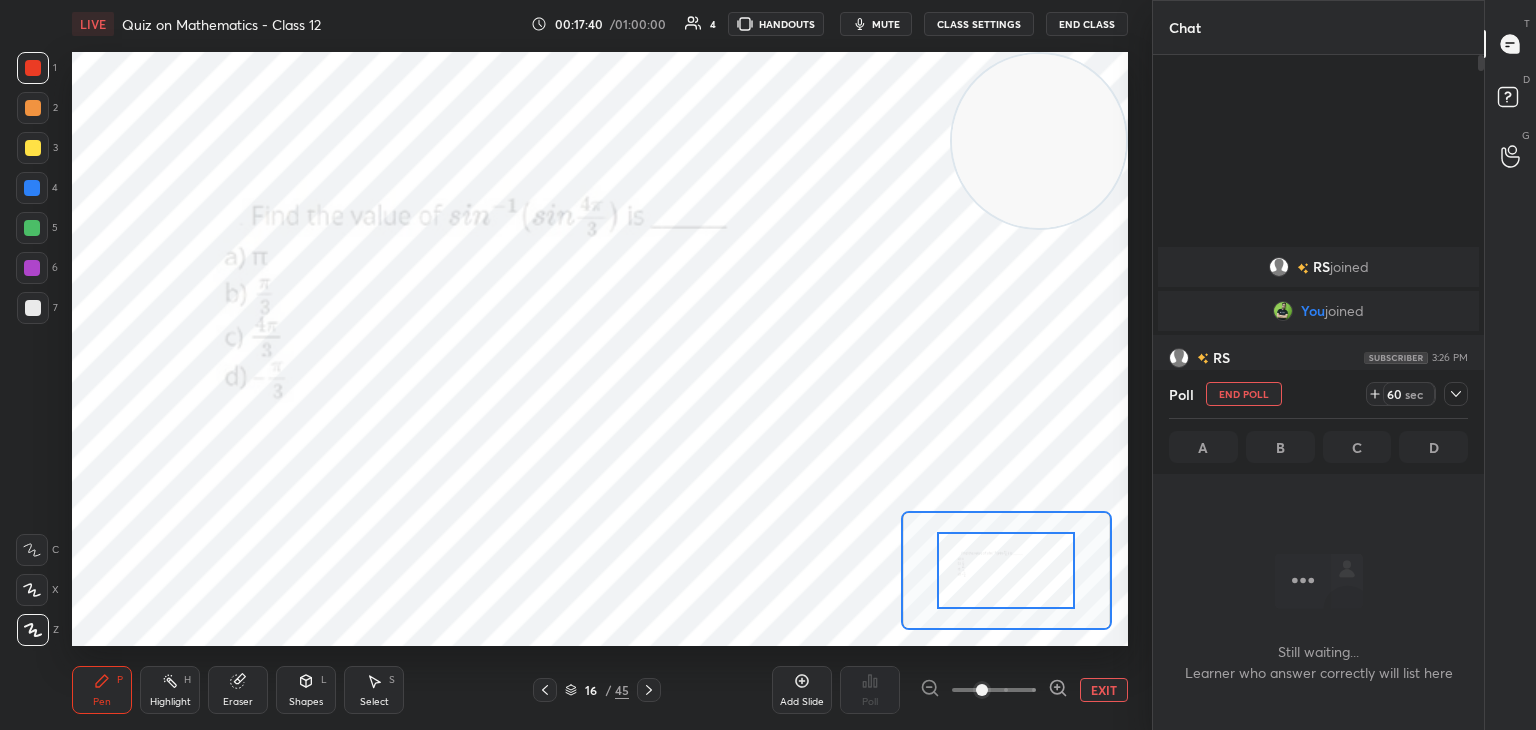 scroll, scrollTop: 580, scrollLeft: 325, axis: both 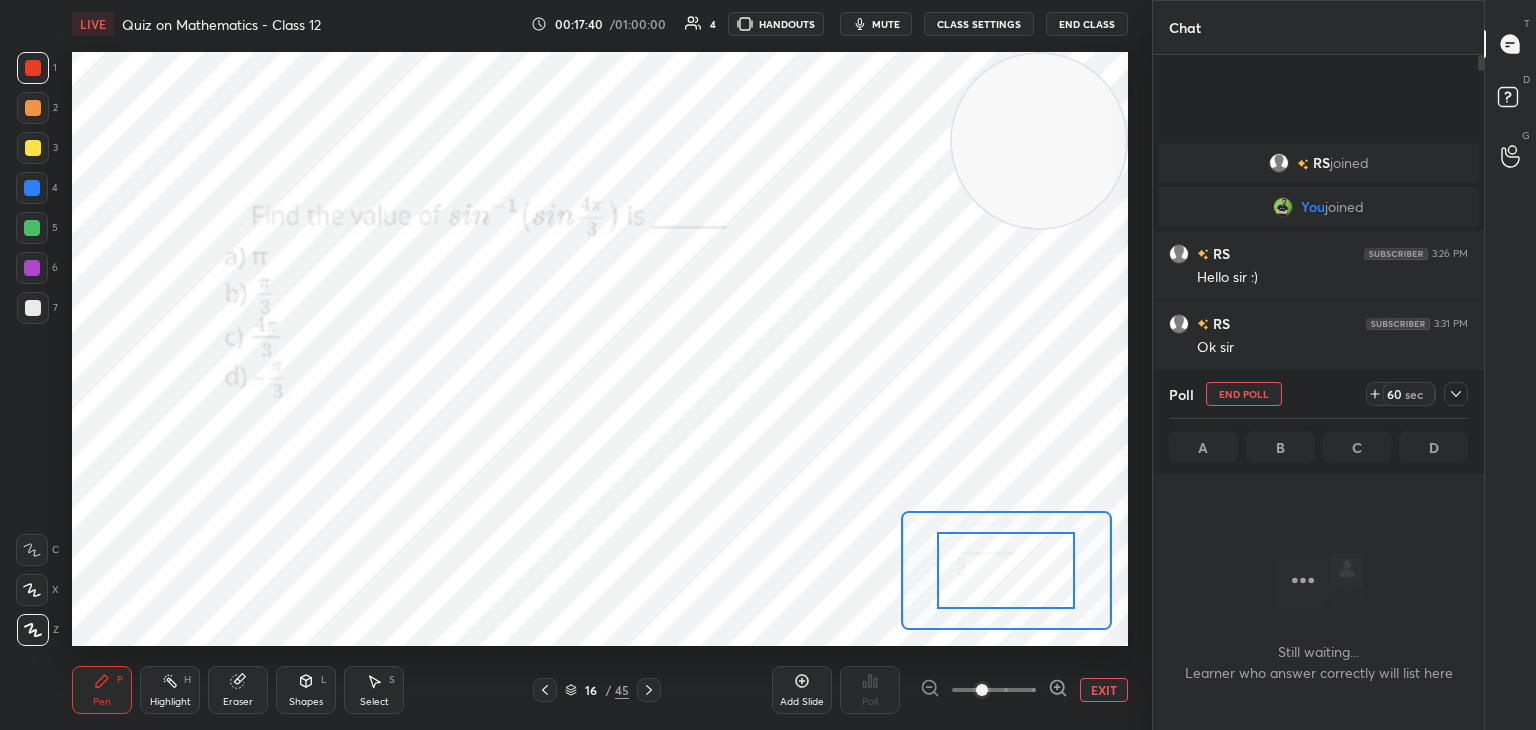 drag, startPoint x: 1032, startPoint y: 170, endPoint x: 1038, endPoint y: 146, distance: 24.738634 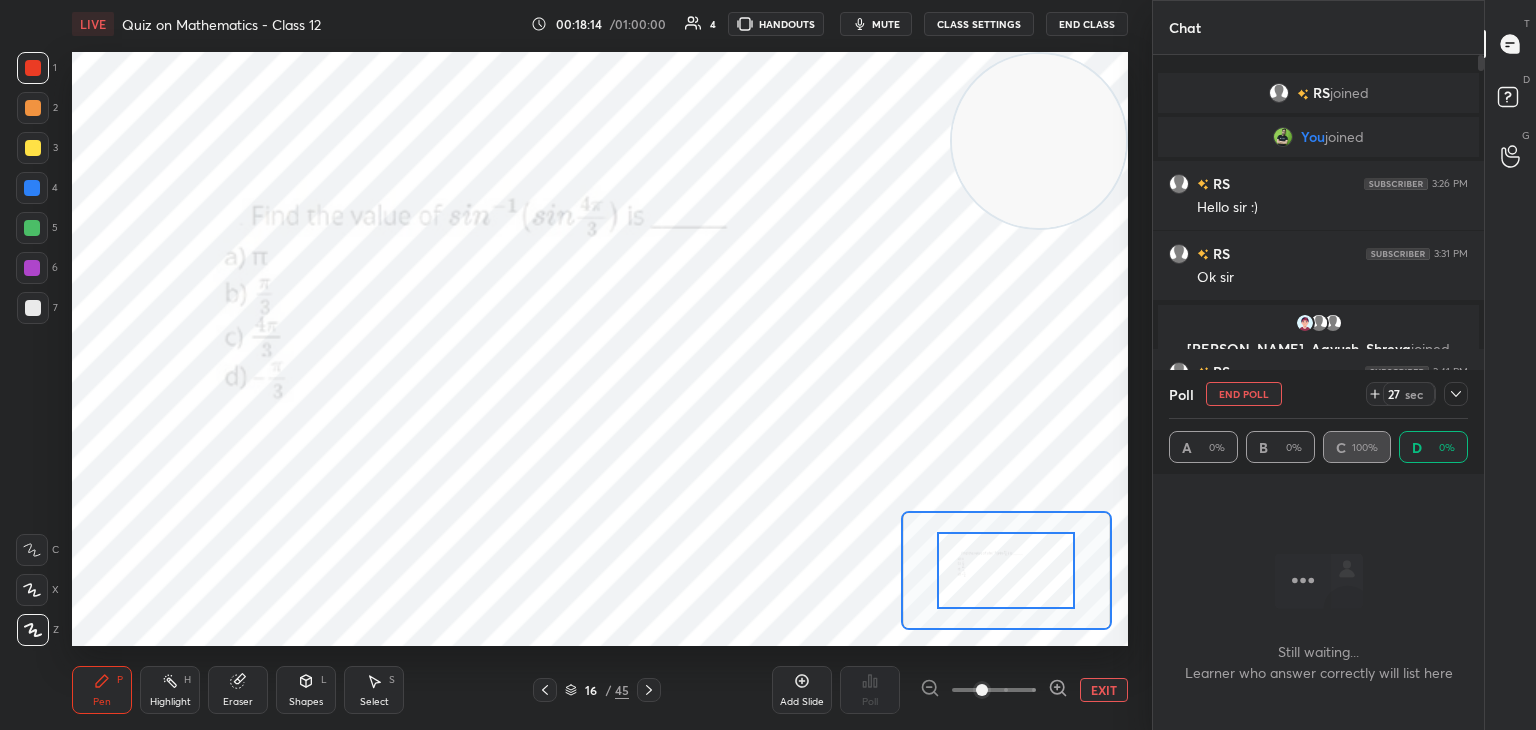 click 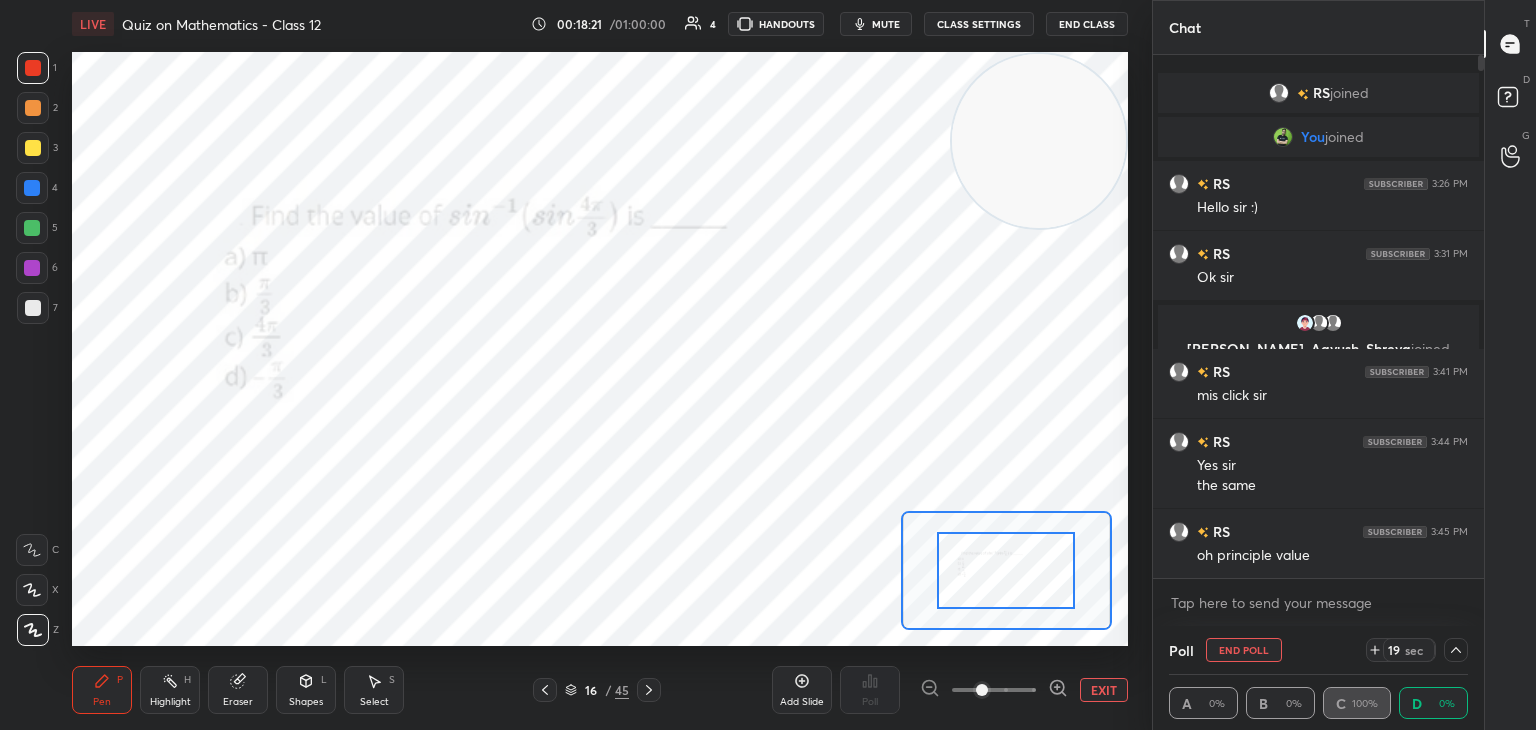 click 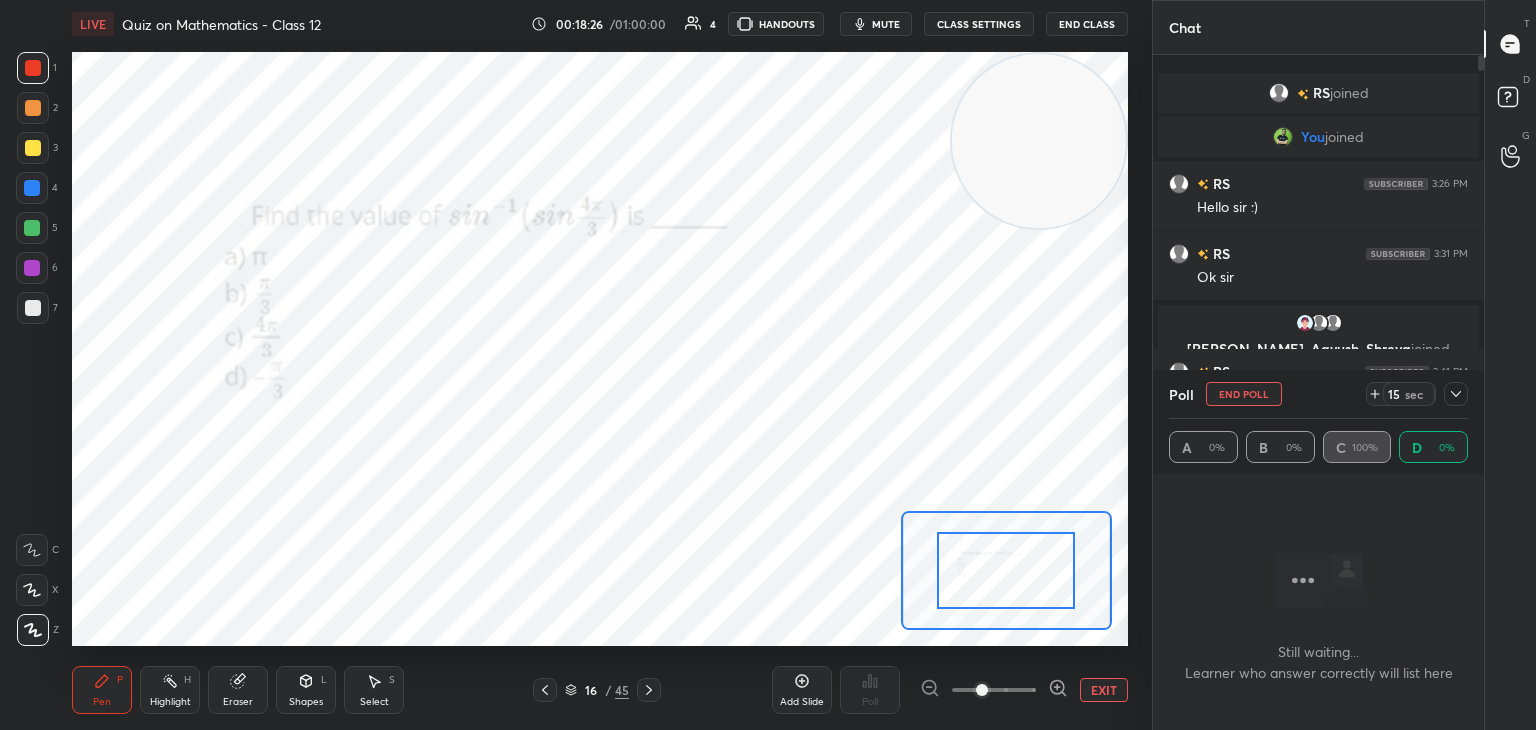 drag, startPoint x: 1058, startPoint y: 129, endPoint x: 1078, endPoint y: 110, distance: 27.58623 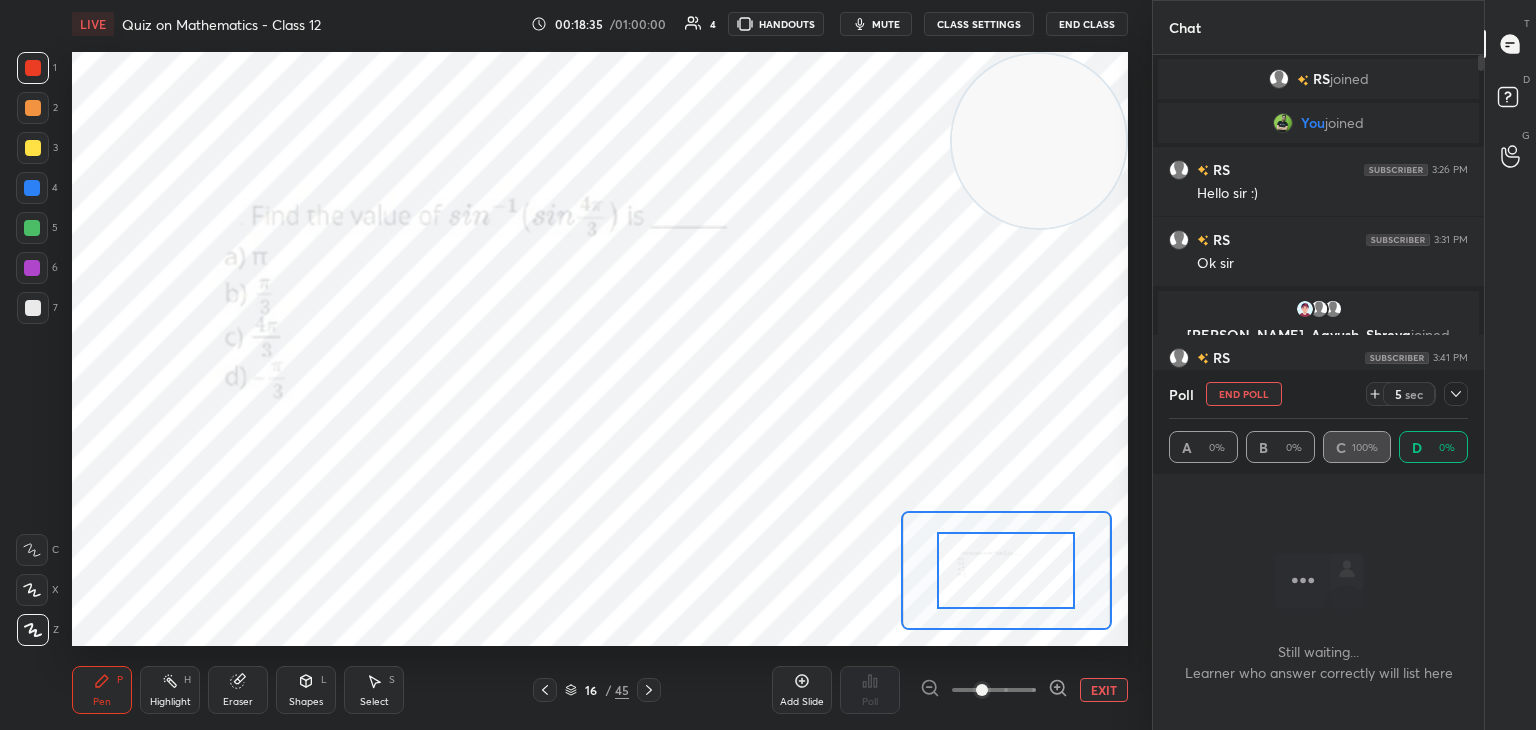 scroll, scrollTop: 477, scrollLeft: 325, axis: both 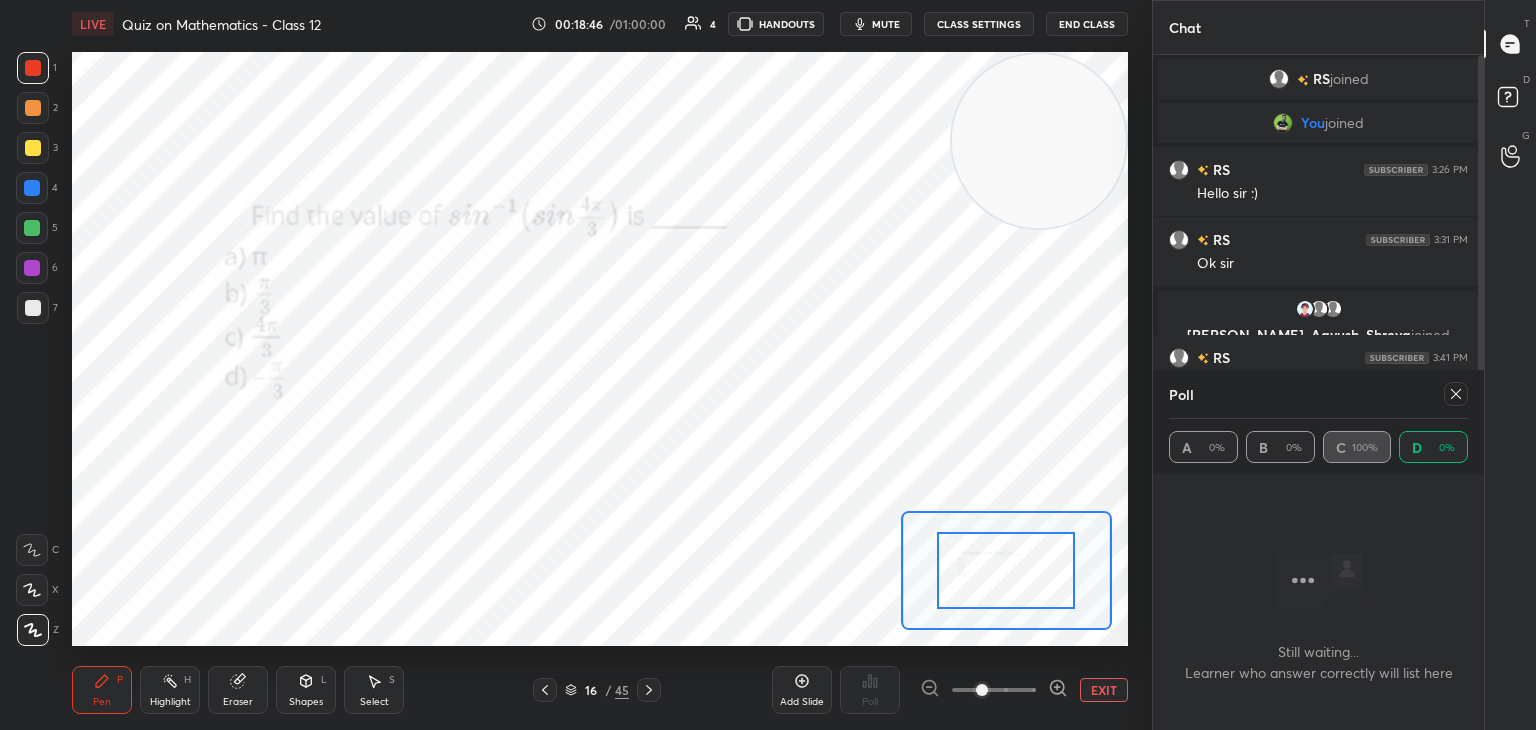 drag, startPoint x: 184, startPoint y: 673, endPoint x: 195, endPoint y: 665, distance: 13.601471 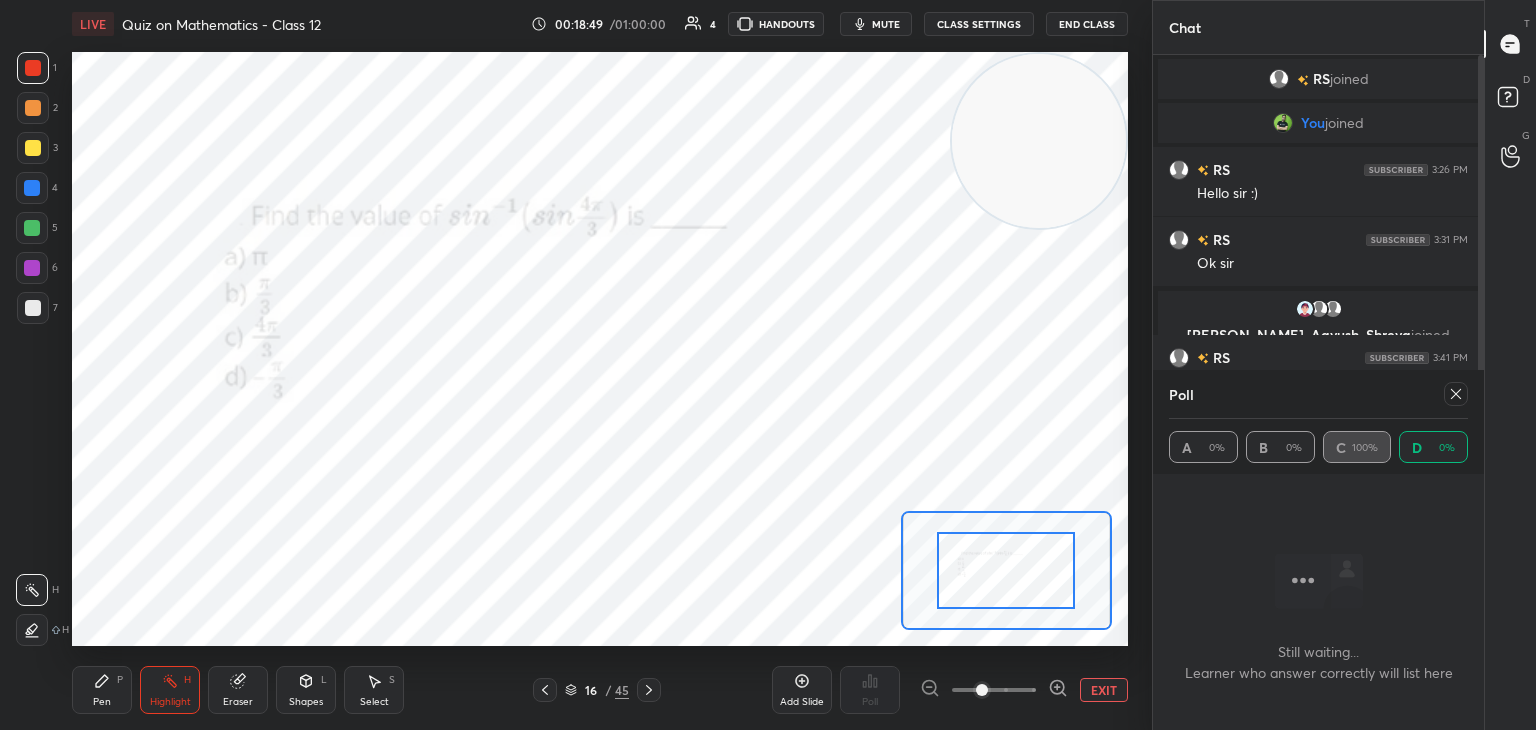 click on "Pen P" at bounding box center (102, 690) 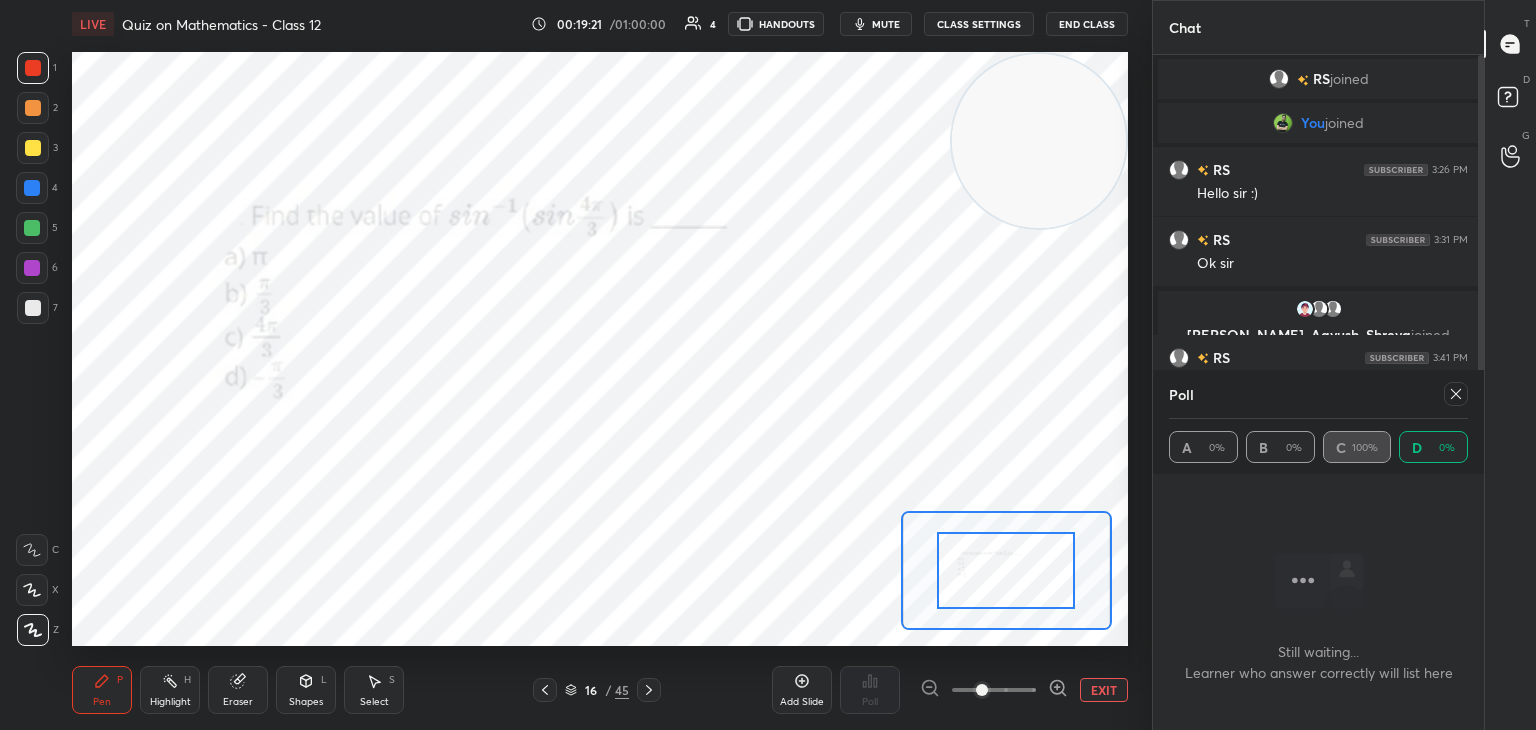 click at bounding box center (1456, 394) 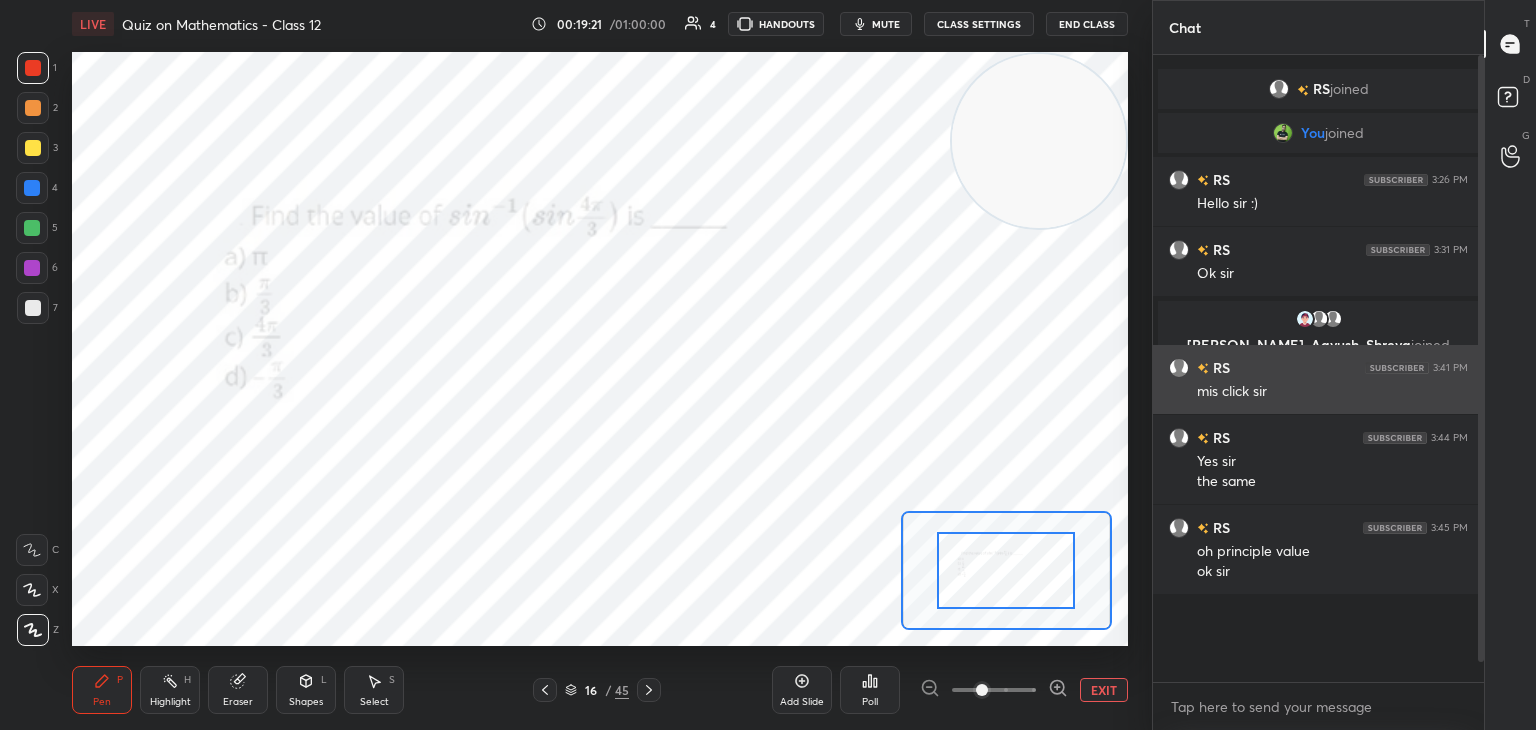 scroll, scrollTop: 560, scrollLeft: 325, axis: both 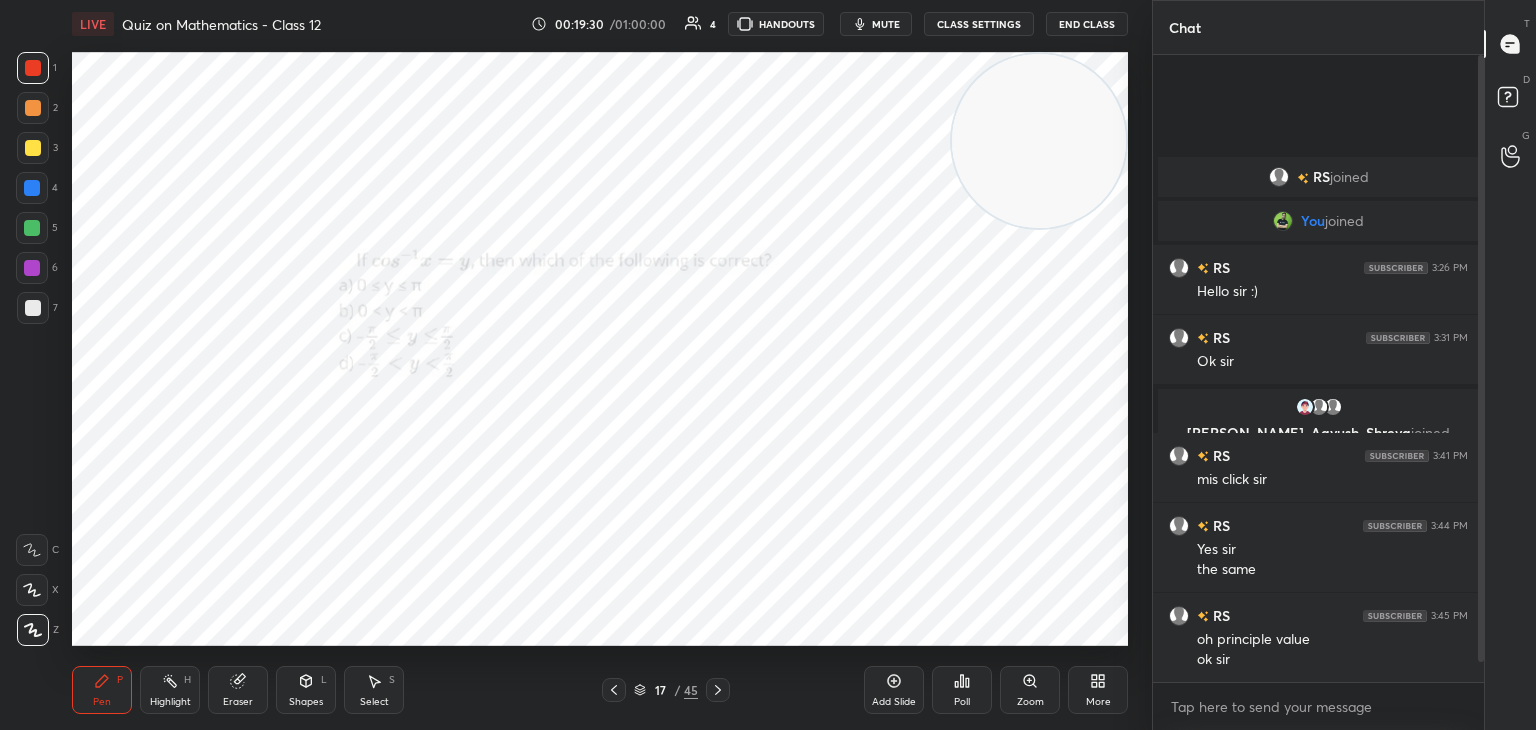 click on "Zoom" at bounding box center [1030, 690] 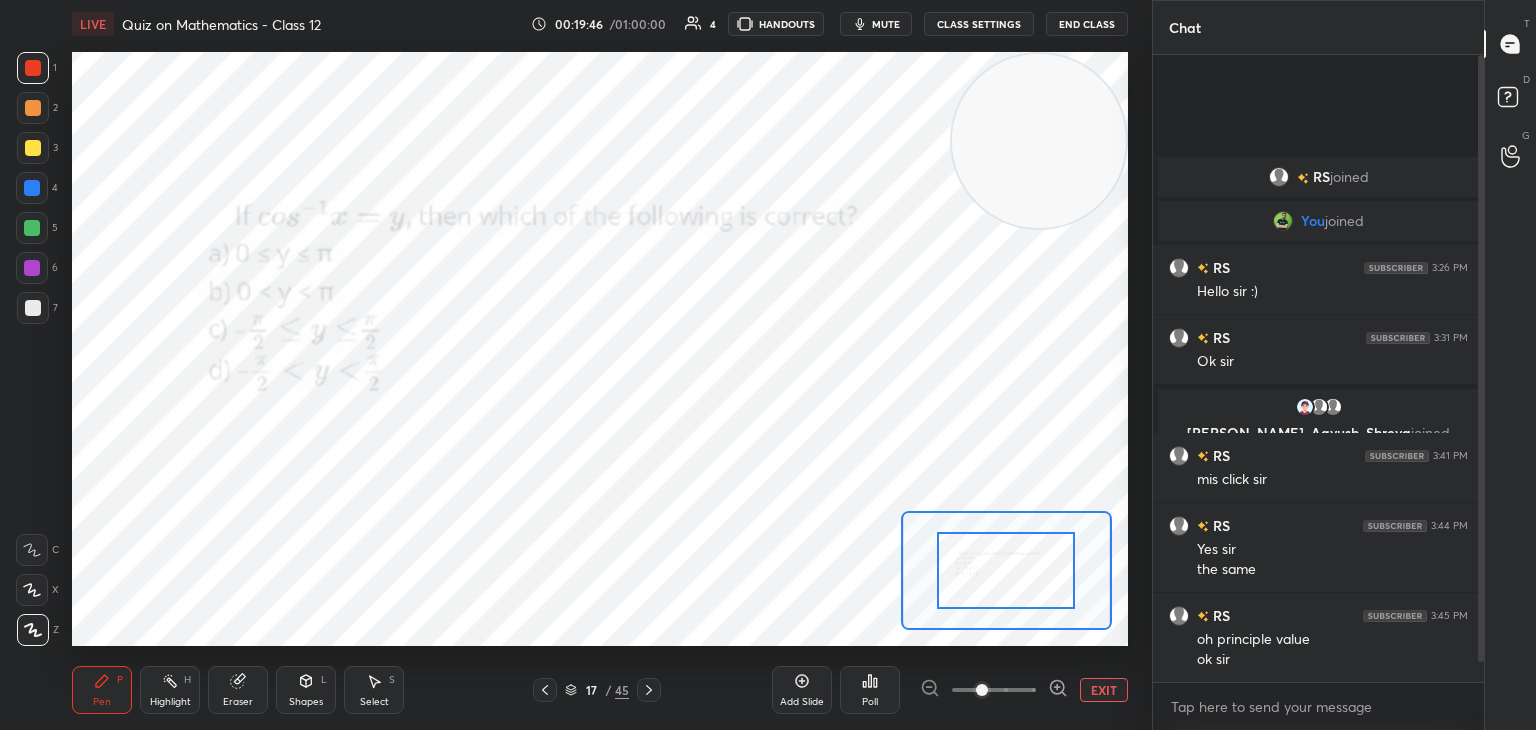click on "1 2 3 4 5 6 7 C X Z C X Z E E Erase all   H H" at bounding box center [32, 349] 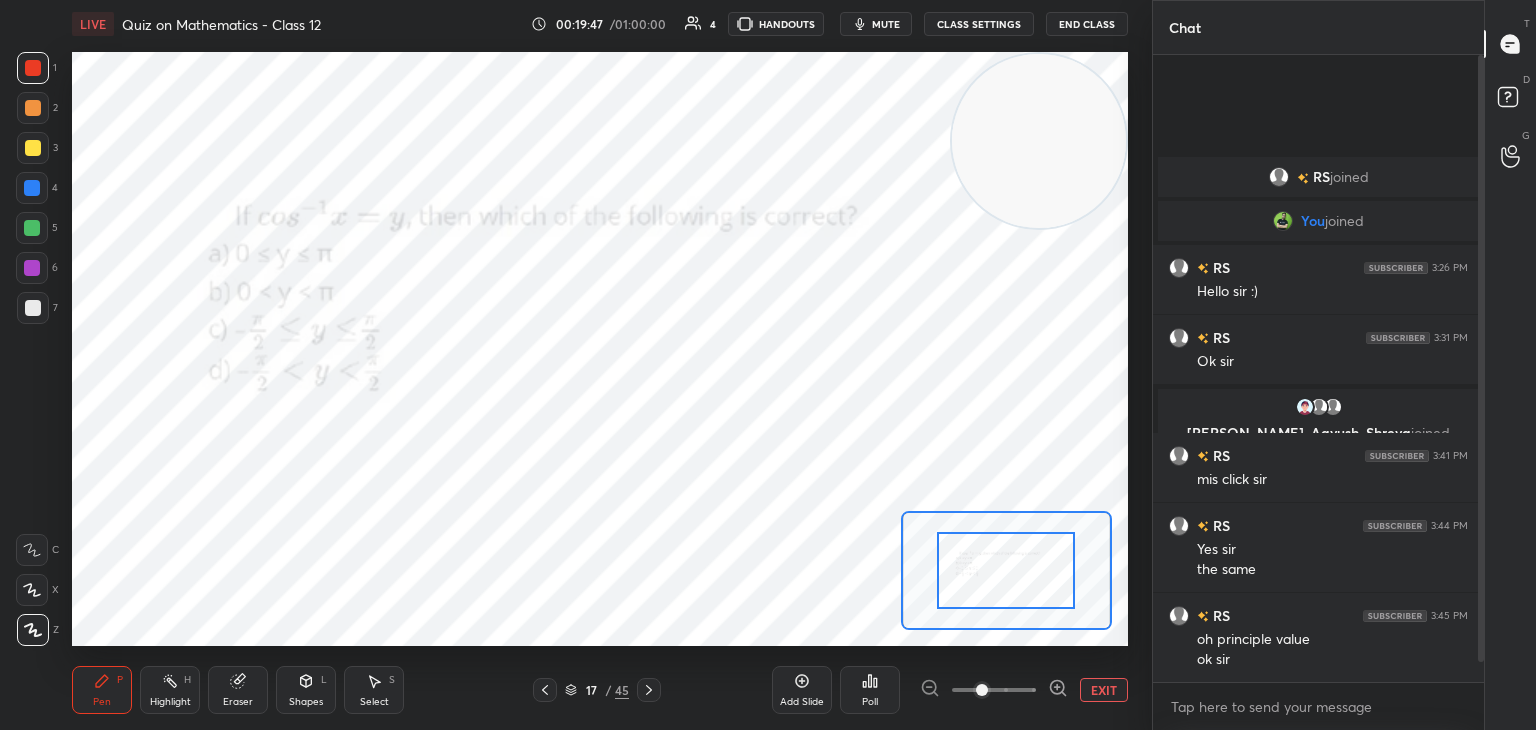 click 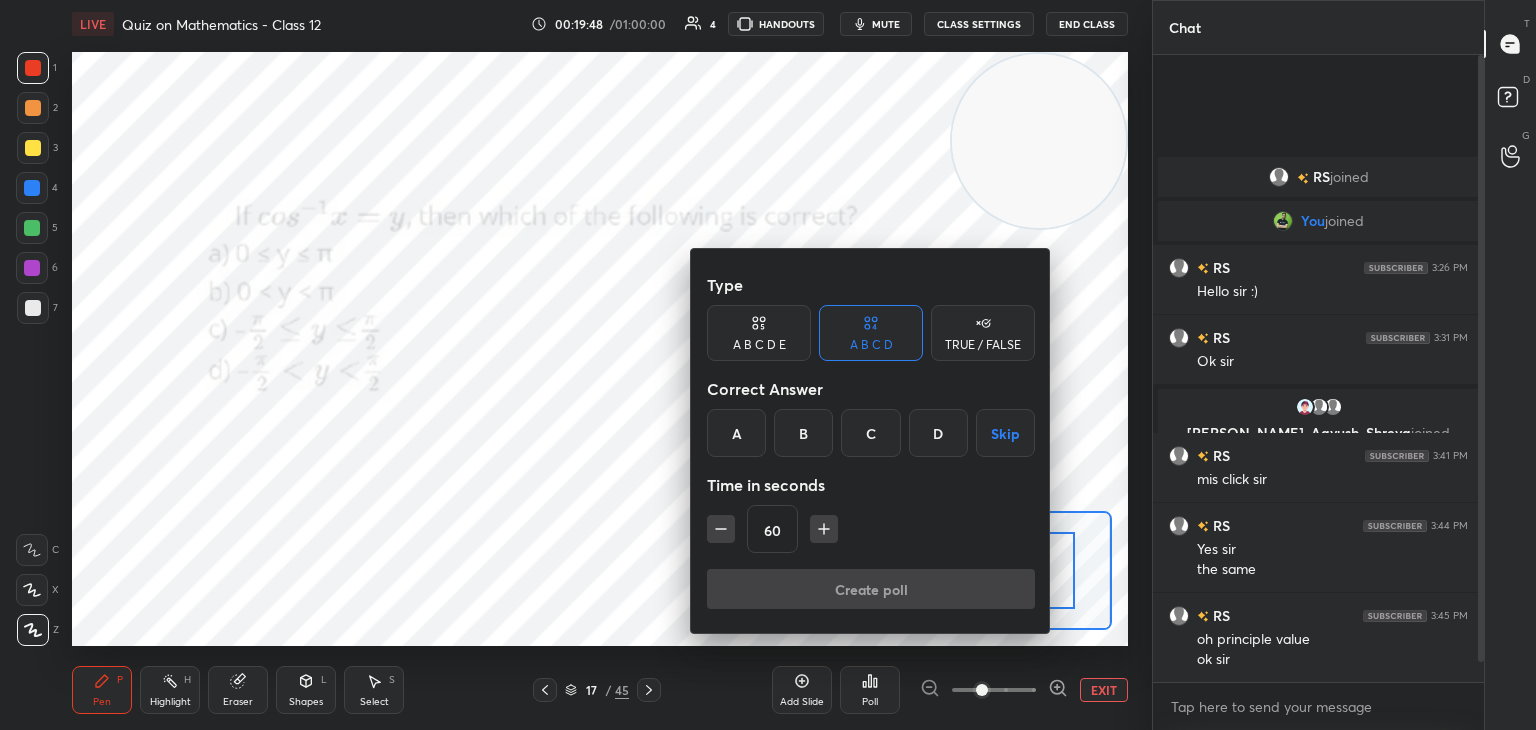 drag, startPoint x: 740, startPoint y: 401, endPoint x: 741, endPoint y: 414, distance: 13.038404 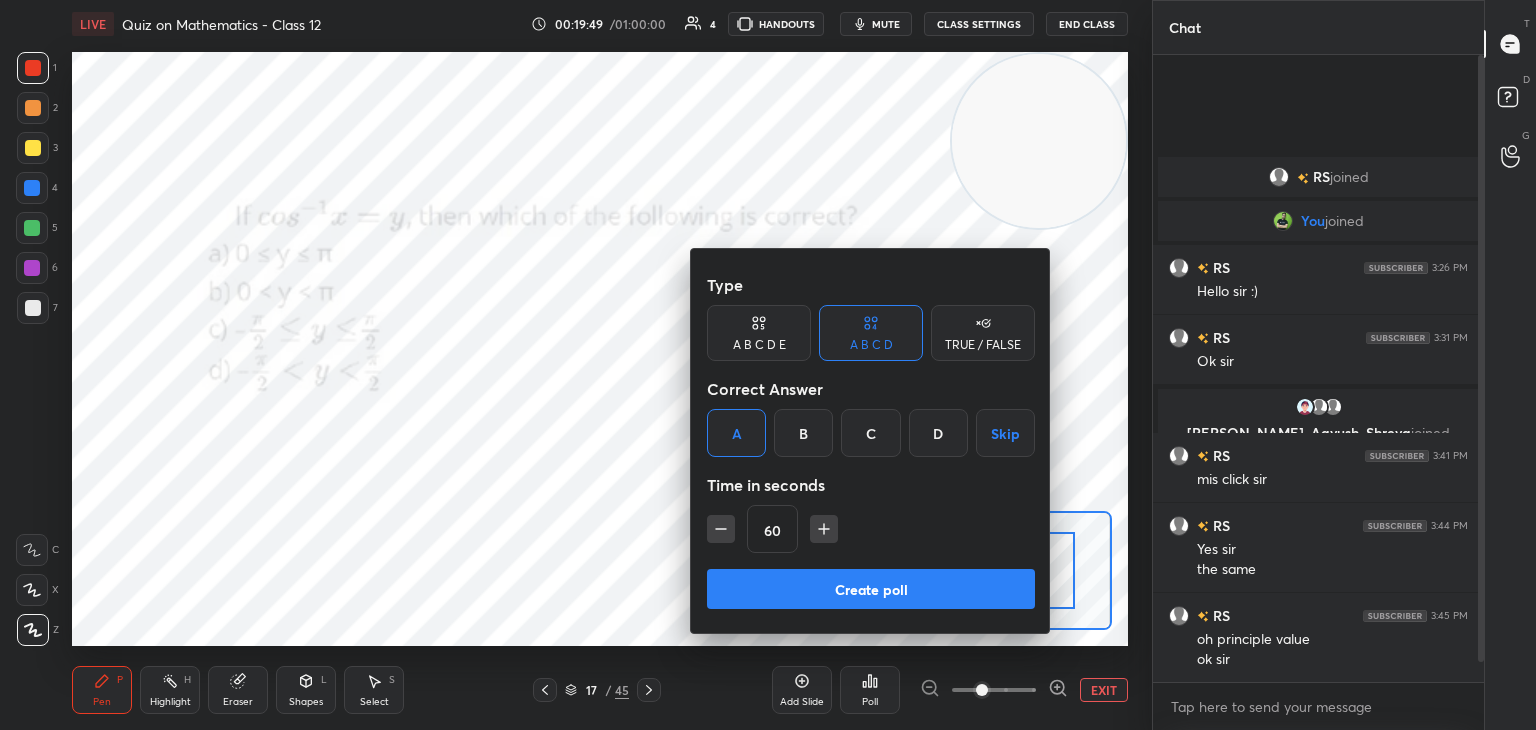 click 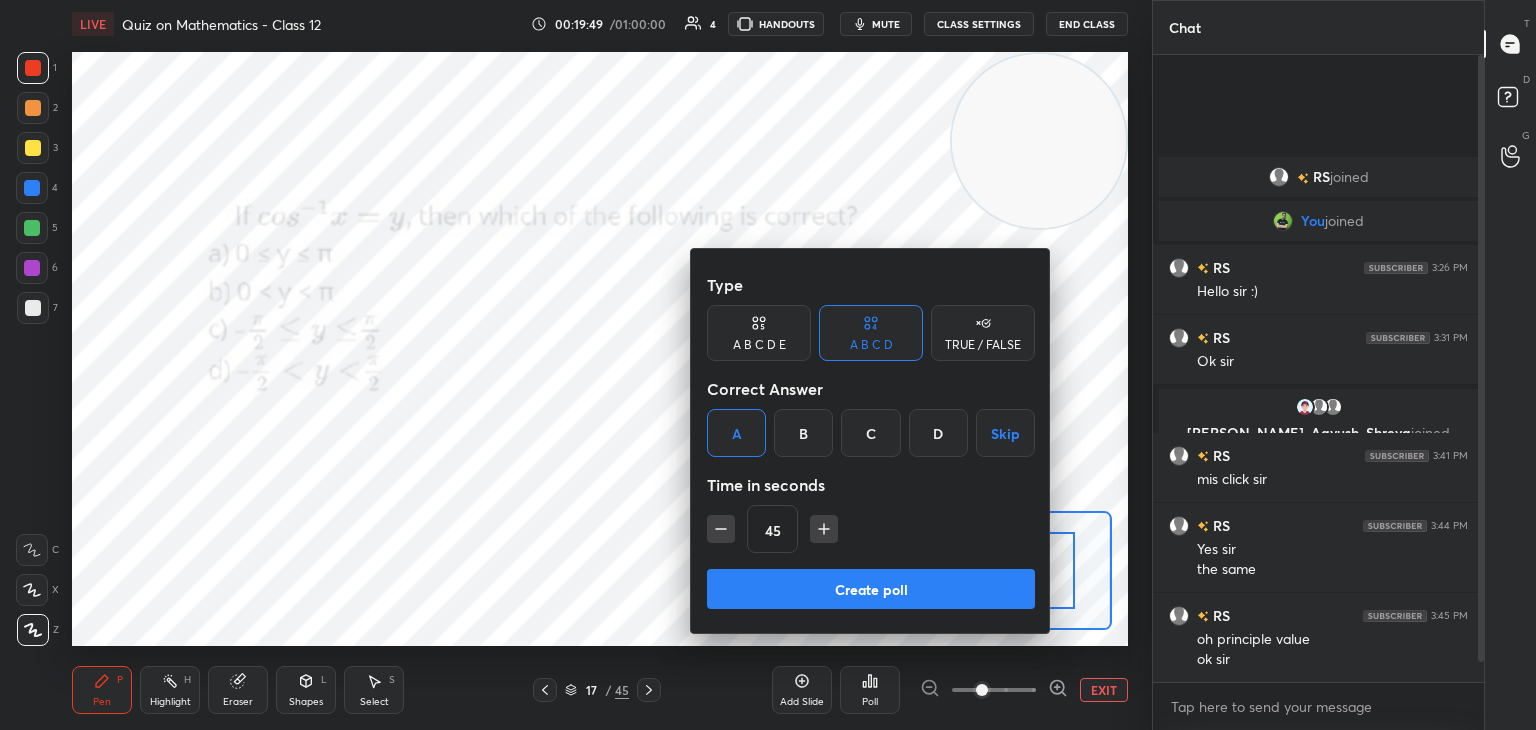 click 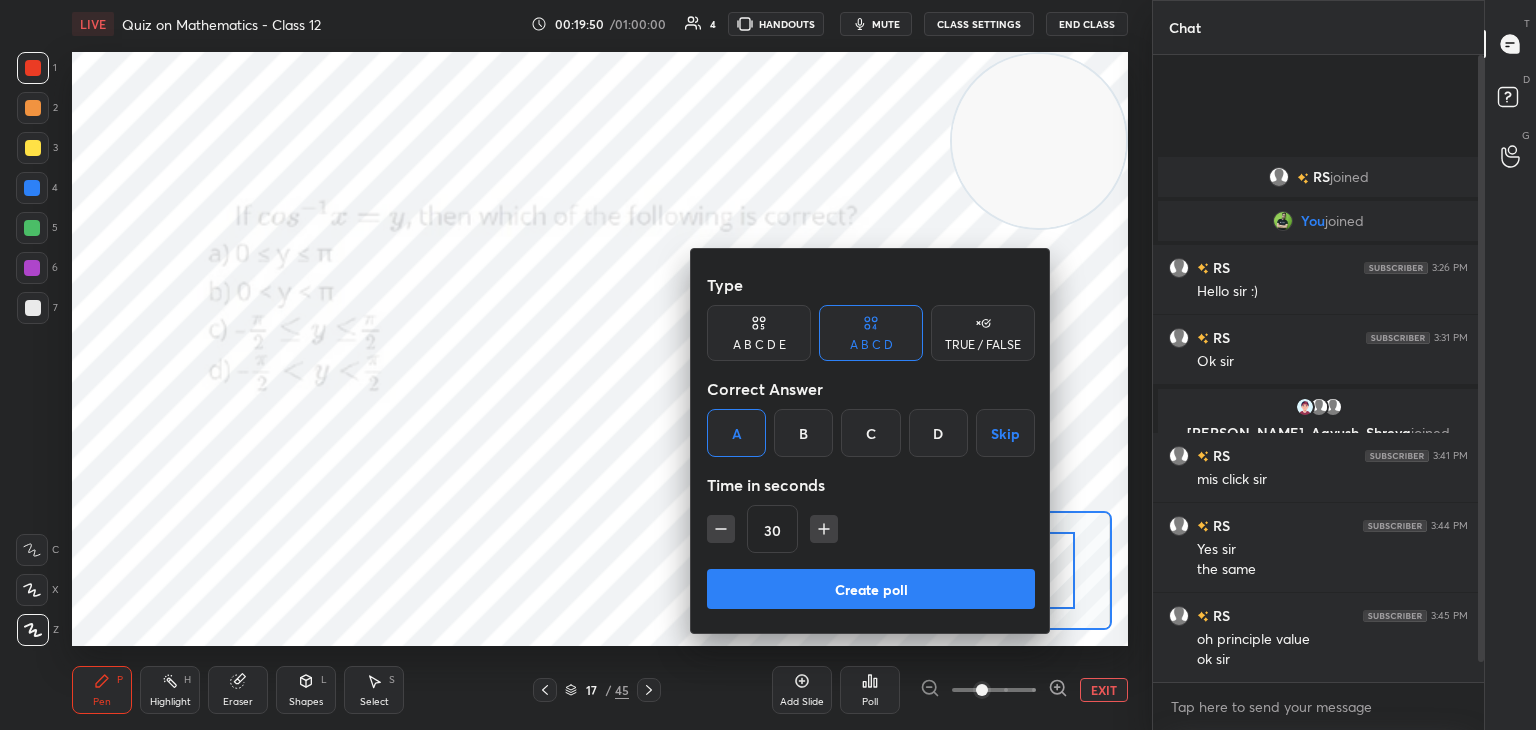 click 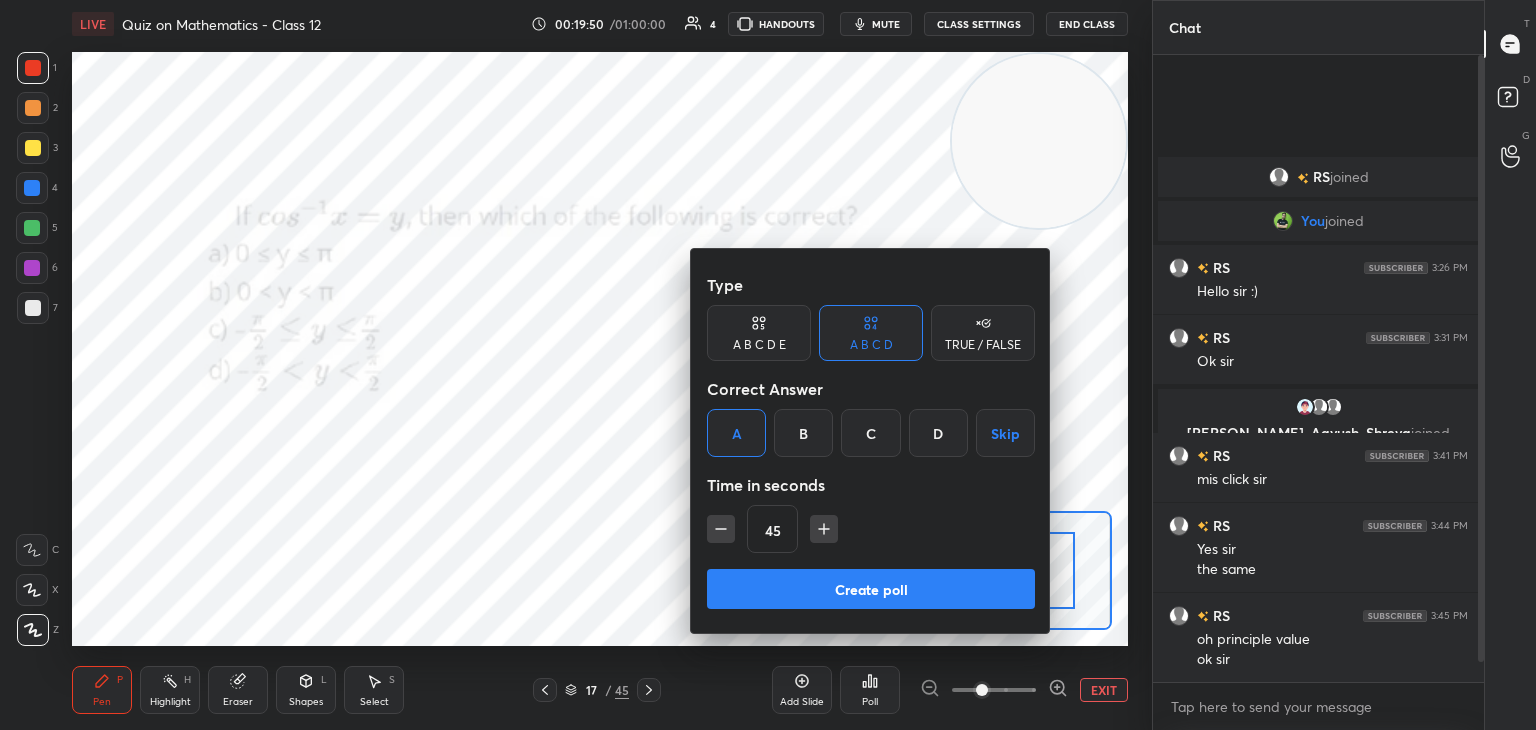 click on "Create poll" at bounding box center (871, 589) 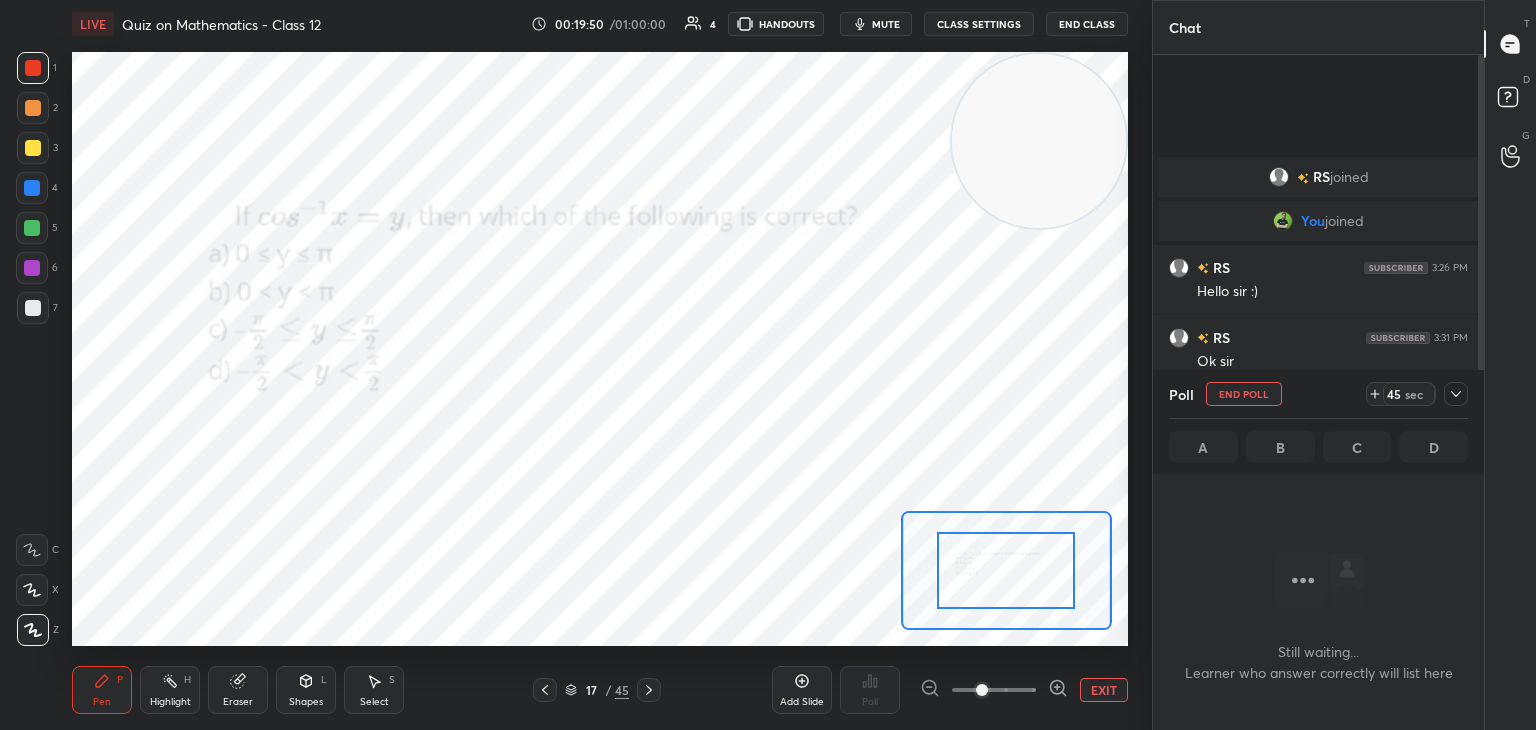 scroll, scrollTop: 569, scrollLeft: 325, axis: both 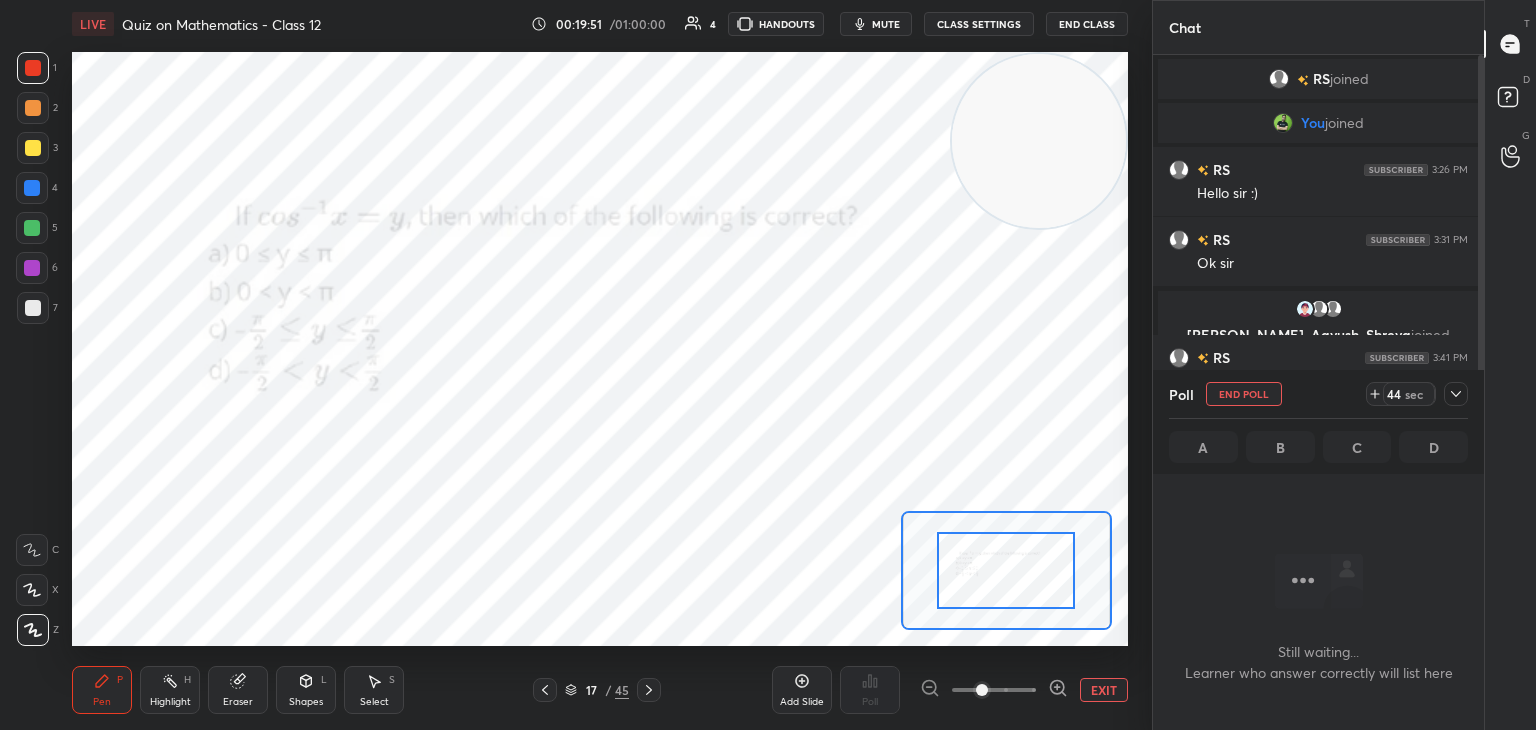 drag, startPoint x: 1078, startPoint y: 195, endPoint x: 1092, endPoint y: 169, distance: 29.529646 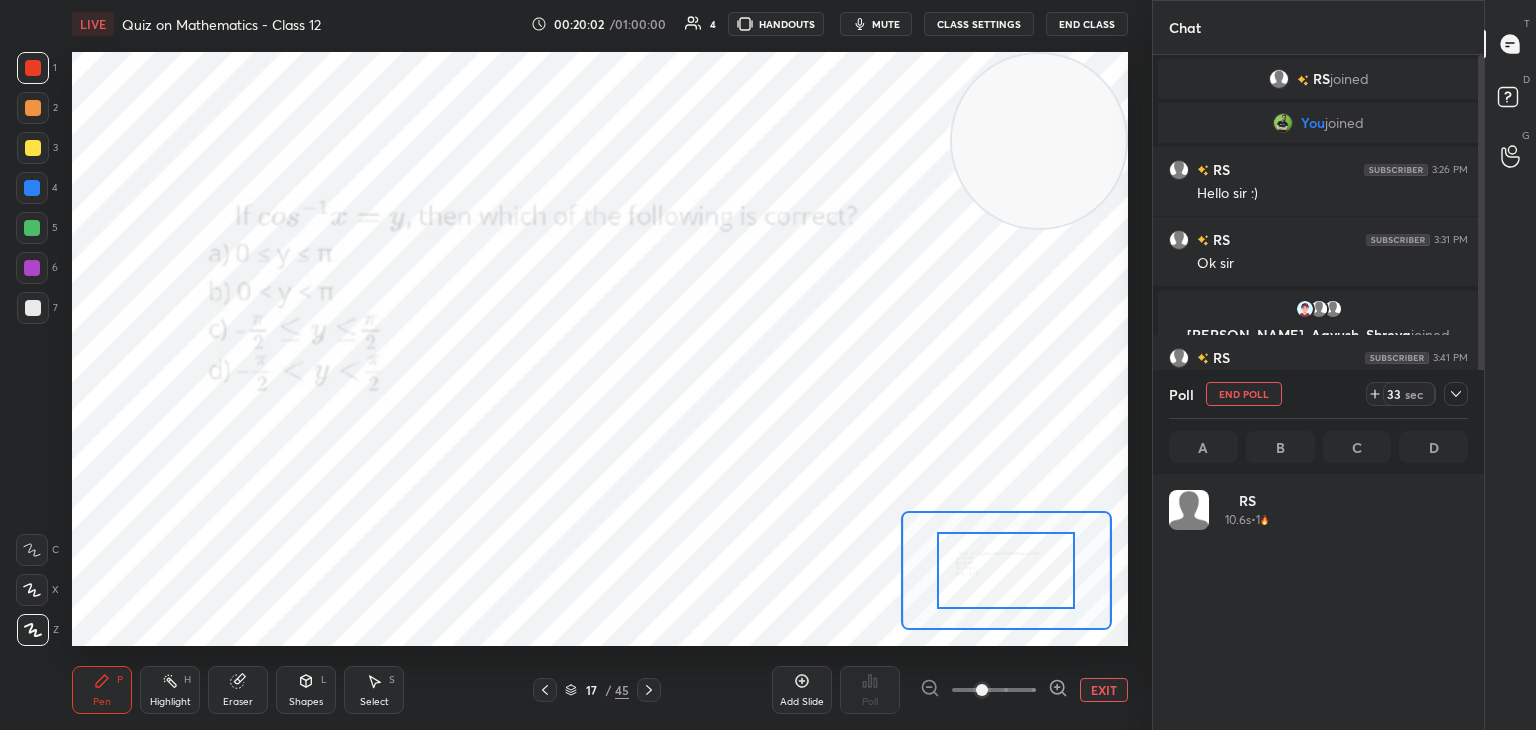 scroll, scrollTop: 6, scrollLeft: 6, axis: both 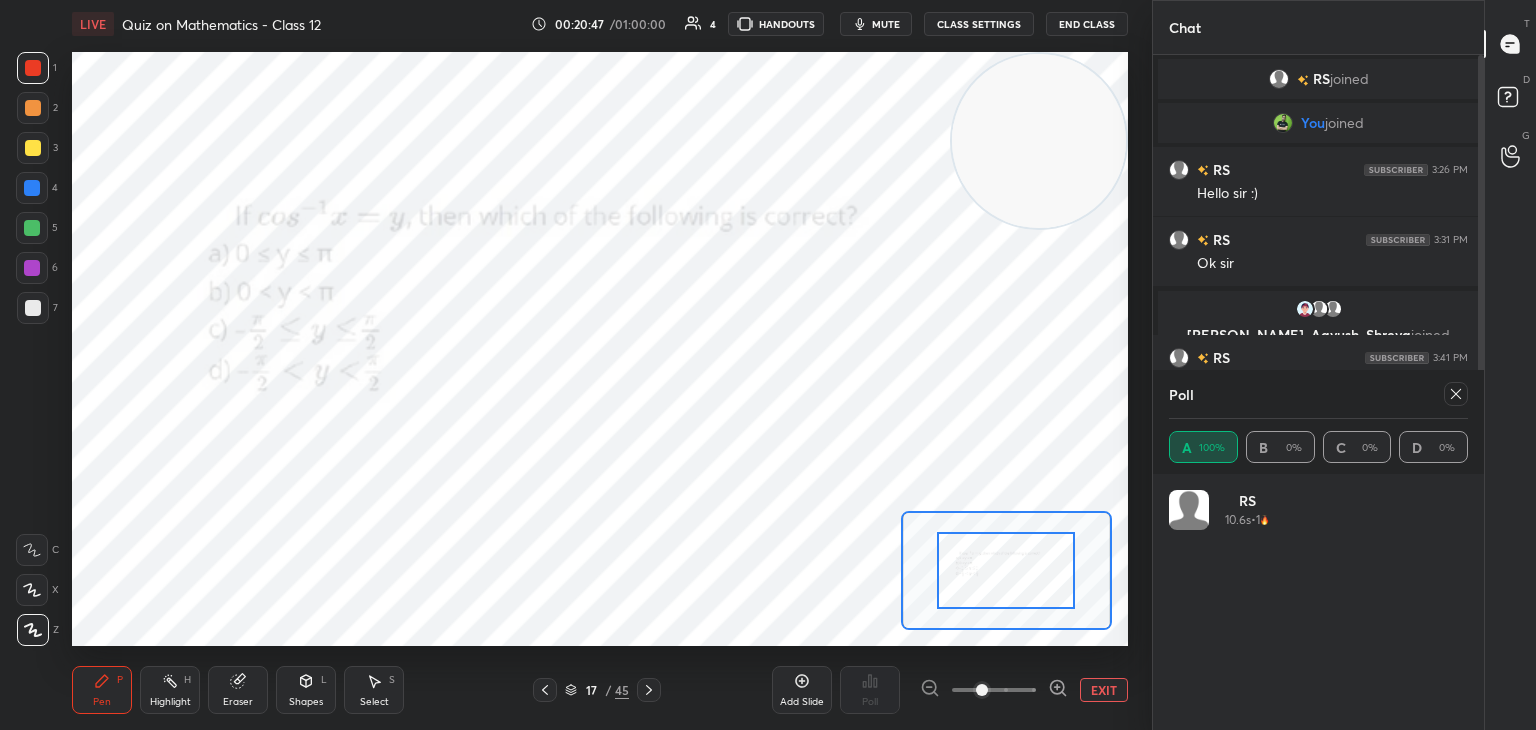 click 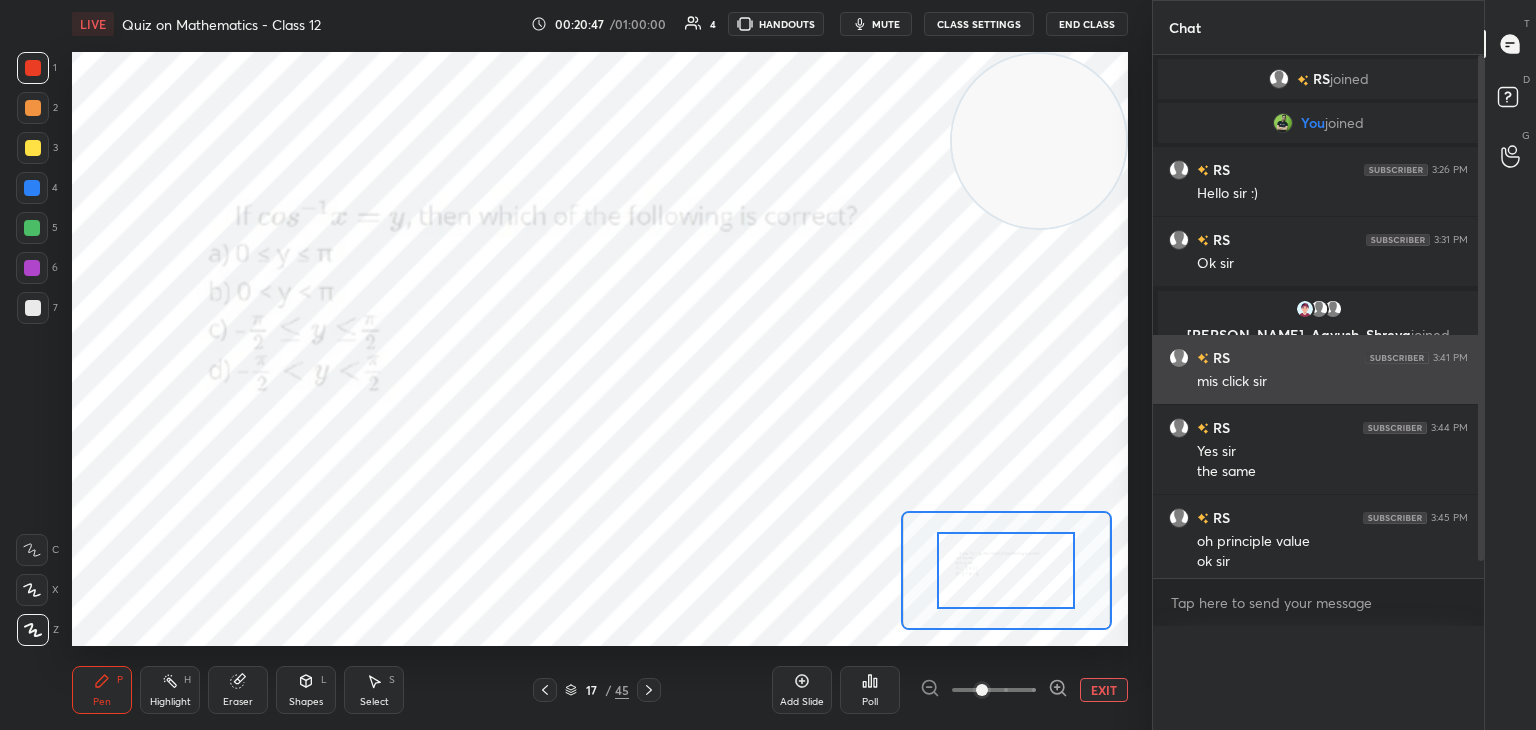 scroll, scrollTop: 0, scrollLeft: 0, axis: both 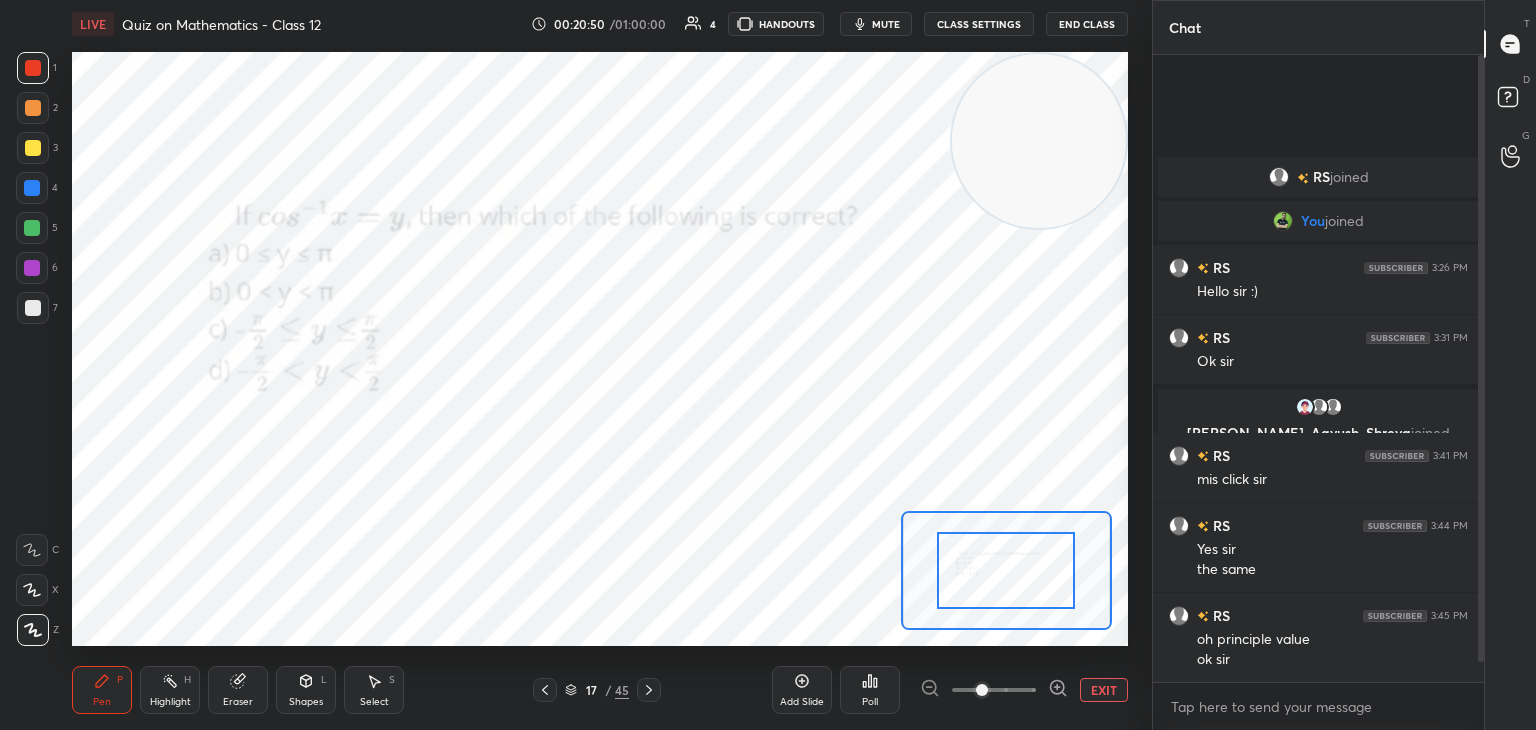 drag, startPoint x: 1479, startPoint y: 411, endPoint x: 1479, endPoint y: 429, distance: 18 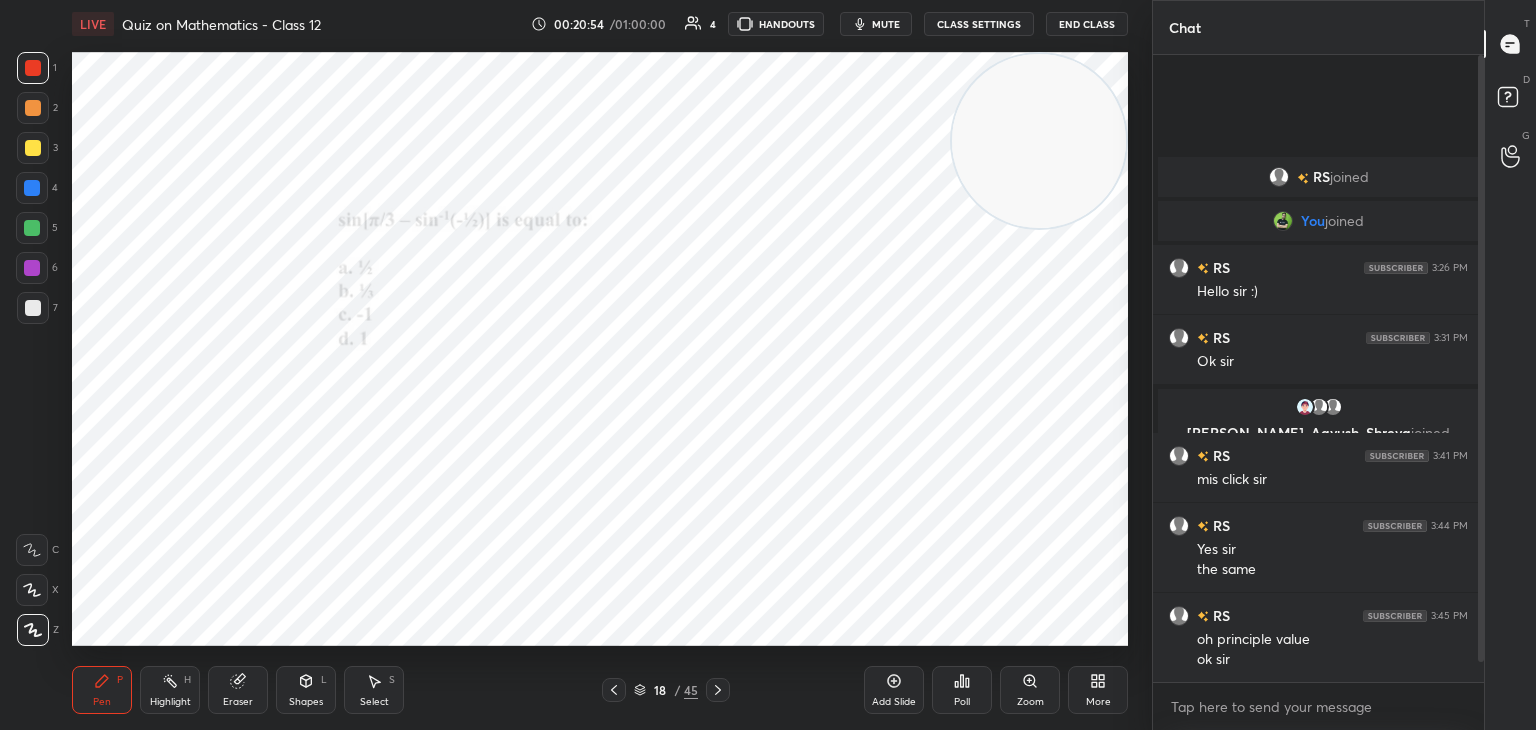 click 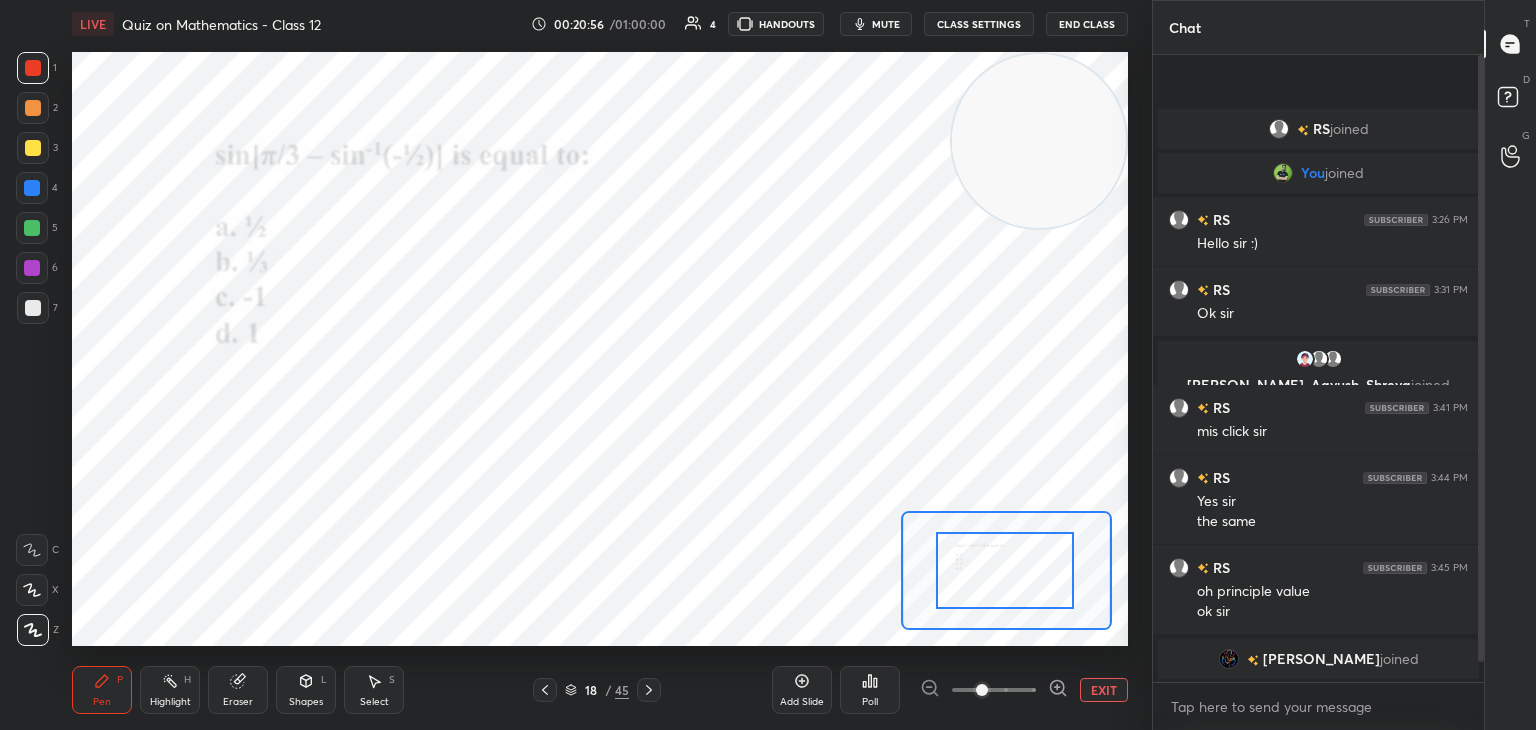 click on "Highlight H" at bounding box center (170, 690) 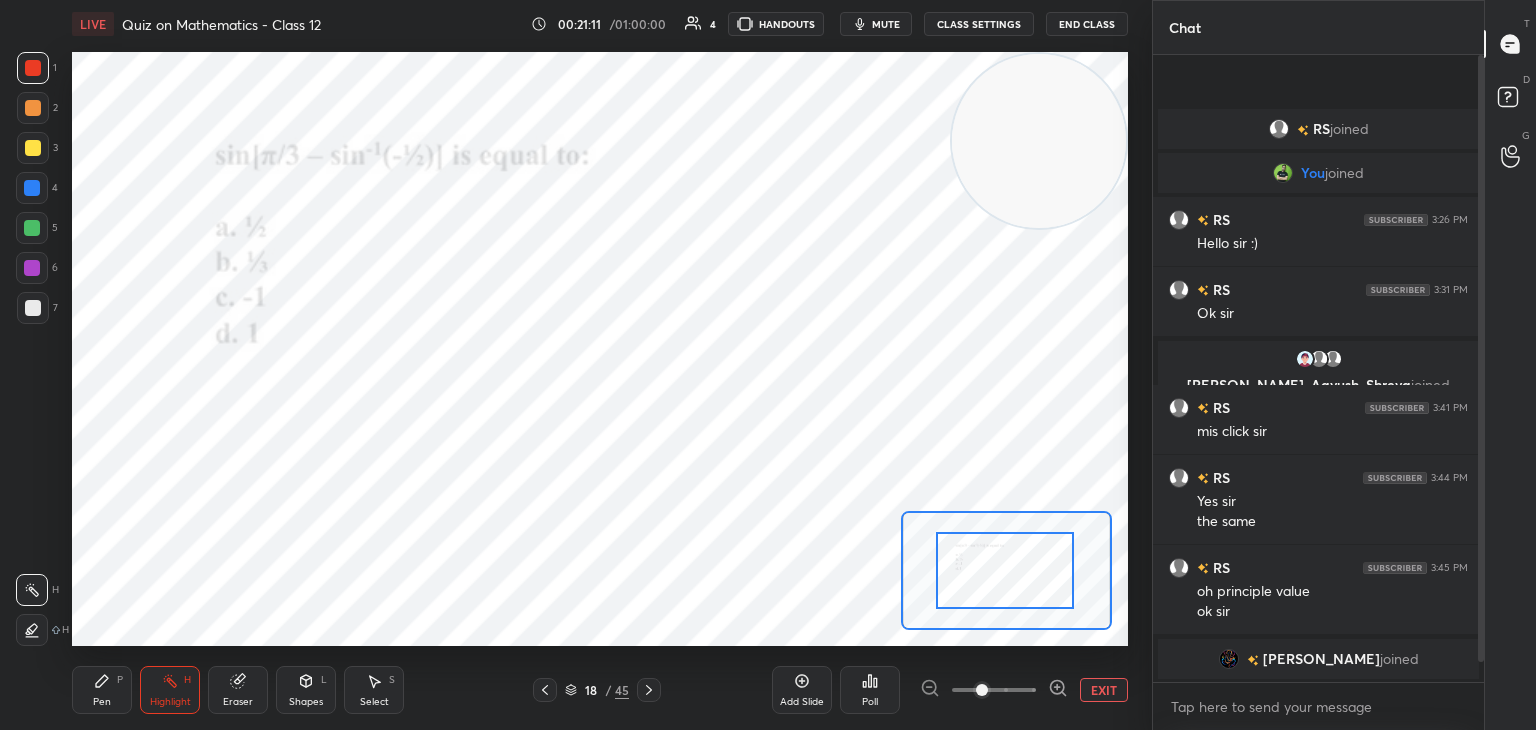 click on "1 2 3 4 5 6 7 C X Z C X Z E E Erase all   H H" at bounding box center [32, 349] 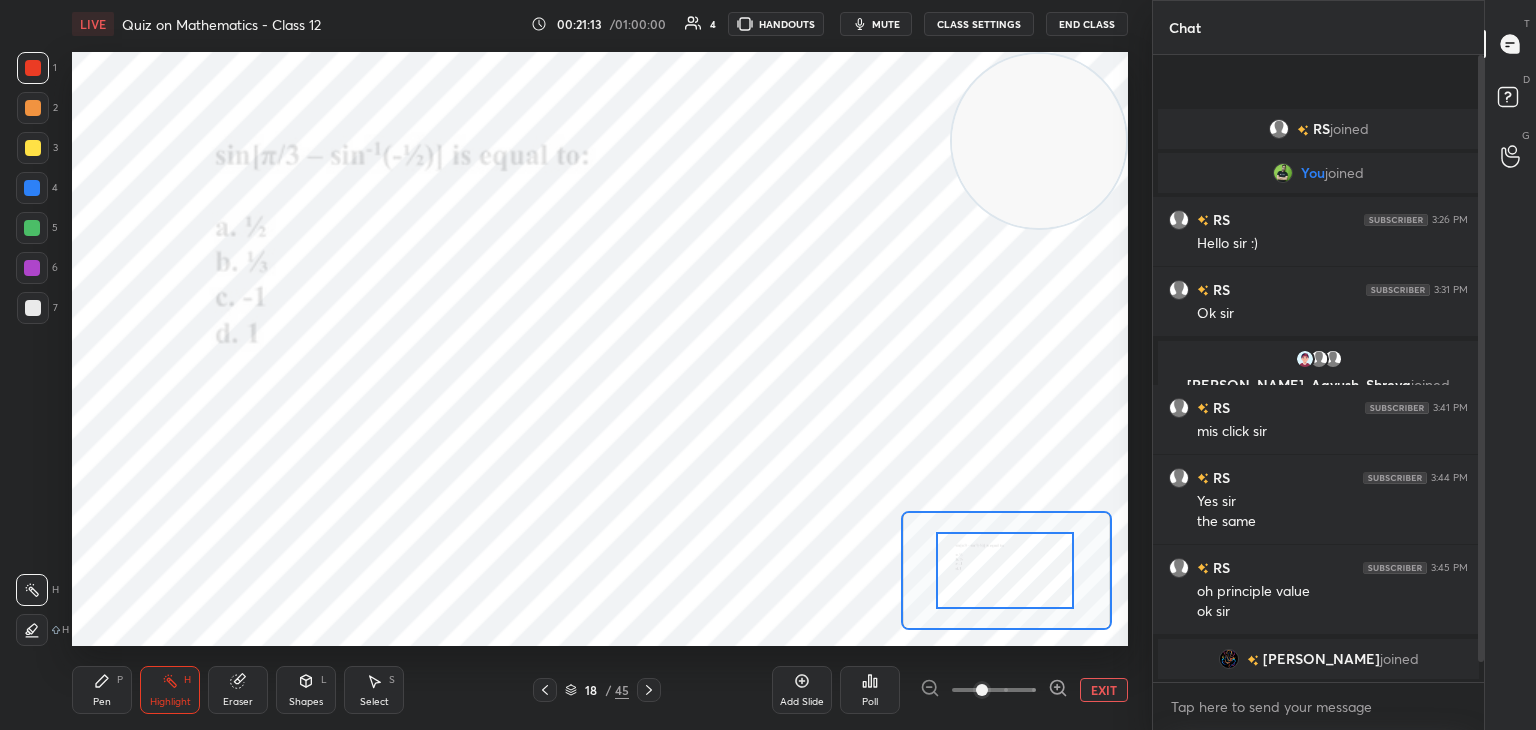 click on "Poll" at bounding box center [870, 690] 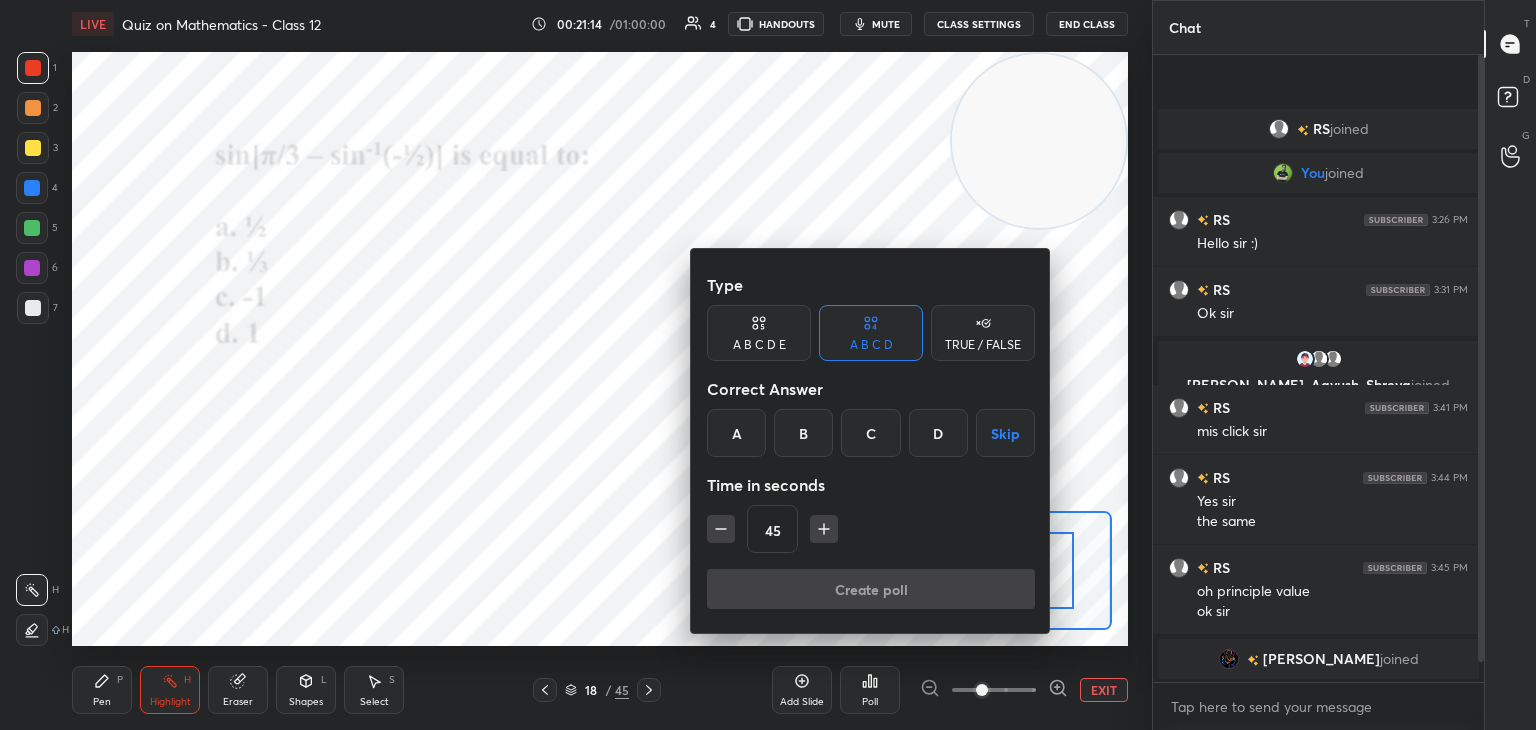 click on "D" at bounding box center (938, 433) 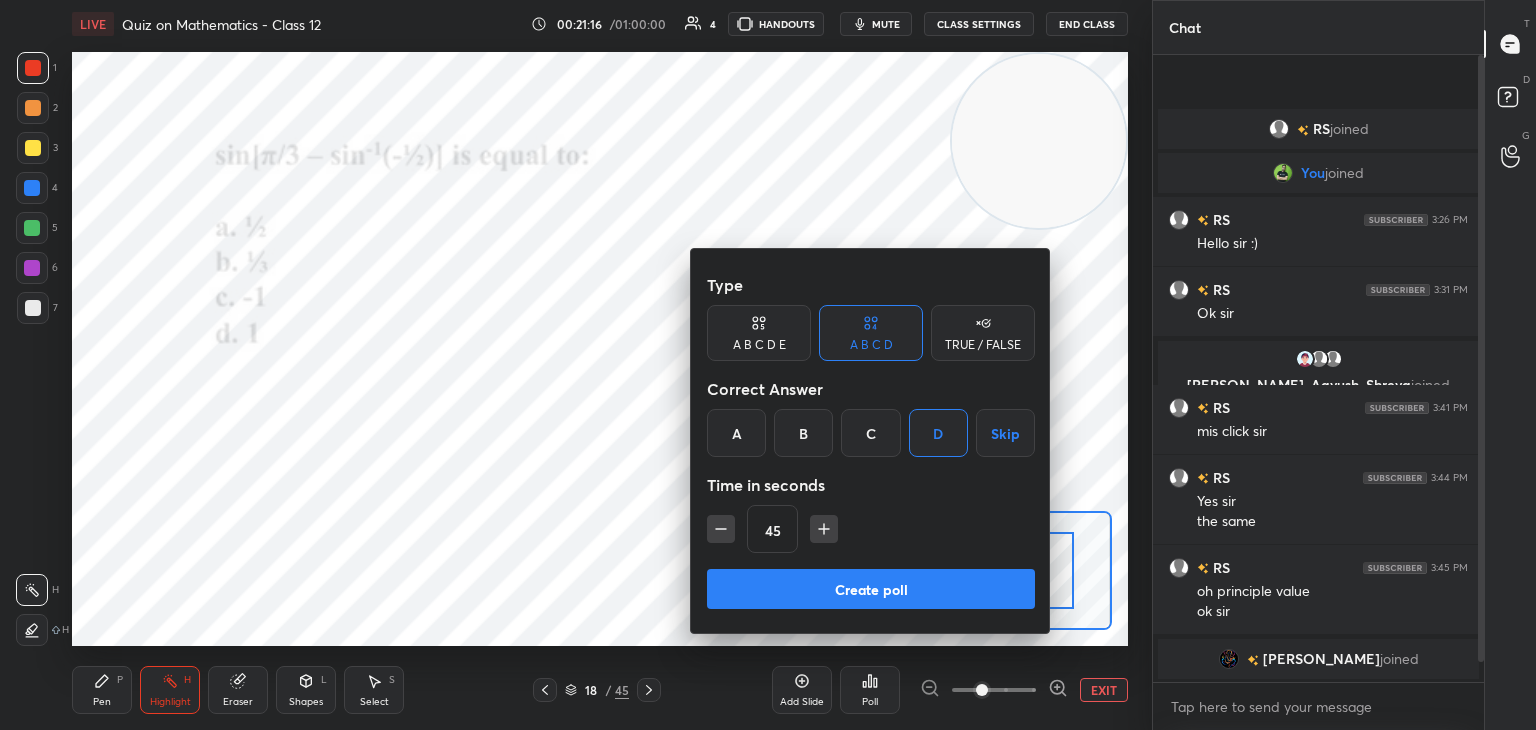 drag, startPoint x: 818, startPoint y: 531, endPoint x: 822, endPoint y: 545, distance: 14.56022 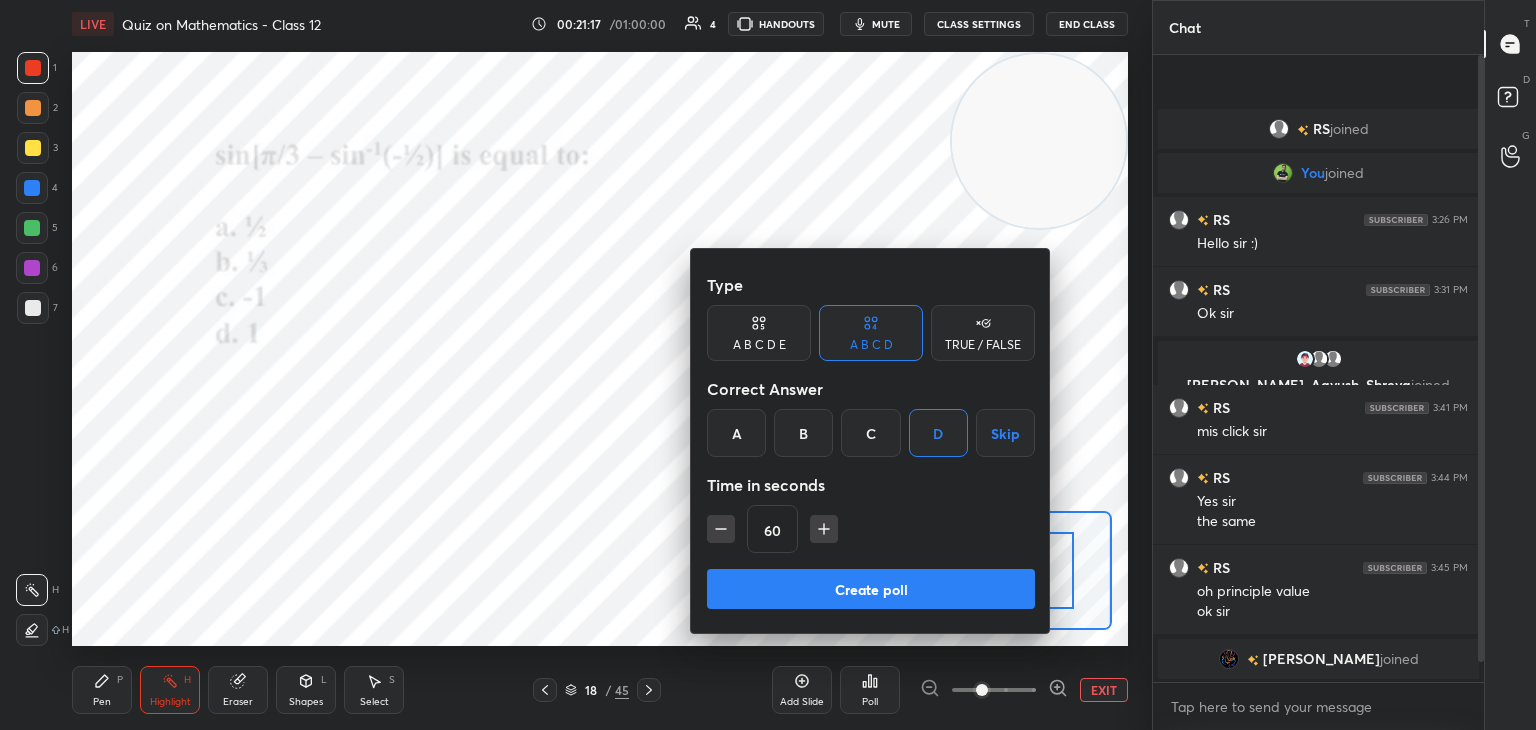 click on "Create poll" at bounding box center [871, 589] 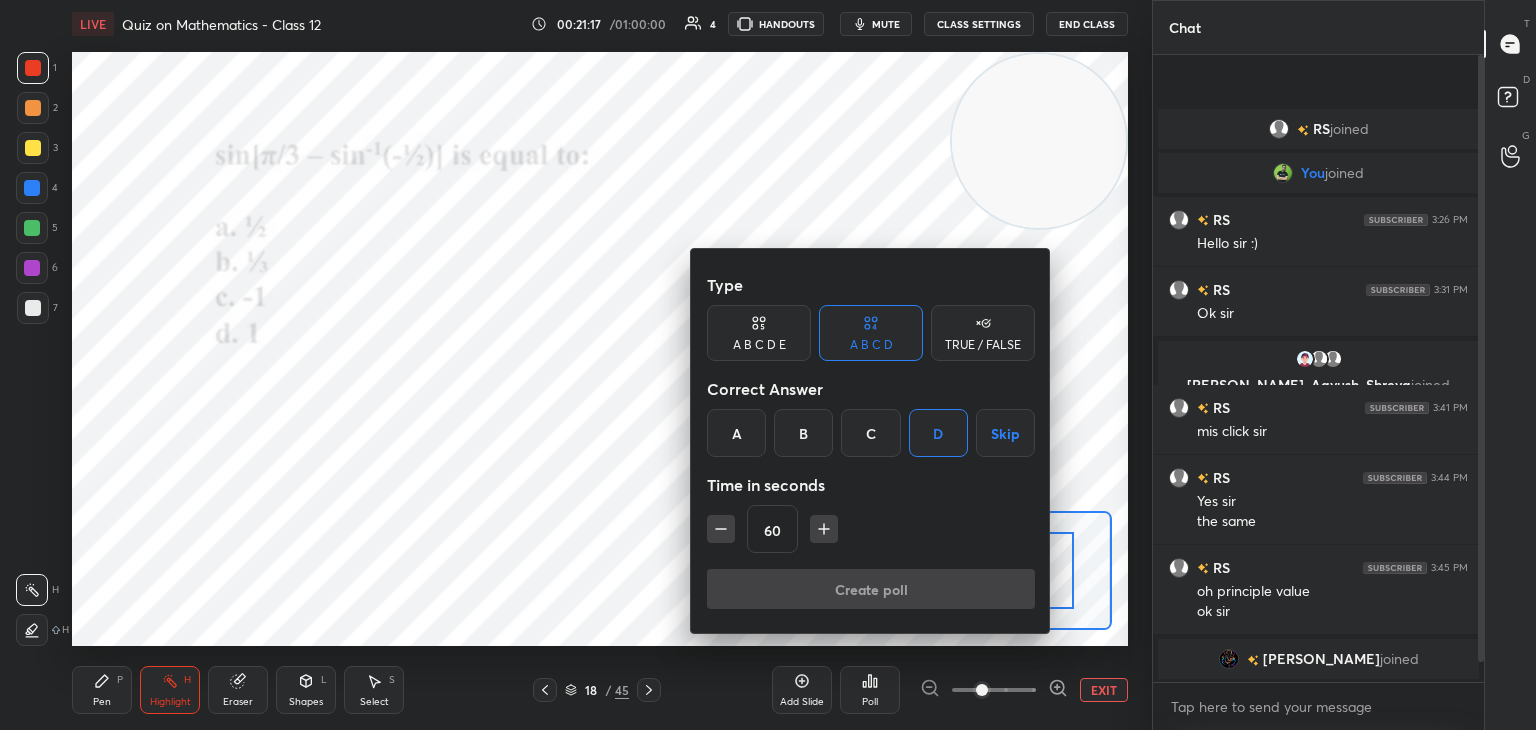scroll, scrollTop: 588, scrollLeft: 325, axis: both 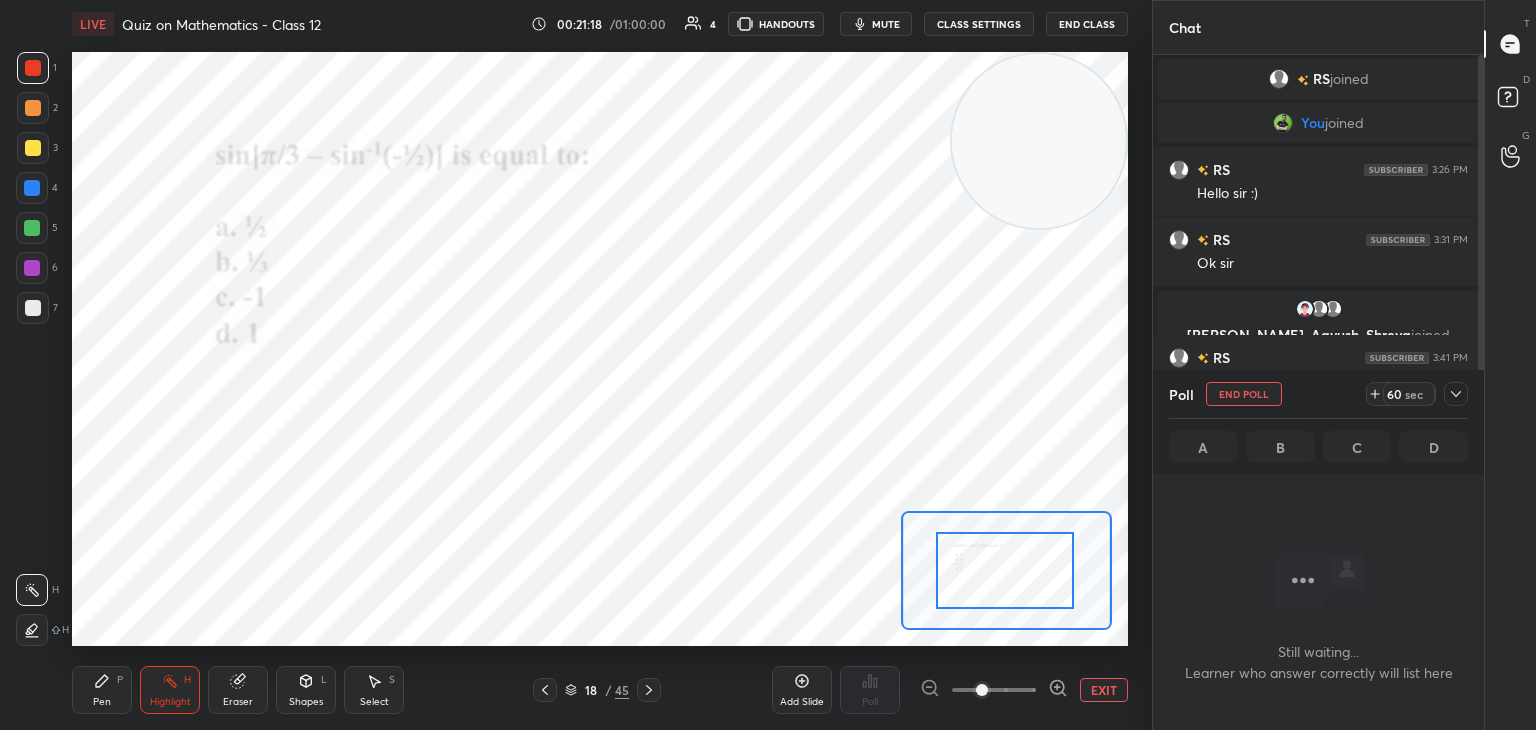 click on "Setting up your live class Poll for   secs No correct answer Start poll" at bounding box center (600, 349) 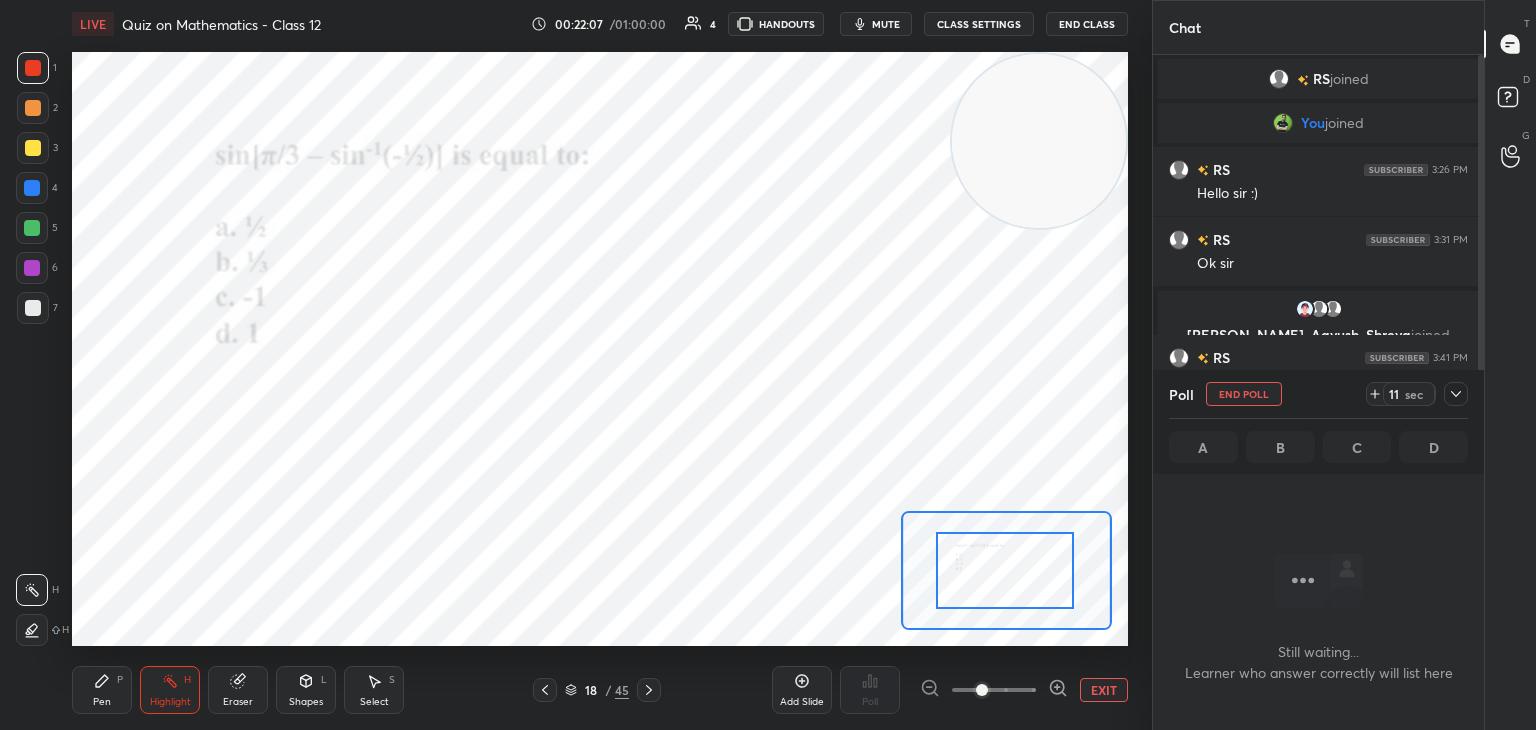 click 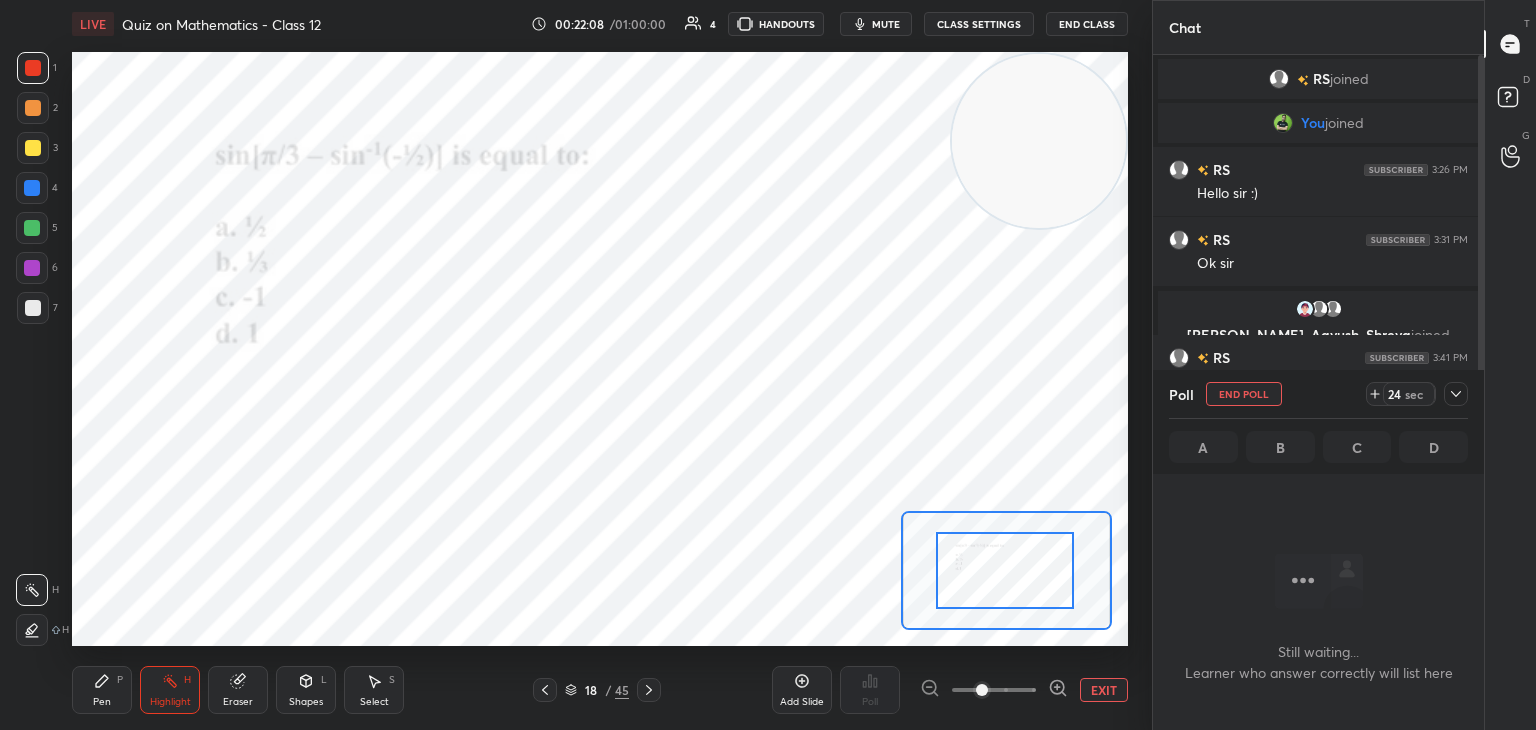click 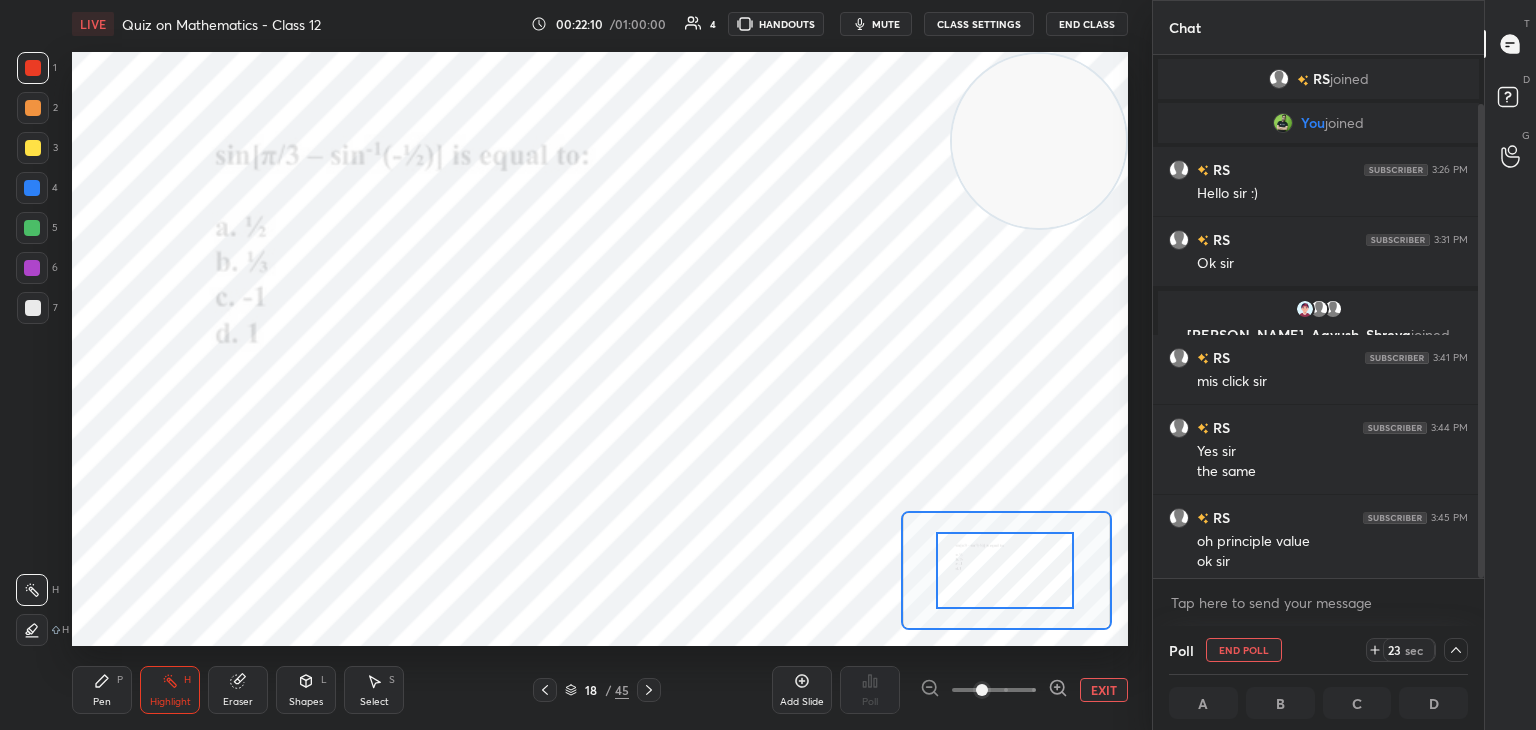 scroll, scrollTop: 54, scrollLeft: 0, axis: vertical 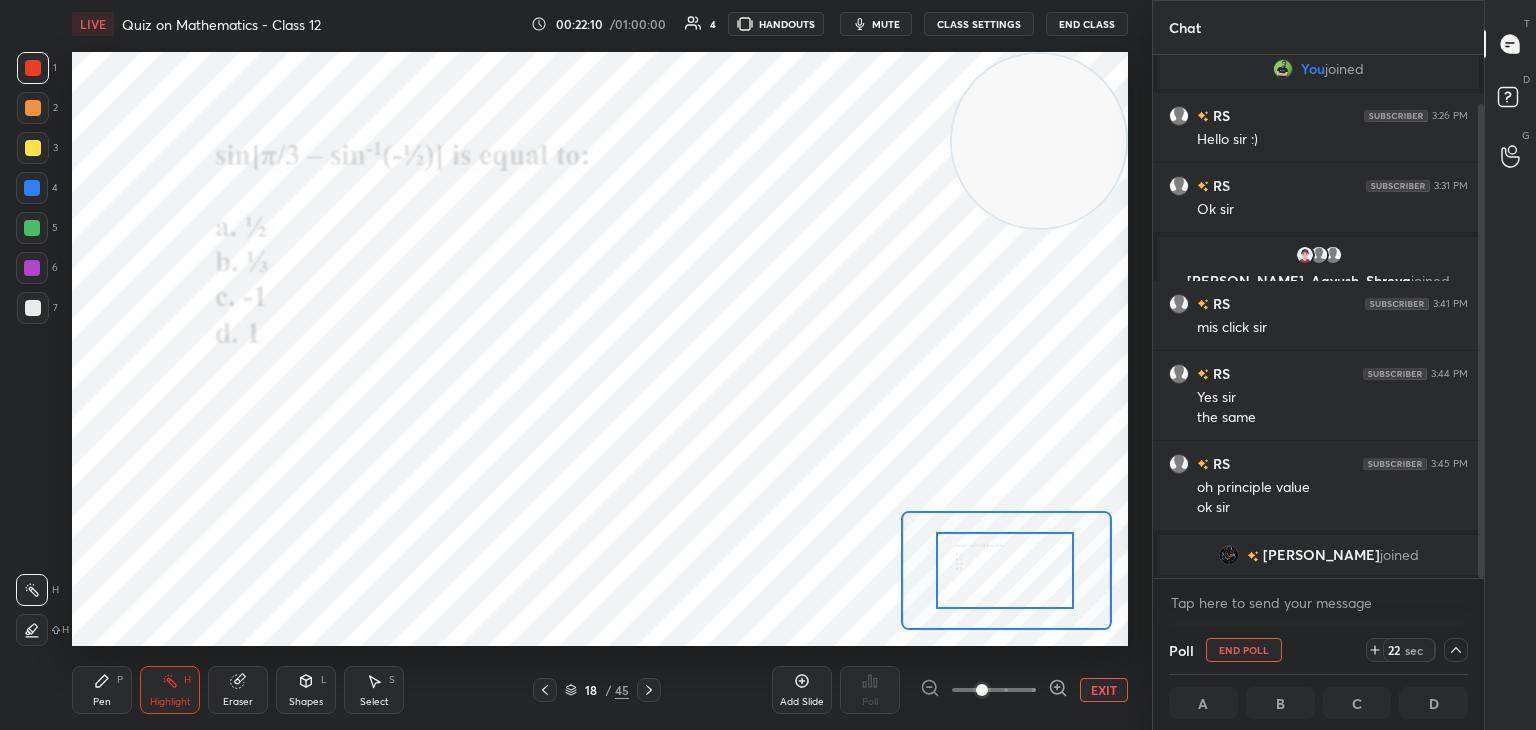 drag, startPoint x: 1482, startPoint y: 541, endPoint x: 1482, endPoint y: 561, distance: 20 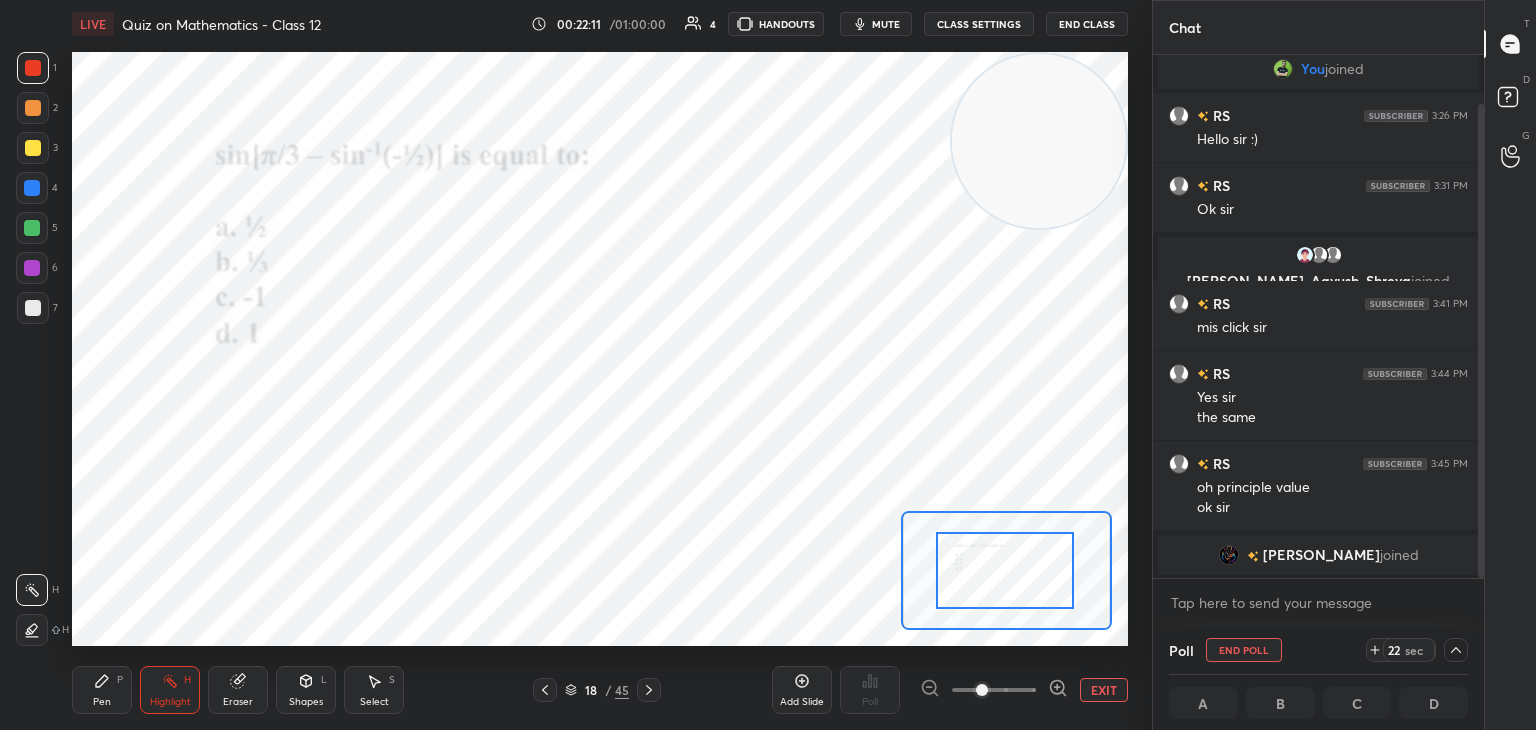 click 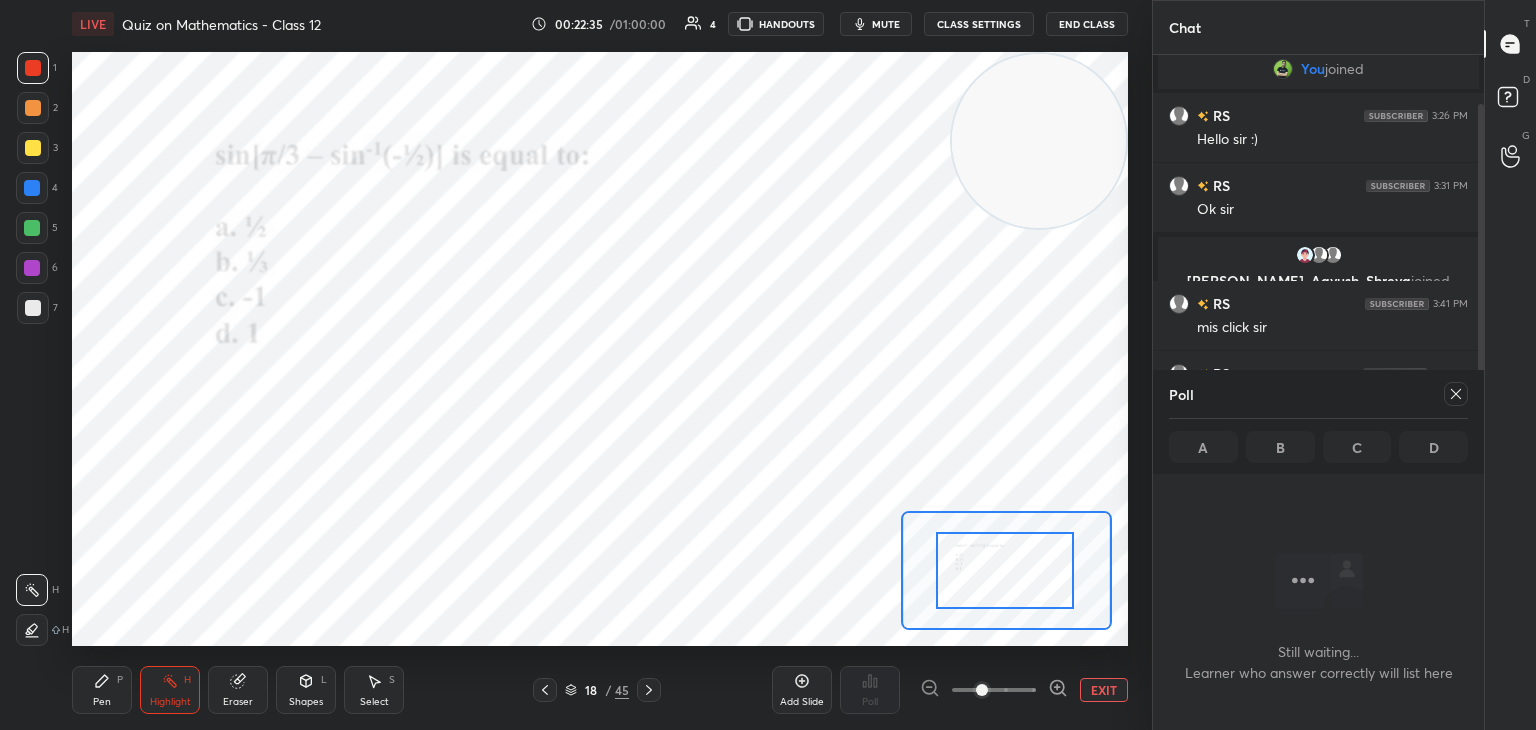 click at bounding box center [1456, 394] 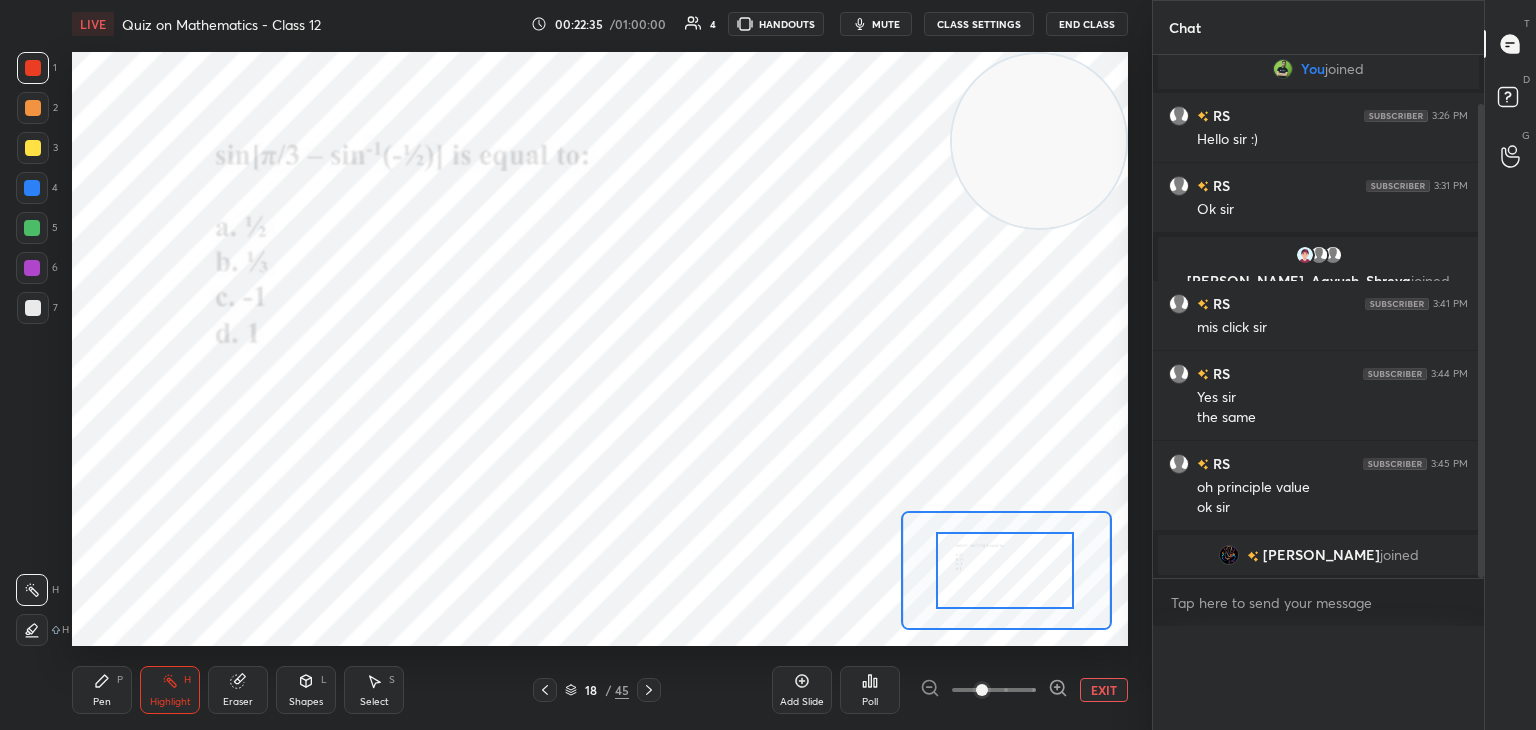 scroll, scrollTop: 551, scrollLeft: 325, axis: both 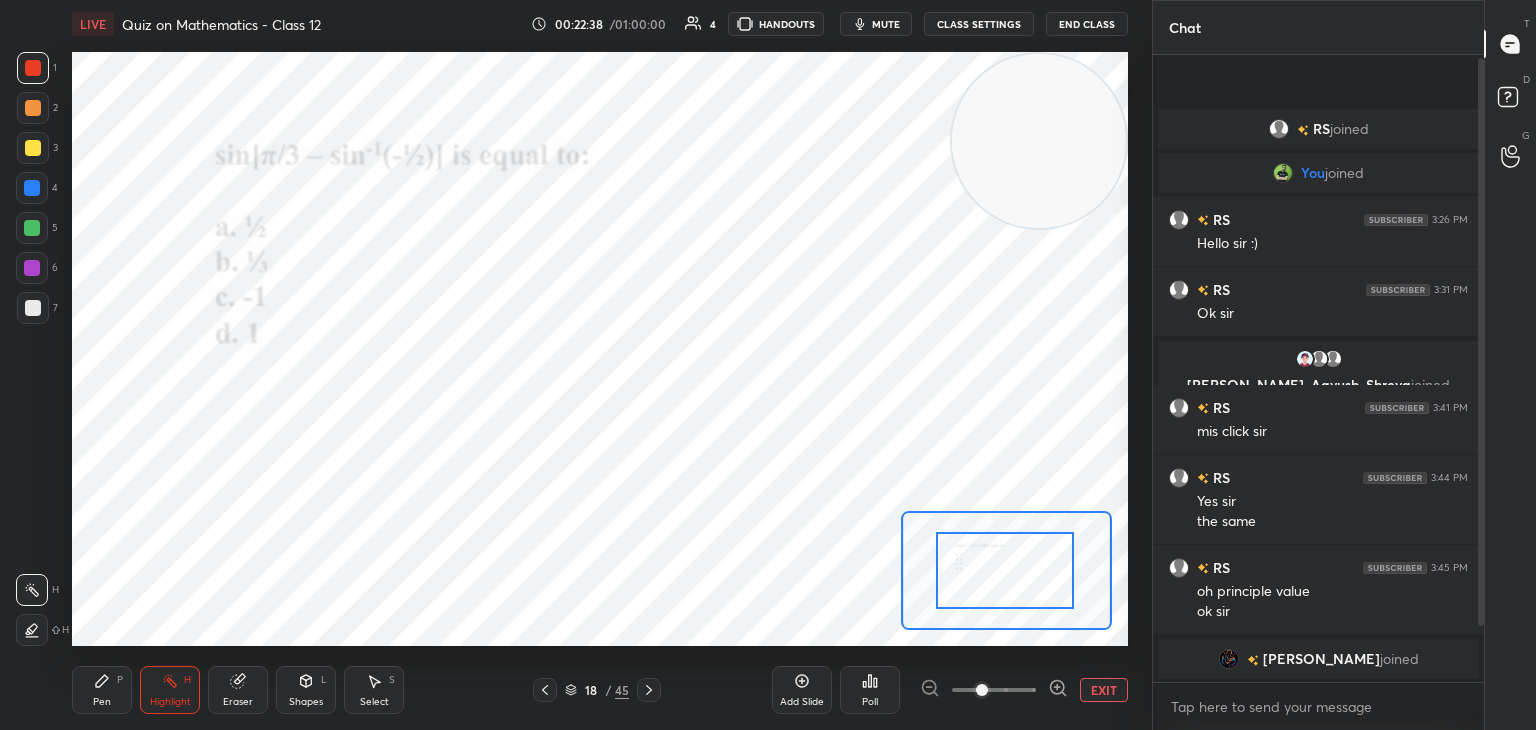 drag, startPoint x: 1481, startPoint y: 489, endPoint x: 1473, endPoint y: 527, distance: 38.832977 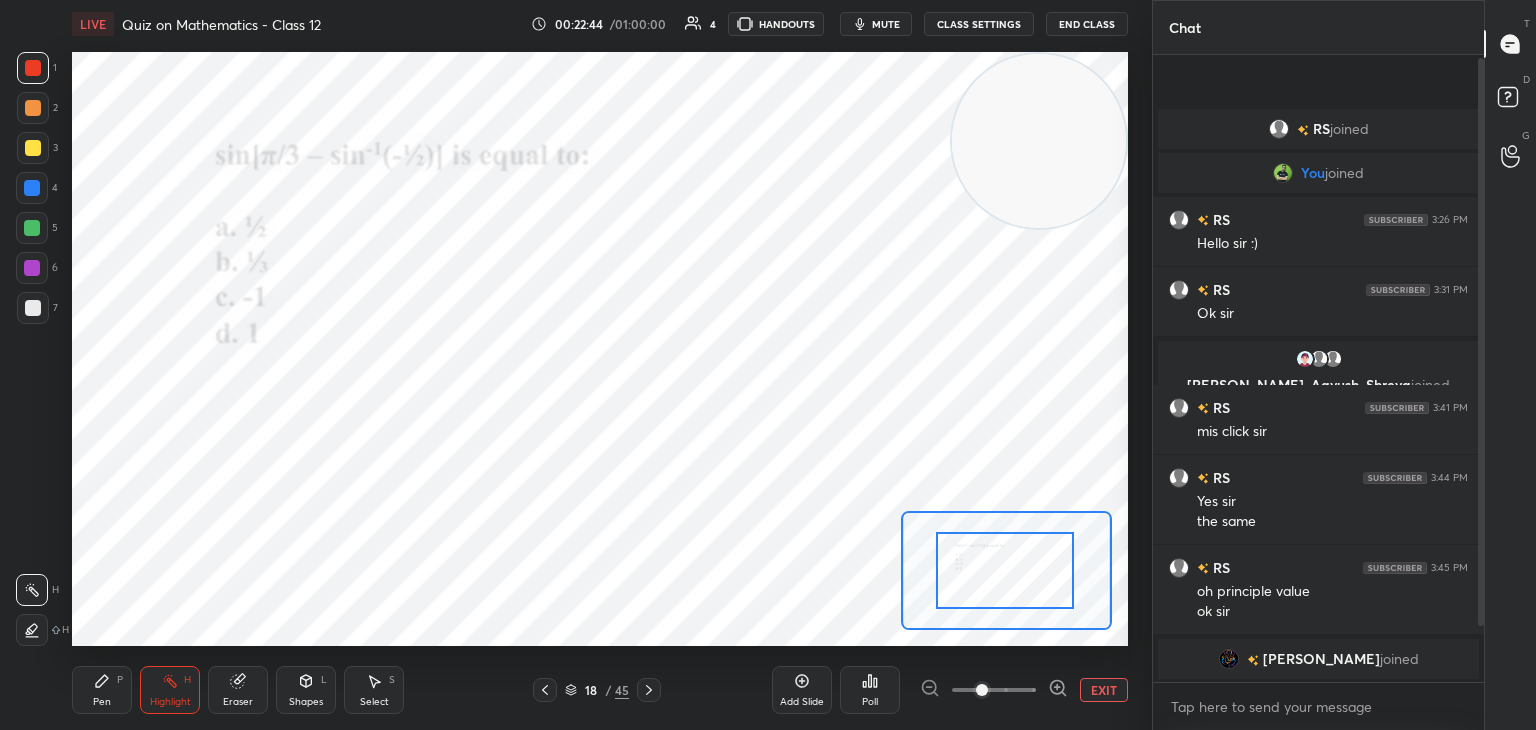 click on "Pen P" at bounding box center (102, 690) 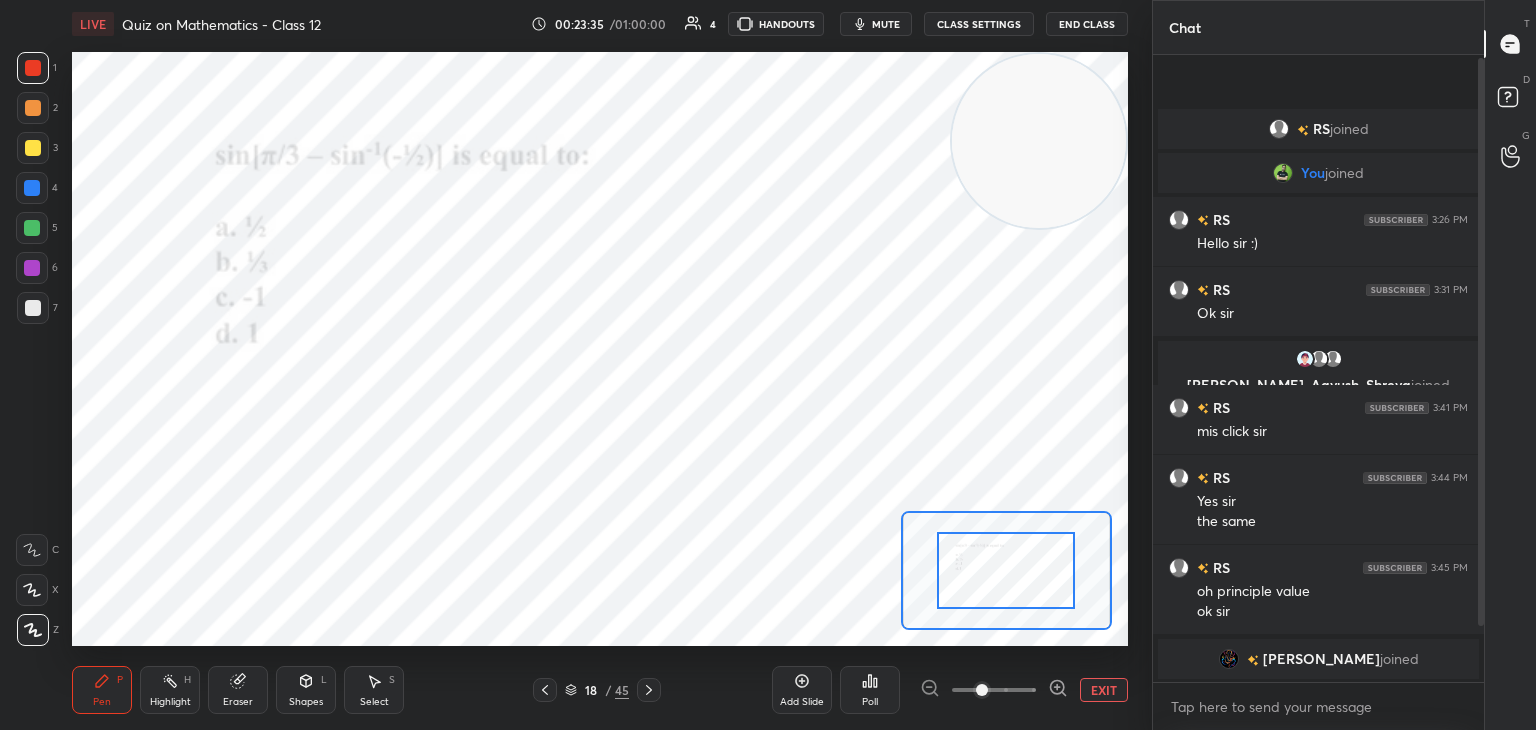 drag, startPoint x: 1480, startPoint y: 549, endPoint x: 1480, endPoint y: 570, distance: 21 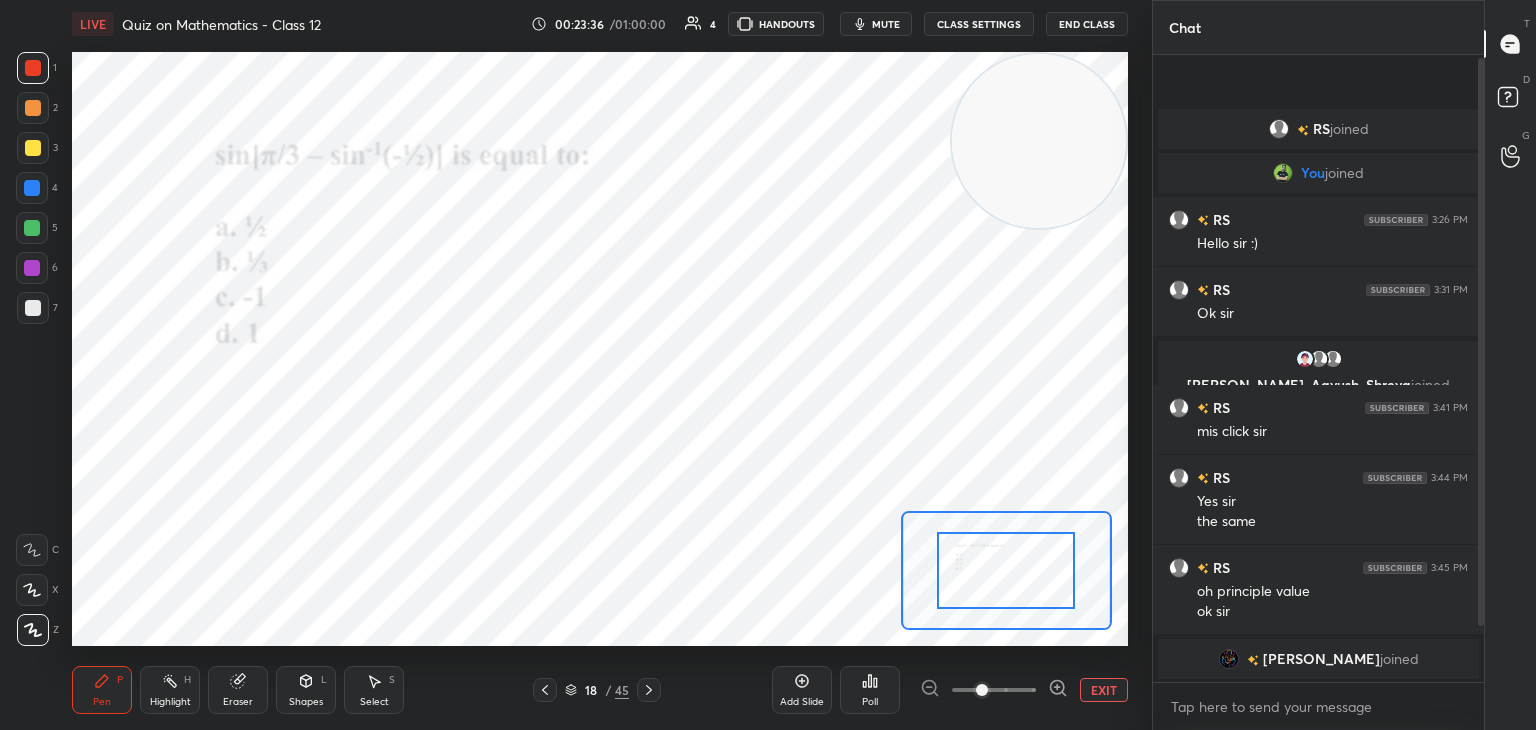 drag, startPoint x: 1482, startPoint y: 581, endPoint x: 1488, endPoint y: 550, distance: 31.575306 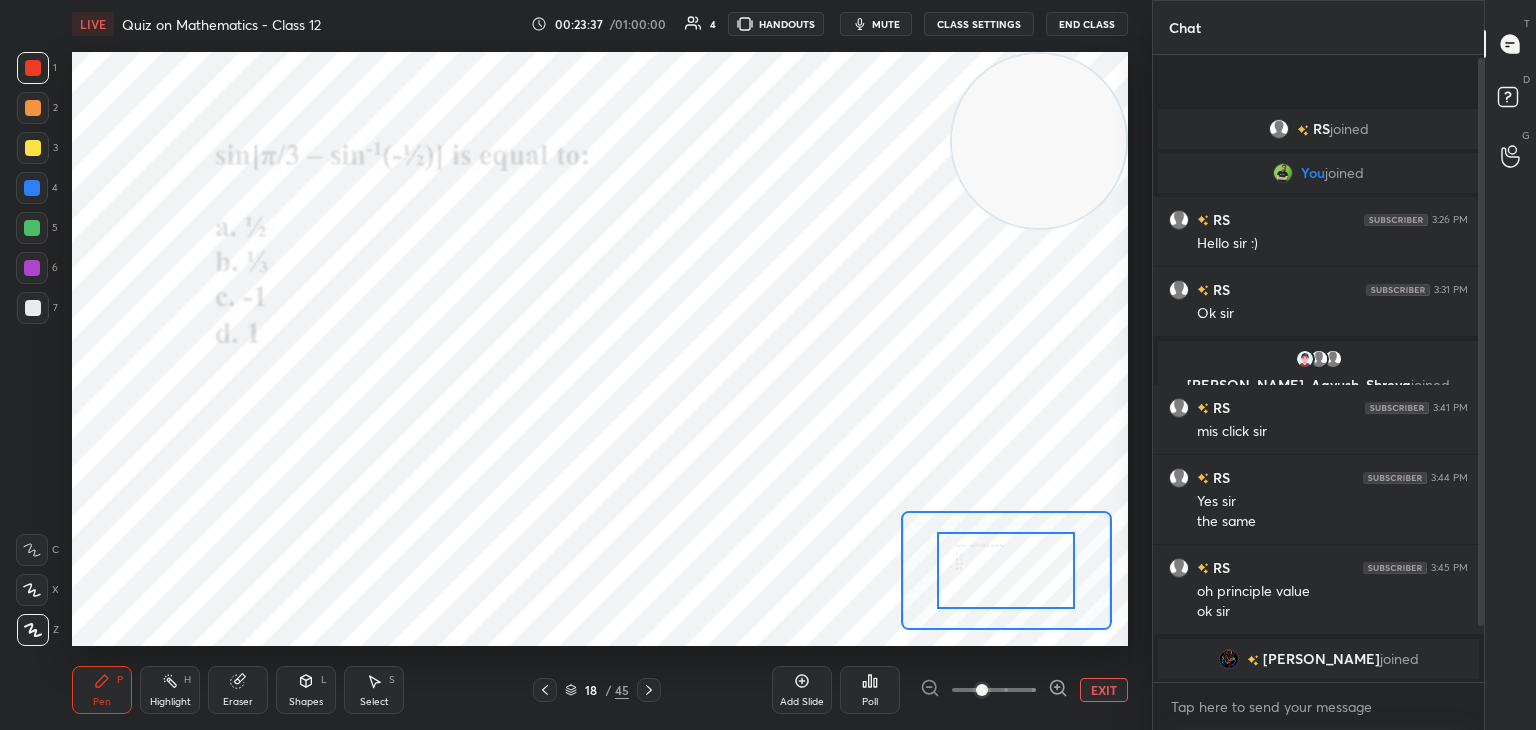 drag, startPoint x: 1480, startPoint y: 551, endPoint x: 1479, endPoint y: 577, distance: 26.019224 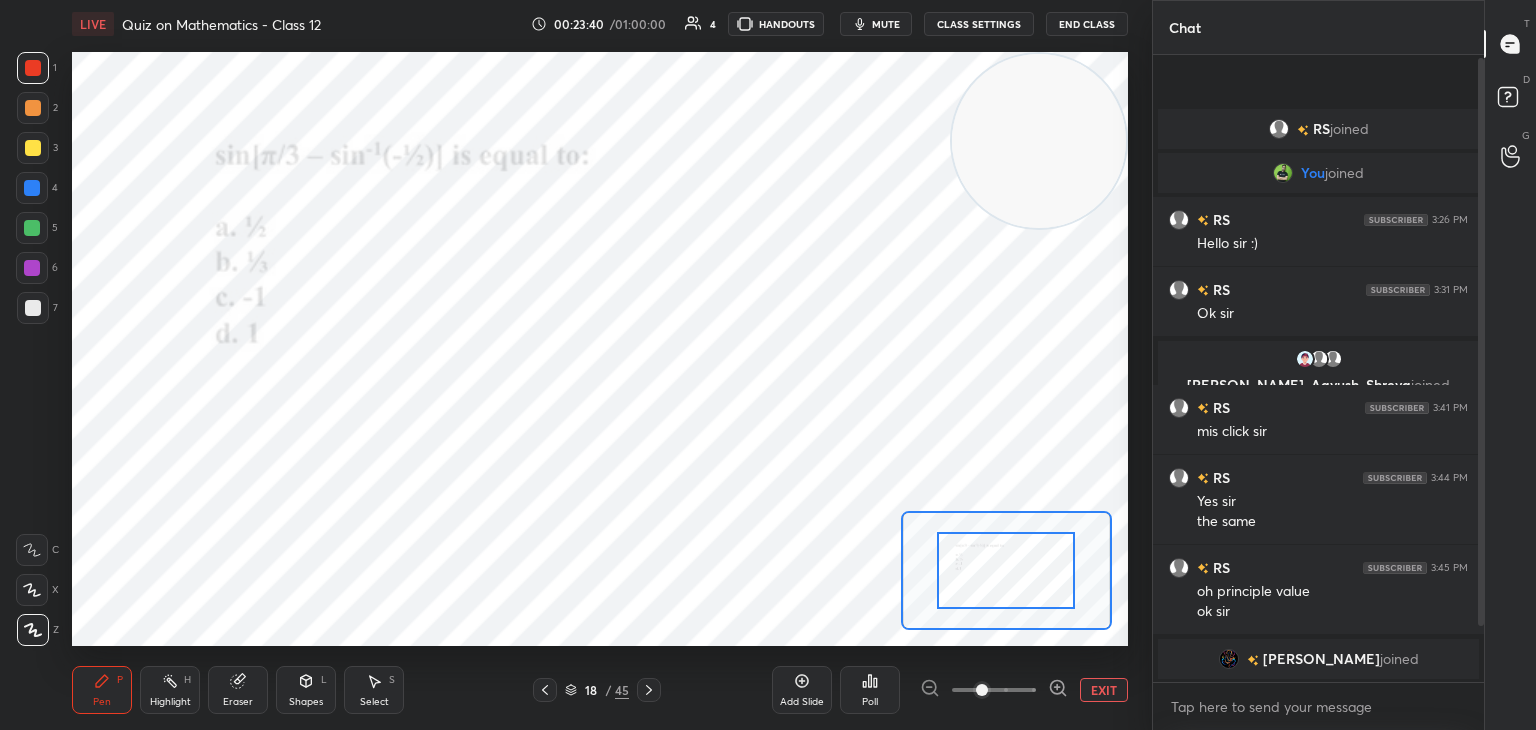 drag, startPoint x: 1483, startPoint y: 576, endPoint x: 1479, endPoint y: 597, distance: 21.377558 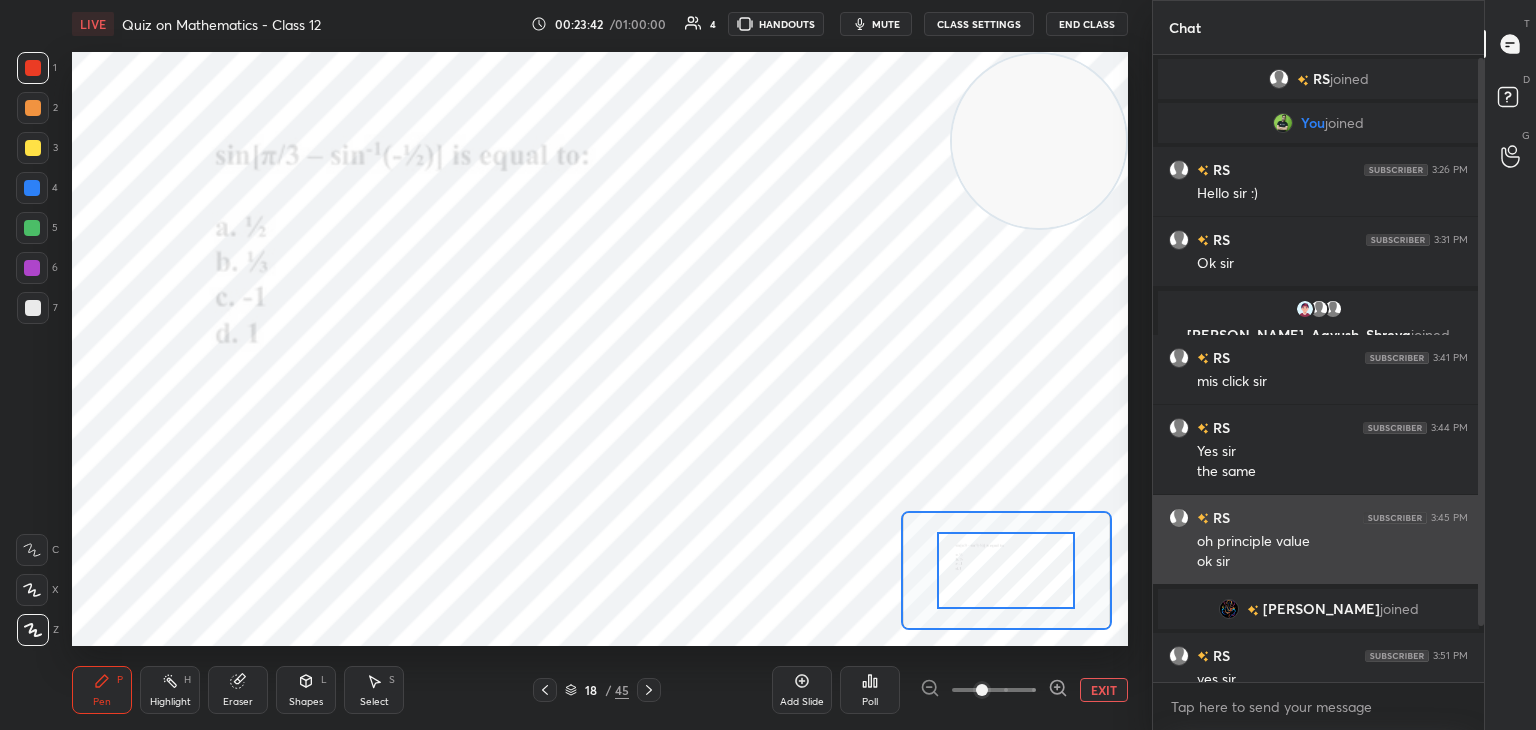 scroll, scrollTop: 20, scrollLeft: 0, axis: vertical 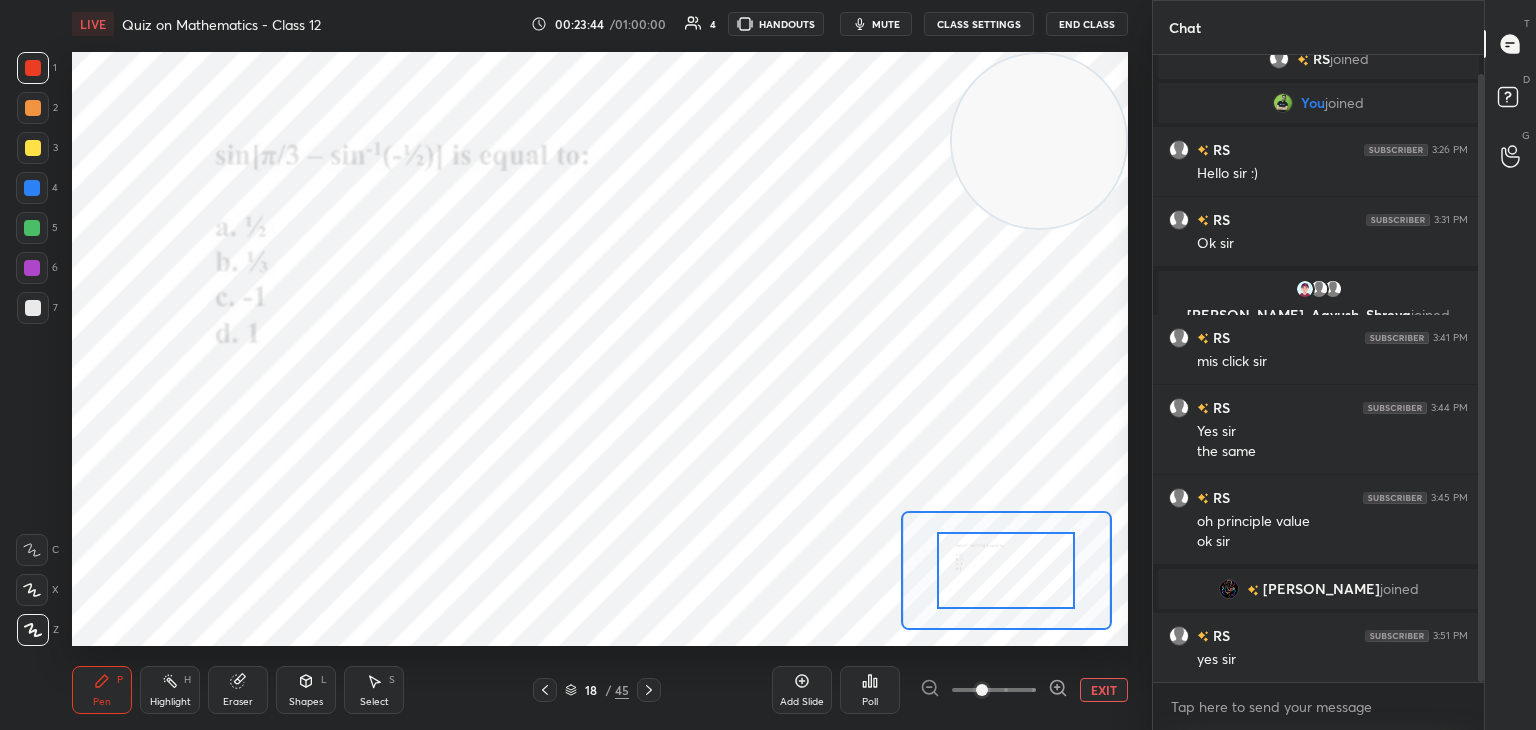 click on "1 2 3 4 5 6 7 C X Z C X Z E E Erase all   H H" at bounding box center (32, 349) 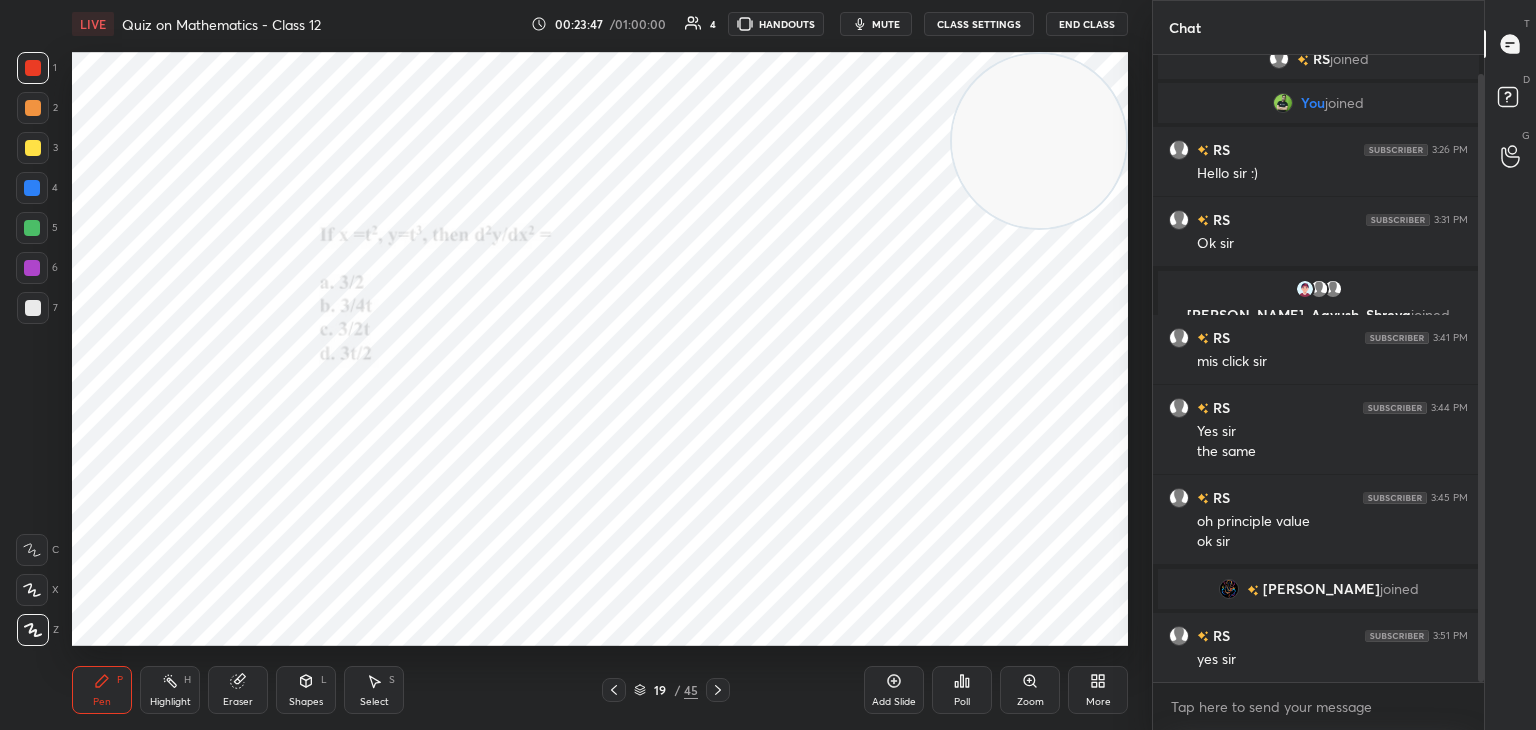 click on "Zoom" at bounding box center (1030, 702) 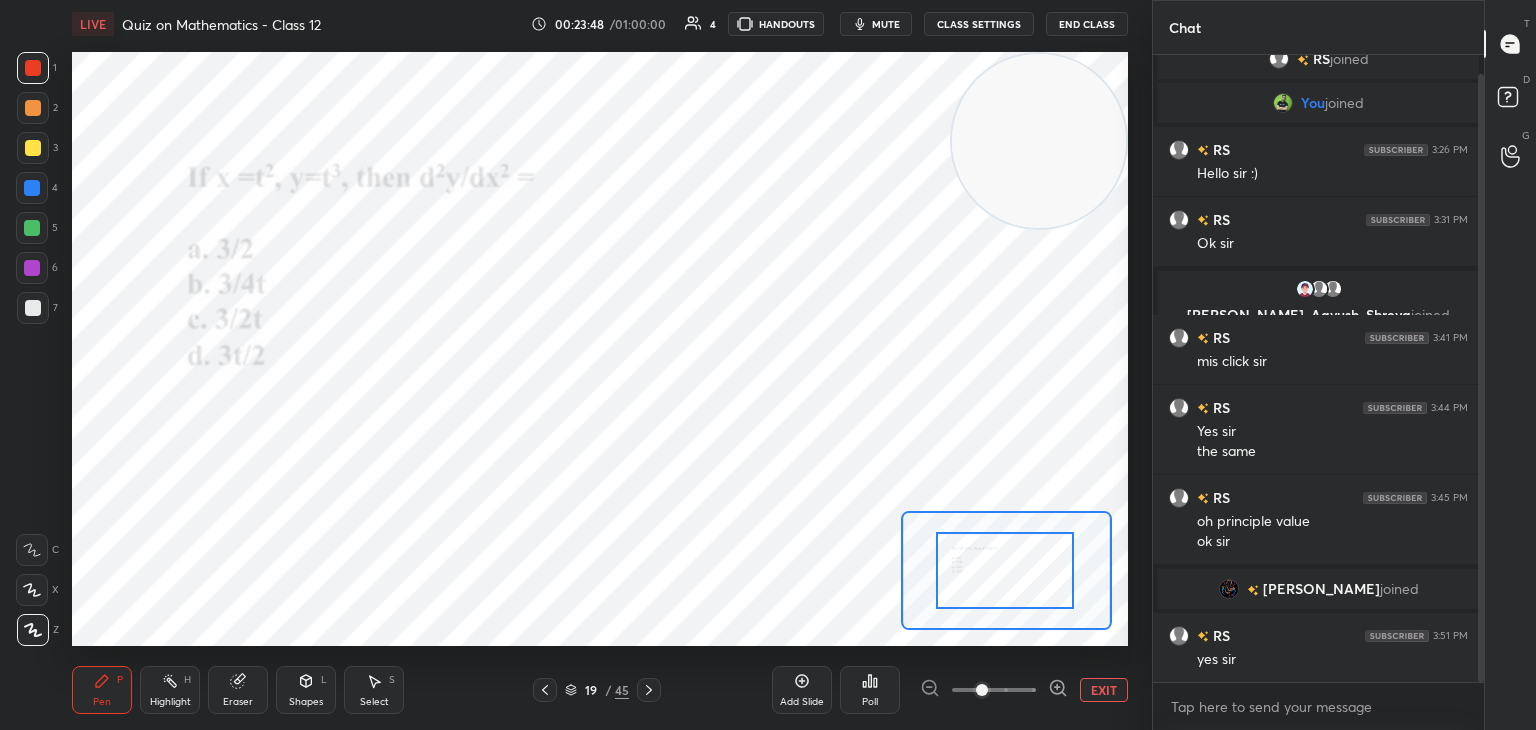 drag, startPoint x: 964, startPoint y: 573, endPoint x: 949, endPoint y: 573, distance: 15 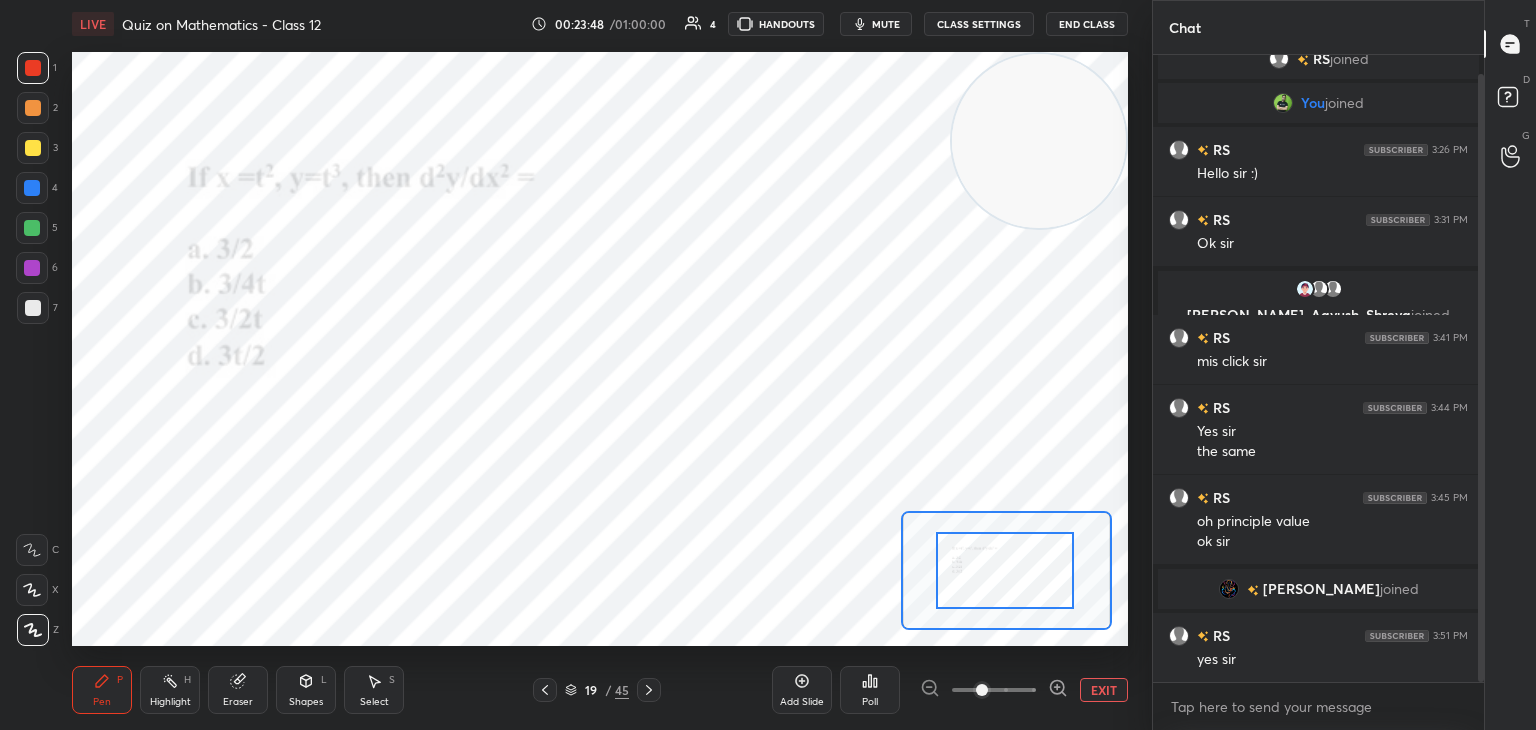 click at bounding box center [1005, 570] 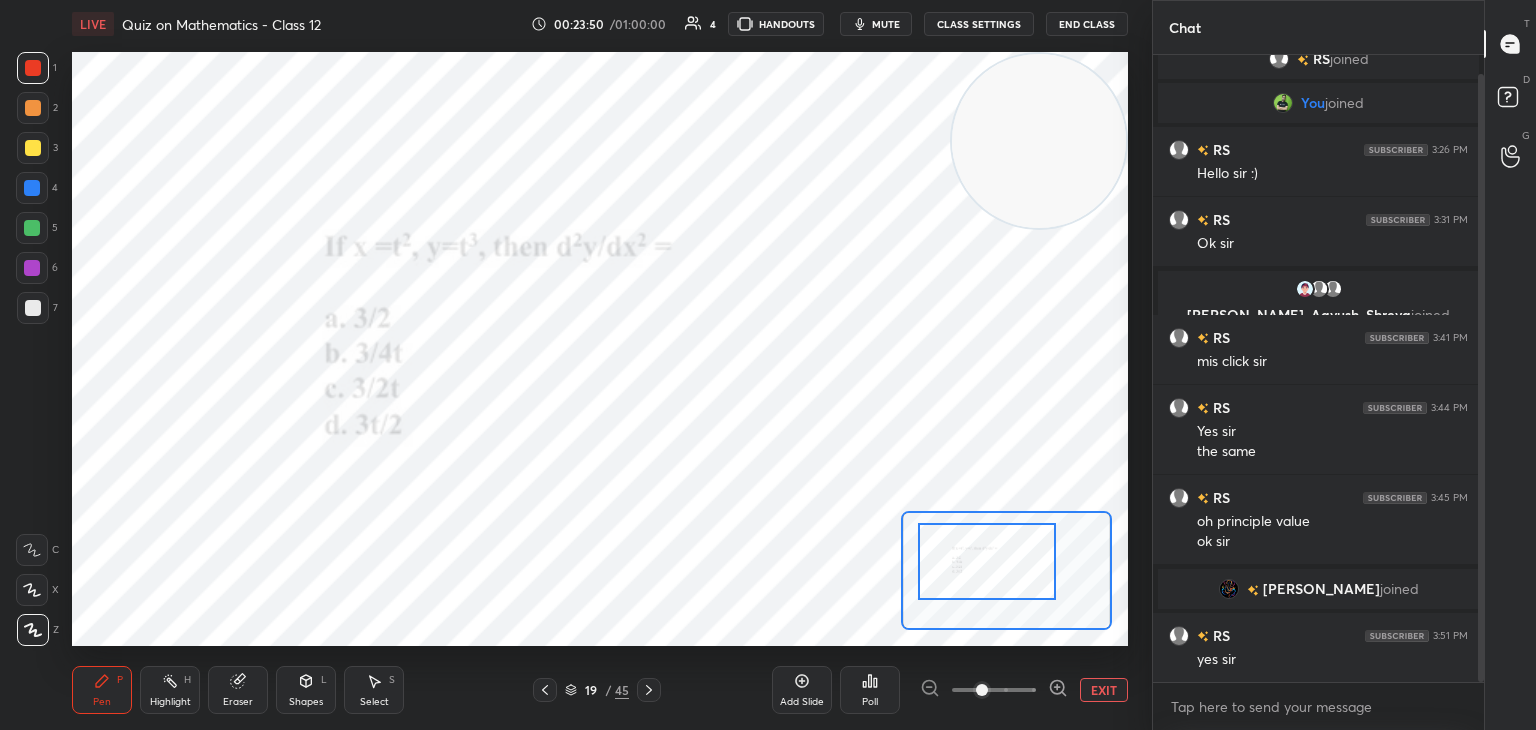drag, startPoint x: 960, startPoint y: 572, endPoint x: 946, endPoint y: 565, distance: 15.652476 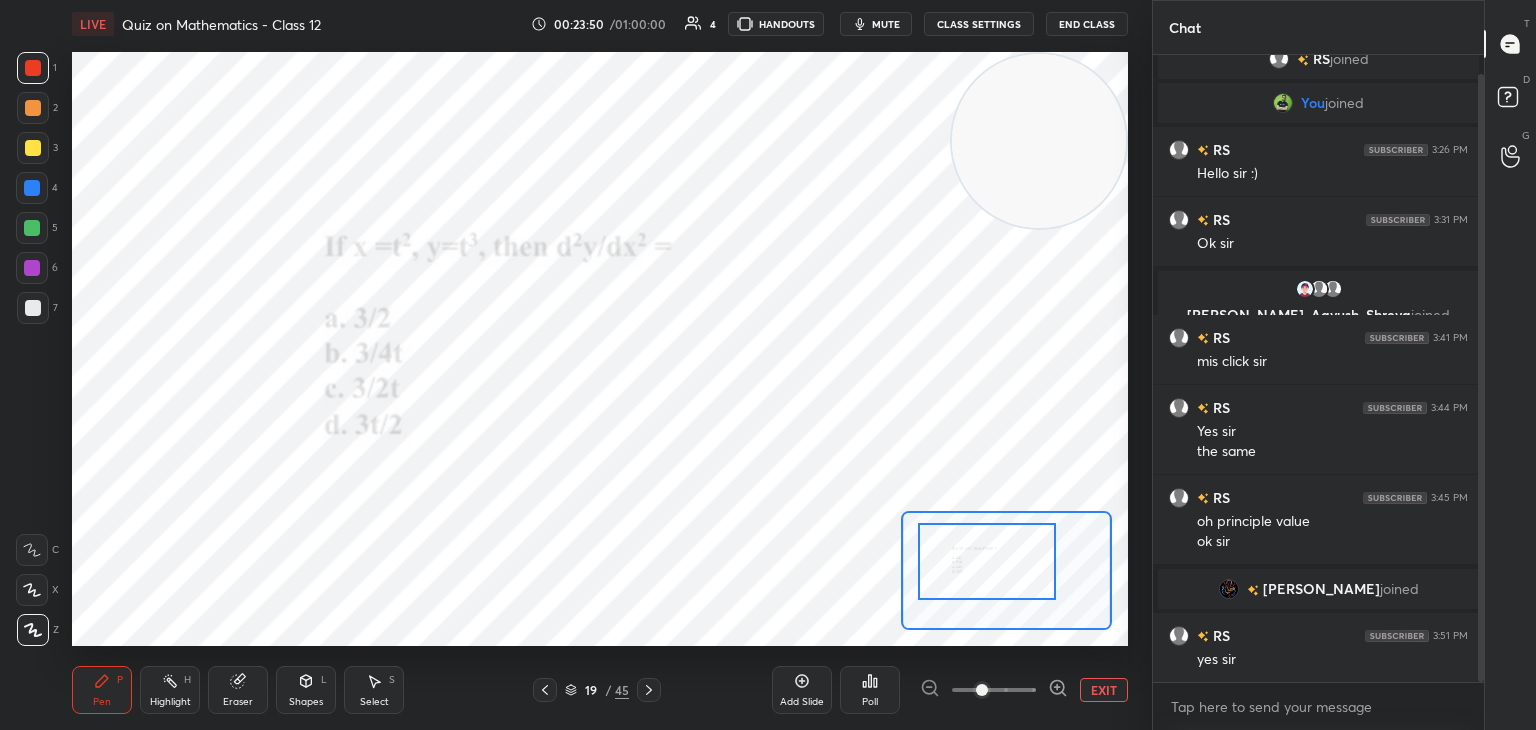 click at bounding box center (987, 561) 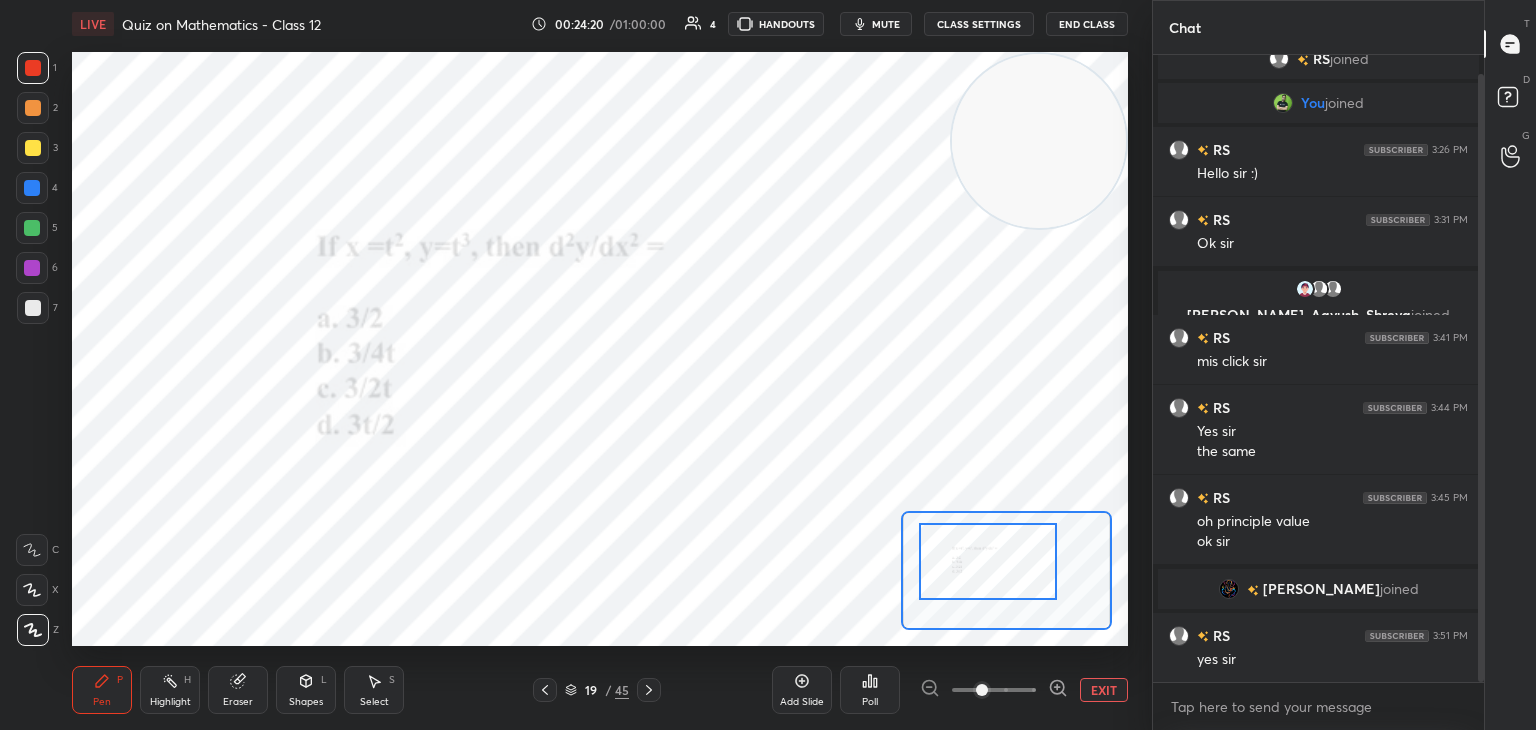 drag, startPoint x: 0, startPoint y: 413, endPoint x: 10, endPoint y: 411, distance: 10.198039 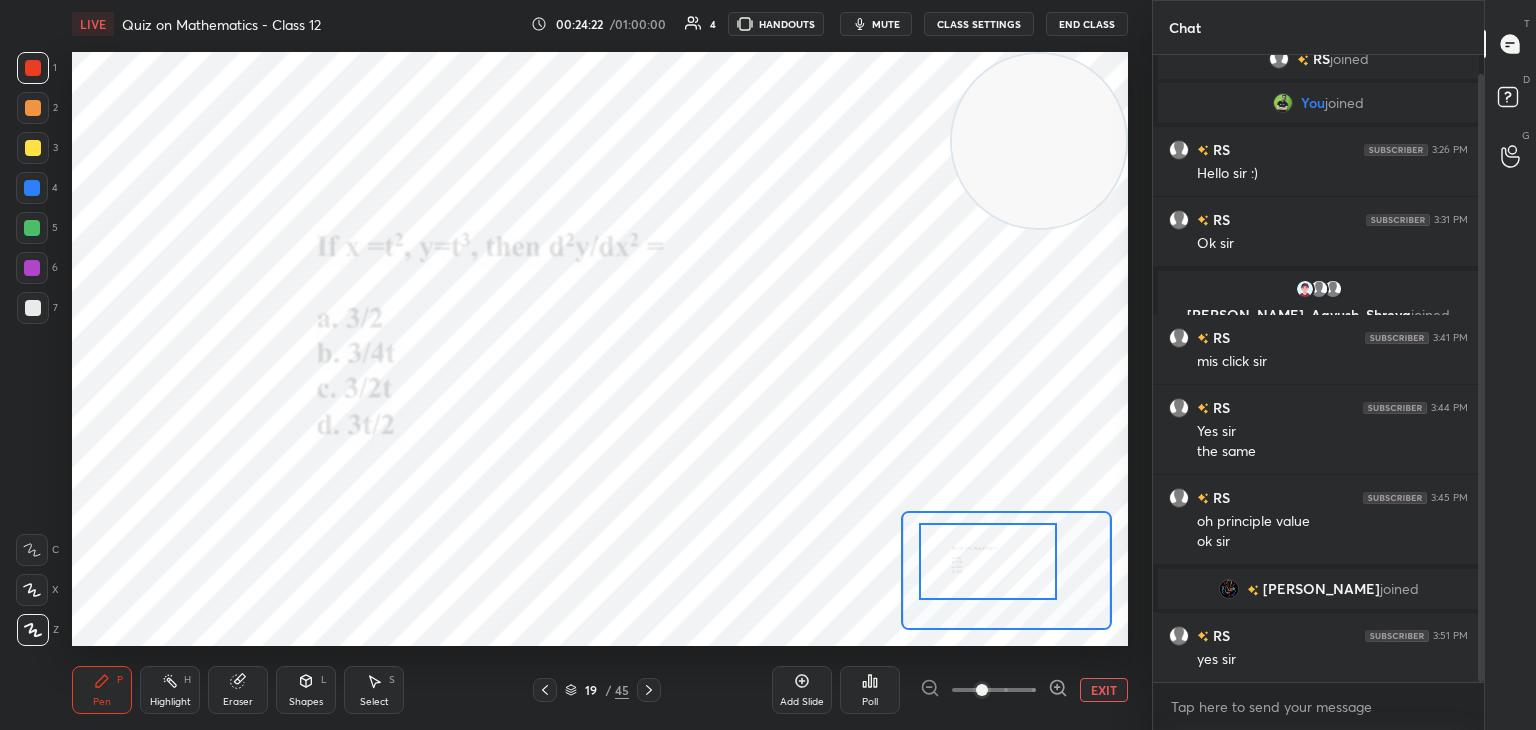 click on "Poll" at bounding box center [870, 690] 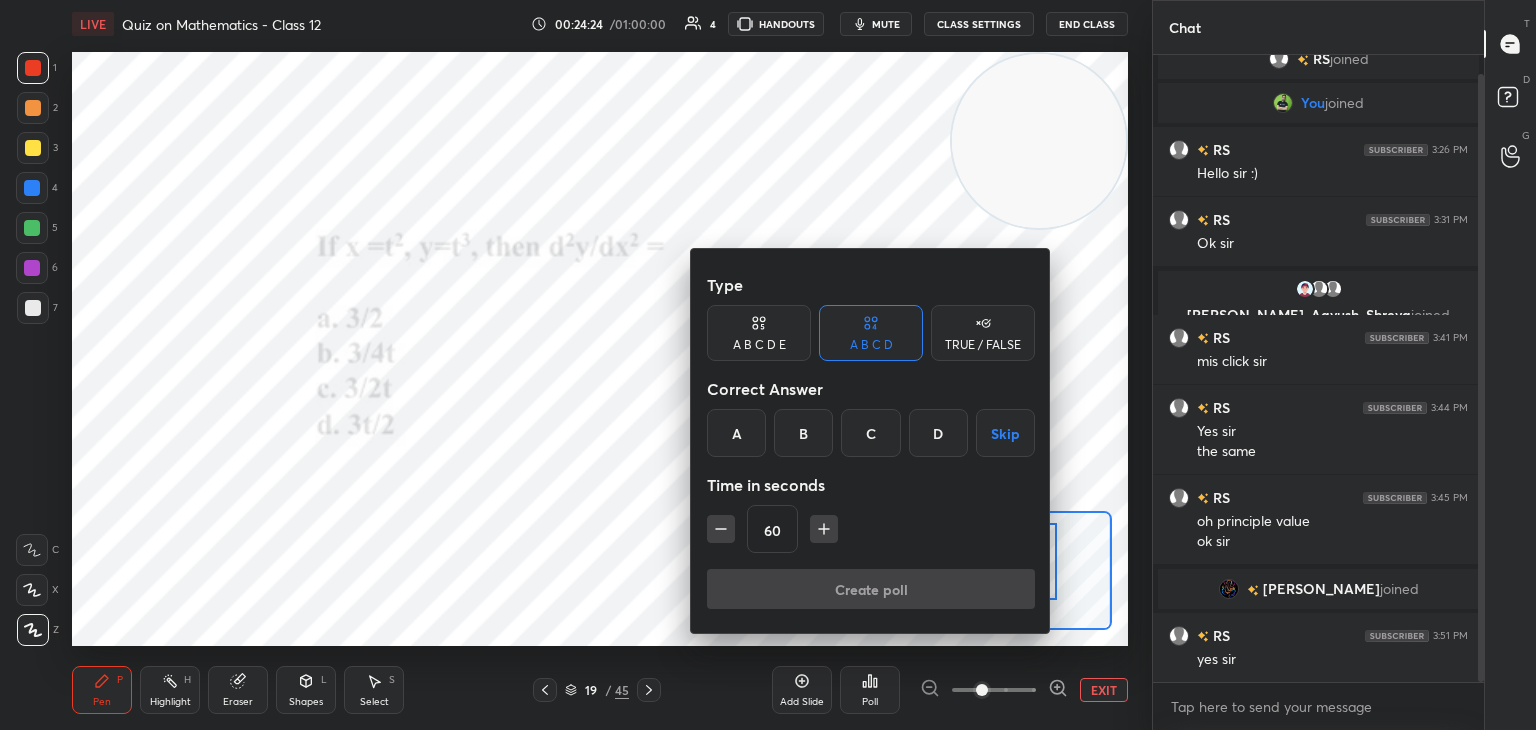 click on "B" at bounding box center (803, 433) 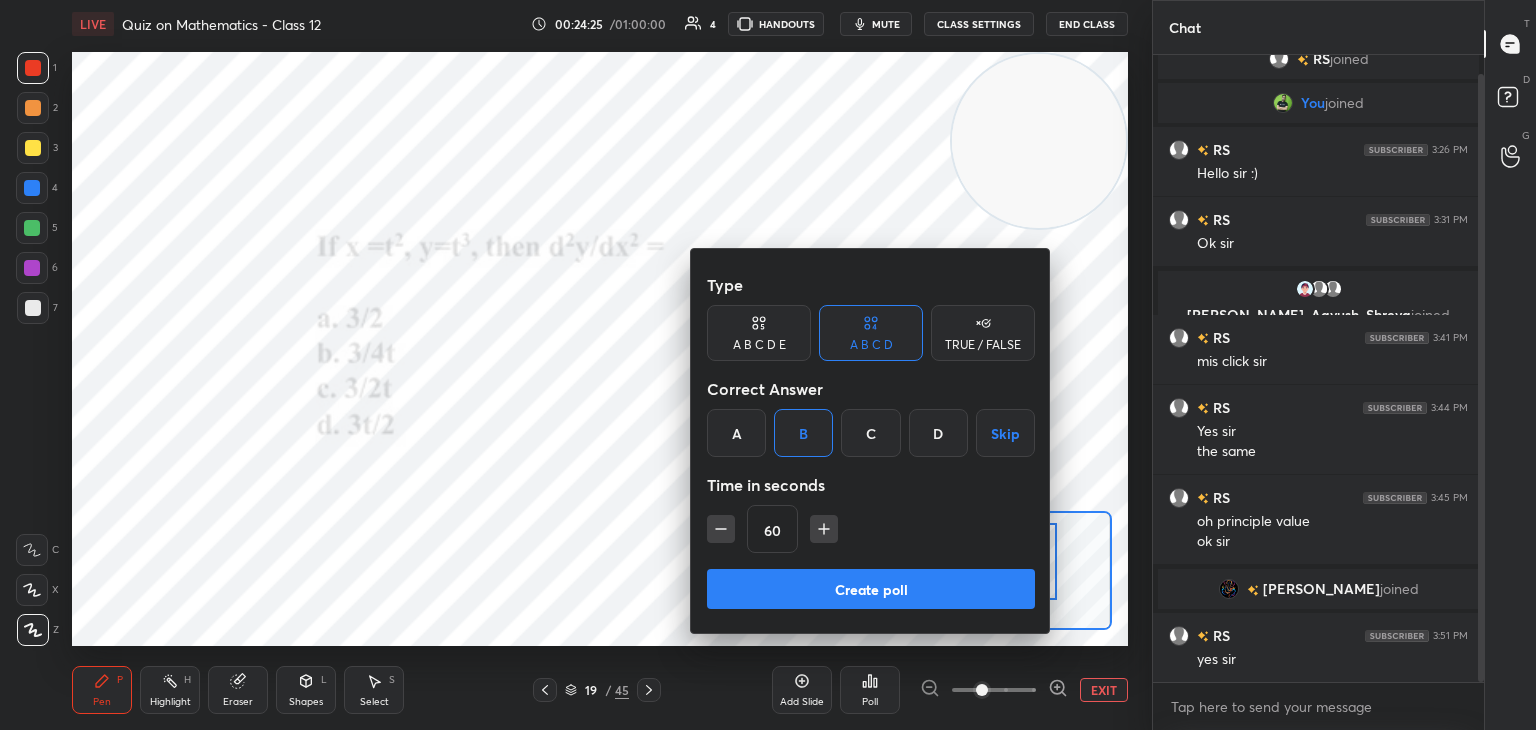 click 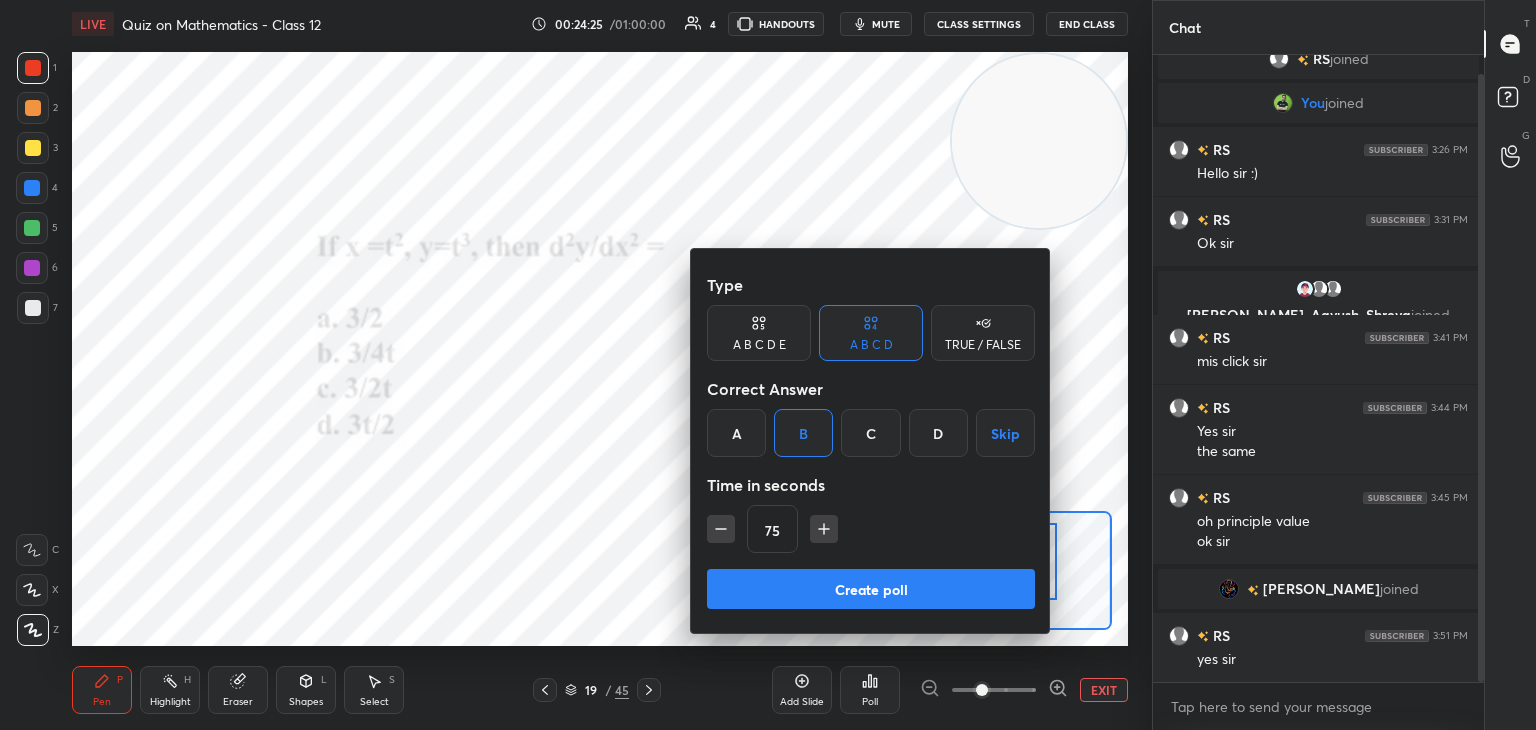click 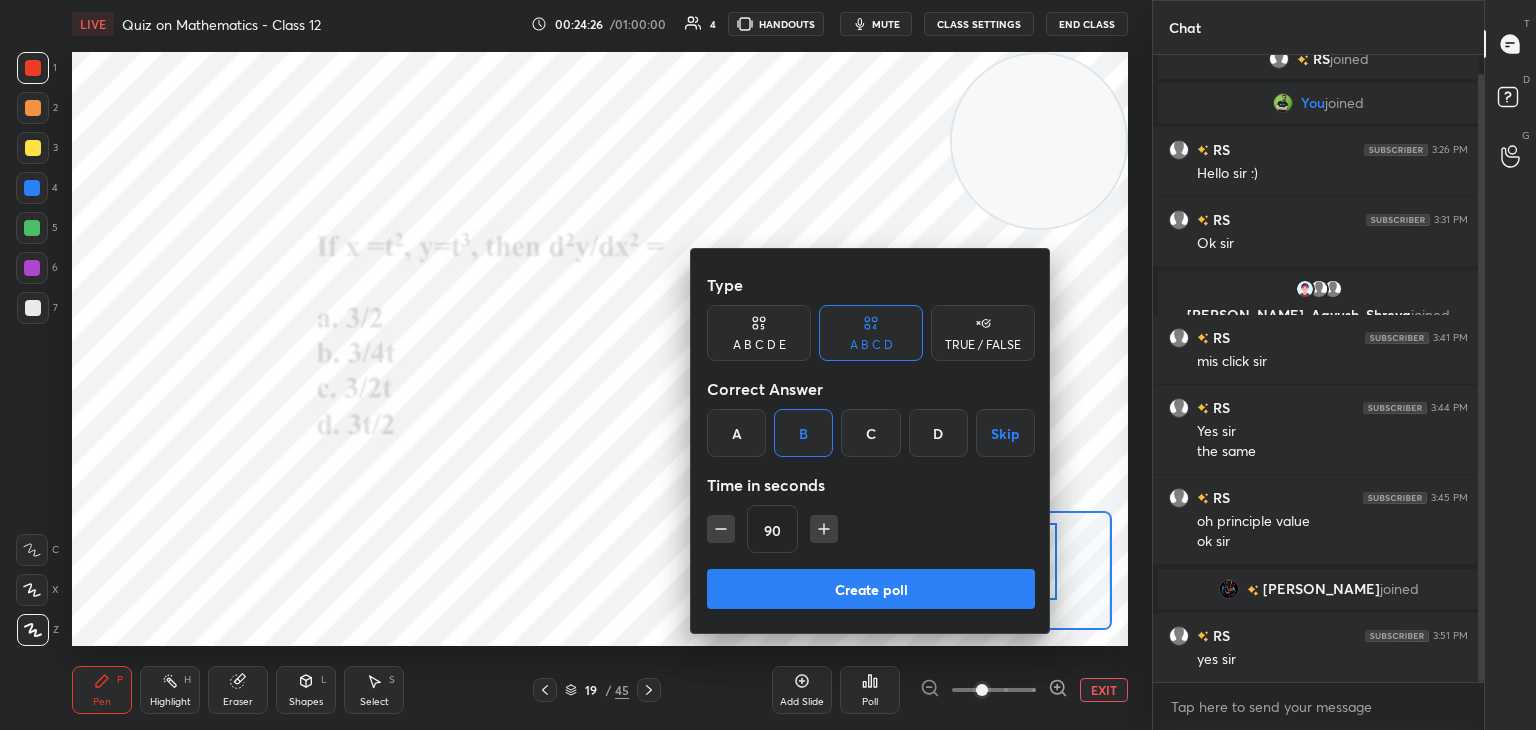 click on "Create poll" at bounding box center [871, 589] 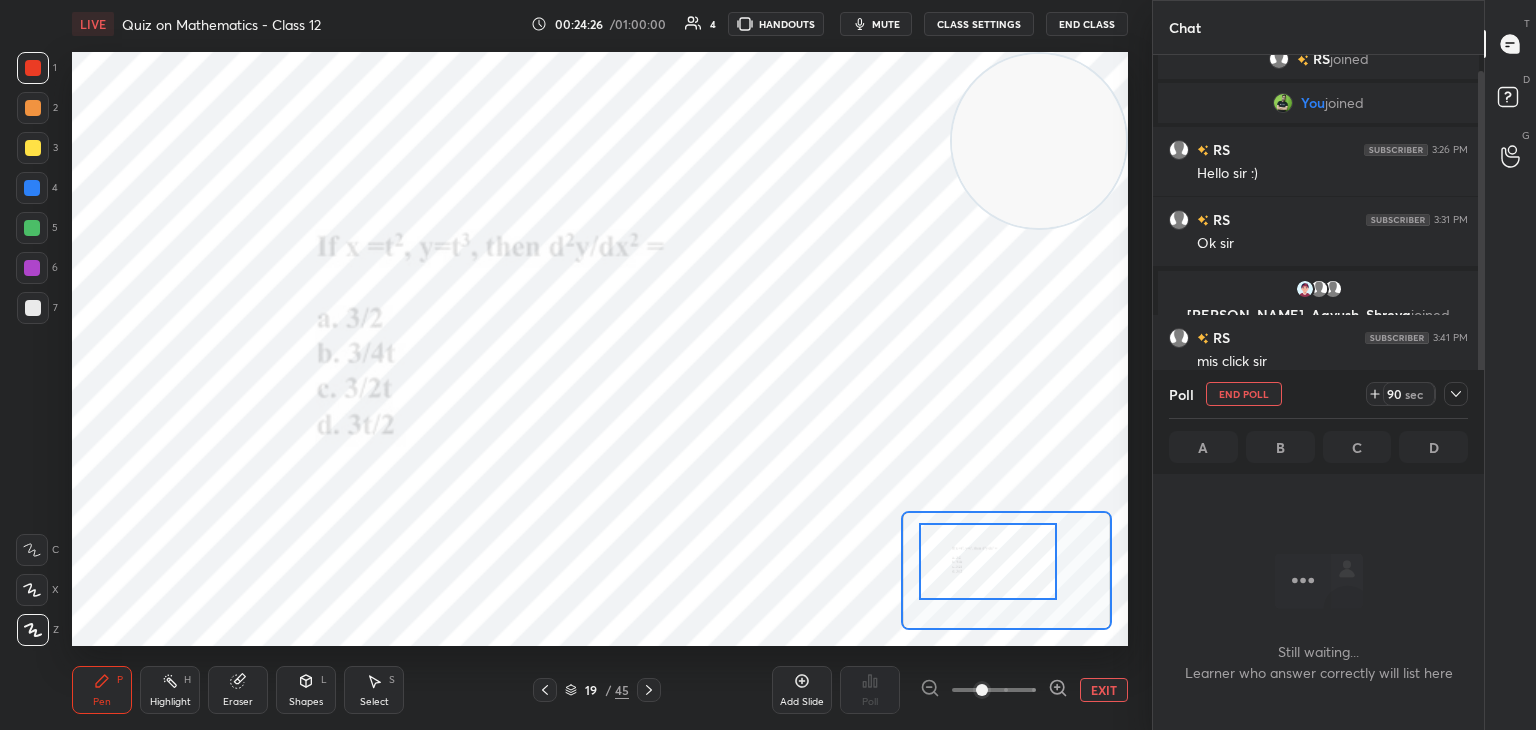 scroll, scrollTop: 412, scrollLeft: 325, axis: both 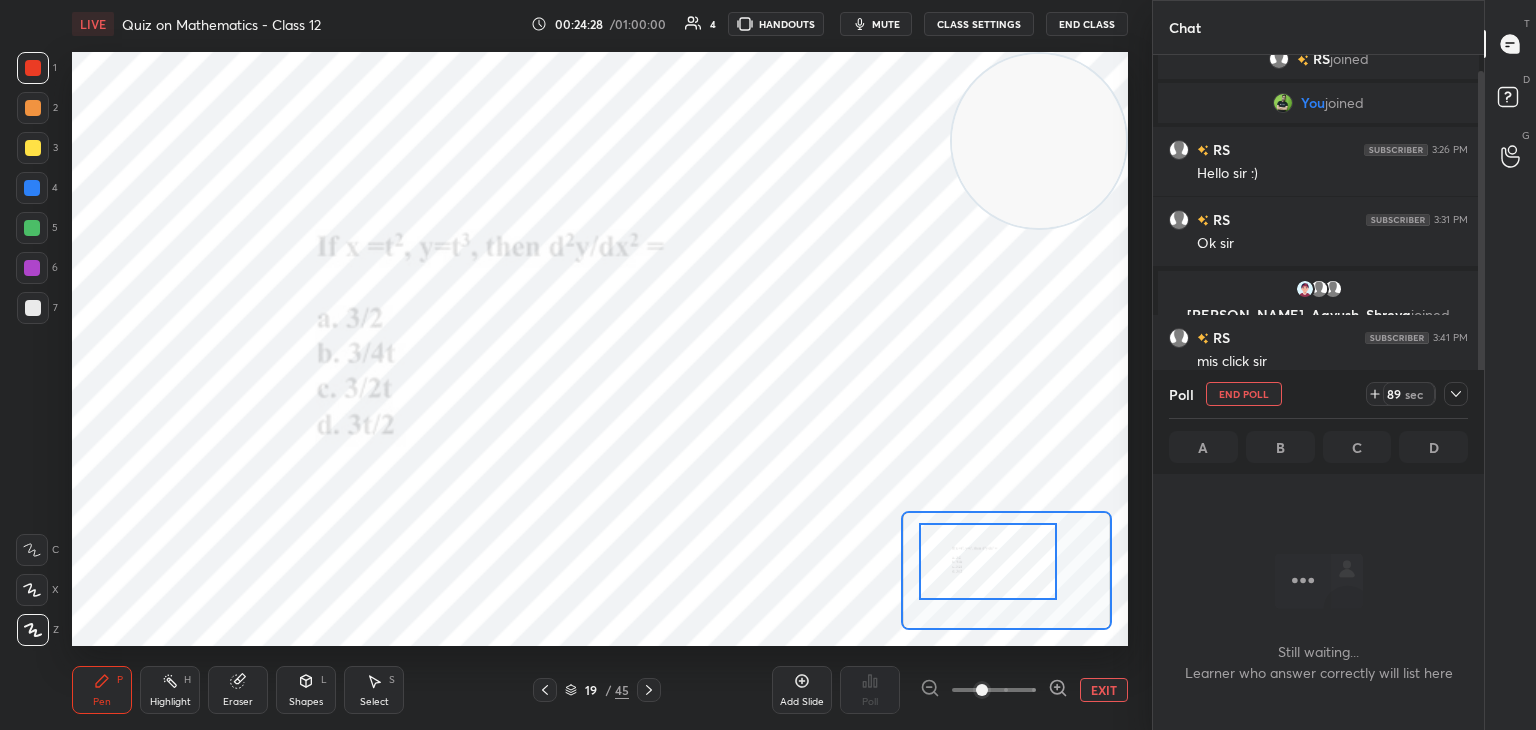 click 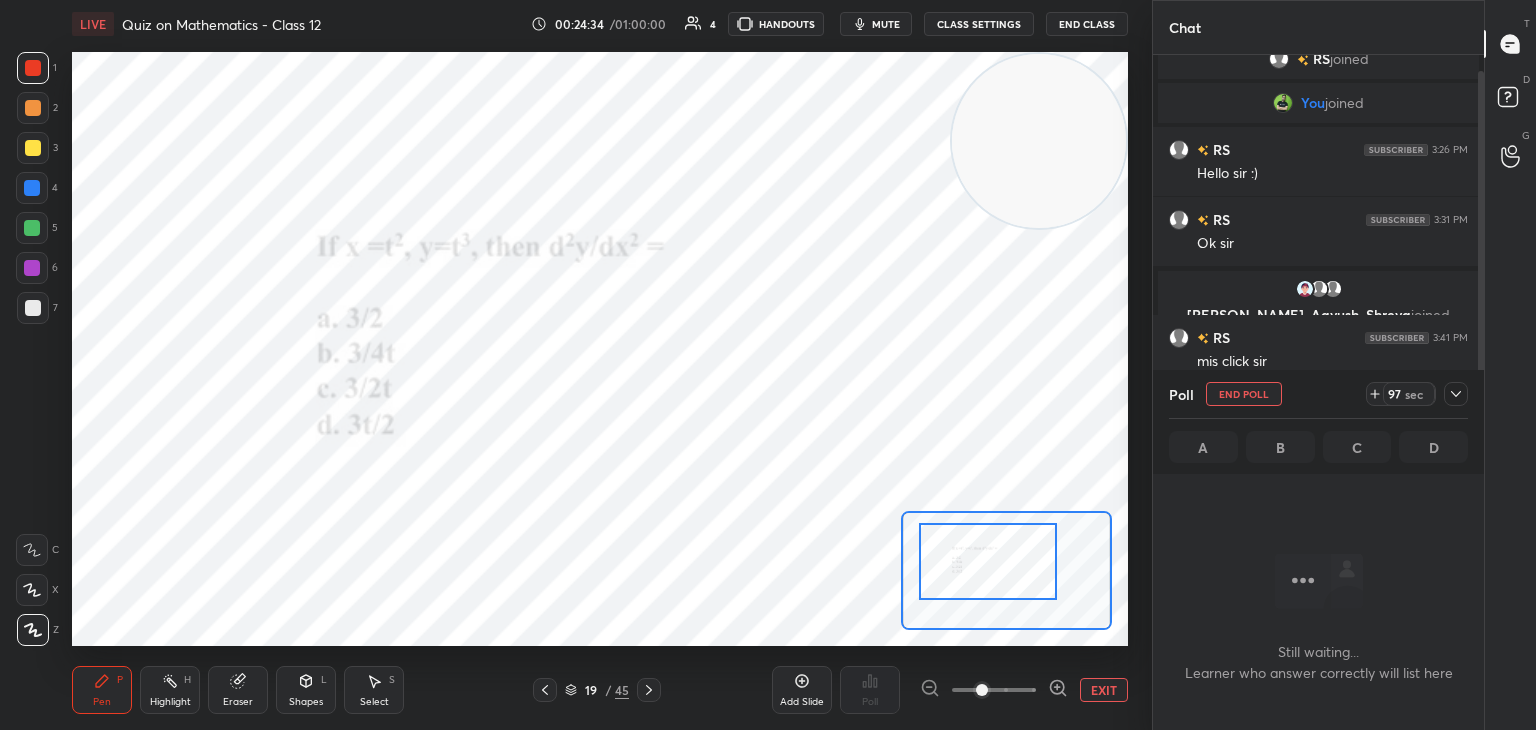 click on "1 2 3 4 5 6 7 C X Z C X Z E E Erase all   H H" at bounding box center (32, 349) 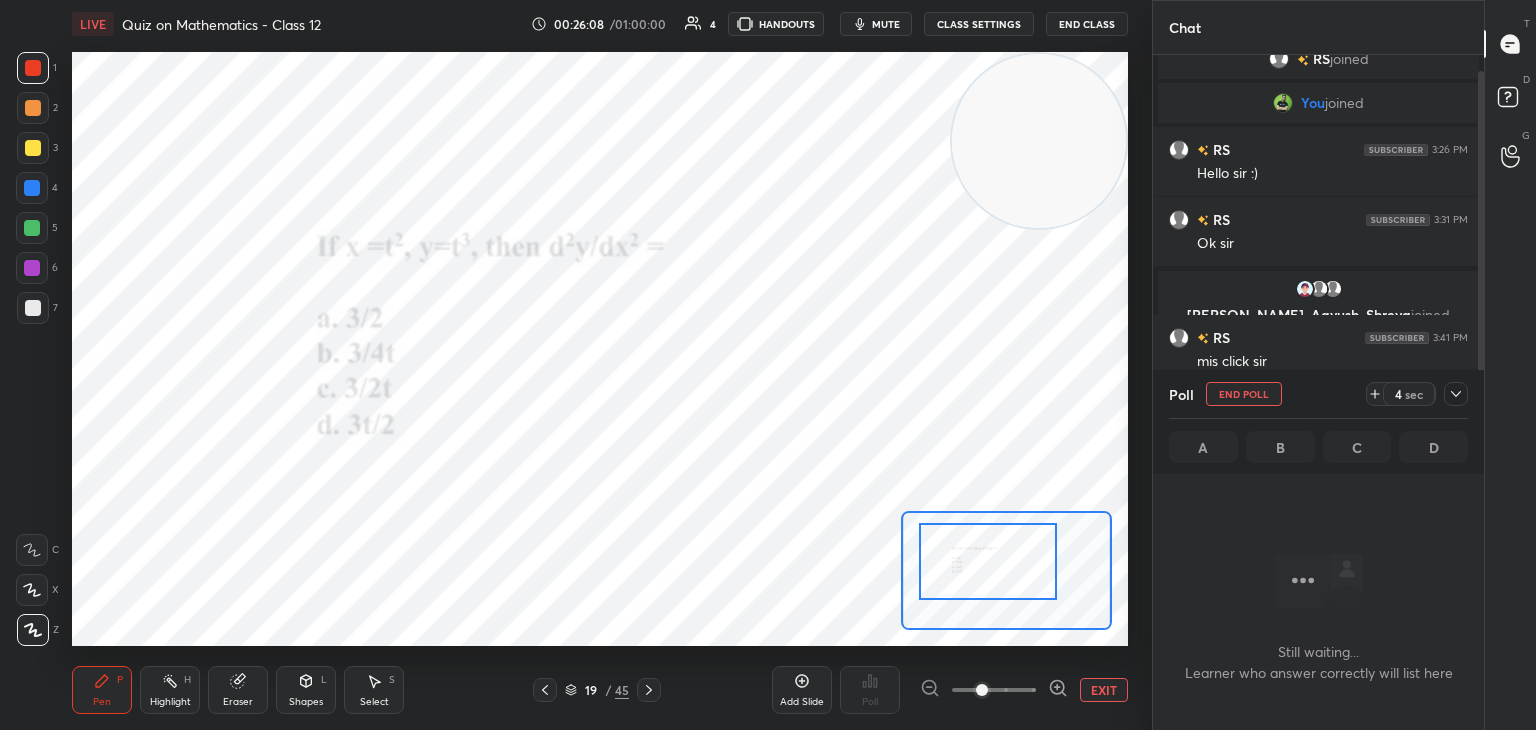 click 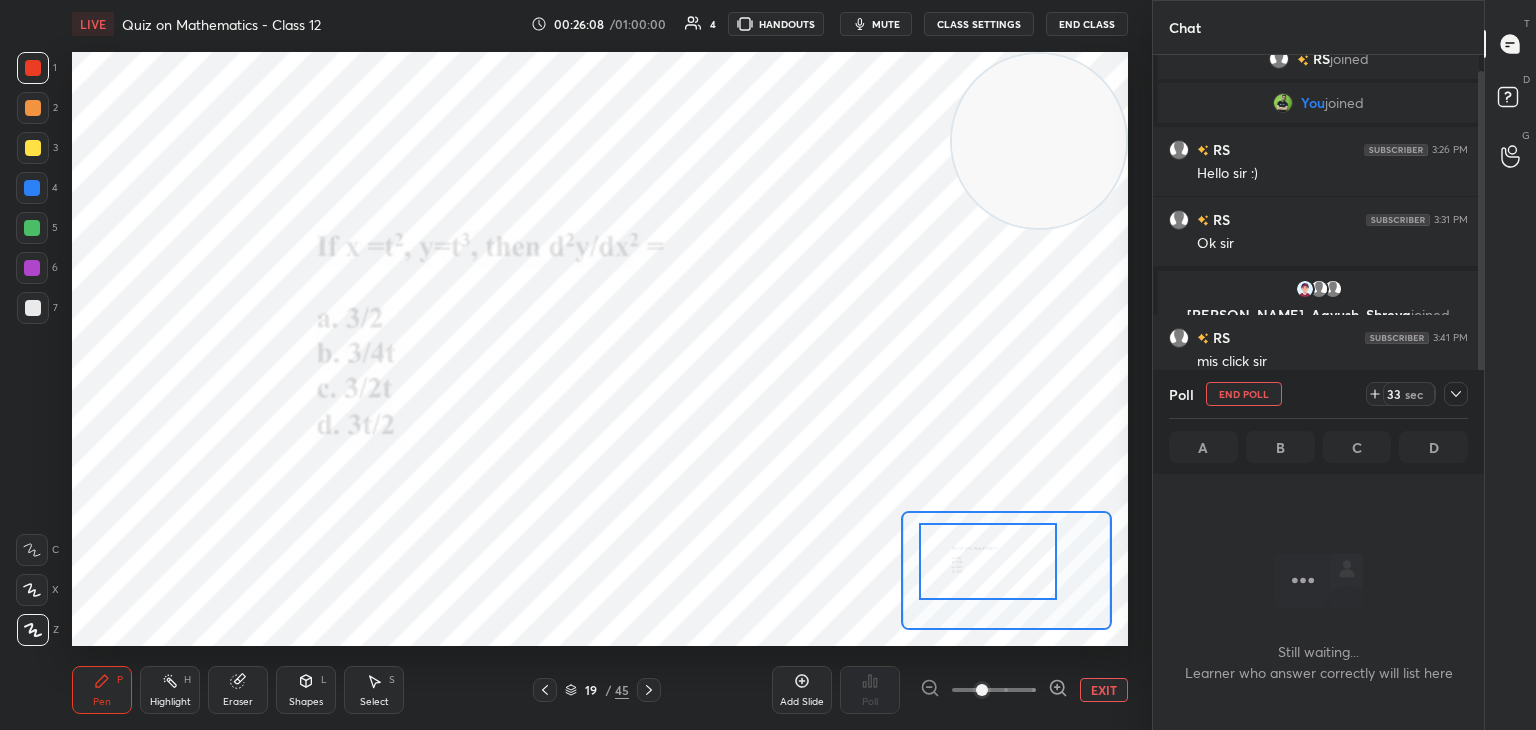 click 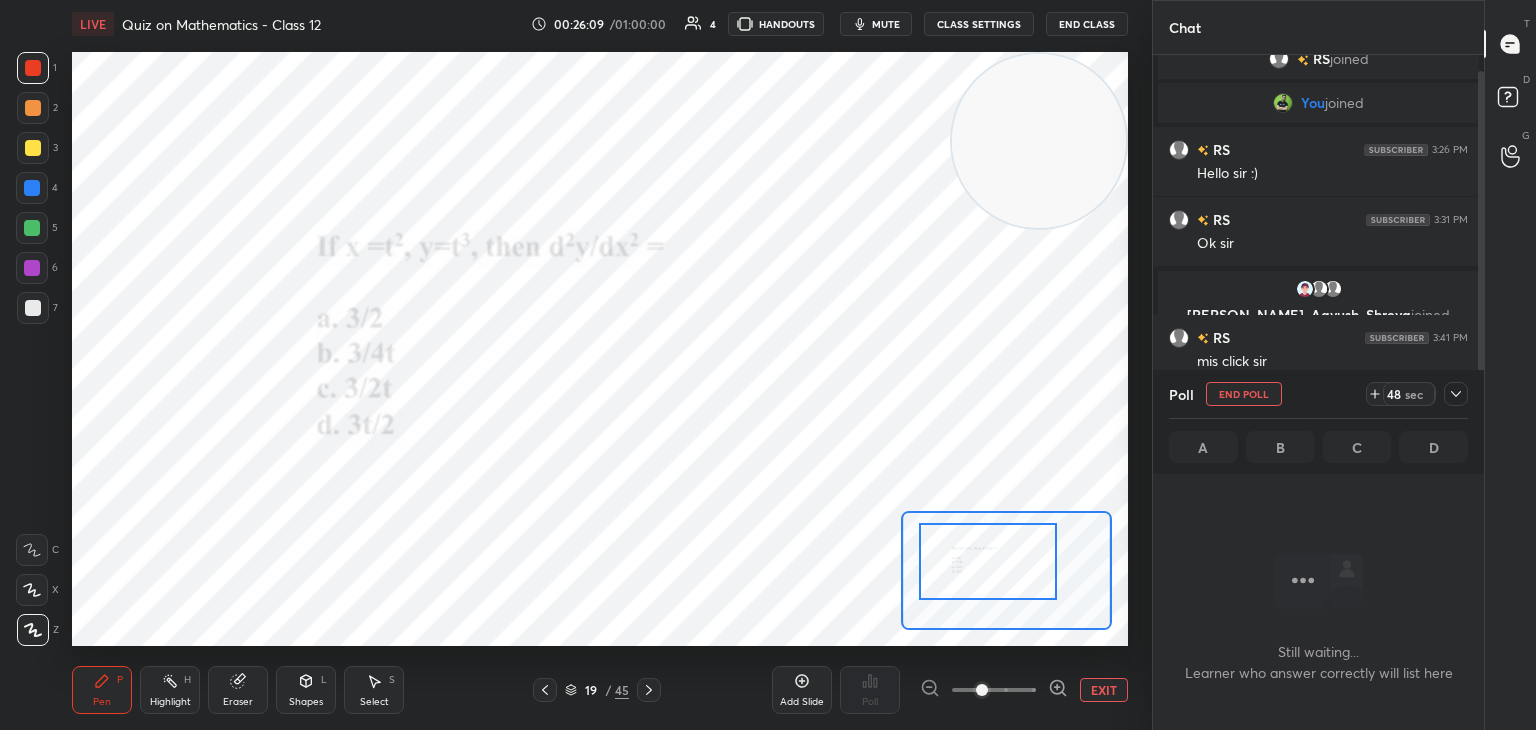 click 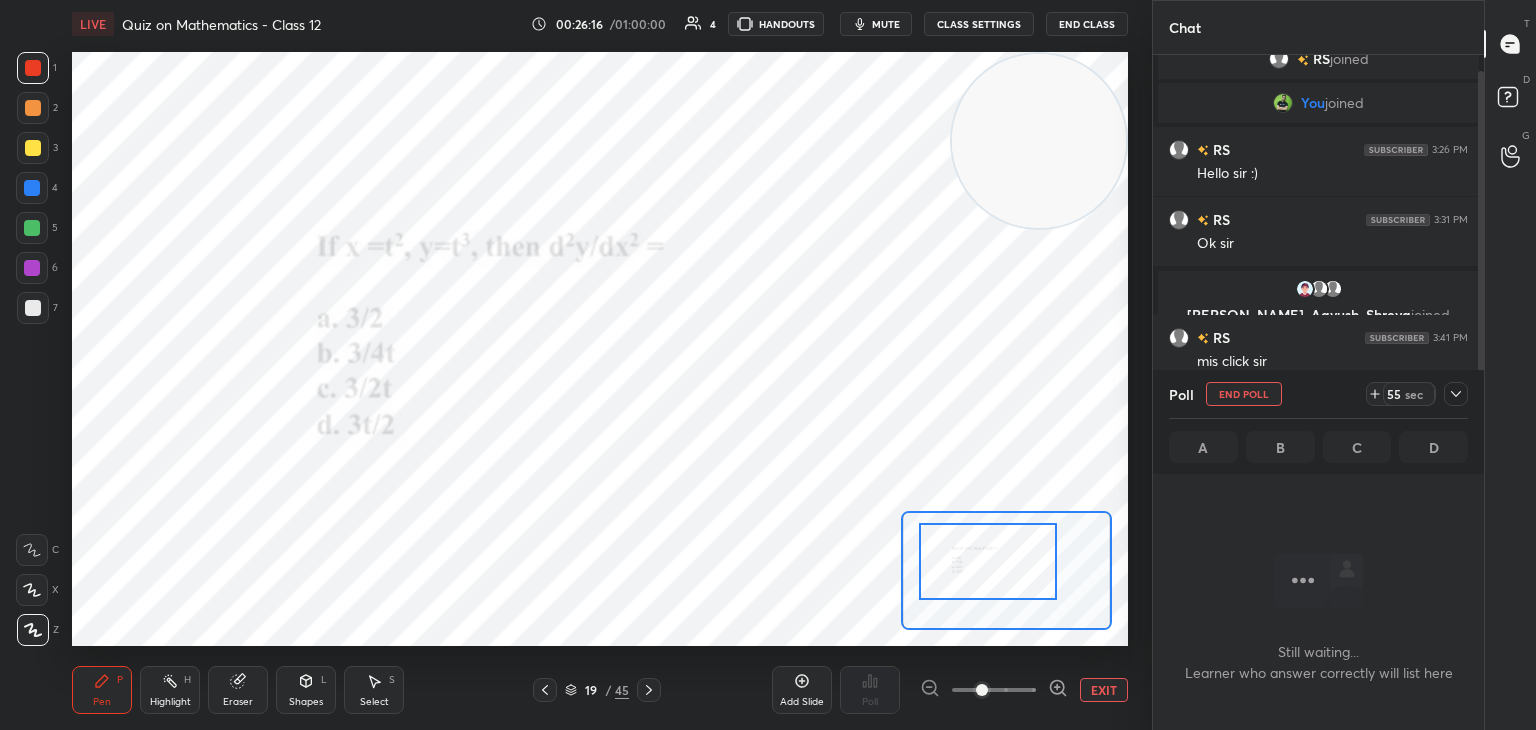 click 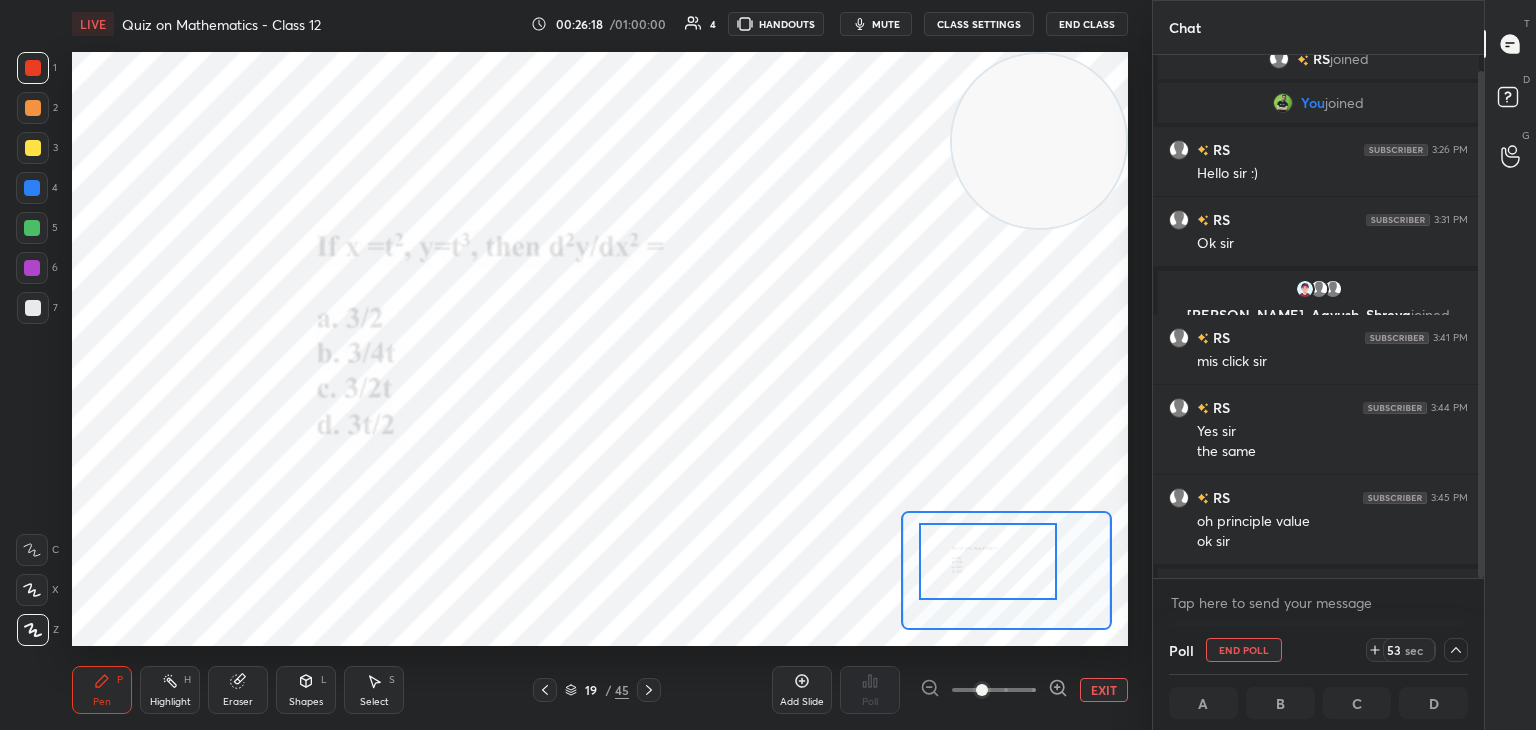 scroll, scrollTop: 35, scrollLeft: 0, axis: vertical 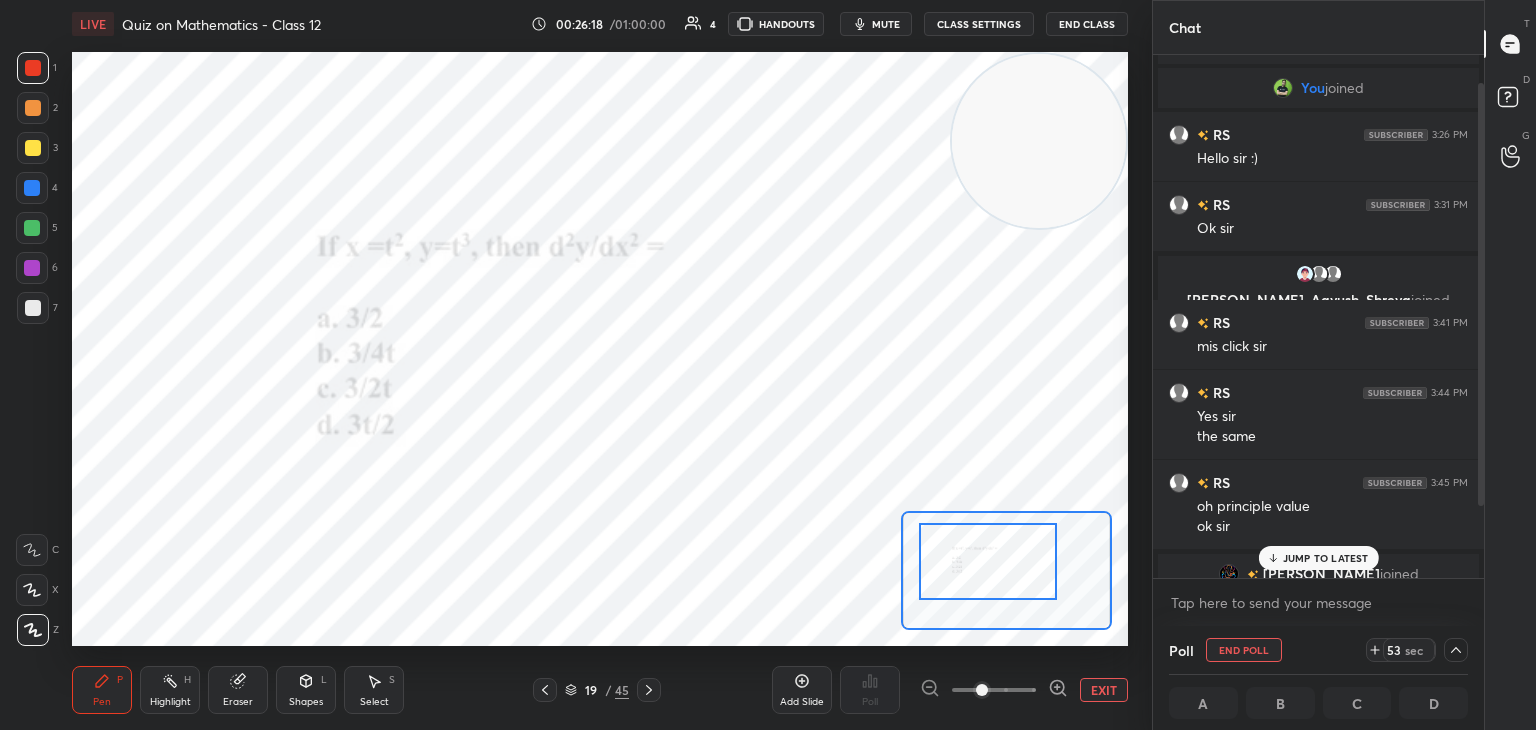 drag, startPoint x: 1482, startPoint y: 373, endPoint x: 1484, endPoint y: 385, distance: 12.165525 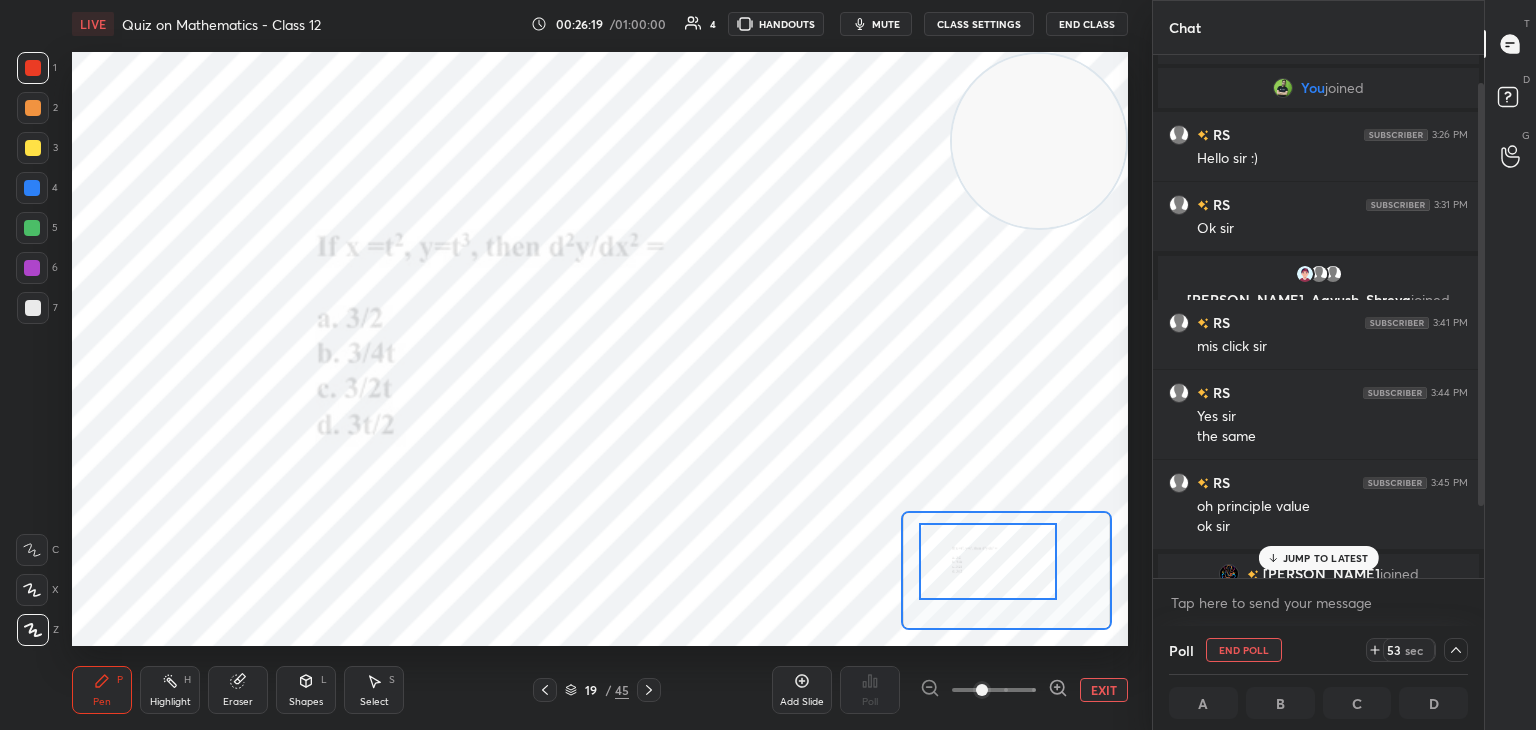 click on "T Messages (T) D Doubts (D) G Raise Hand (G)" at bounding box center (1510, 365) 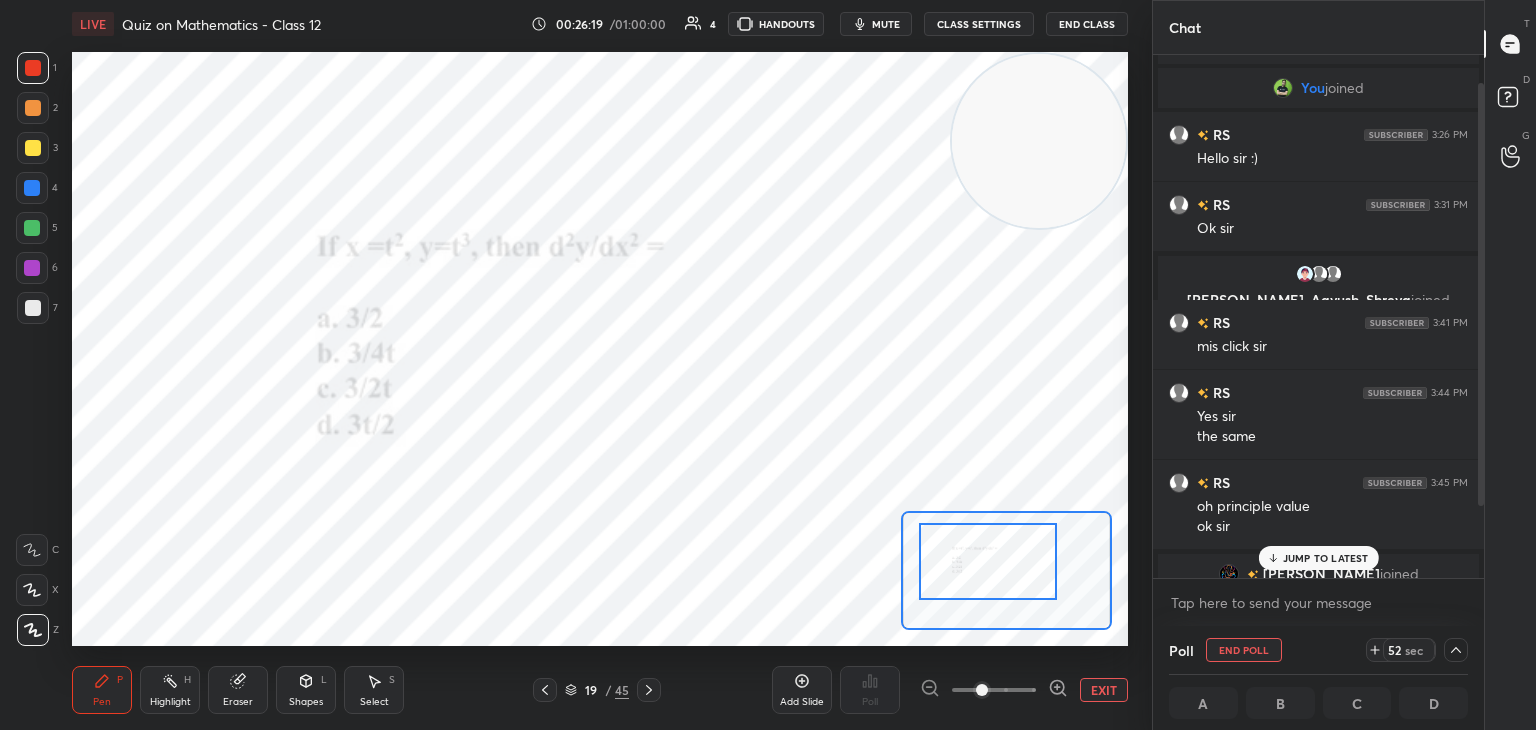click on "JUMP TO LATEST" at bounding box center [1326, 558] 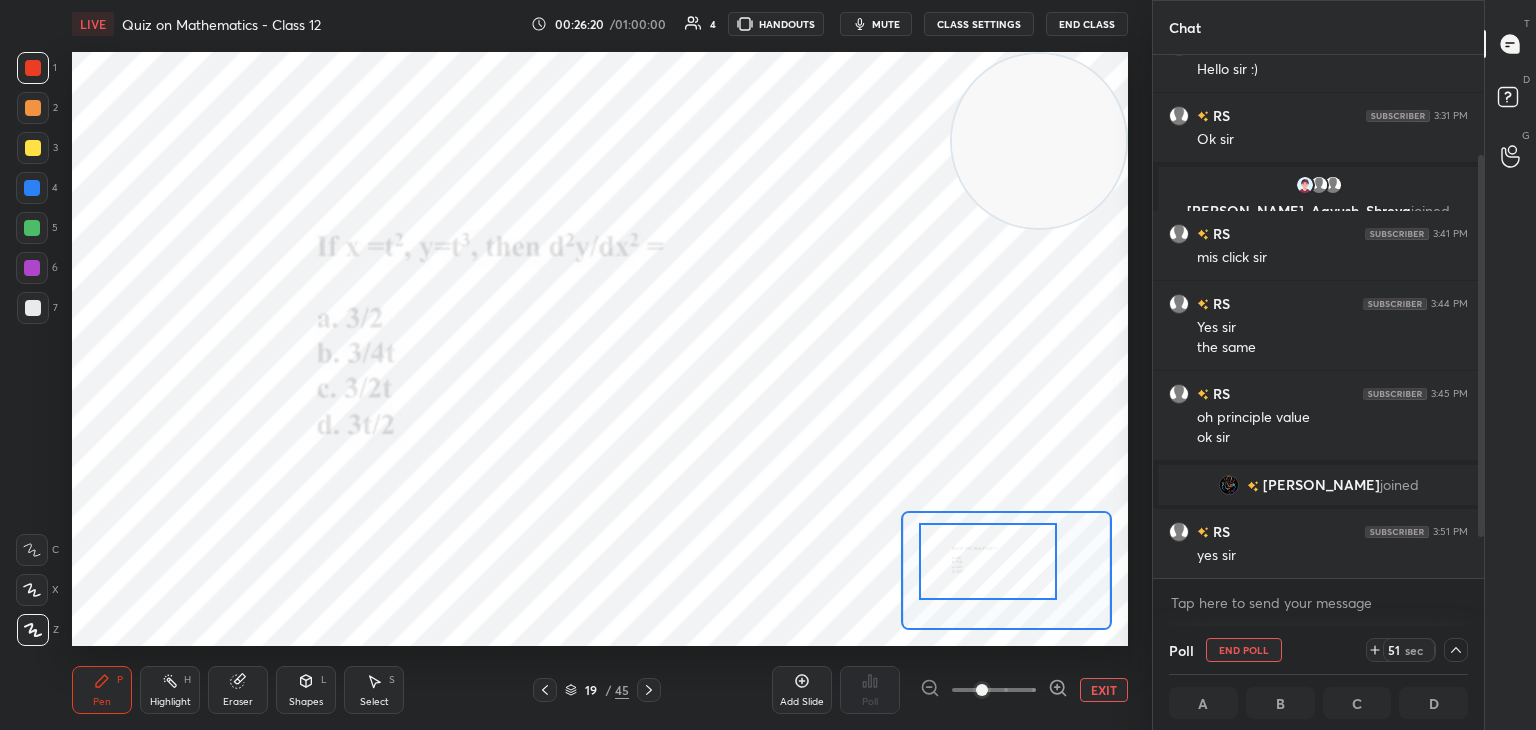 scroll, scrollTop: 194, scrollLeft: 0, axis: vertical 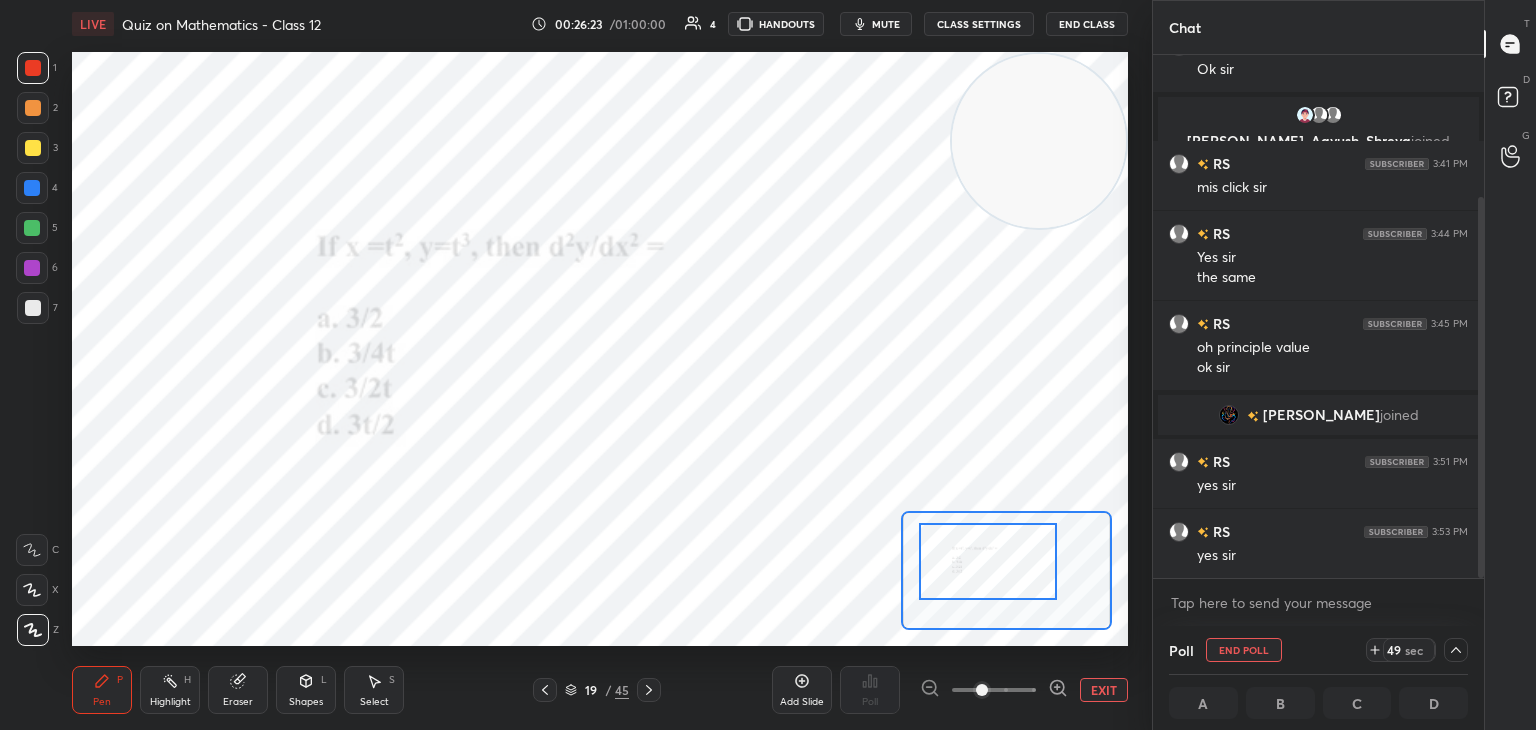 click 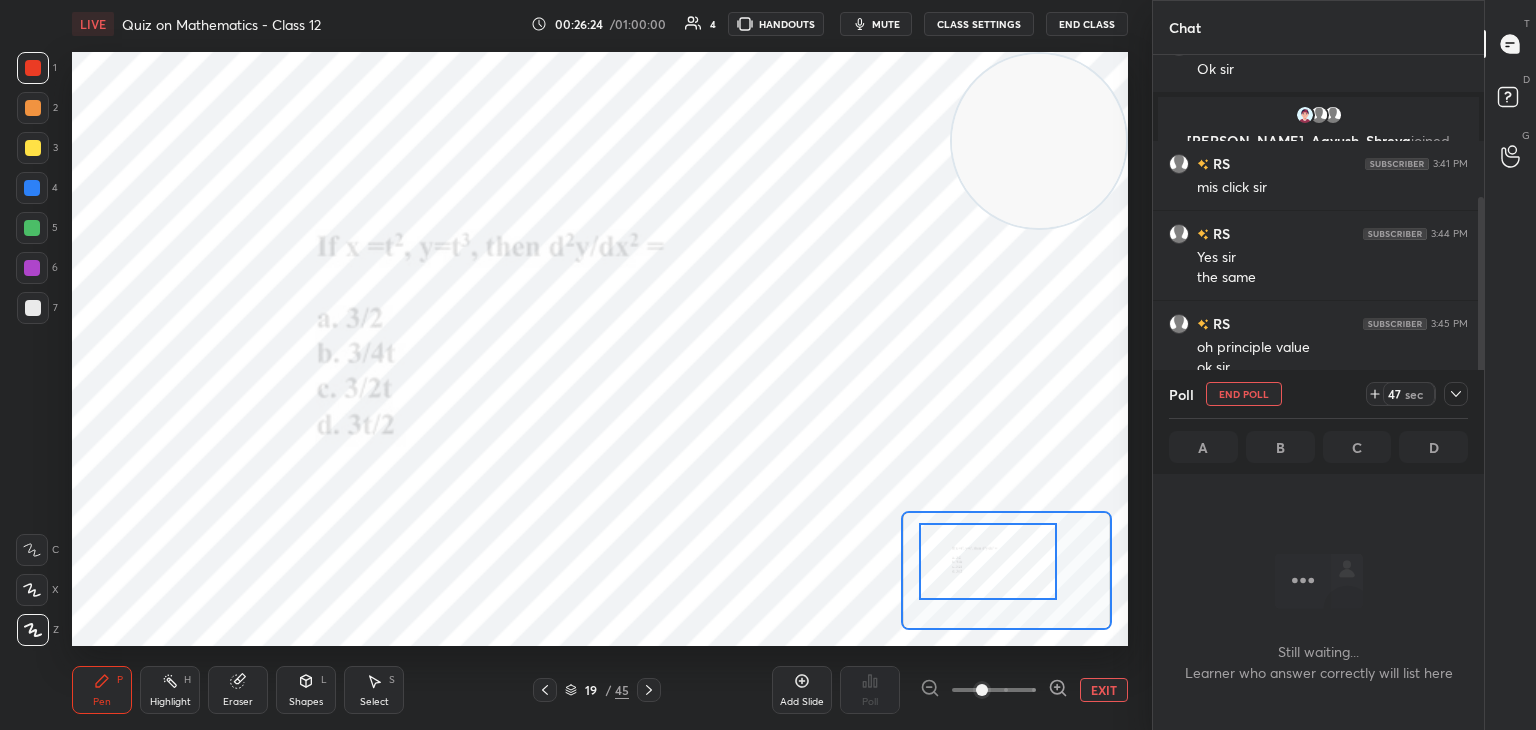 click 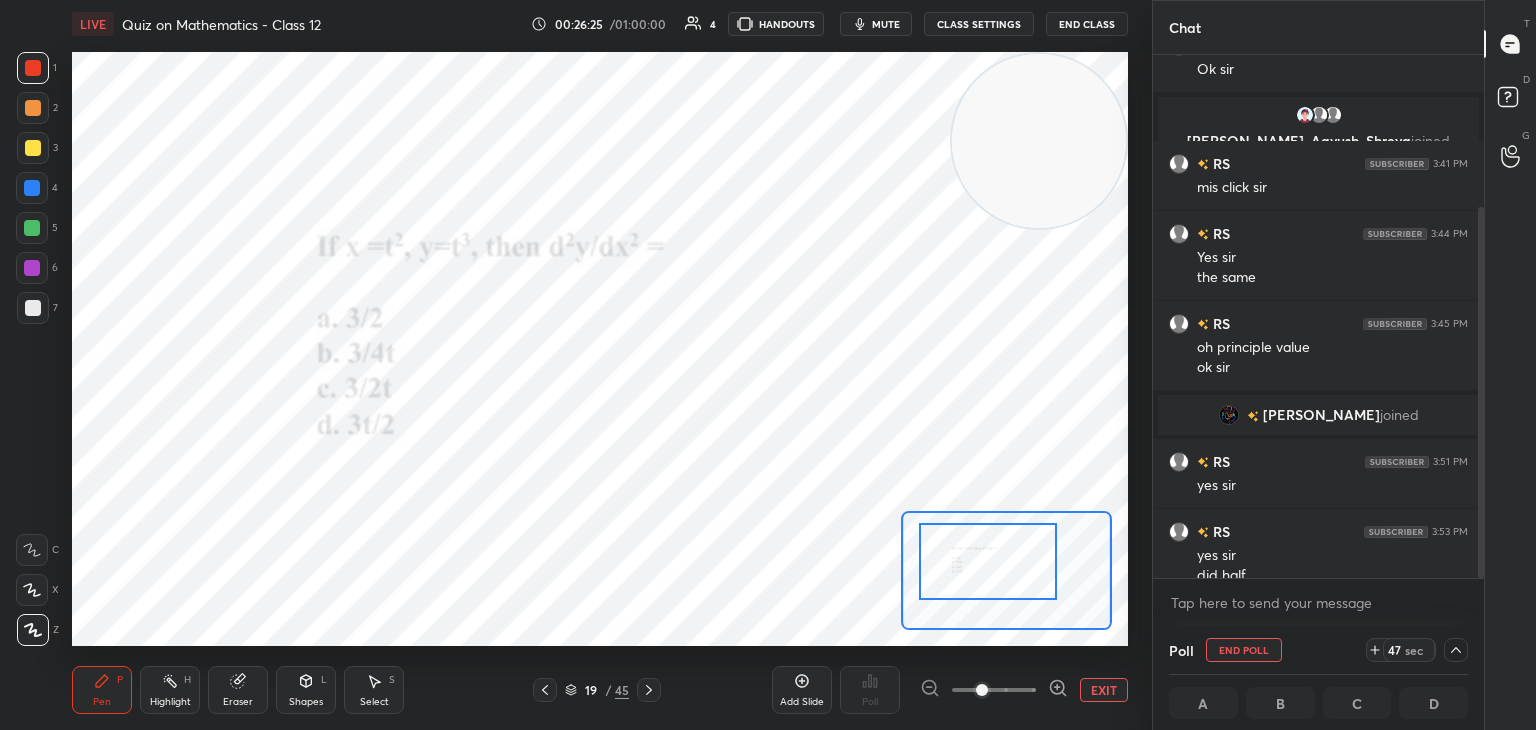 scroll, scrollTop: 214, scrollLeft: 0, axis: vertical 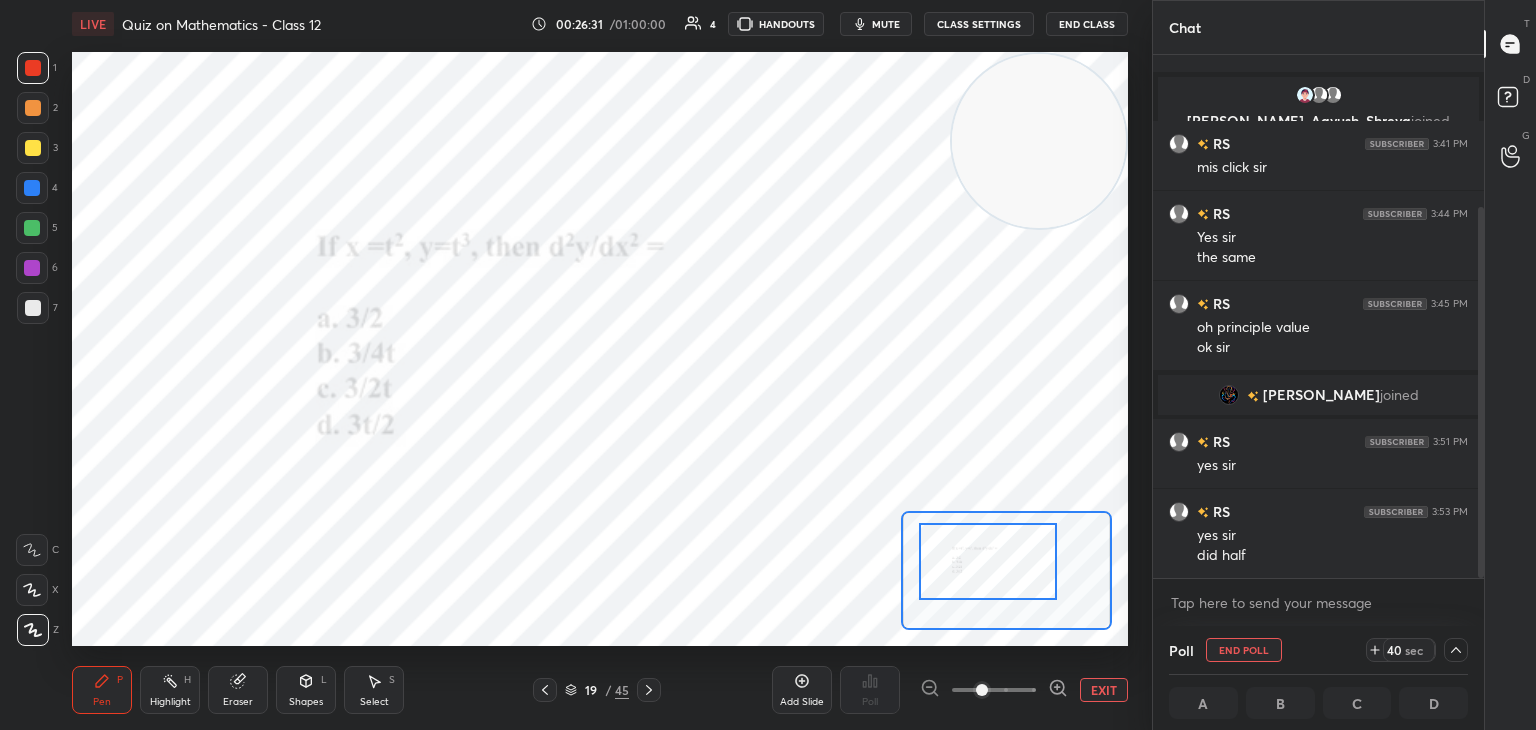 drag, startPoint x: 880, startPoint y: 15, endPoint x: 874, endPoint y: 33, distance: 18.973665 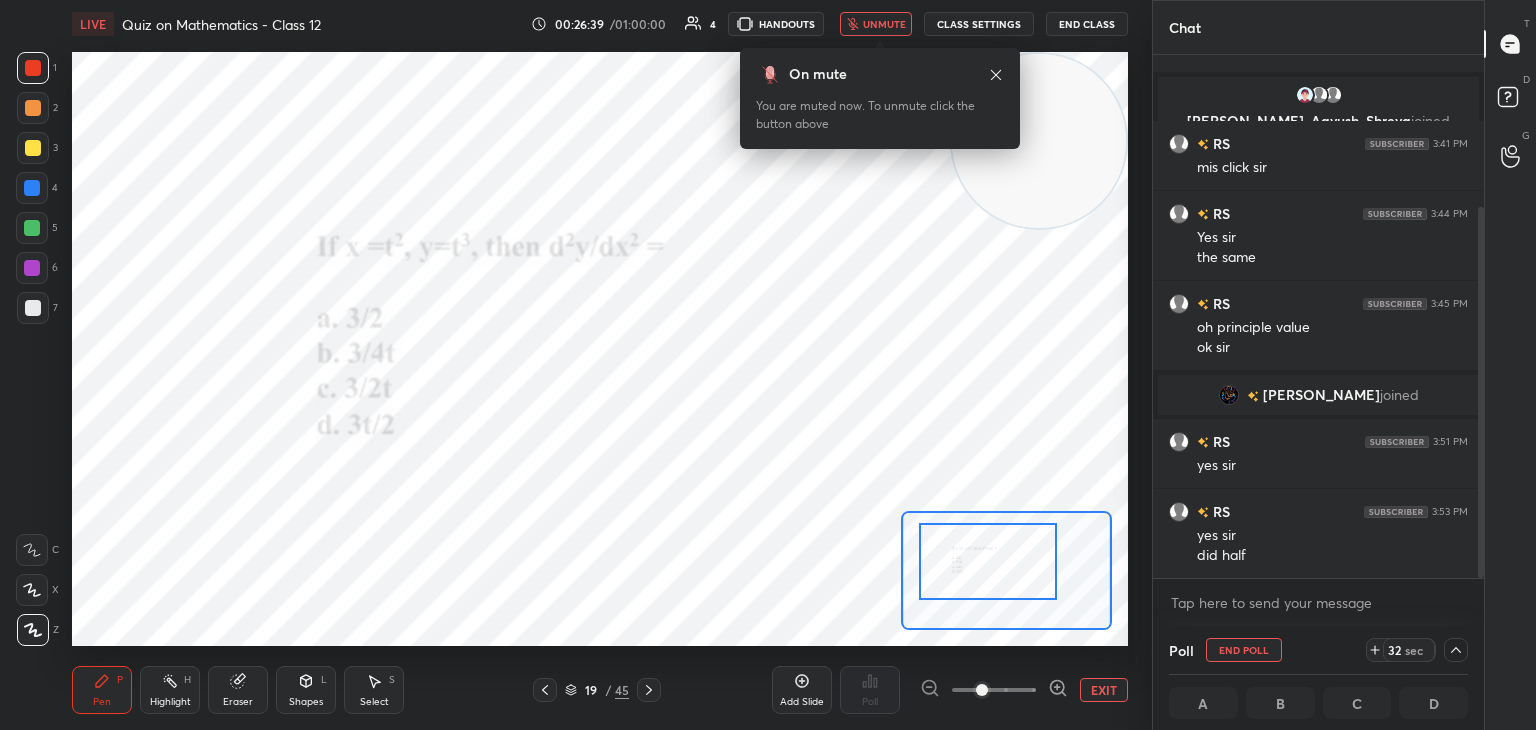 drag, startPoint x: 995, startPoint y: 73, endPoint x: 1020, endPoint y: 103, distance: 39.051247 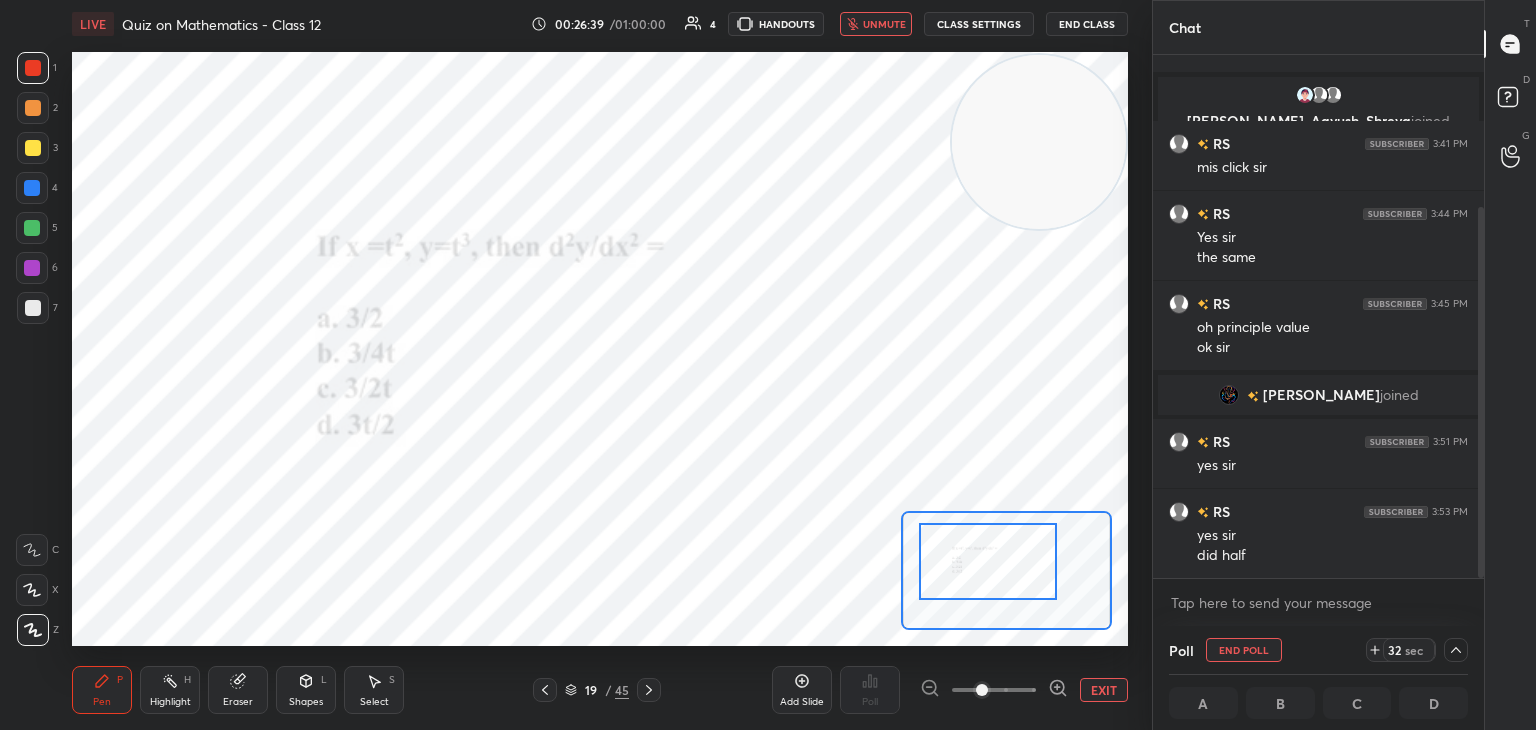 drag, startPoint x: 1021, startPoint y: 106, endPoint x: 1033, endPoint y: 79, distance: 29.546574 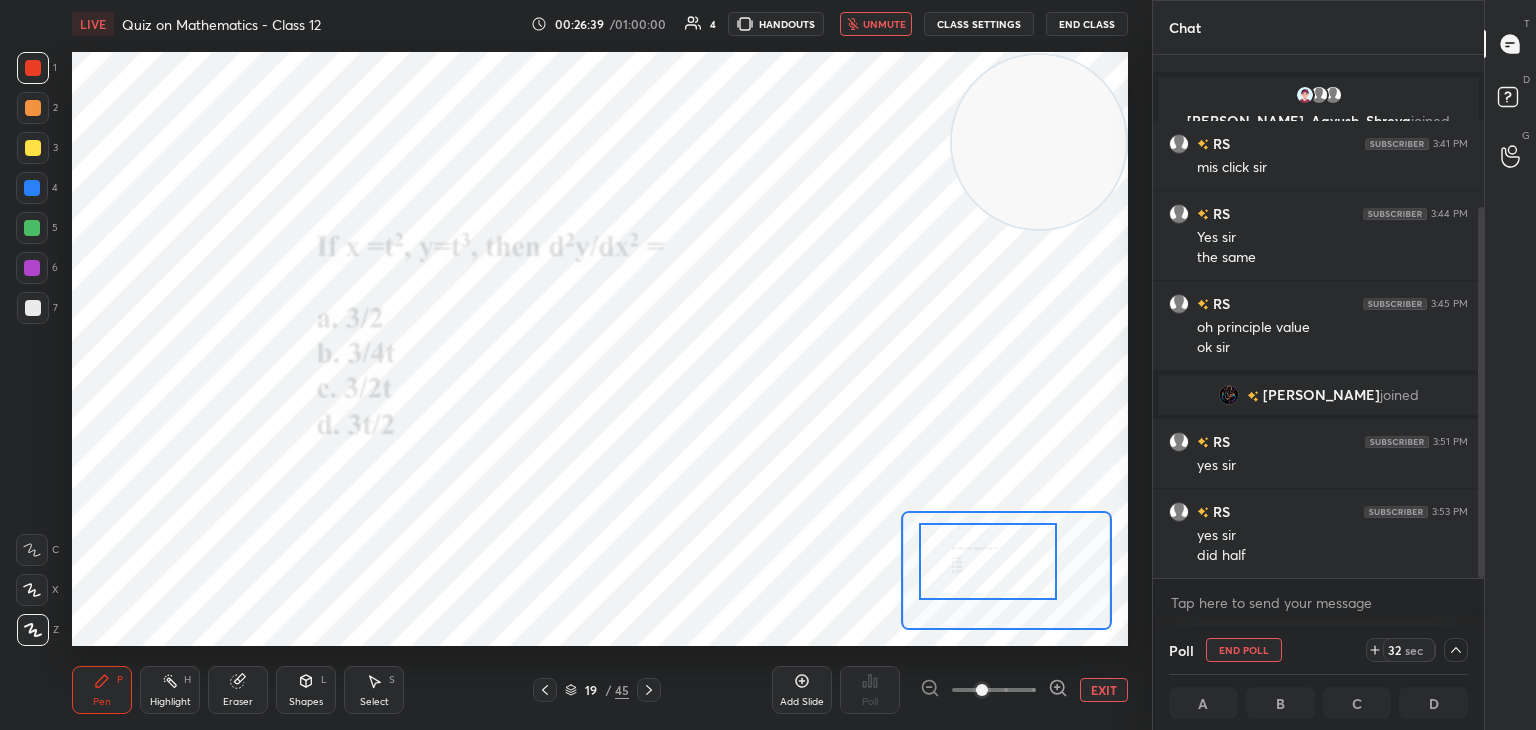 click at bounding box center [1039, 142] 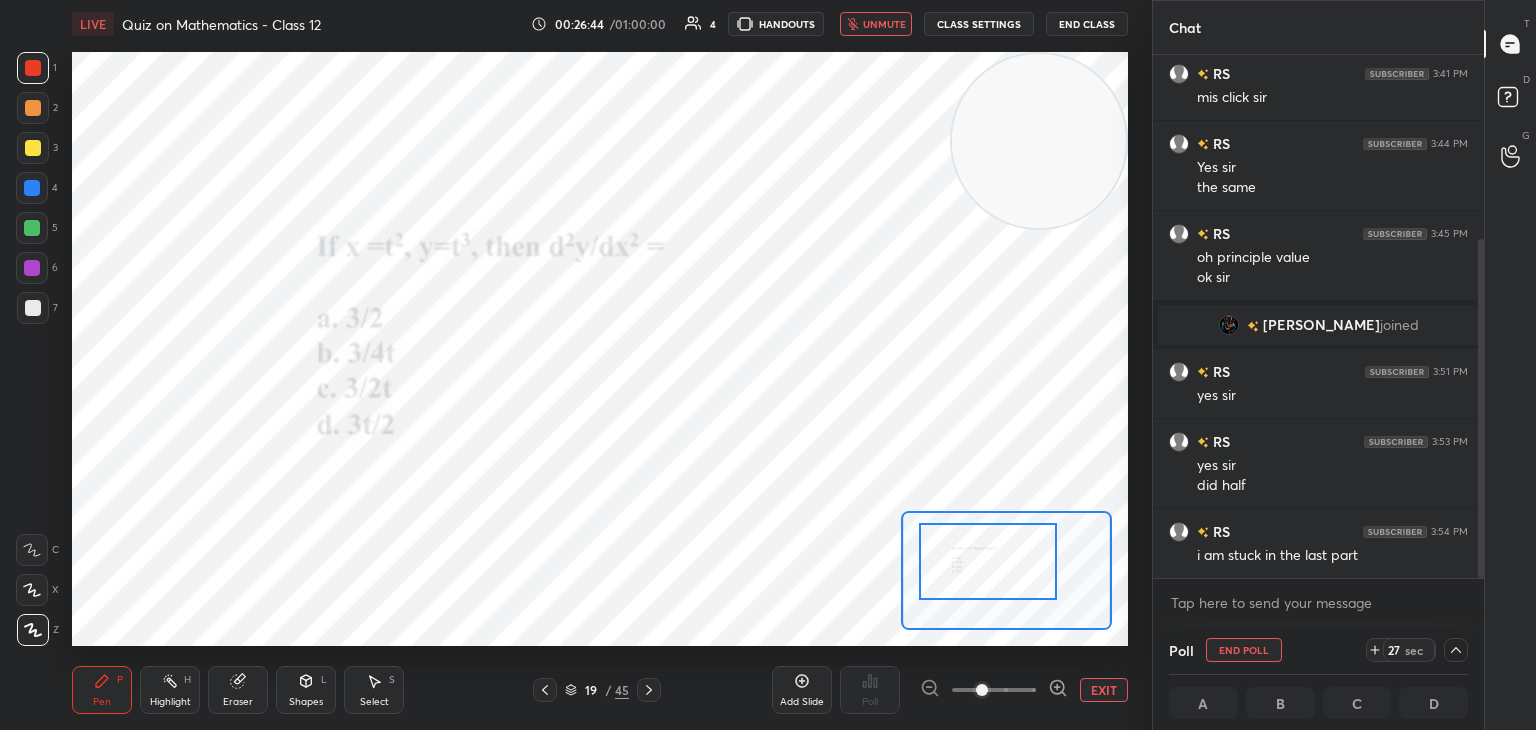 drag, startPoint x: 1002, startPoint y: 84, endPoint x: 959, endPoint y: 53, distance: 53.009434 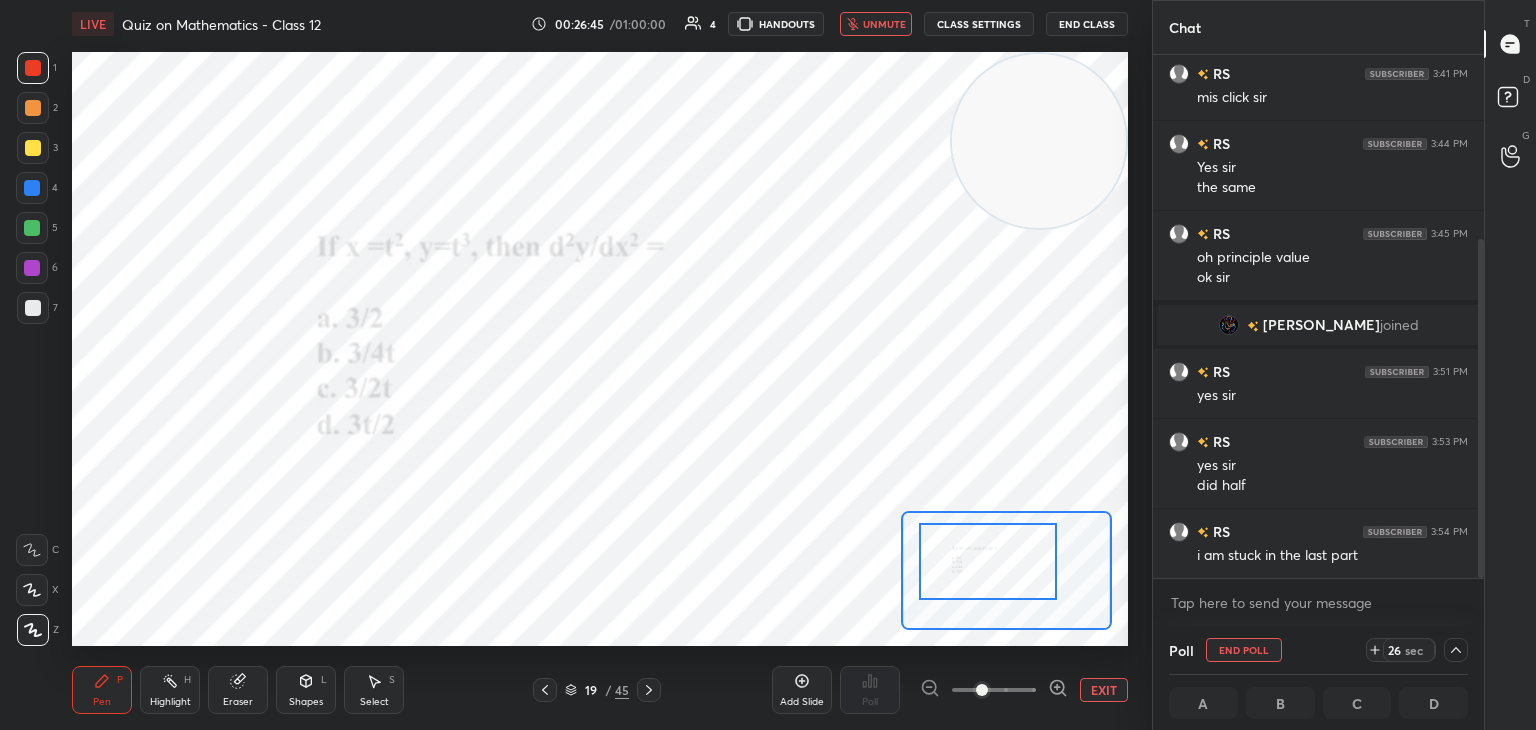 click on "unmute" at bounding box center (884, 24) 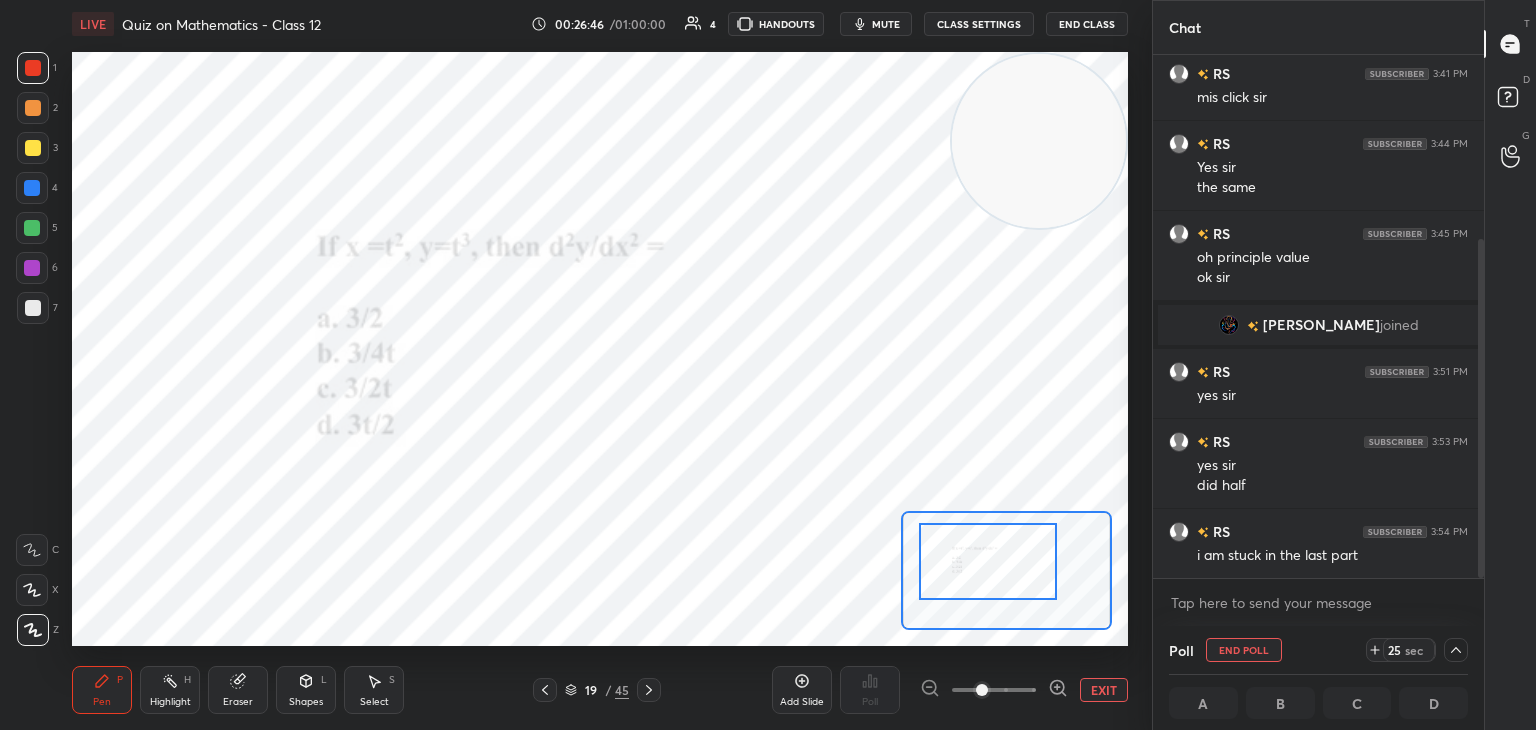 drag, startPoint x: 1049, startPoint y: 148, endPoint x: 955, endPoint y: 204, distance: 109.41663 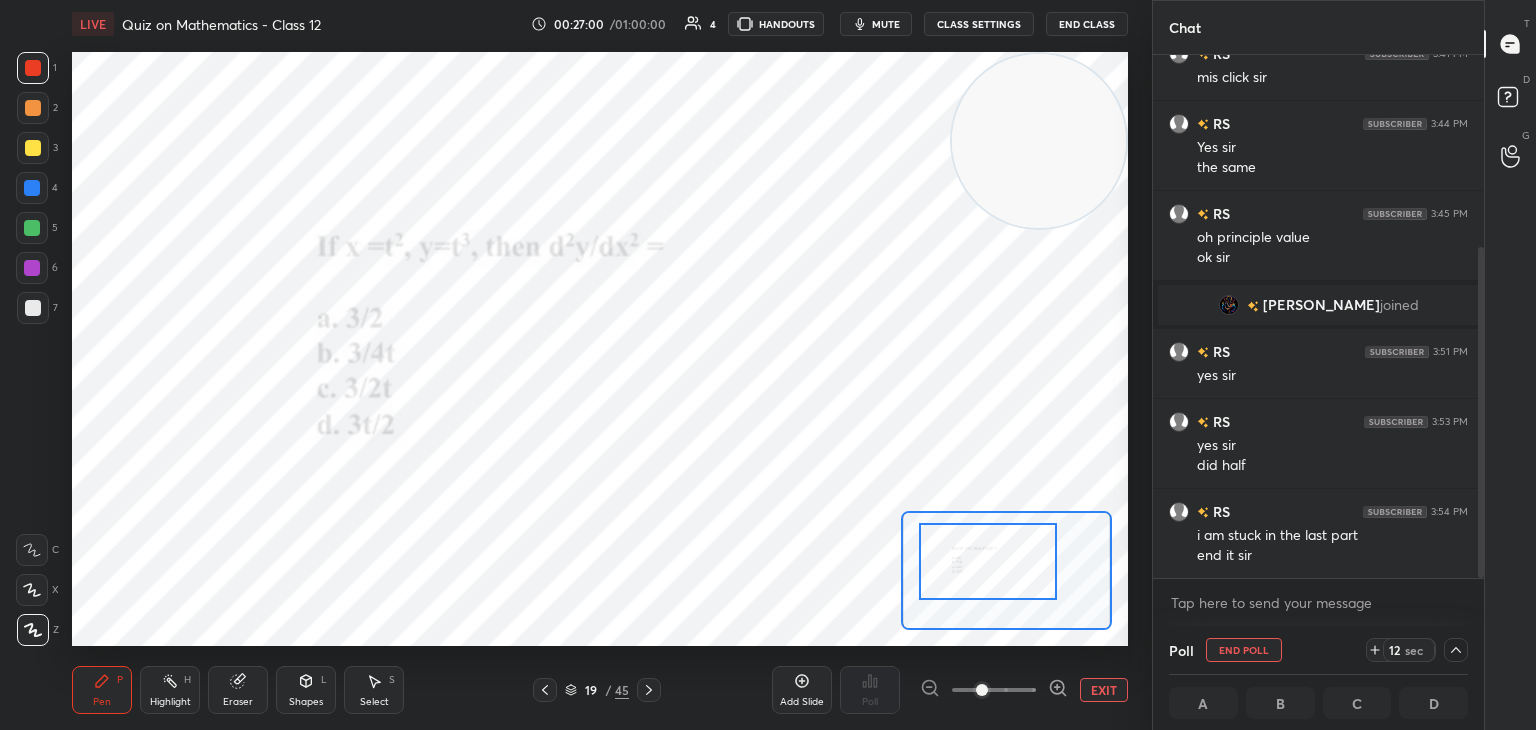 scroll, scrollTop: 324, scrollLeft: 0, axis: vertical 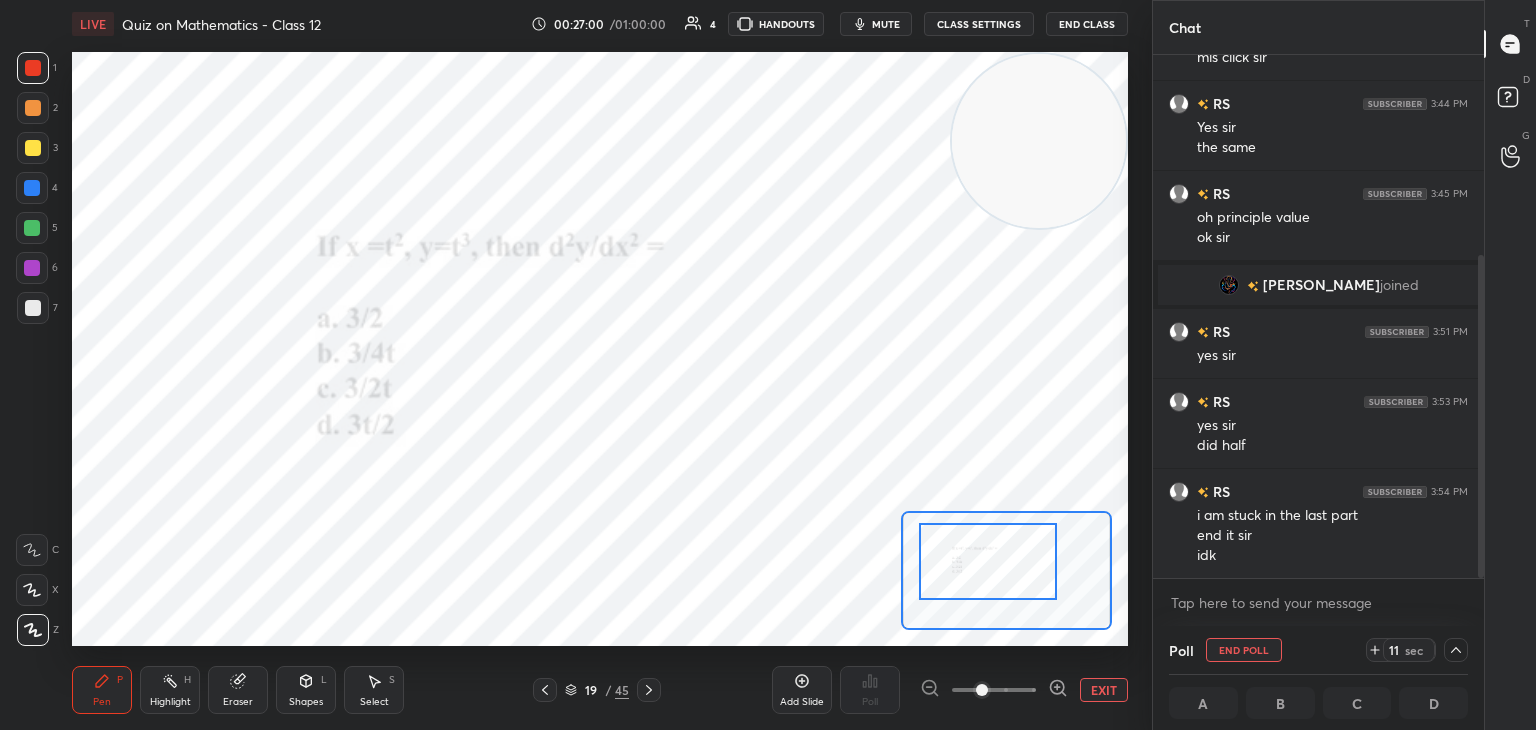click on "End Poll" at bounding box center (1244, 650) 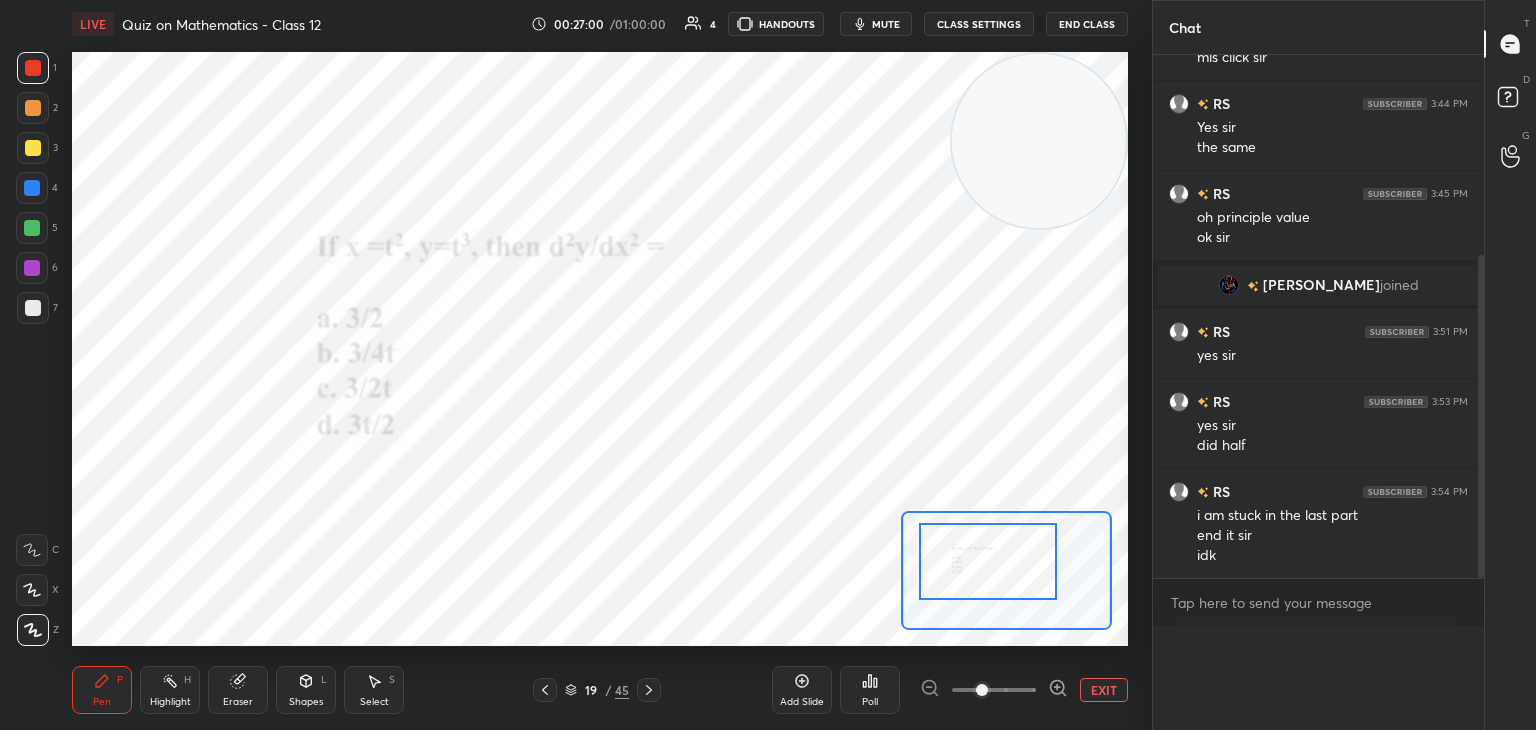 scroll, scrollTop: 550, scrollLeft: 325, axis: both 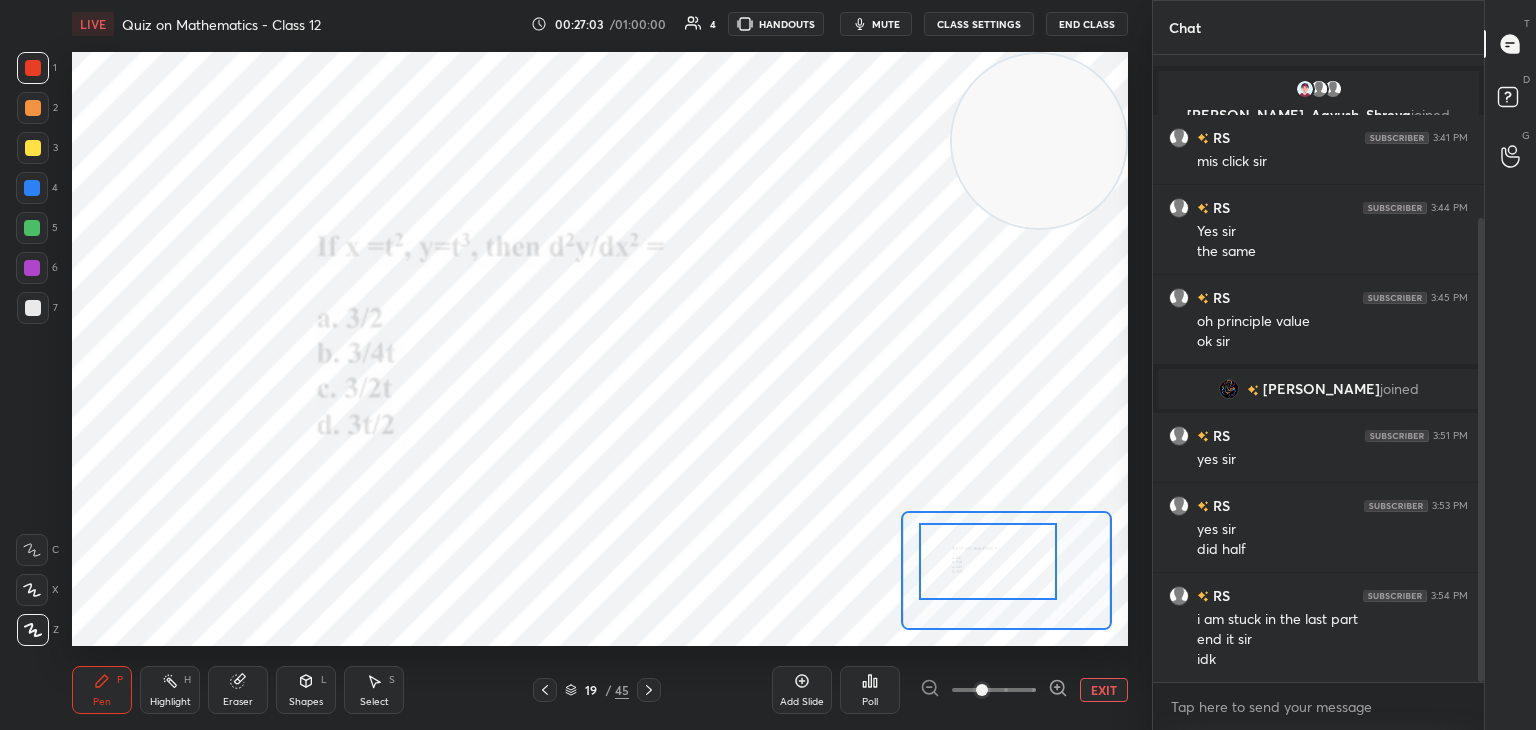 click at bounding box center (1039, 141) 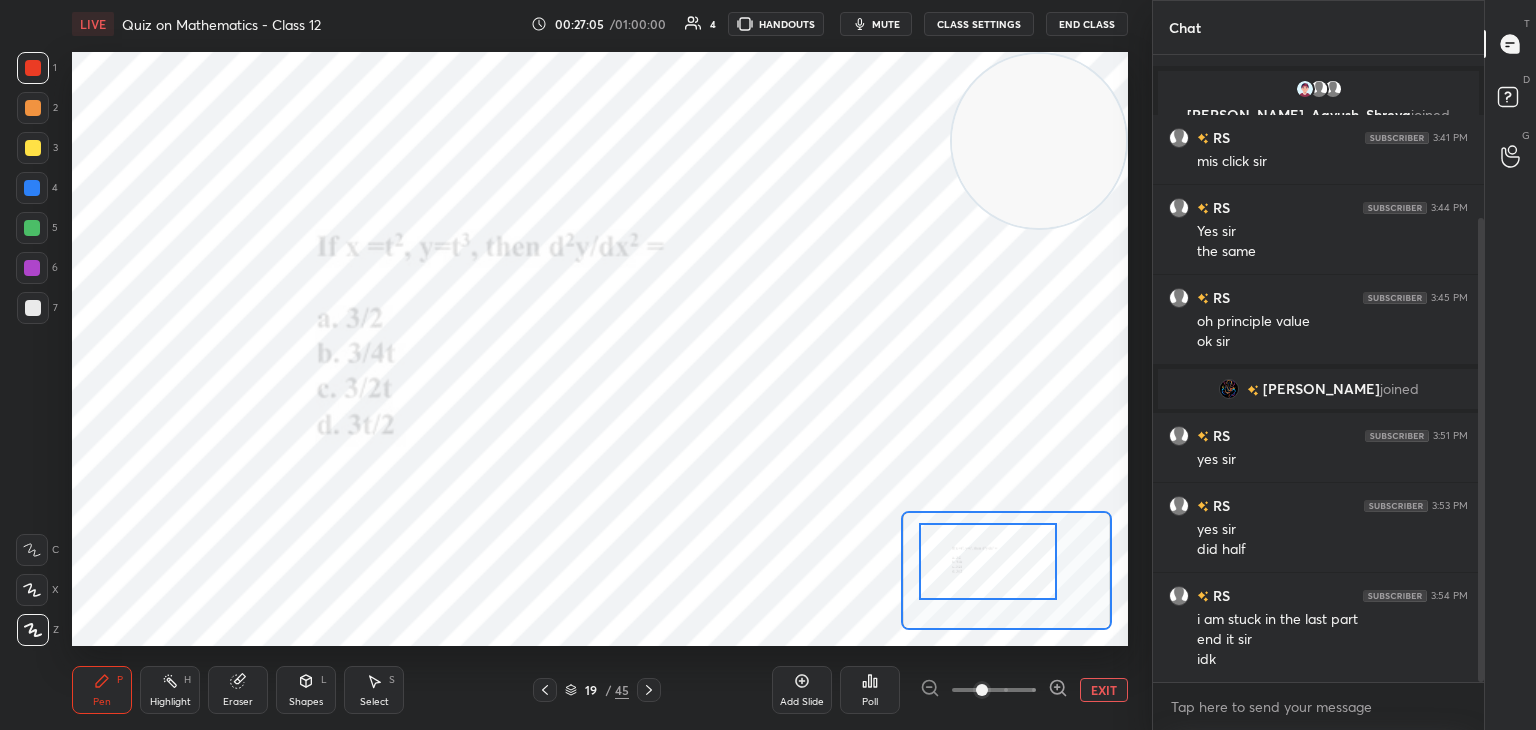 click on "EXIT" at bounding box center (1104, 690) 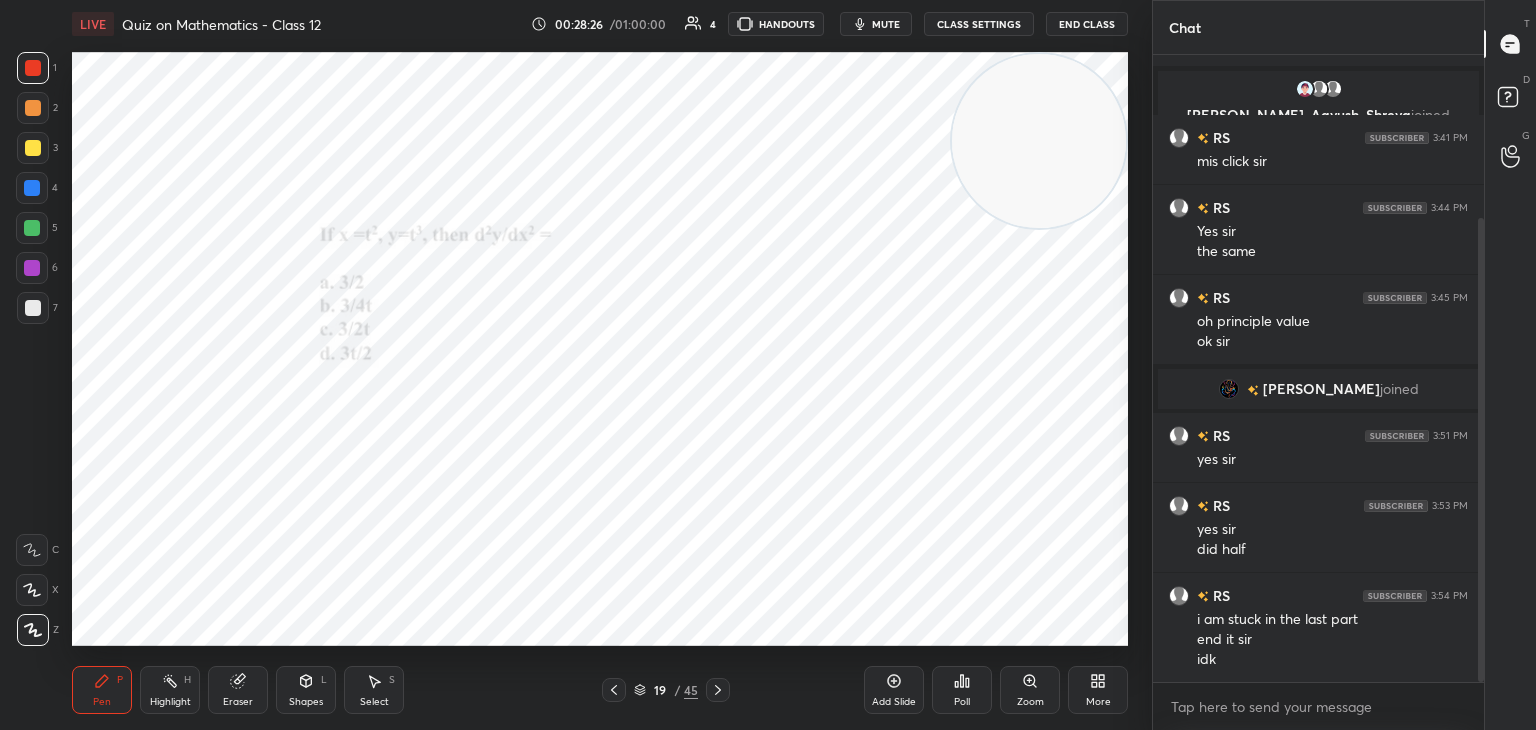 scroll, scrollTop: 290, scrollLeft: 0, axis: vertical 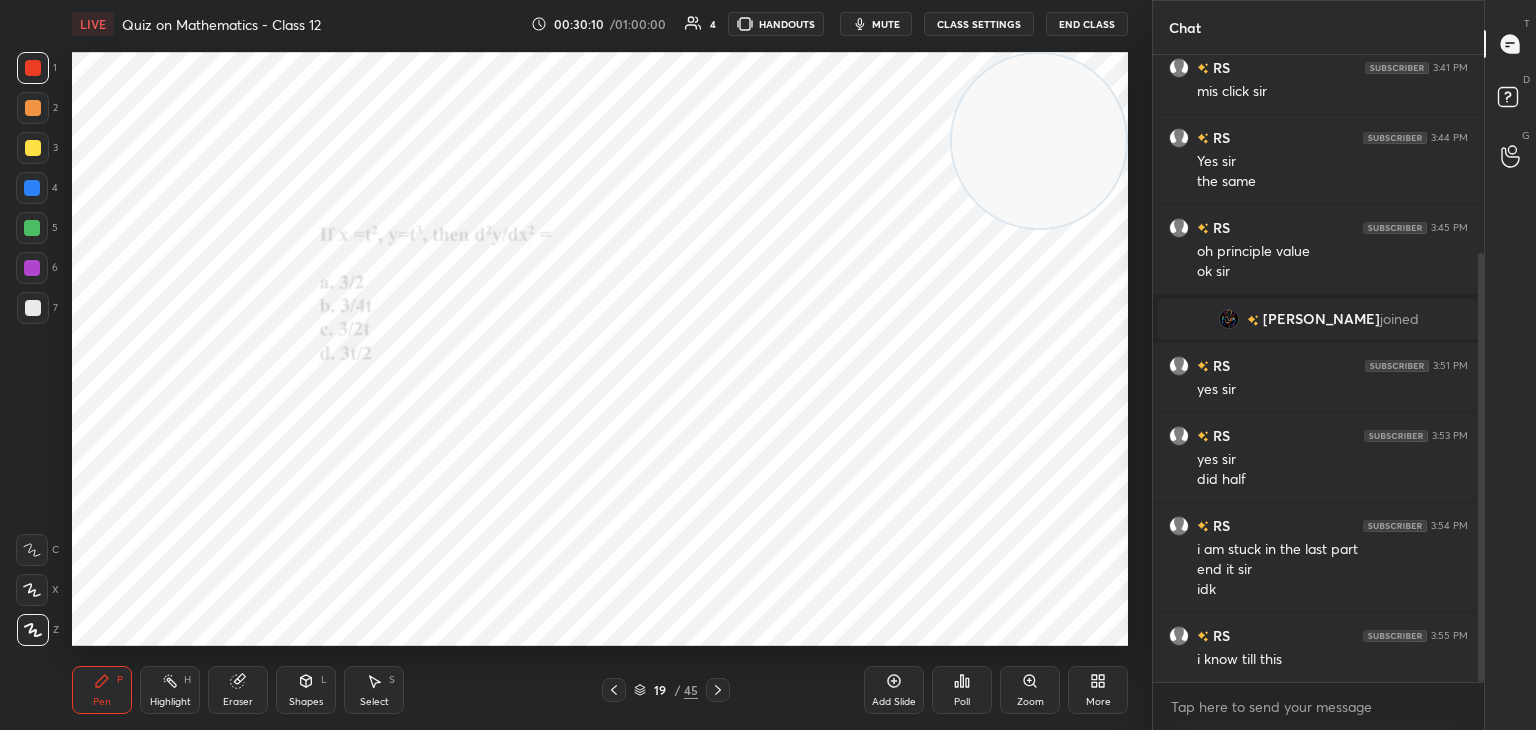click on "Highlight H" at bounding box center [170, 690] 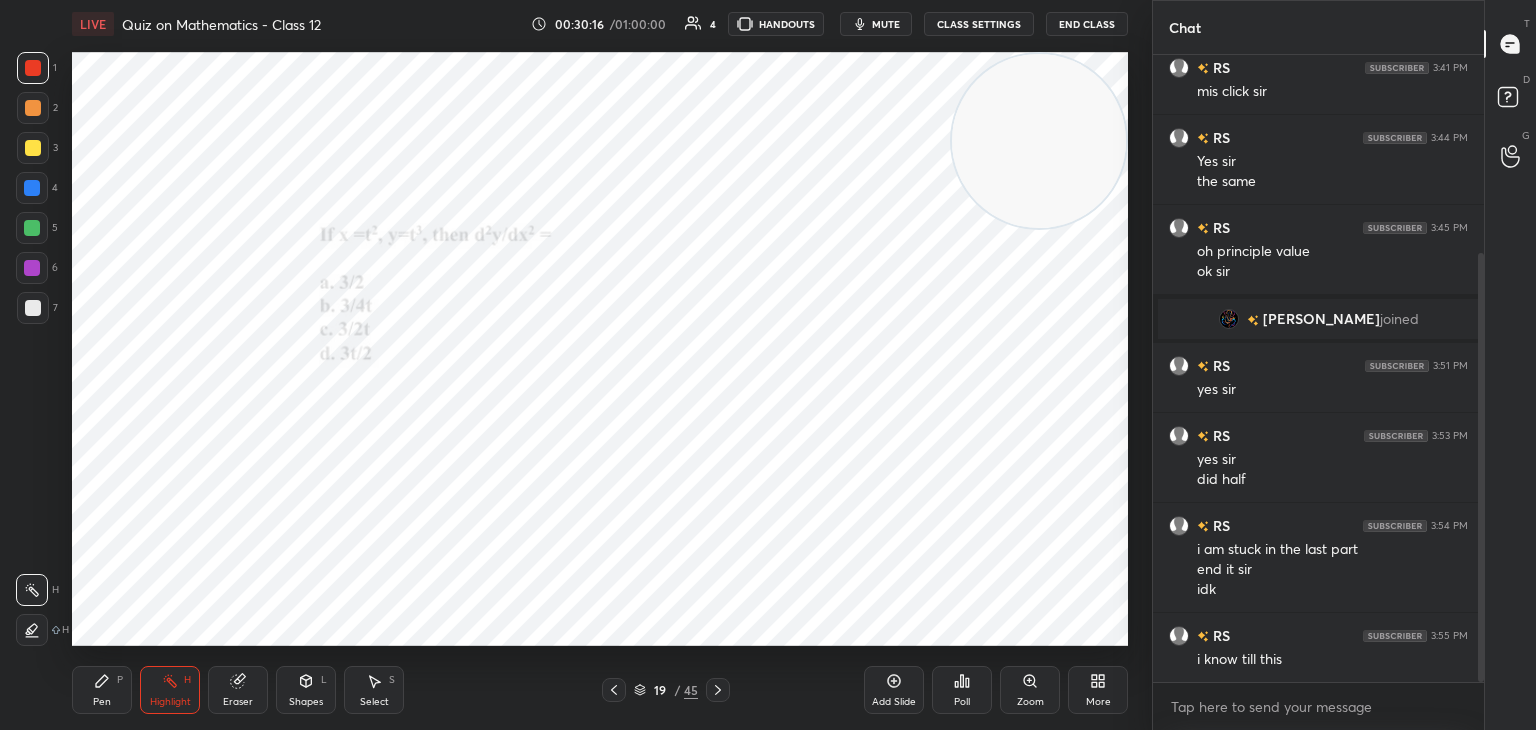 click on "Pen P" at bounding box center (102, 690) 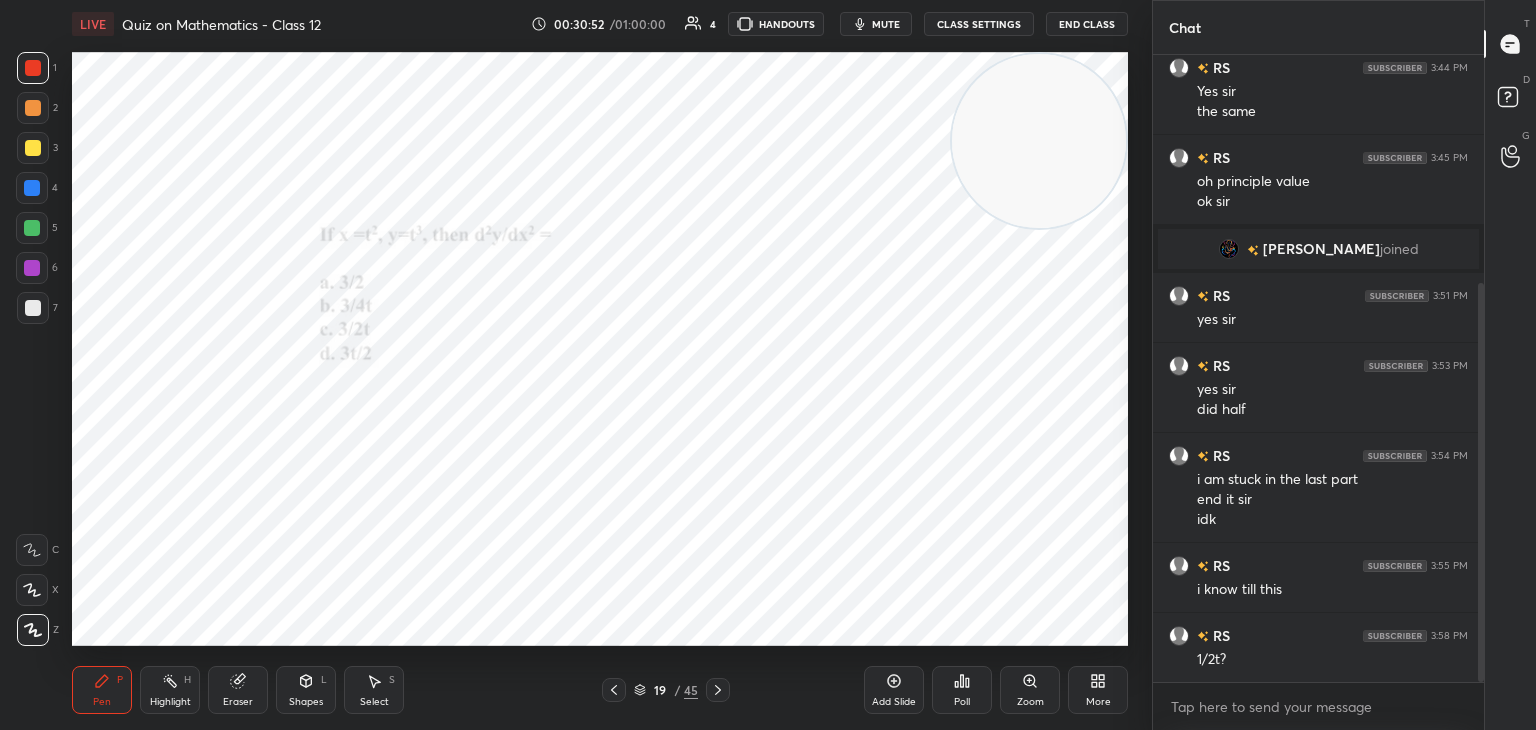 scroll, scrollTop: 380, scrollLeft: 0, axis: vertical 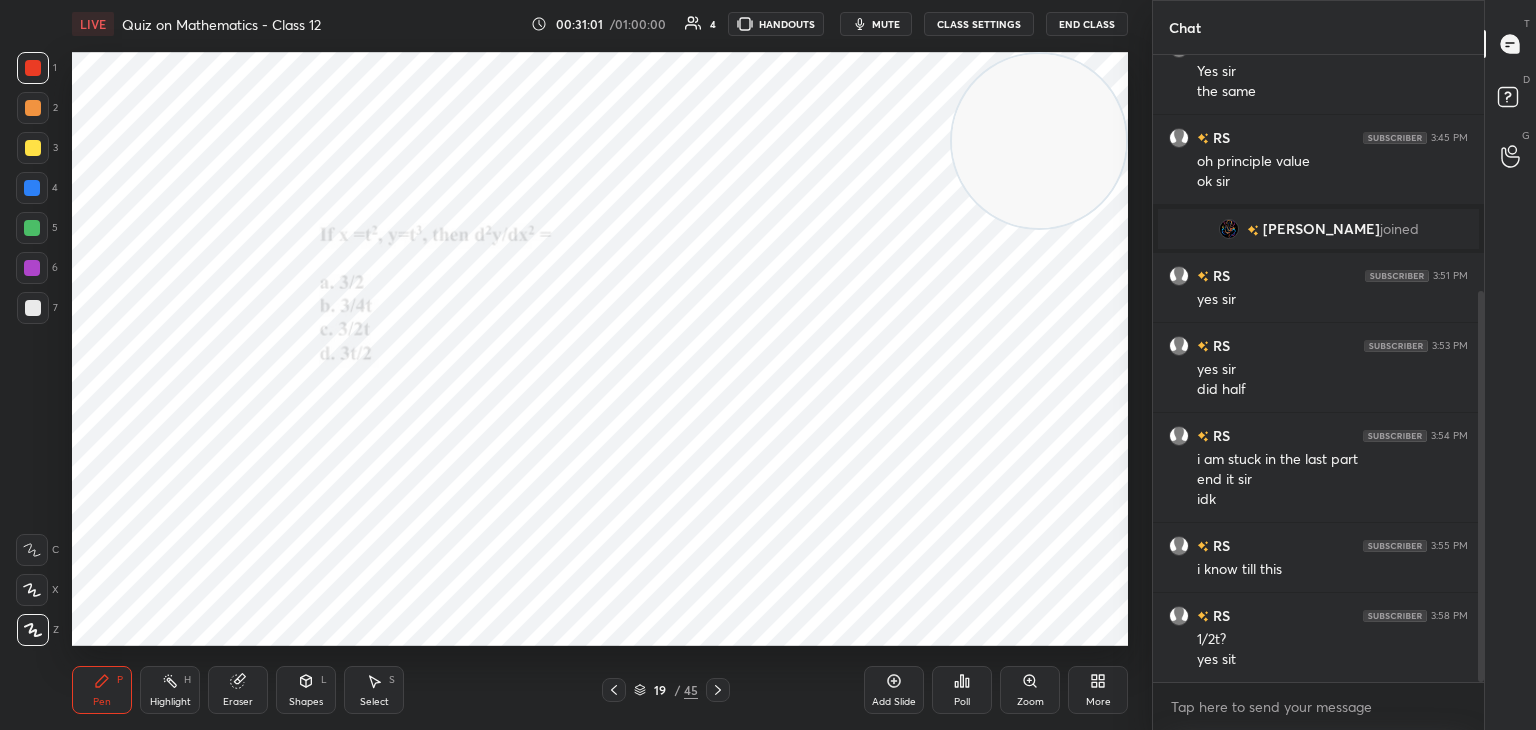 click on "1 2 3 4 5 6 7 C X Z C X Z E E Erase all   H H" at bounding box center (32, 349) 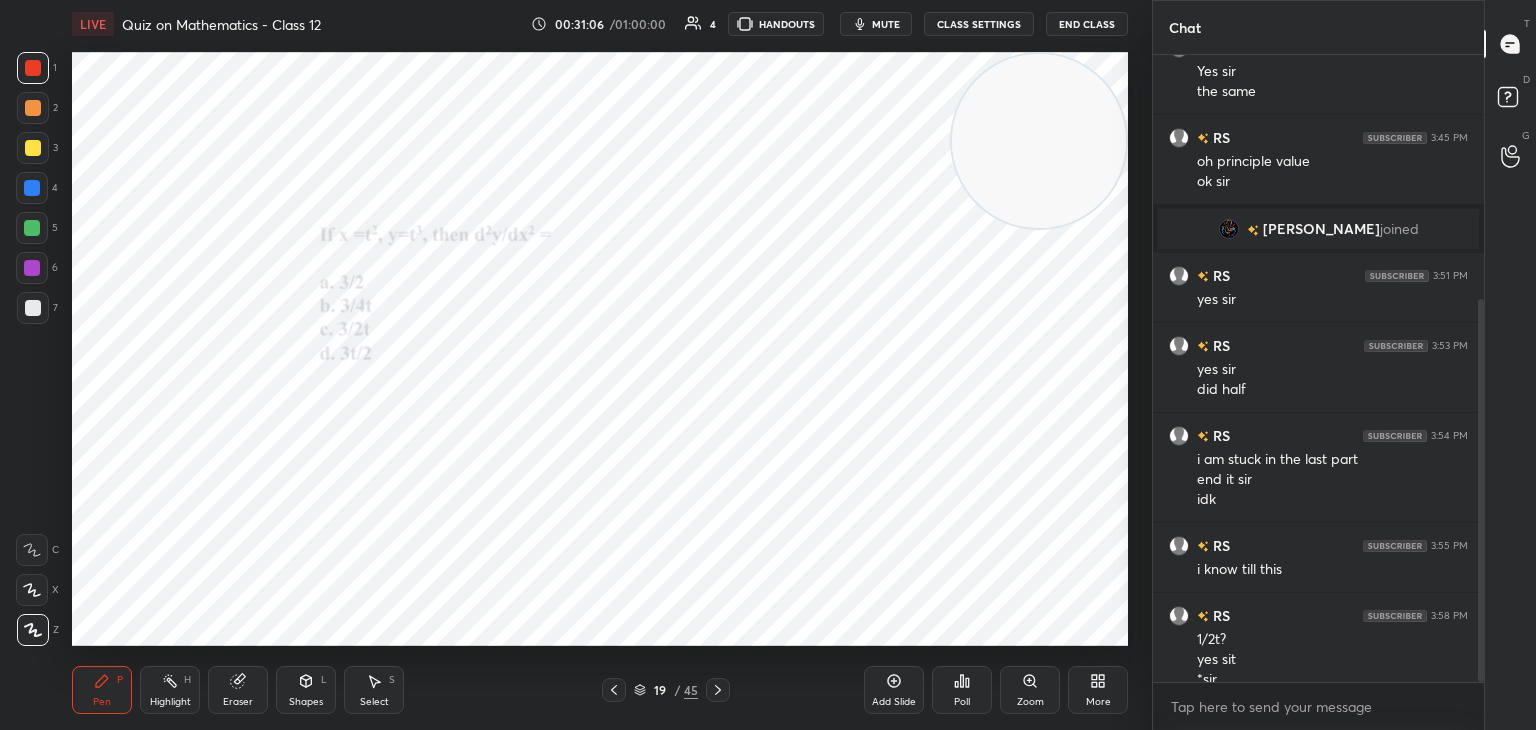 scroll, scrollTop: 400, scrollLeft: 0, axis: vertical 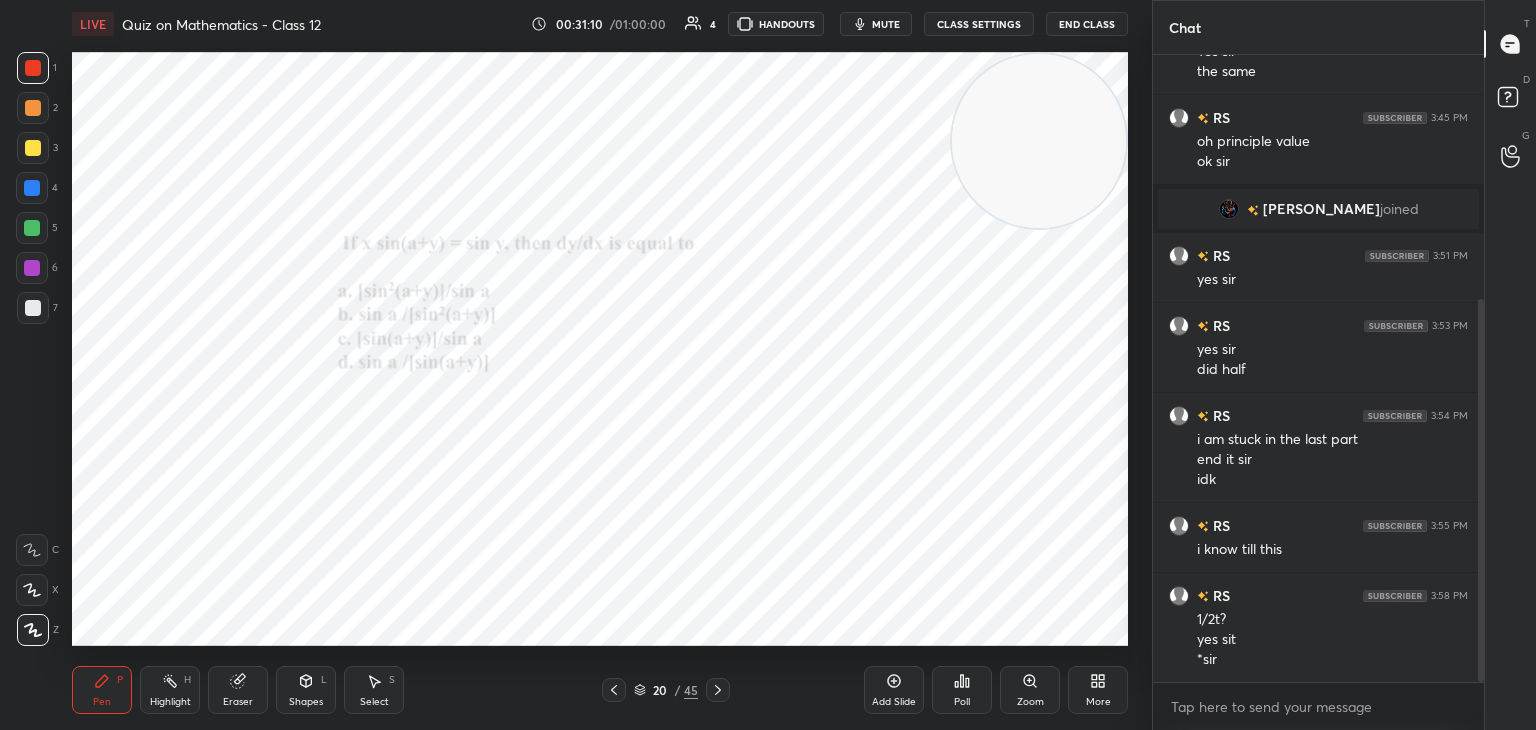 click on "Zoom" at bounding box center (1030, 690) 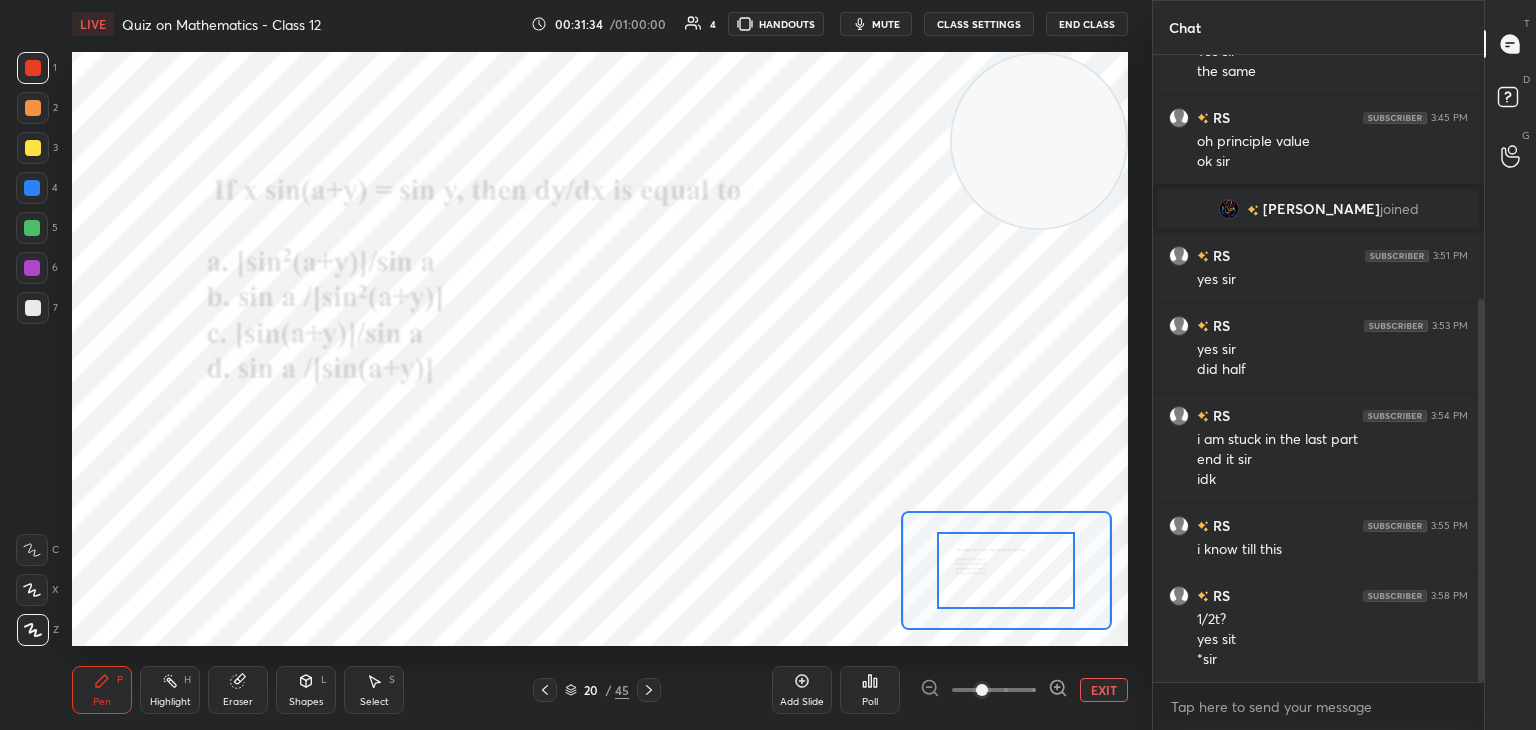 click on "1 2 3 4 5 6 7 C X Z C X Z E E Erase all   H H" at bounding box center [32, 349] 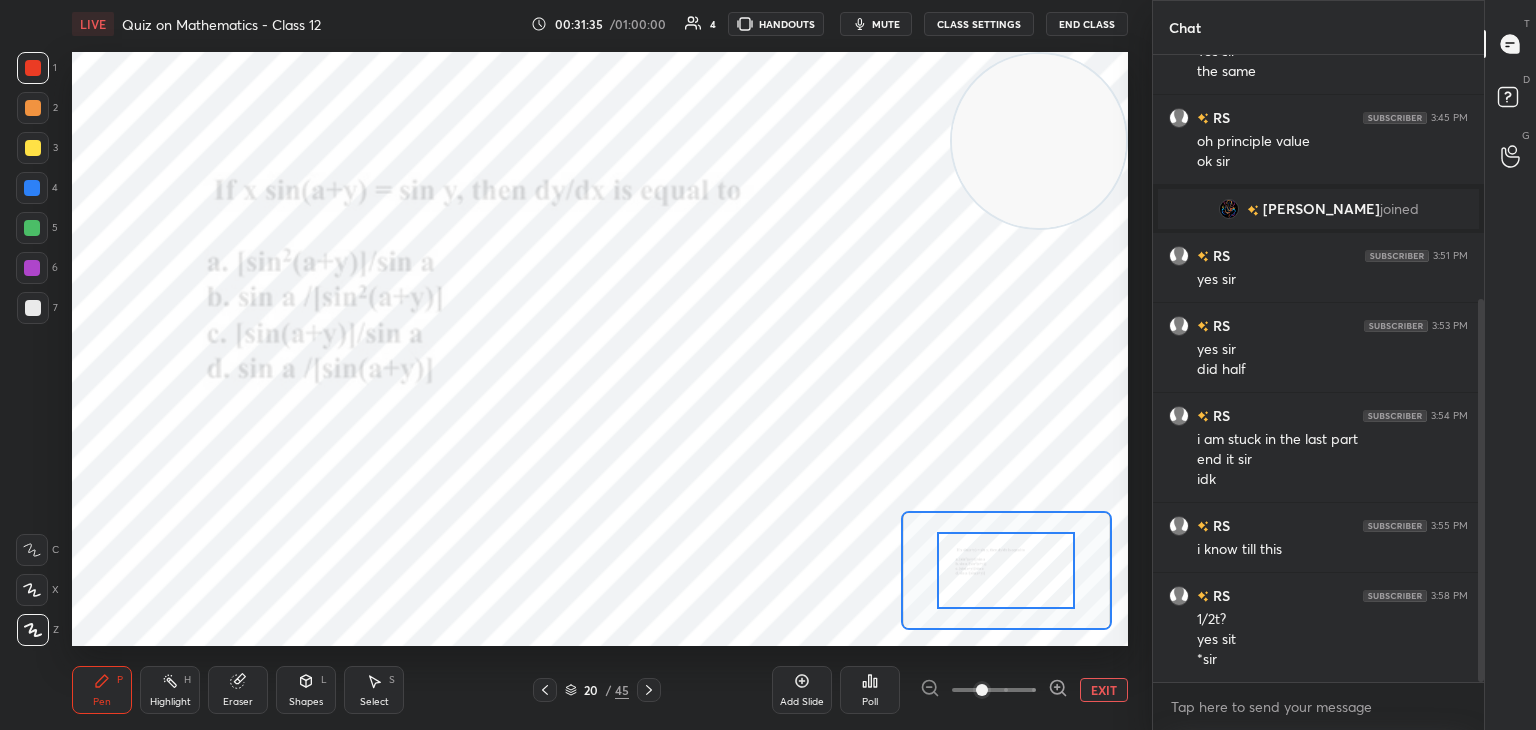 click on "Poll" at bounding box center [870, 690] 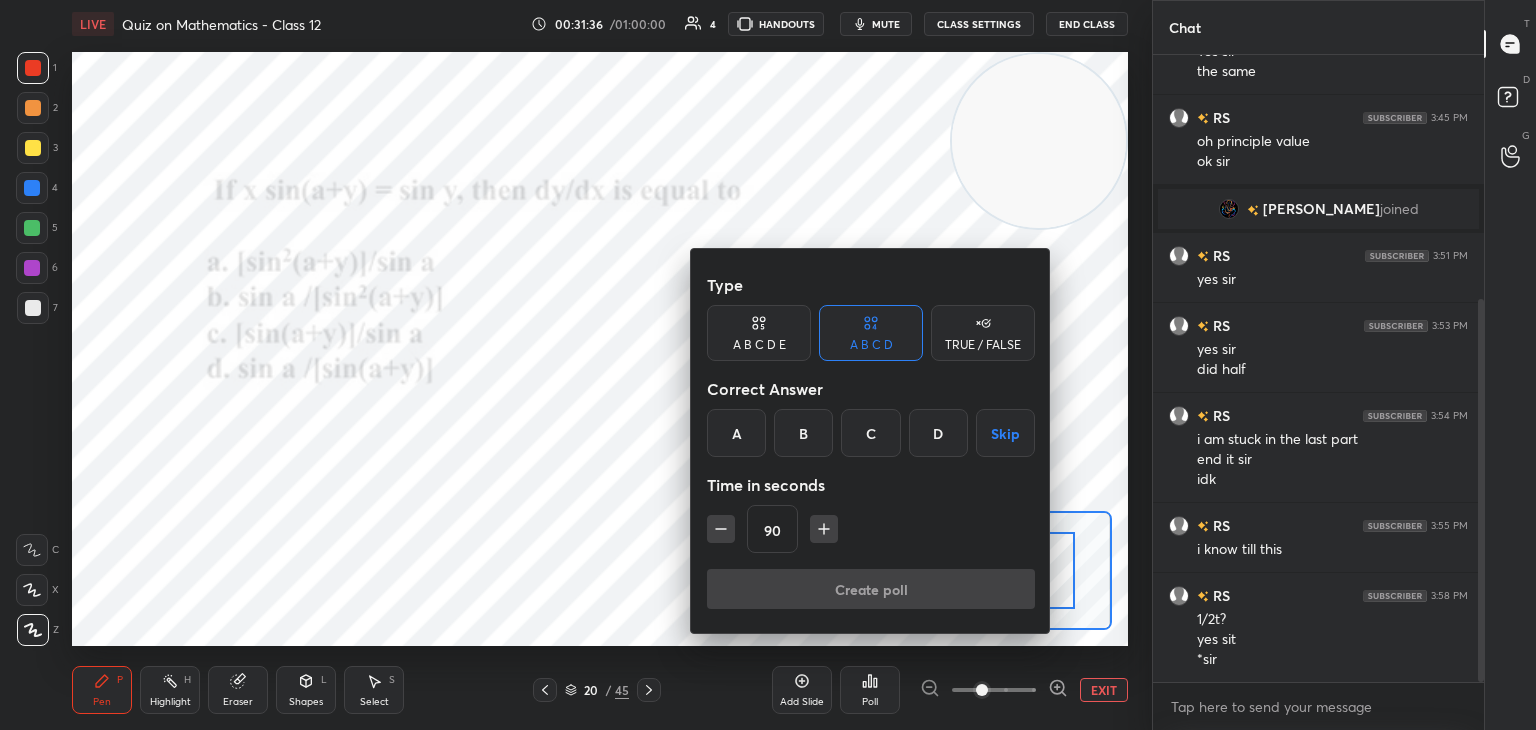 click on "A" at bounding box center (736, 433) 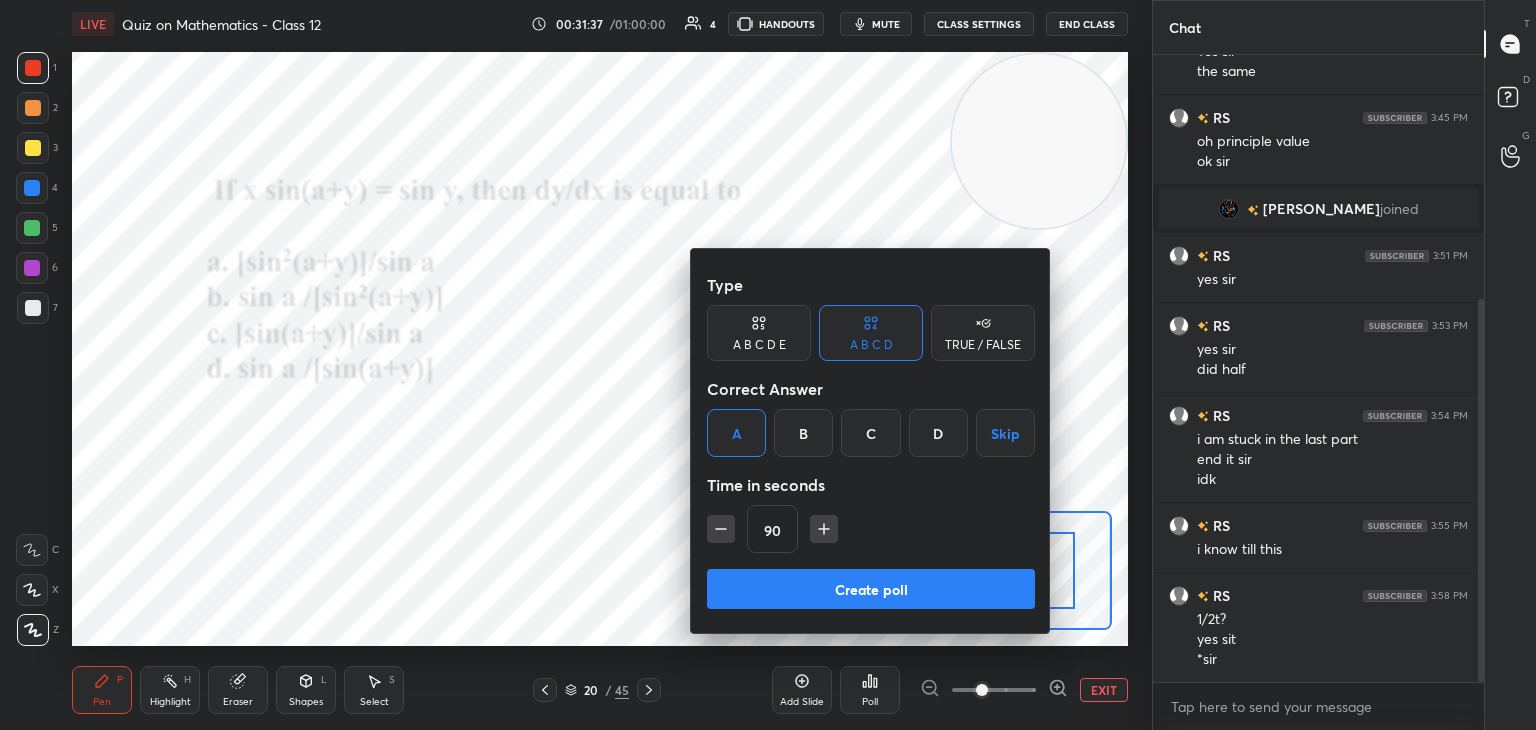 click 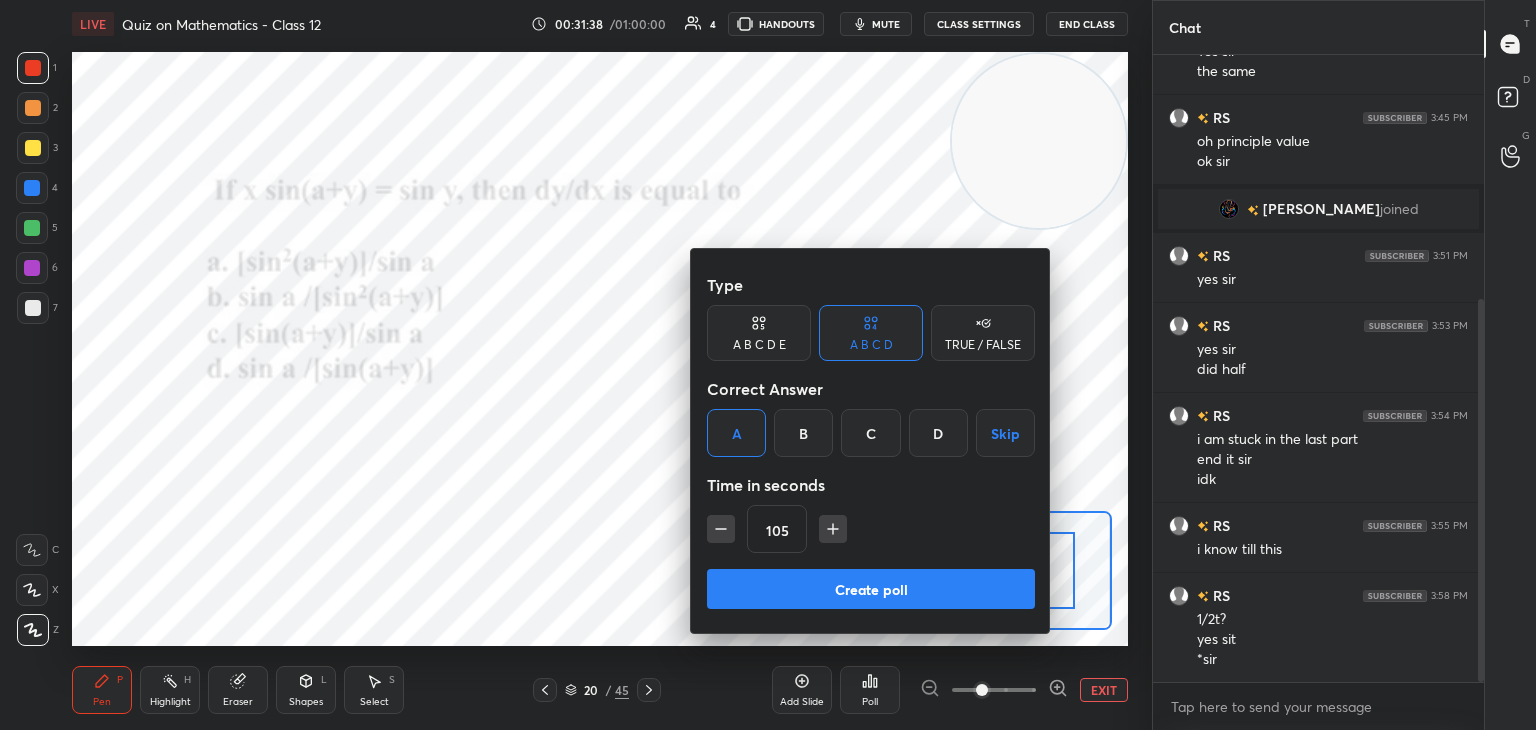 click on "Create poll" at bounding box center [871, 589] 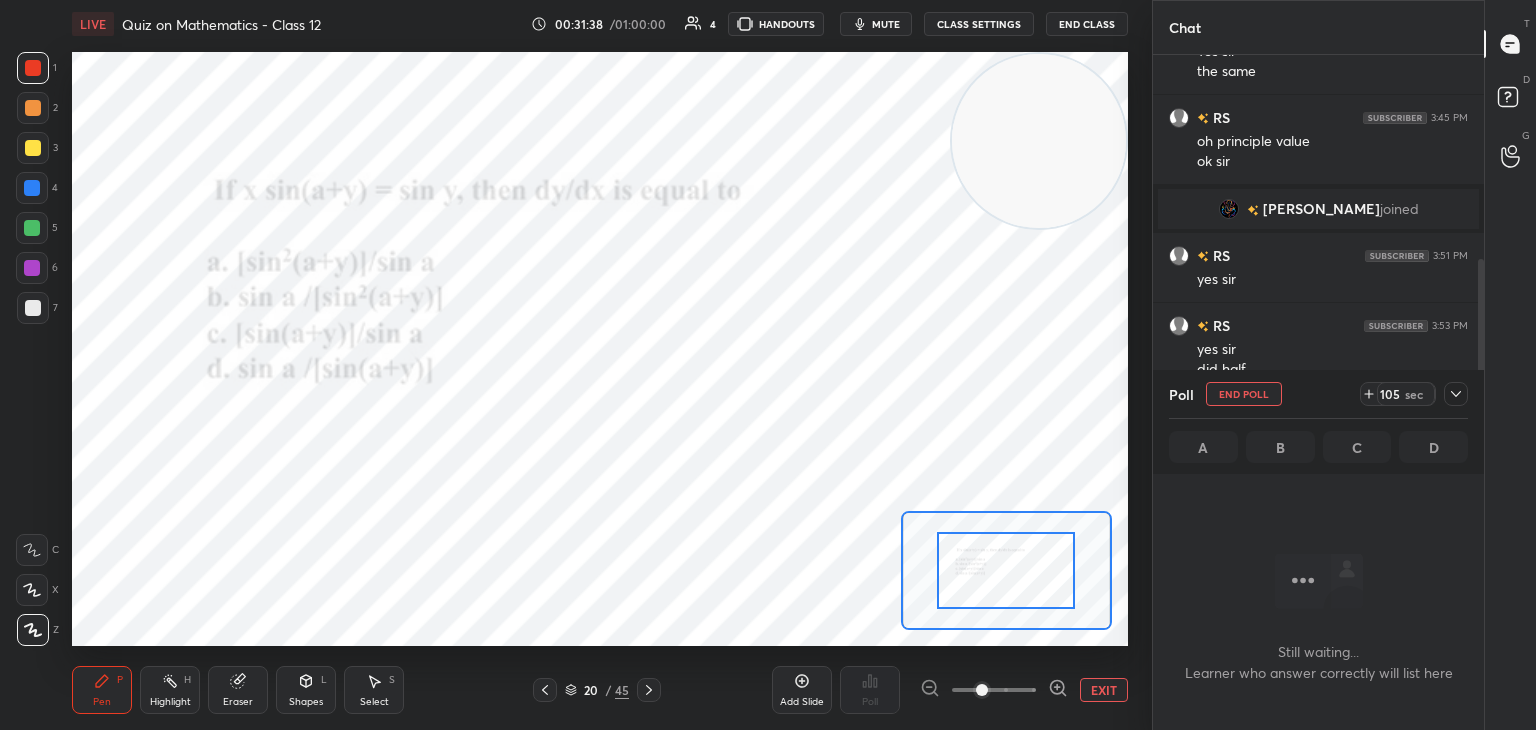 scroll, scrollTop: 528, scrollLeft: 325, axis: both 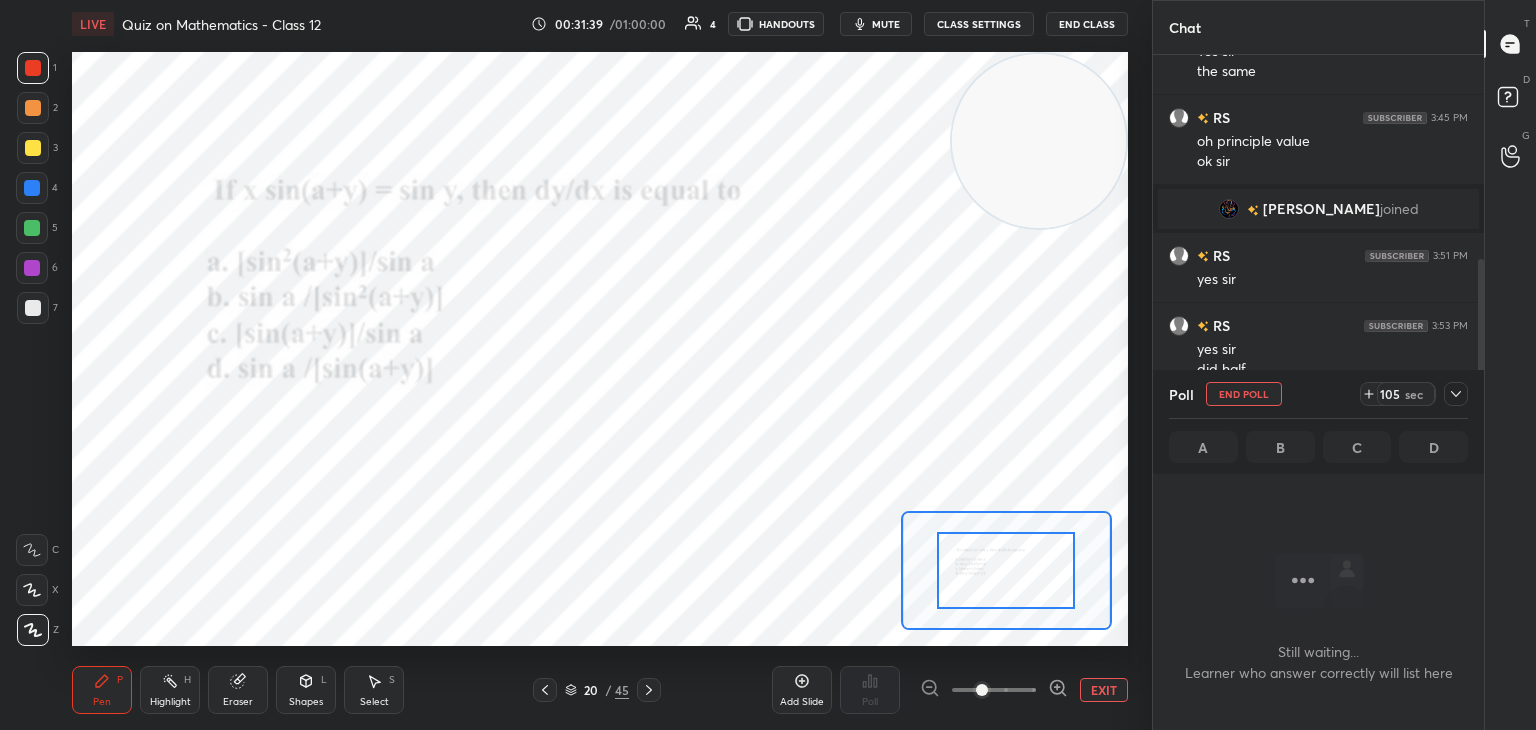 click at bounding box center (1039, 141) 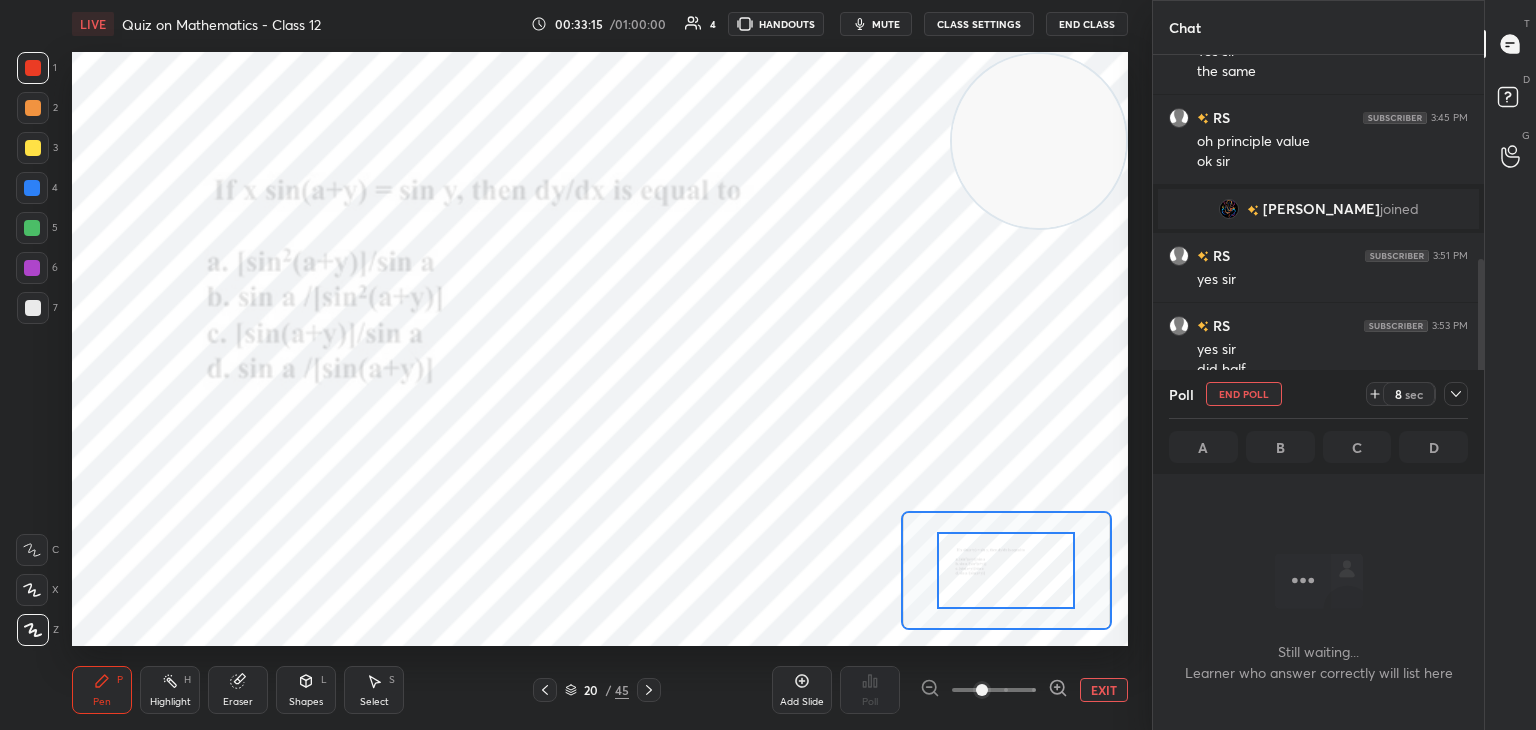 click on "1 2 3 4 5 6 7 C X Z C X Z E E Erase all   H H" at bounding box center [32, 349] 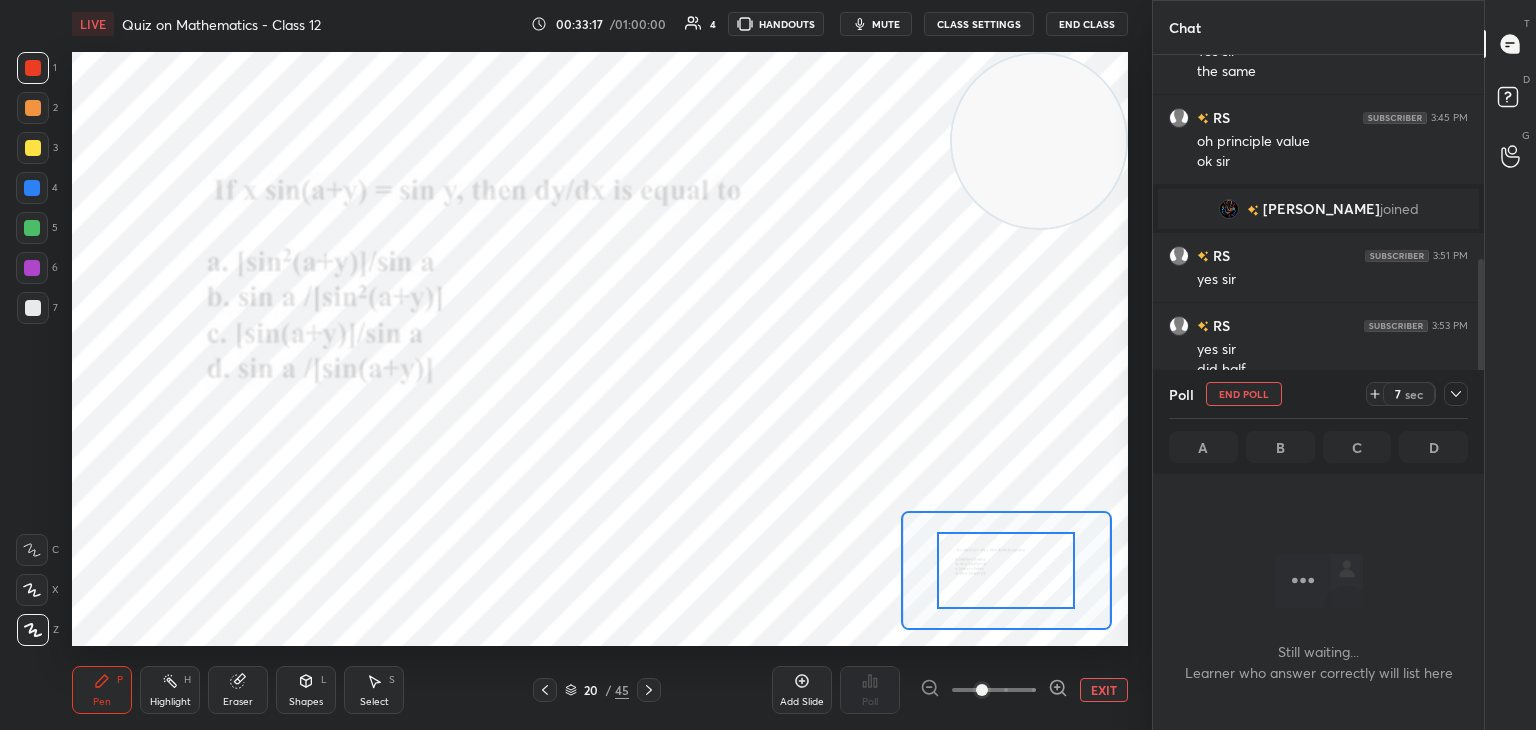 click 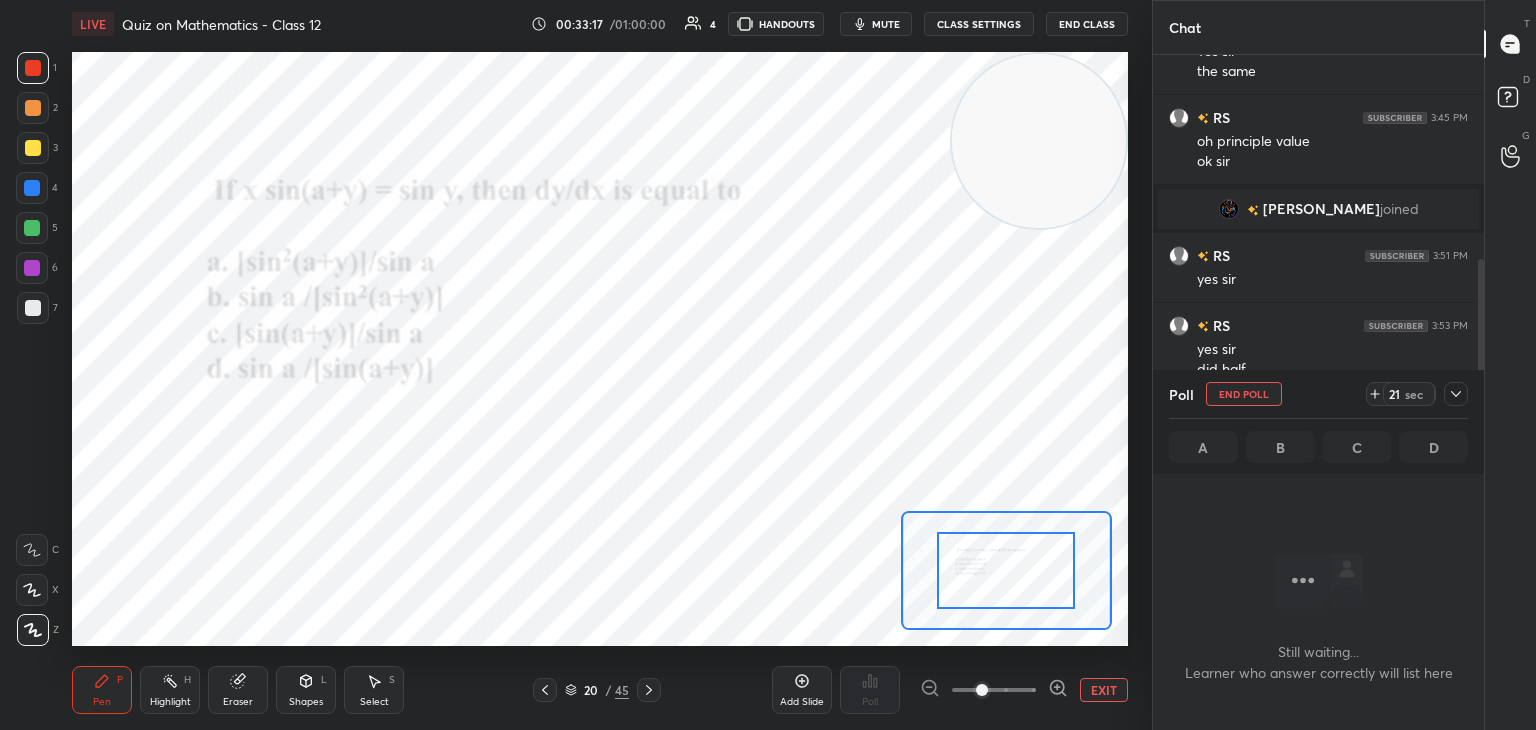 click 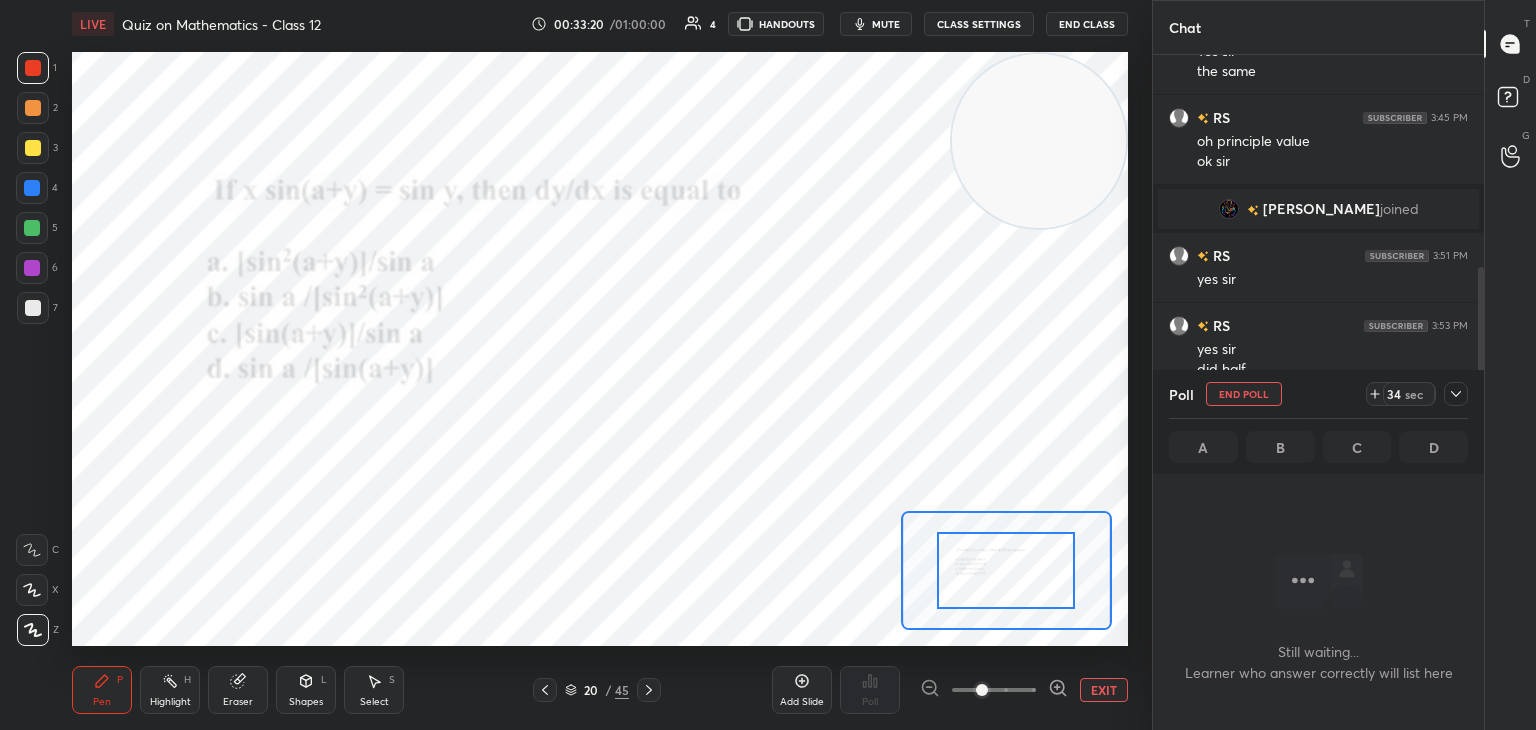 scroll, scrollTop: 423, scrollLeft: 0, axis: vertical 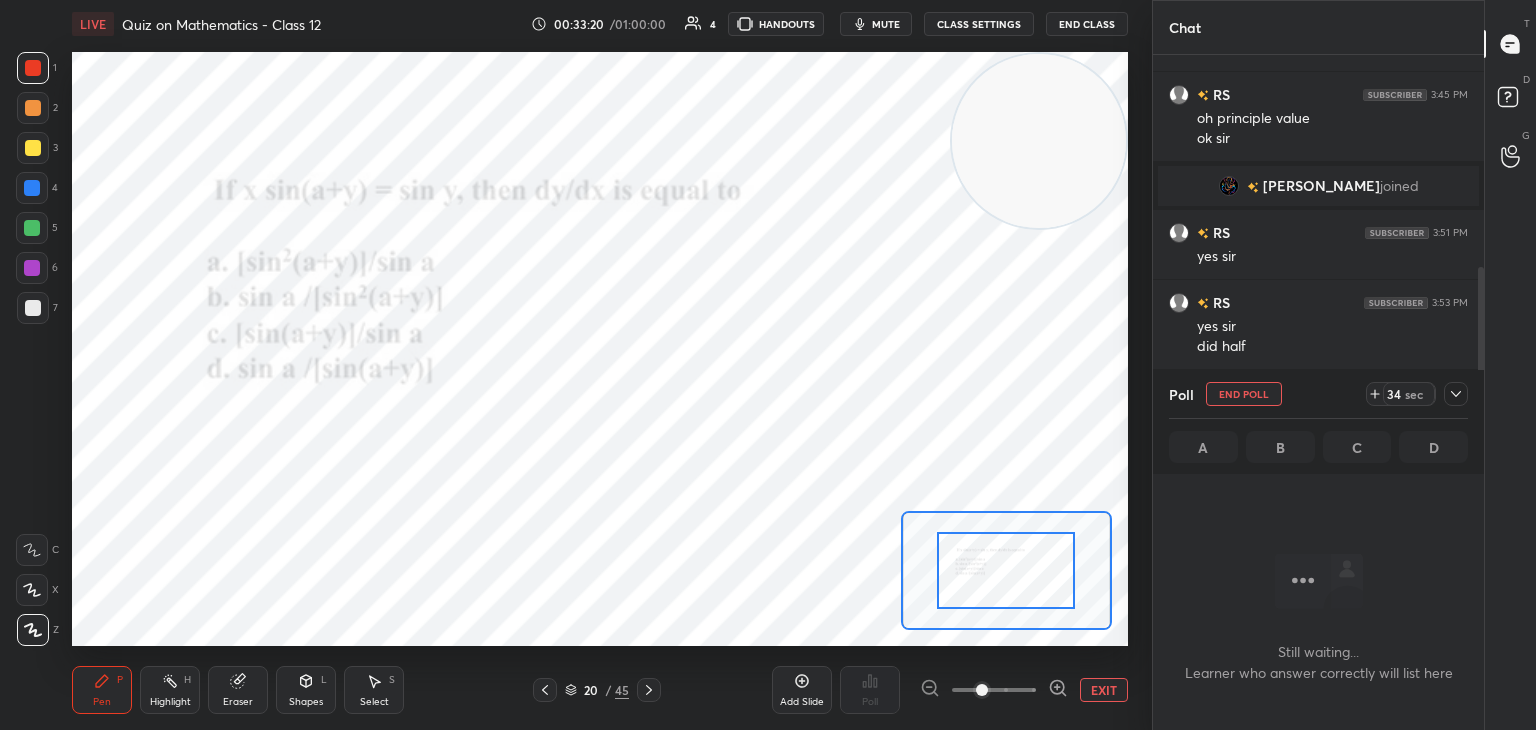 drag, startPoint x: 1482, startPoint y: 311, endPoint x: 1484, endPoint y: 323, distance: 12.165525 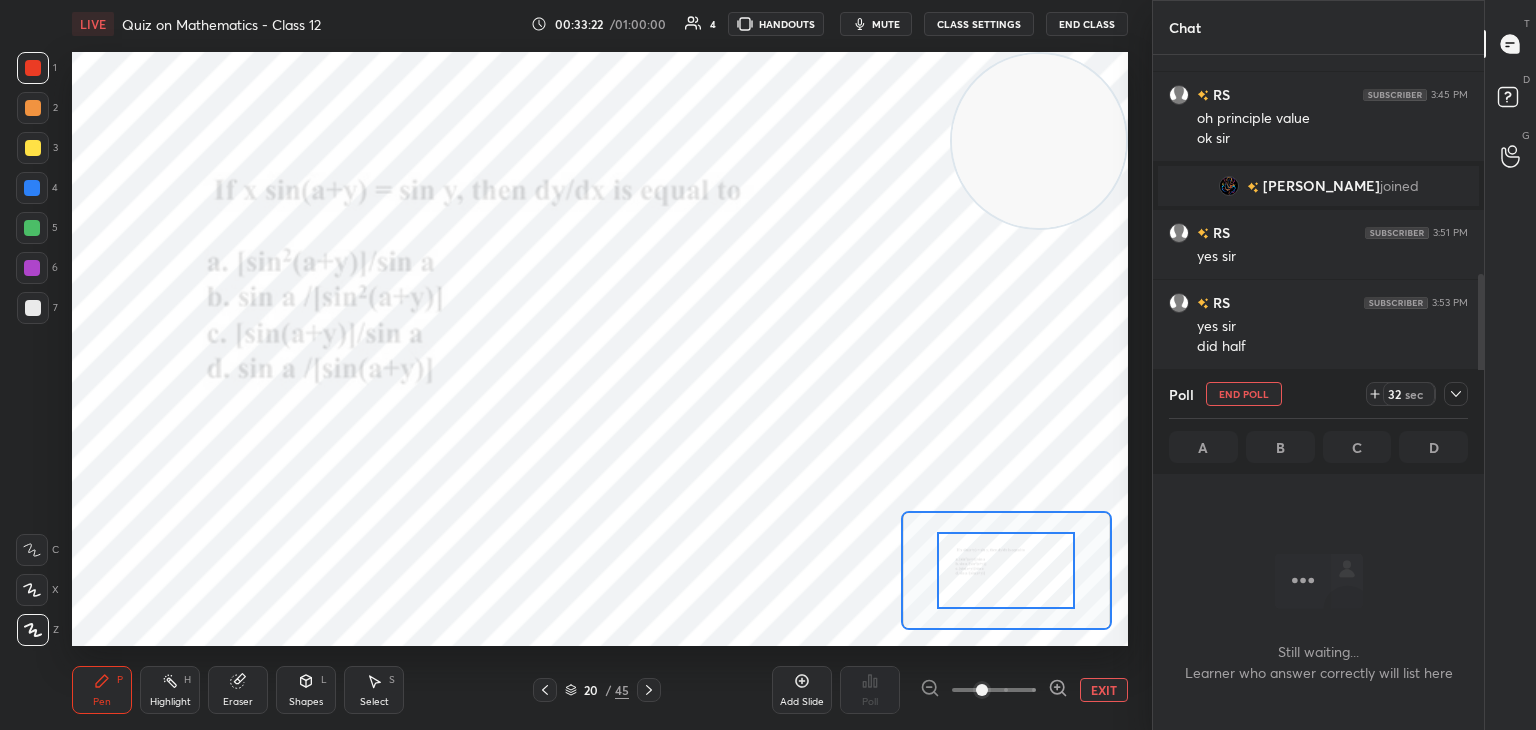 scroll, scrollTop: 450, scrollLeft: 0, axis: vertical 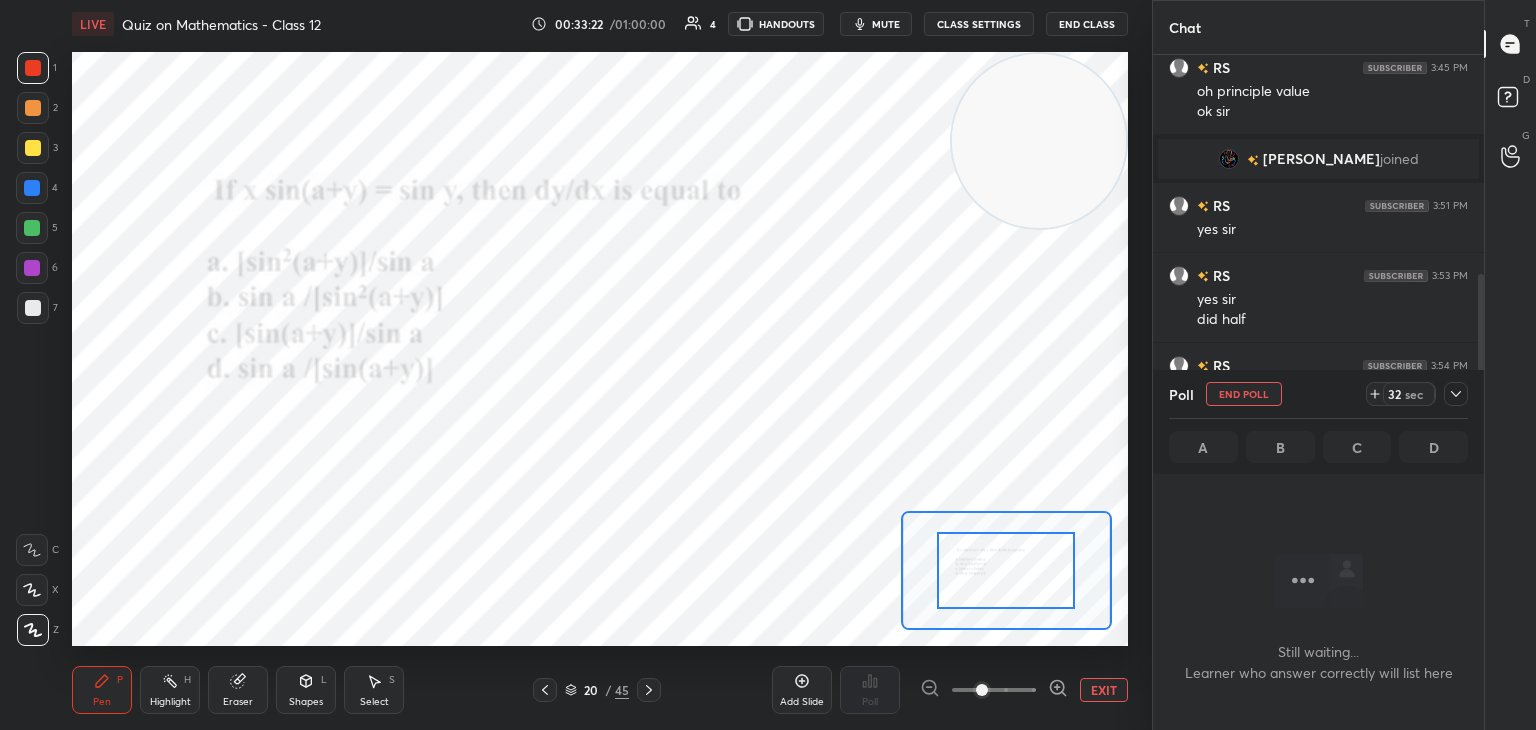 drag, startPoint x: 1480, startPoint y: 327, endPoint x: 1482, endPoint y: 337, distance: 10.198039 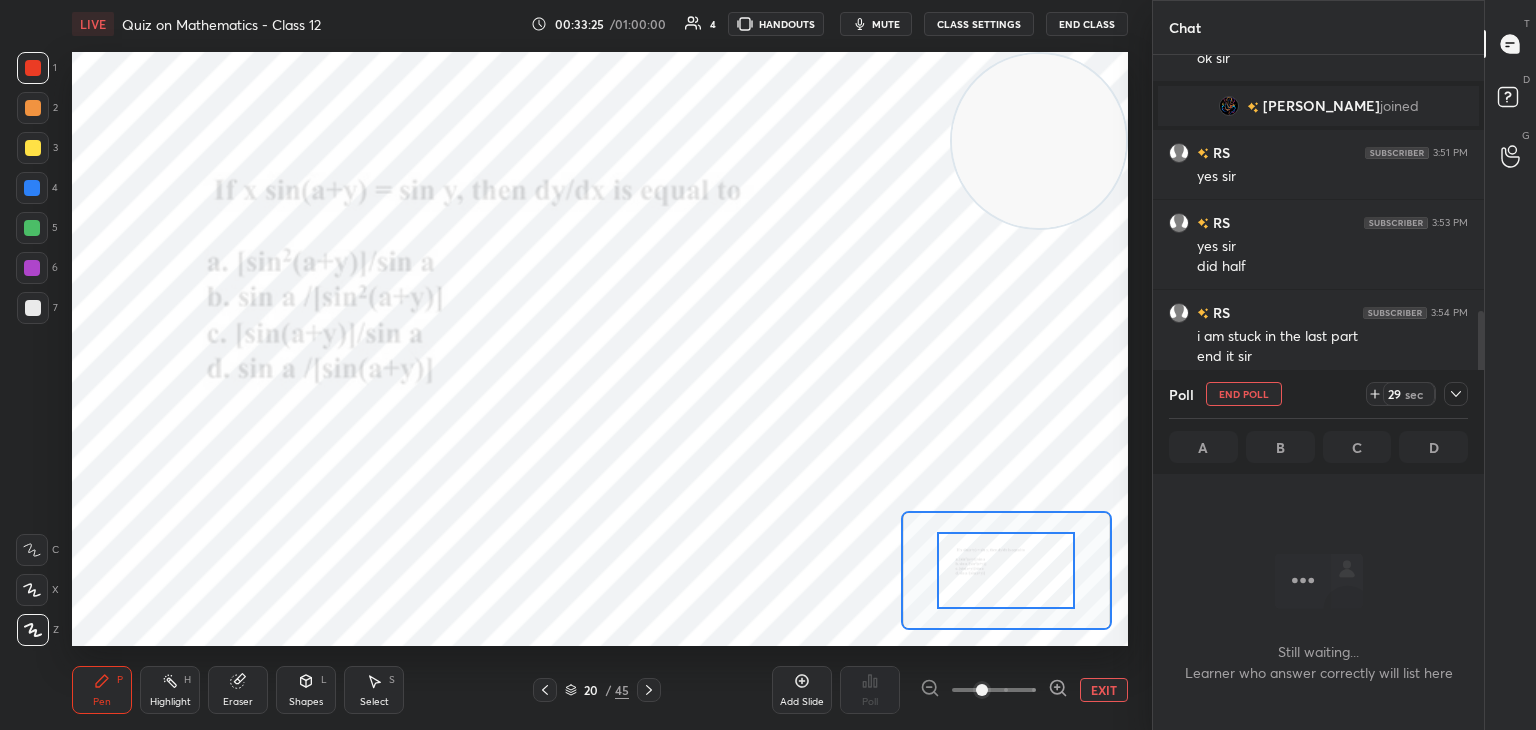 scroll, scrollTop: 504, scrollLeft: 0, axis: vertical 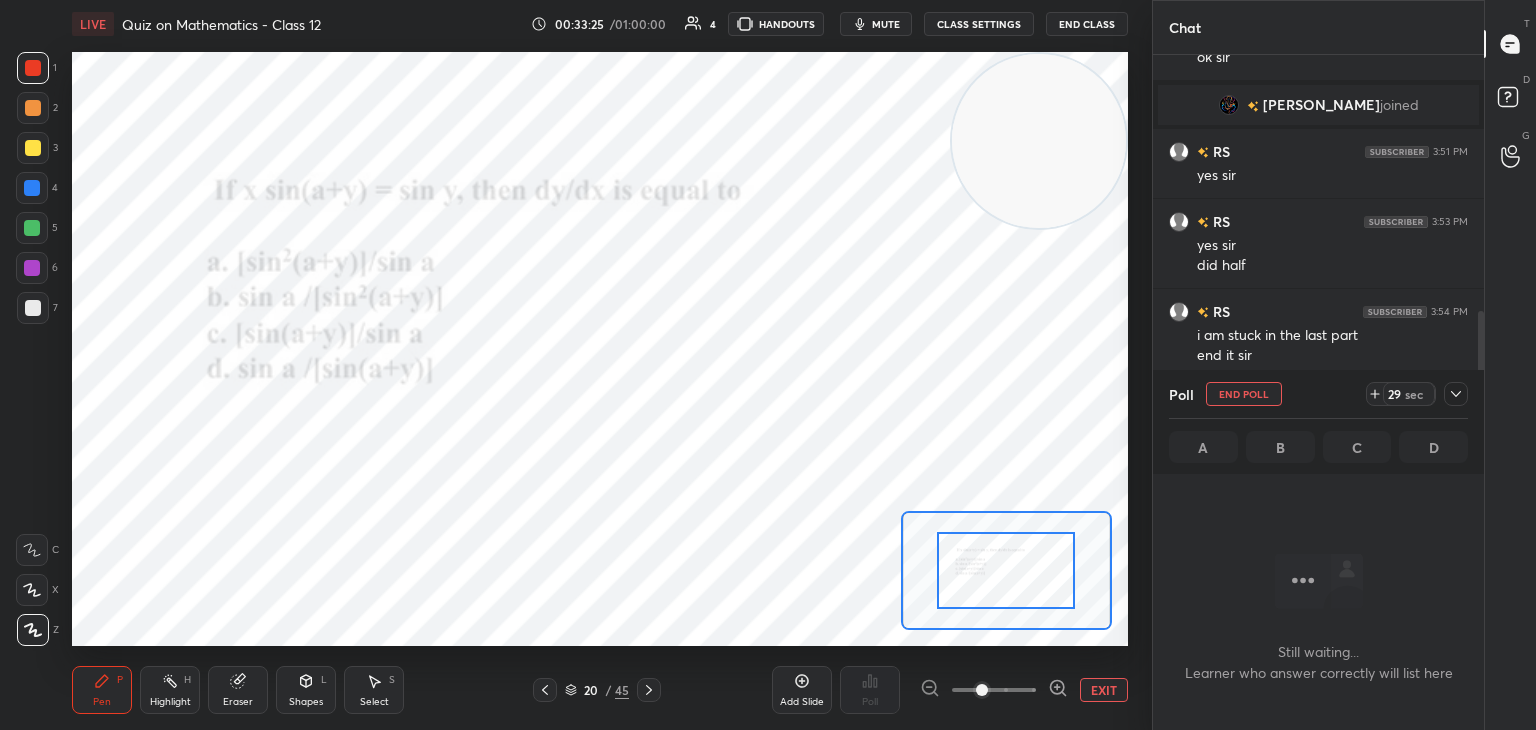 drag, startPoint x: 1481, startPoint y: 338, endPoint x: 1476, endPoint y: 404, distance: 66.189125 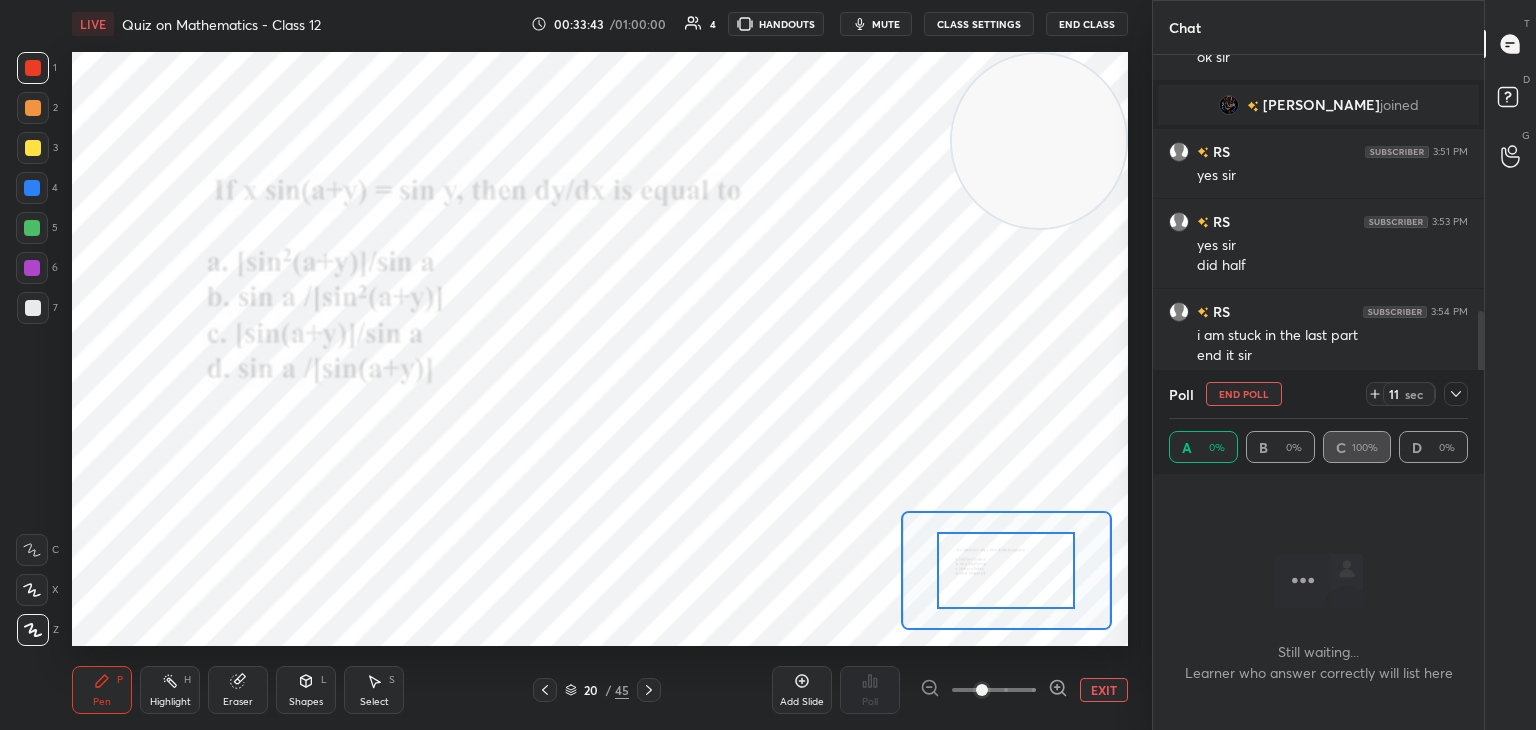 drag, startPoint x: 0, startPoint y: 473, endPoint x: 48, endPoint y: 456, distance: 50.92151 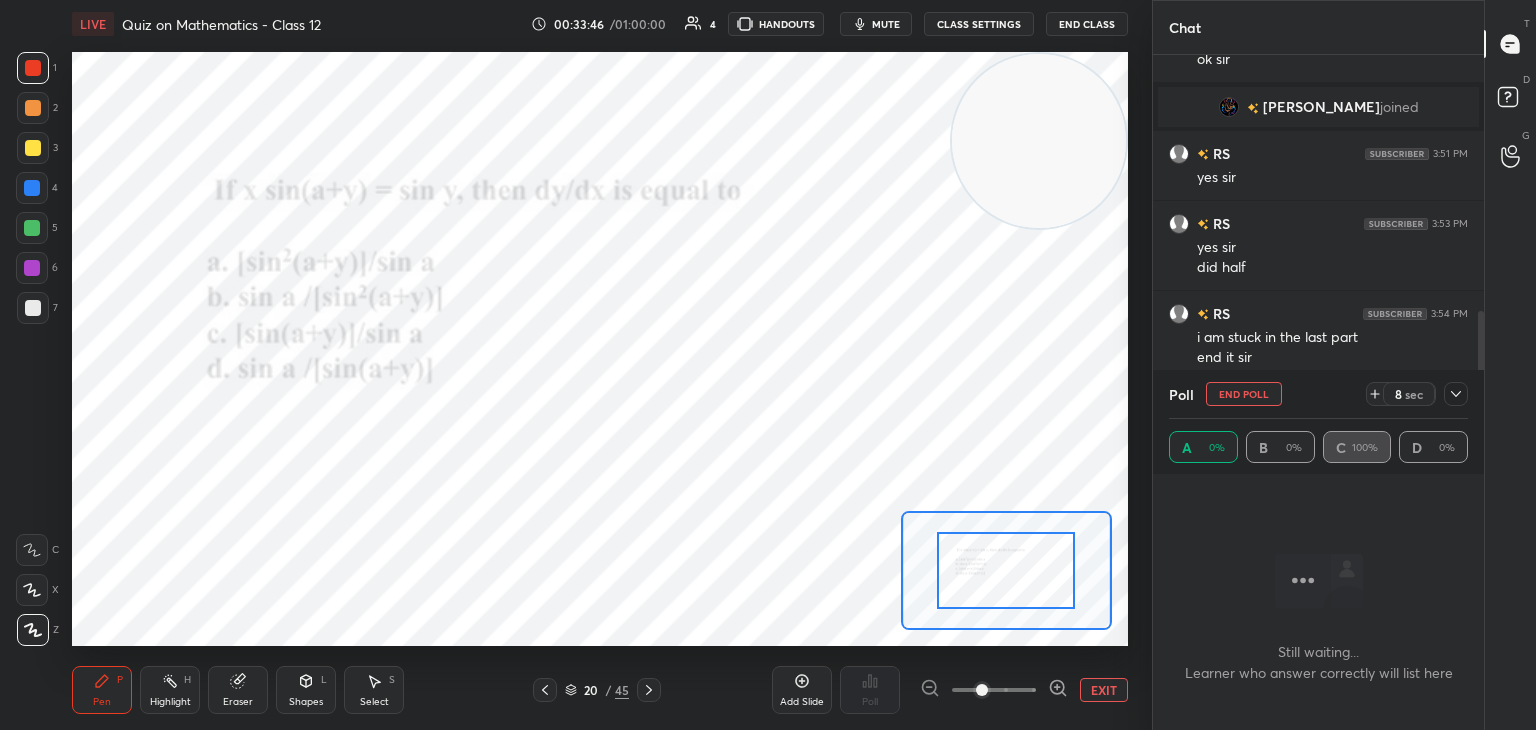 scroll, scrollTop: 504, scrollLeft: 0, axis: vertical 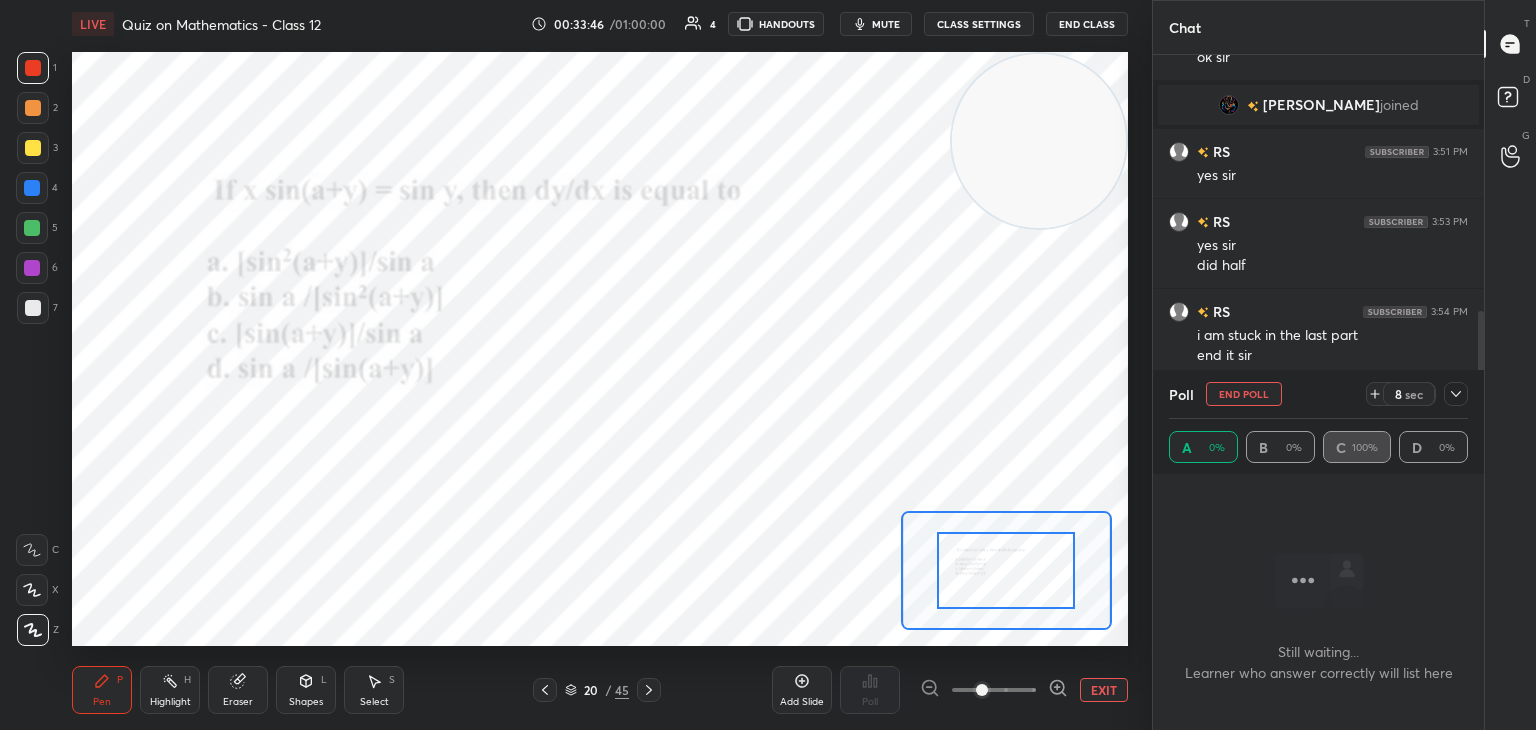 drag, startPoint x: 1480, startPoint y: 337, endPoint x: 1482, endPoint y: 353, distance: 16.124516 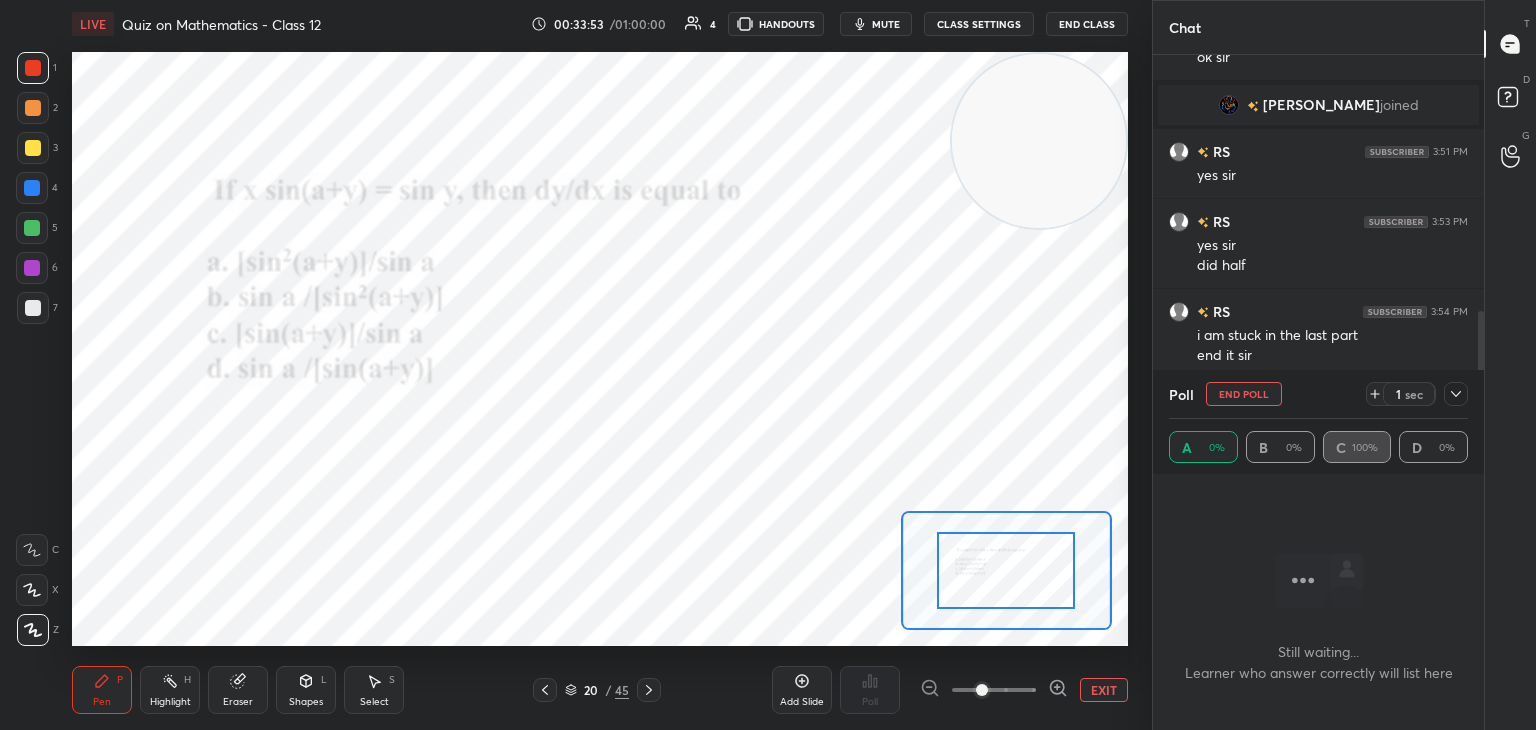 click 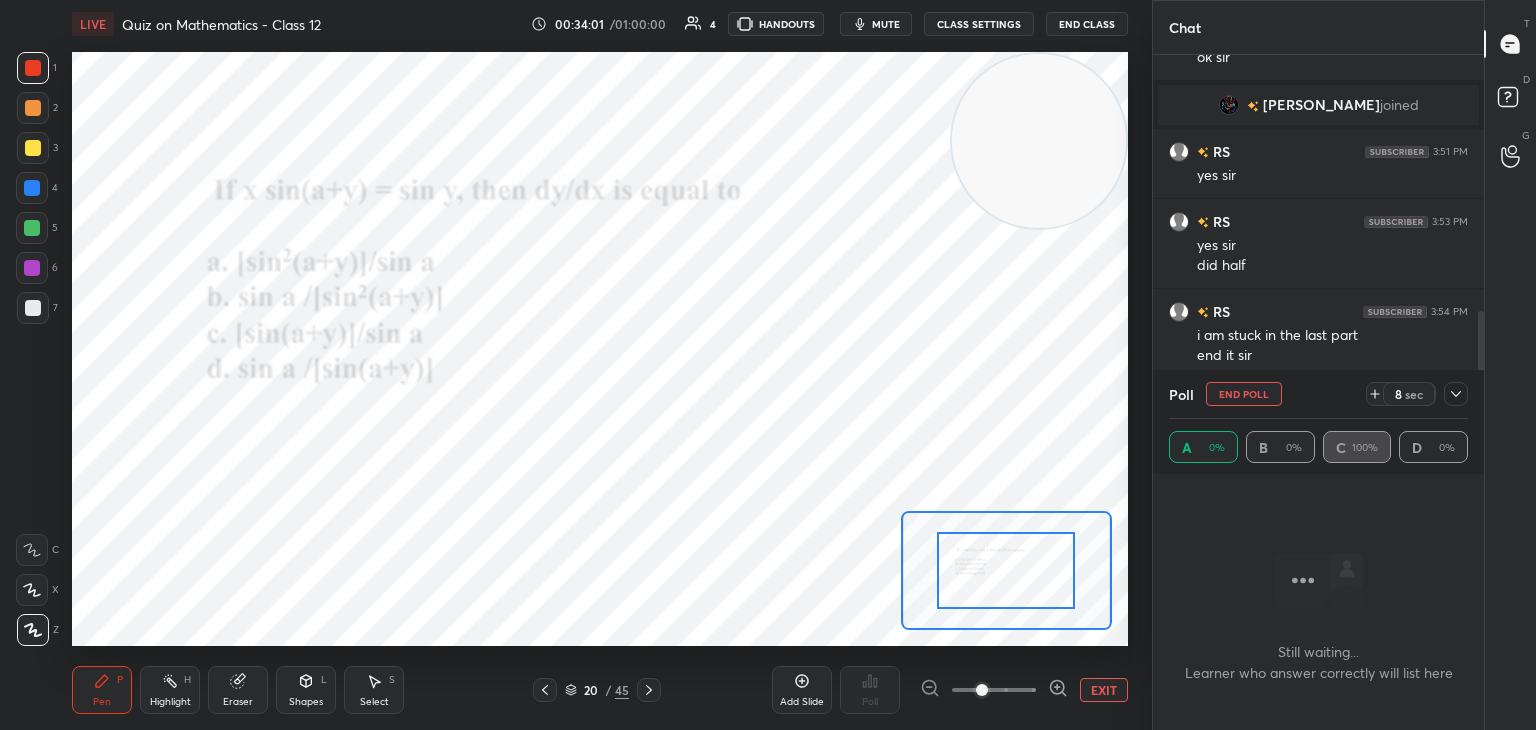 click on "End Poll" at bounding box center (1244, 394) 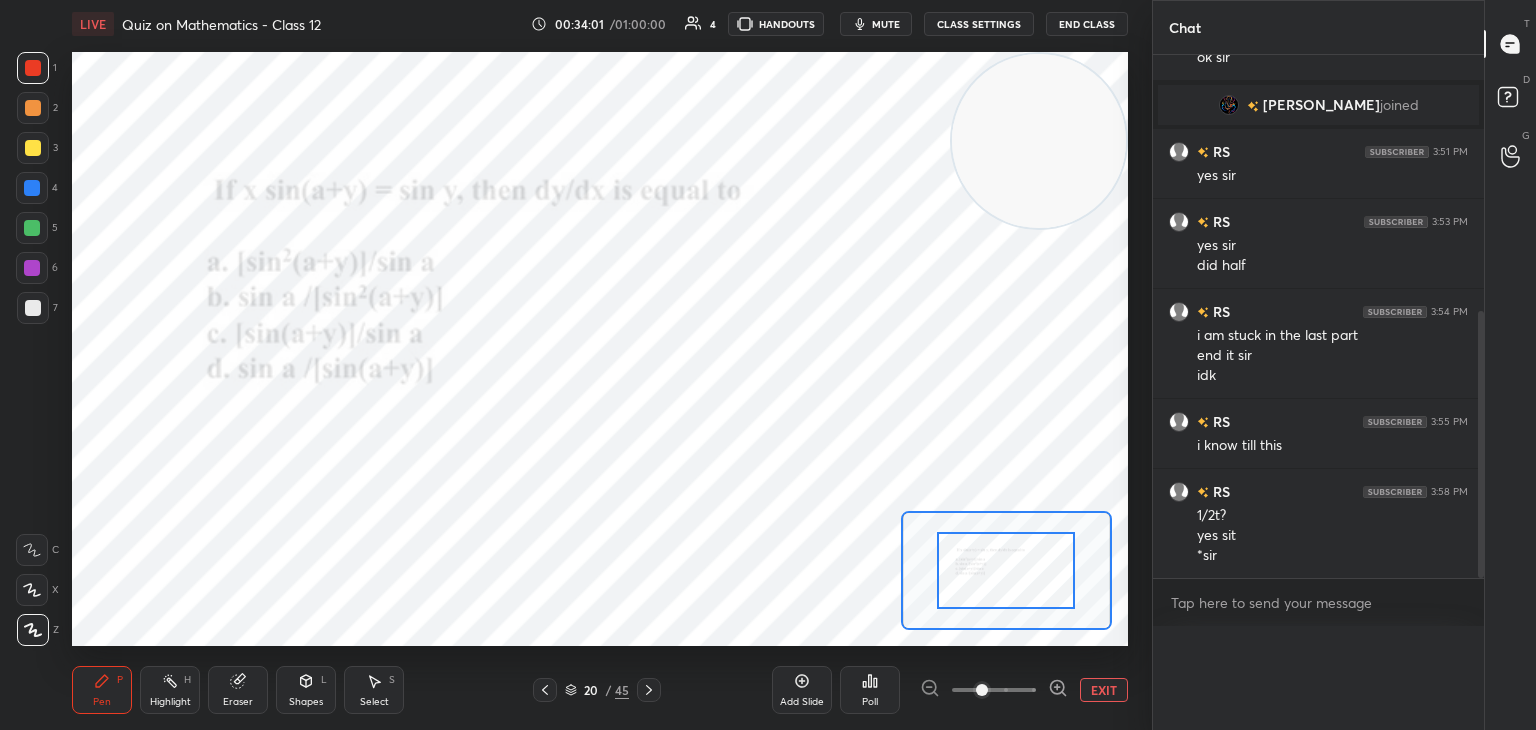 scroll, scrollTop: 6, scrollLeft: 6, axis: both 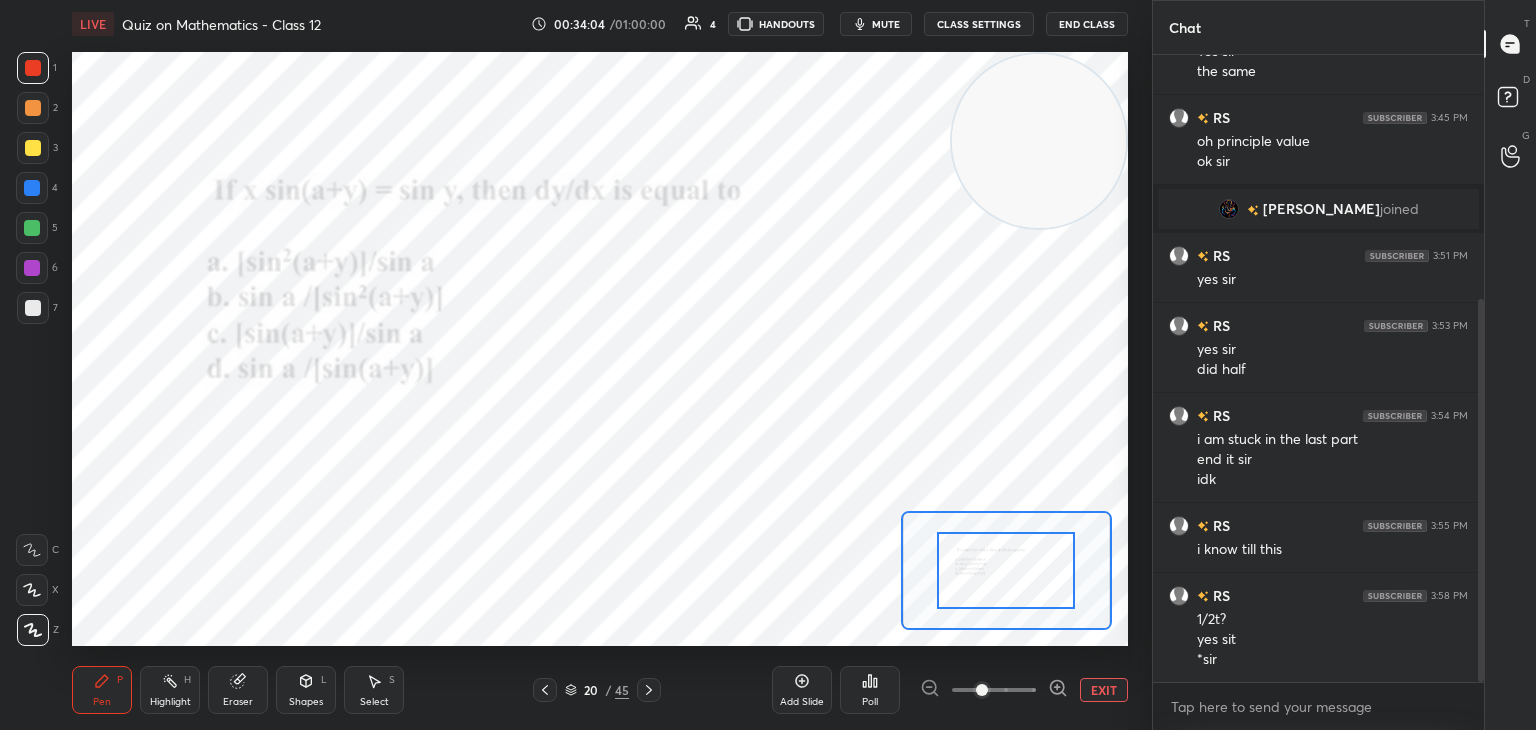 click on "EXIT" at bounding box center (1104, 690) 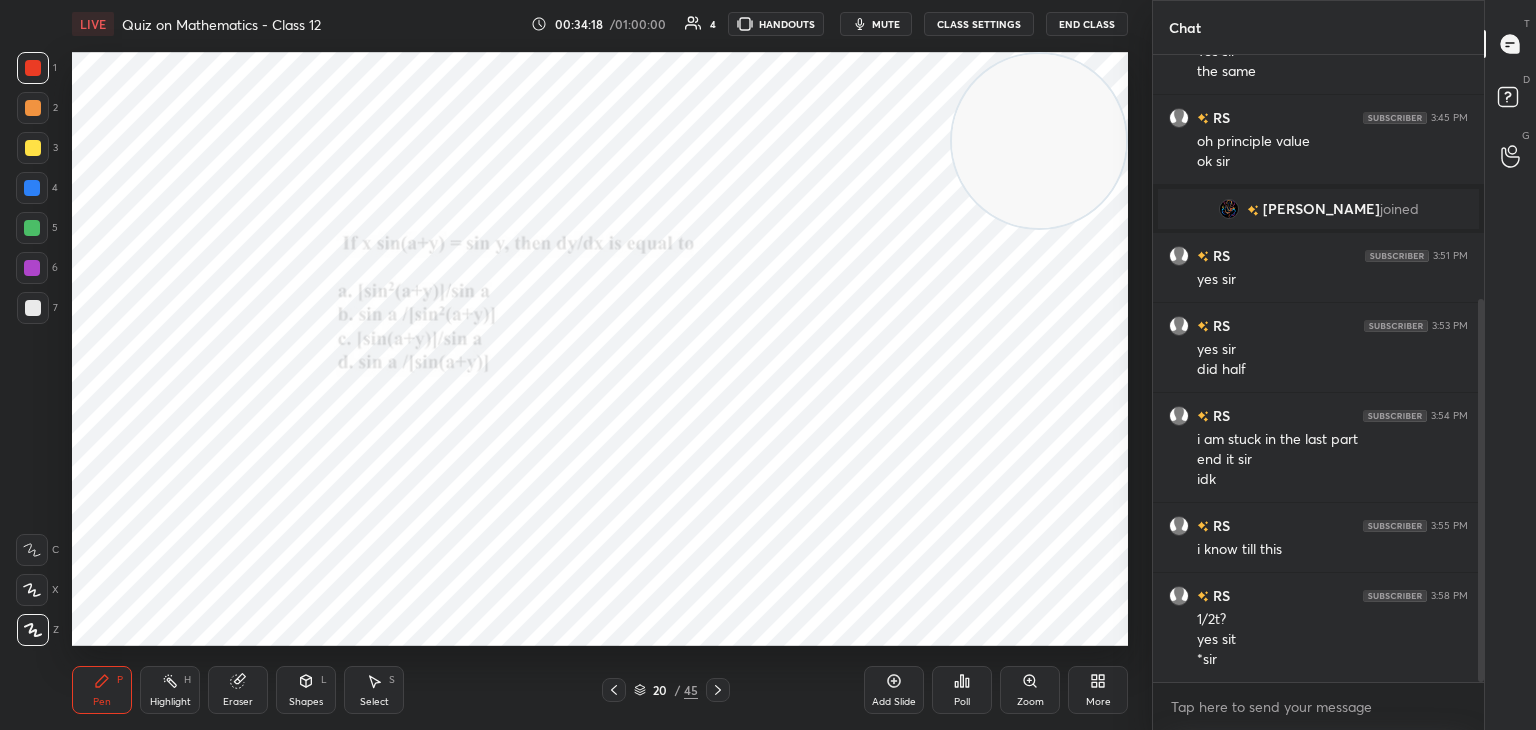 drag, startPoint x: 893, startPoint y: 680, endPoint x: 869, endPoint y: 649, distance: 39.20459 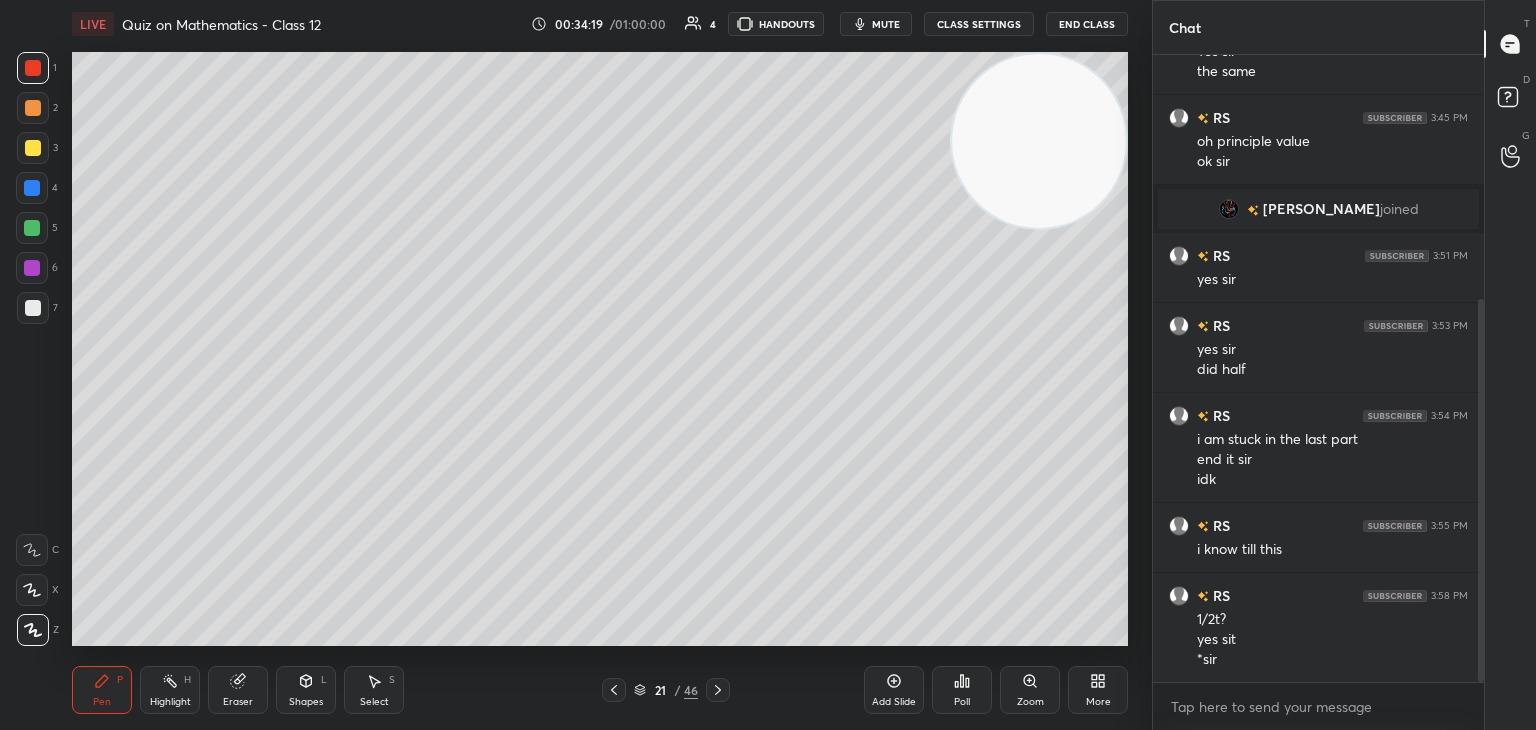 click at bounding box center [33, 148] 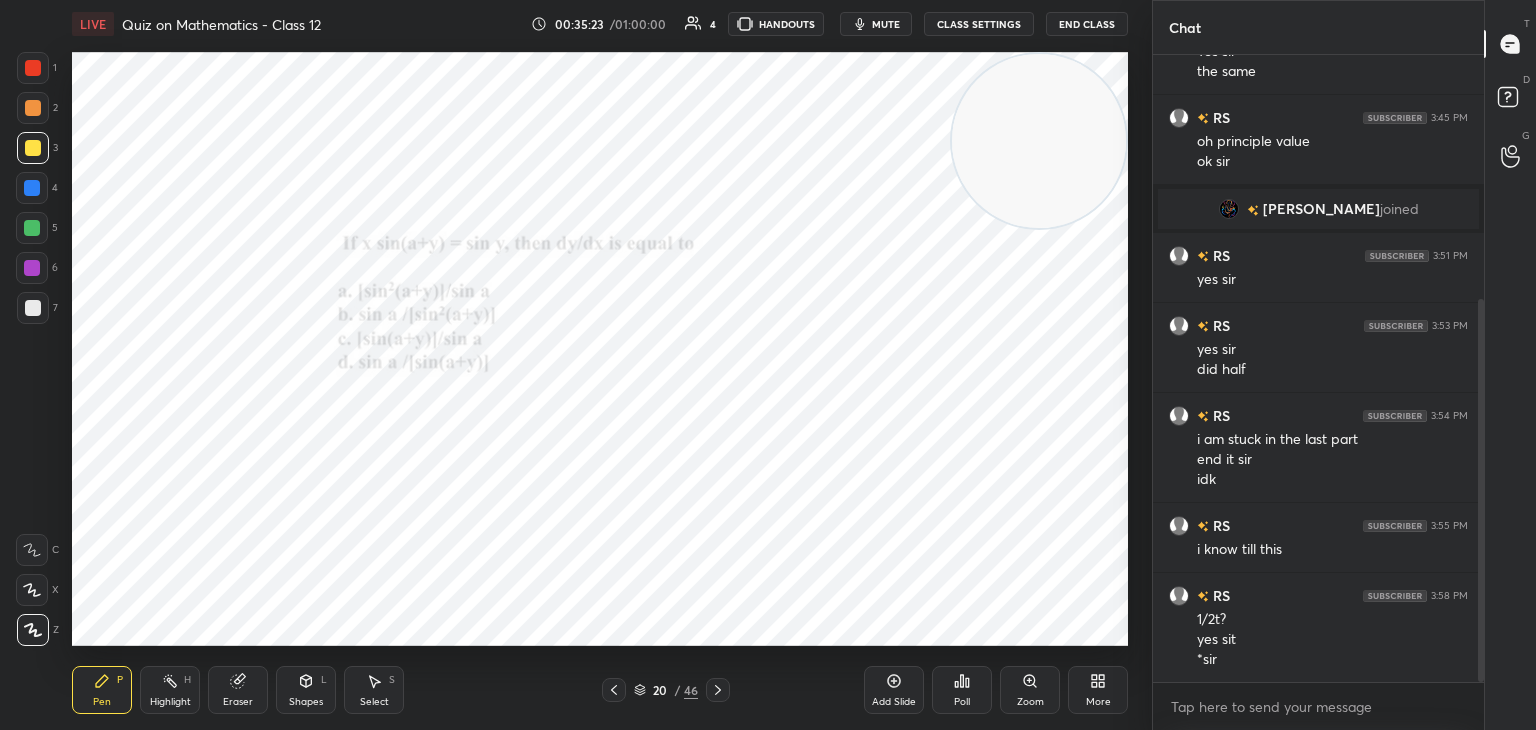 click on "Zoom" at bounding box center (1030, 702) 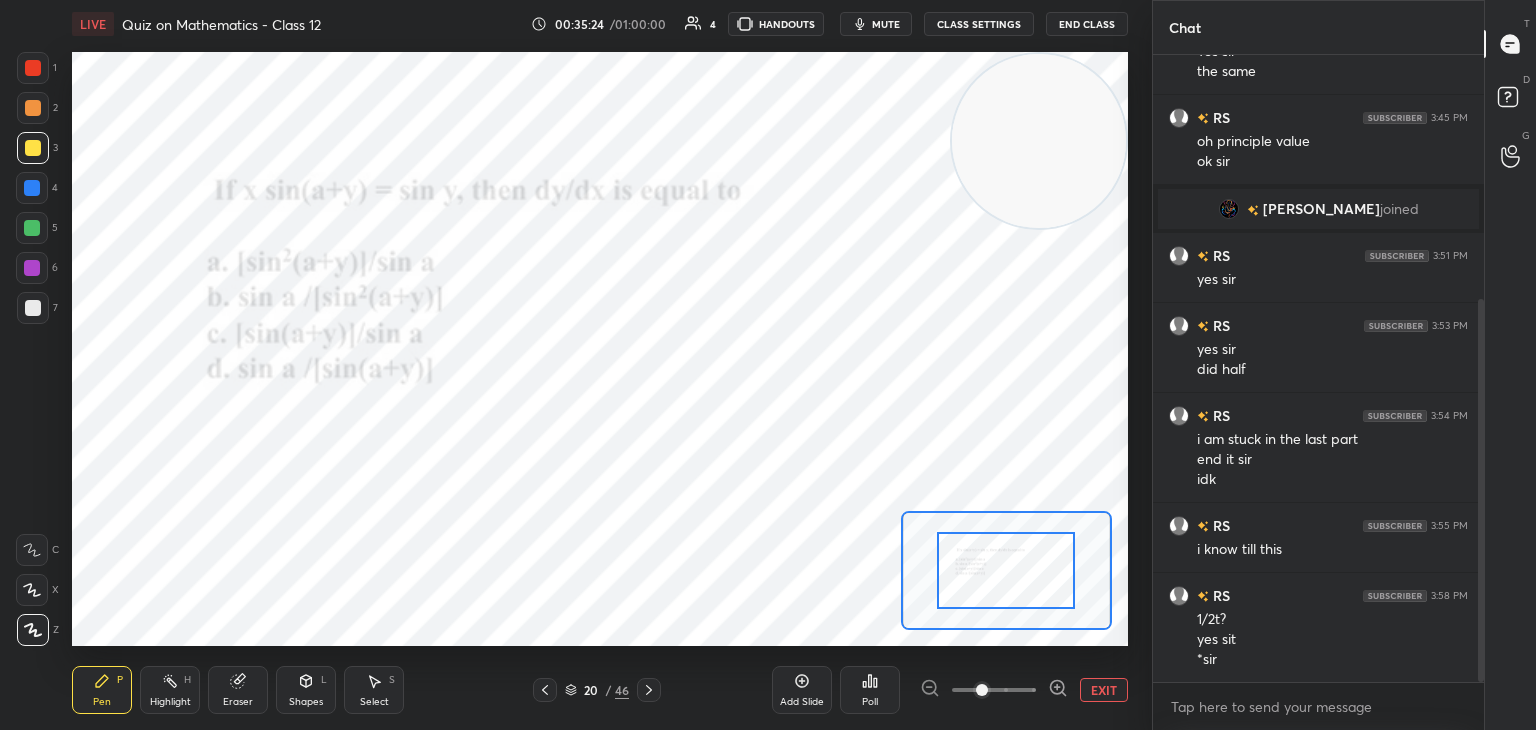 click on "Highlight H" at bounding box center [170, 690] 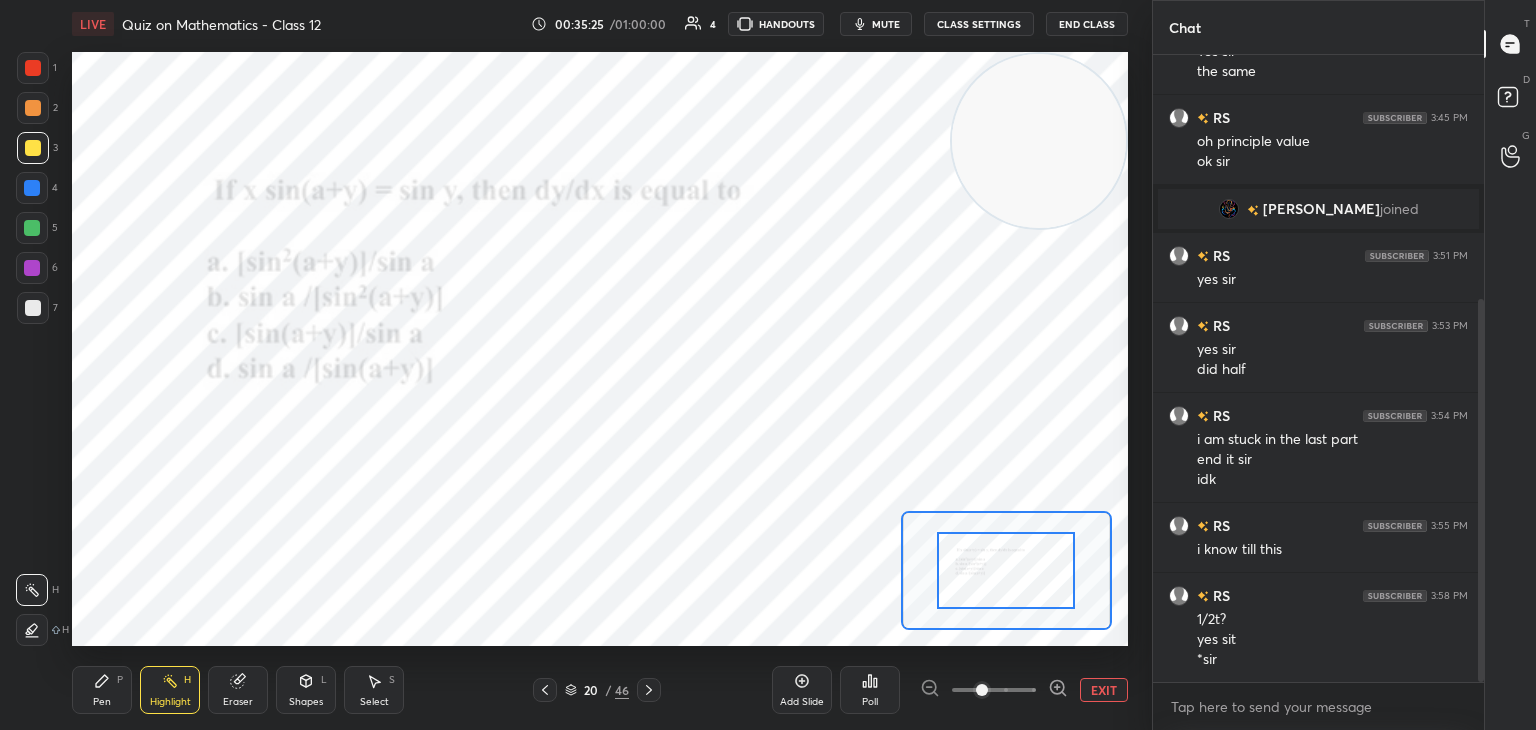 drag, startPoint x: 24, startPoint y: 61, endPoint x: 44, endPoint y: 81, distance: 28.284271 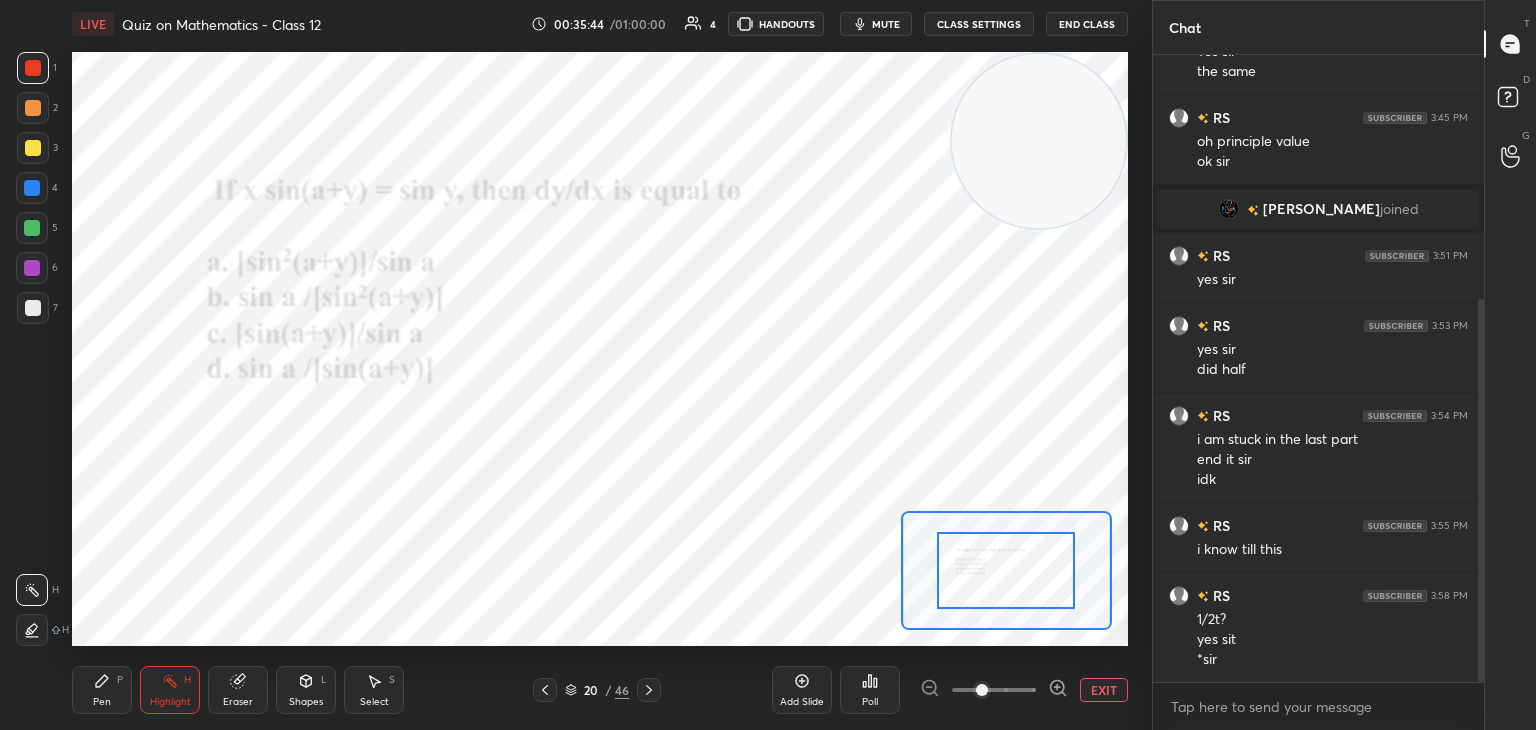 drag, startPoint x: 104, startPoint y: 681, endPoint x: 124, endPoint y: 654, distance: 33.600594 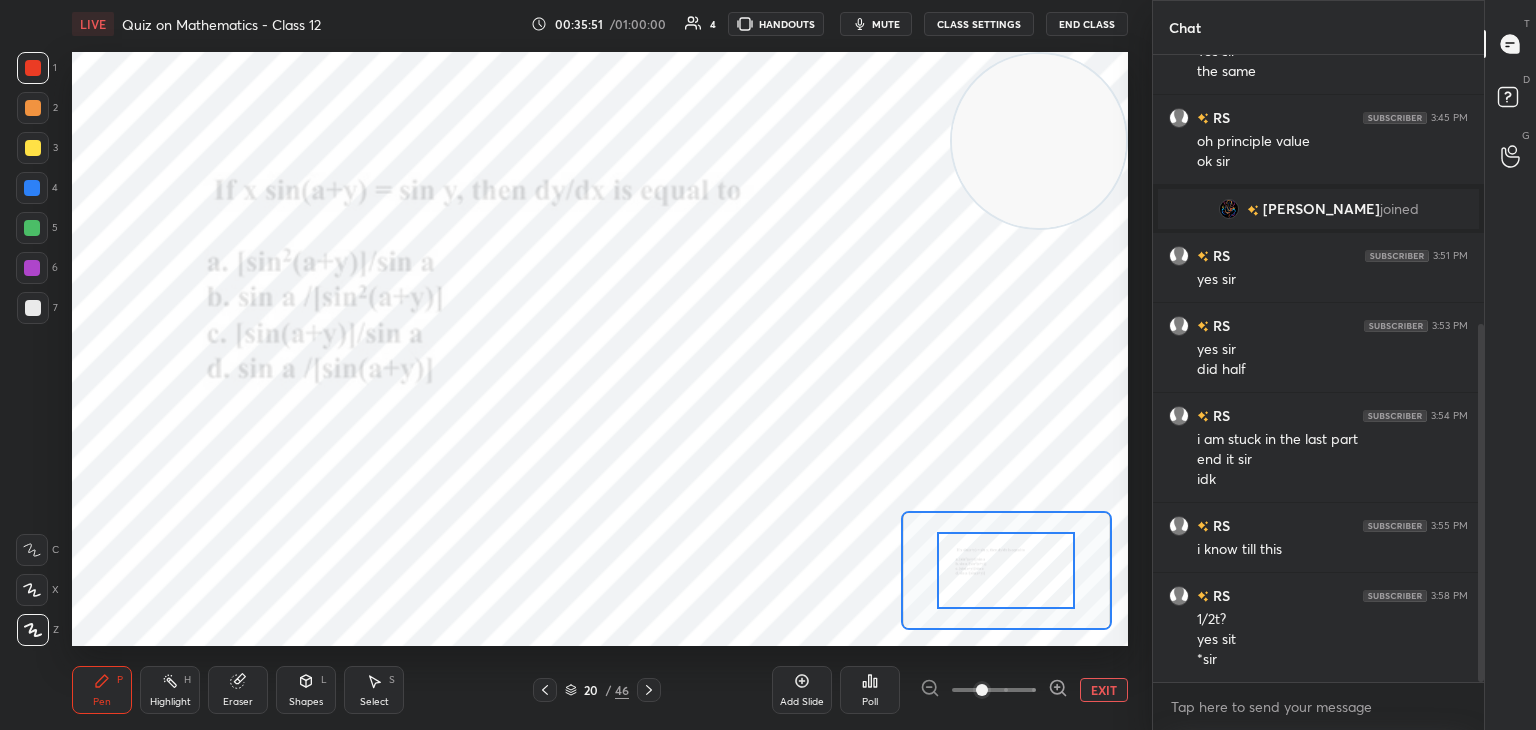 scroll, scrollTop: 470, scrollLeft: 0, axis: vertical 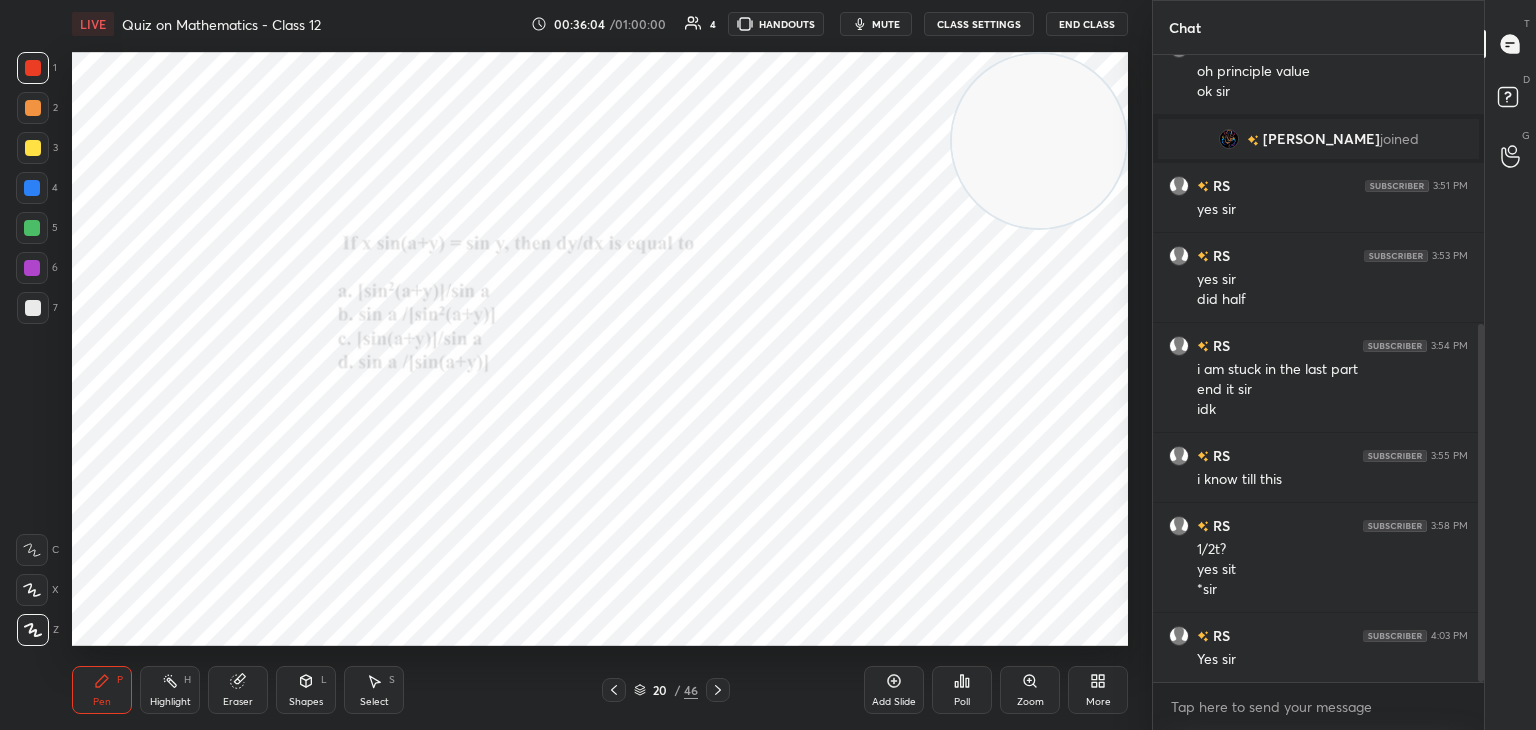 click on "Zoom" at bounding box center [1030, 690] 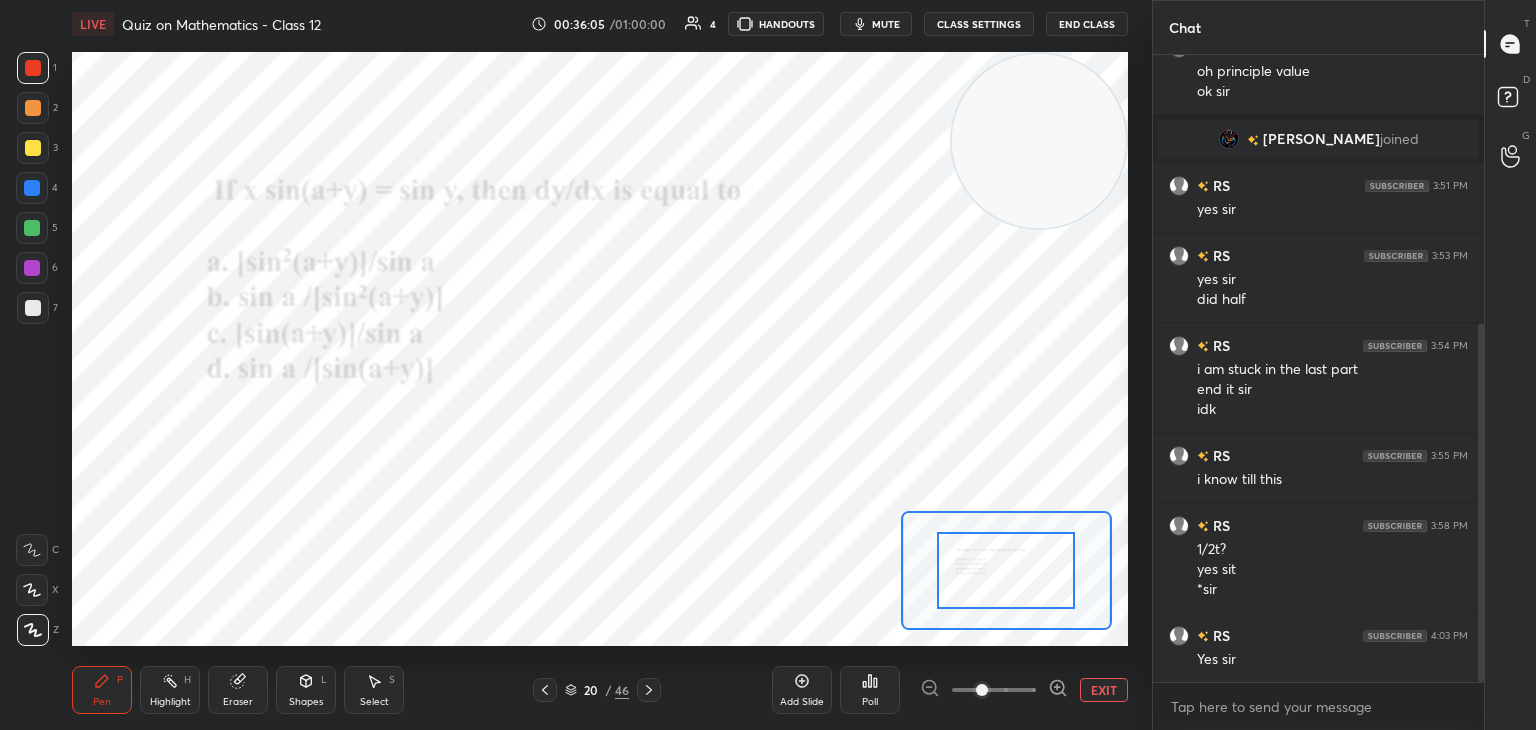 click on "EXIT" at bounding box center [1104, 690] 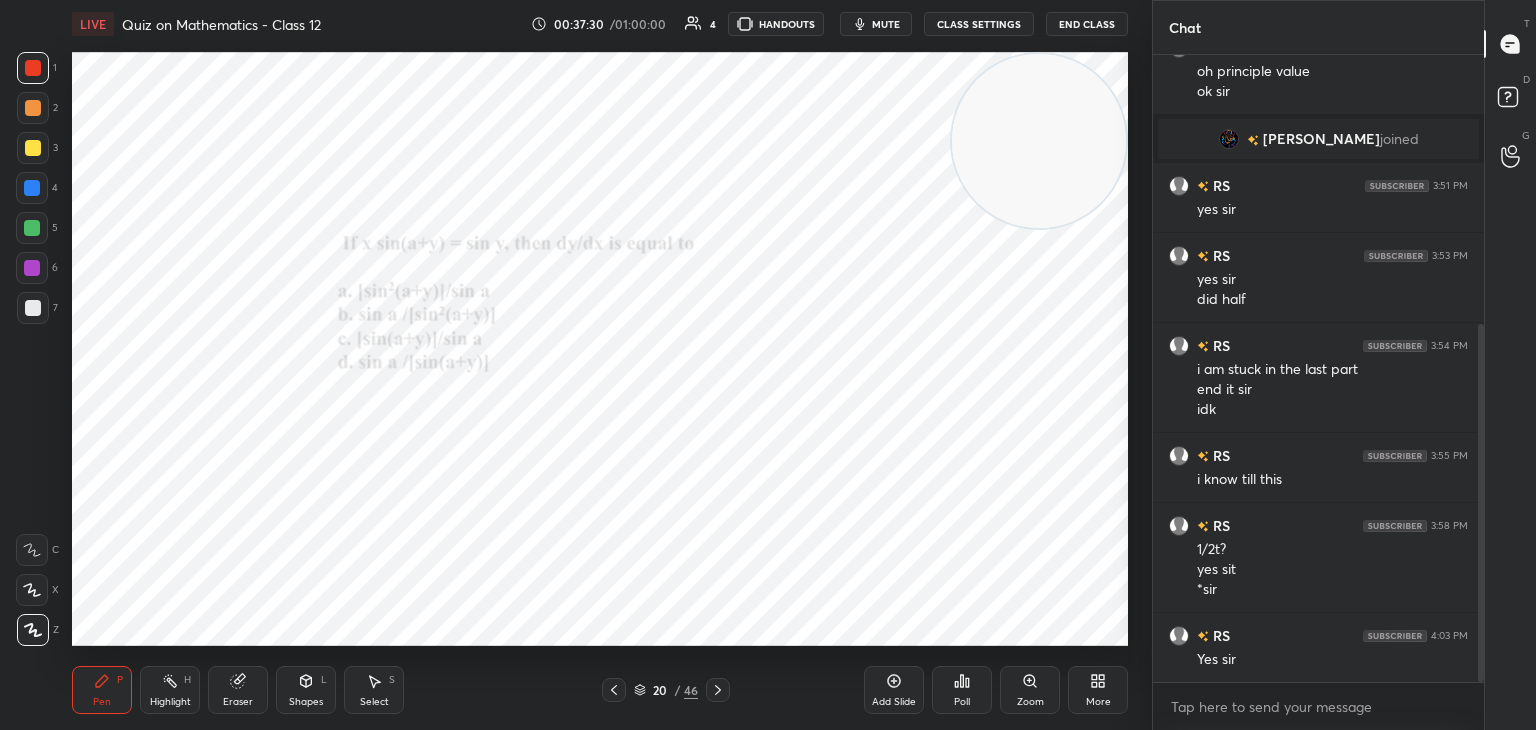 click on "Pen P Highlight H Eraser Shapes L Select S" at bounding box center (270, 690) 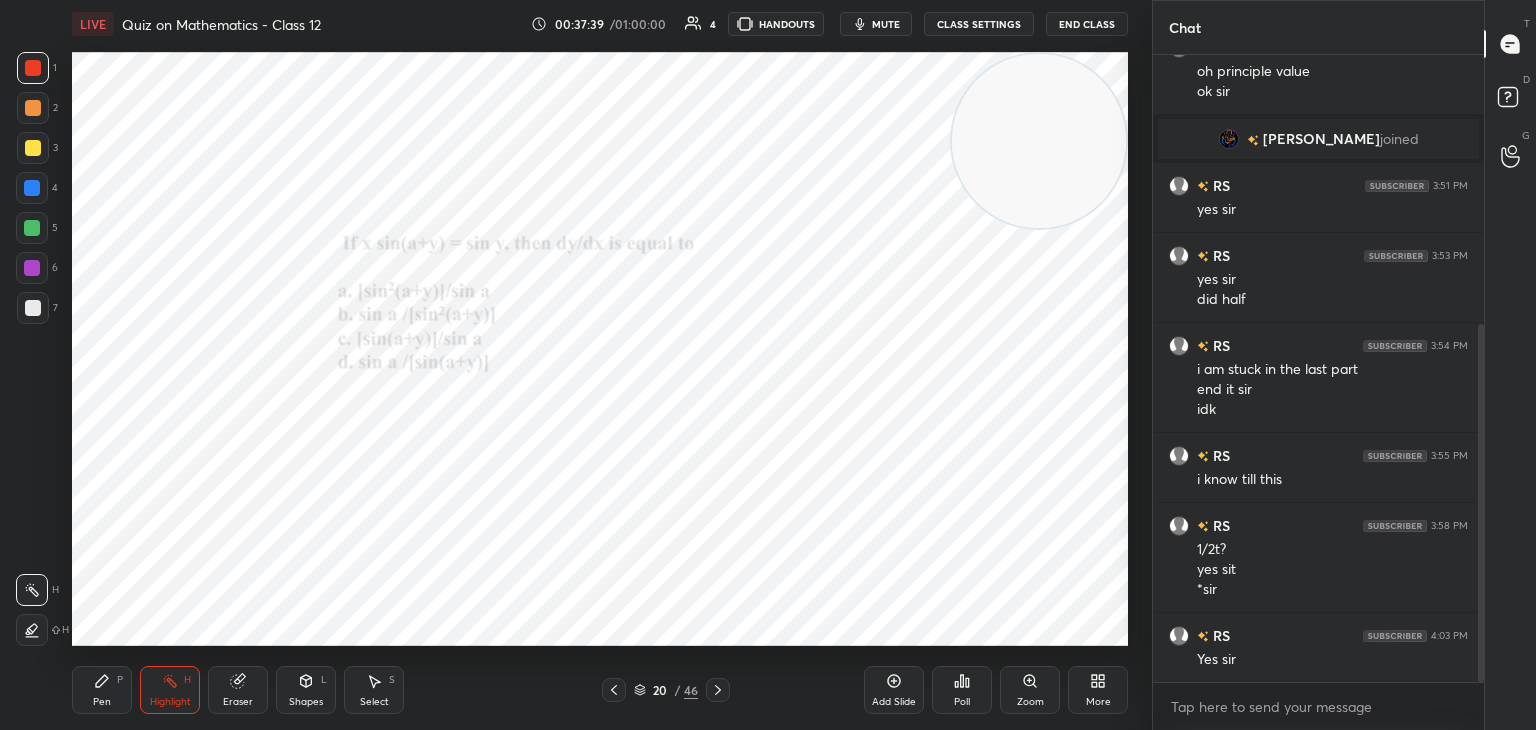 drag, startPoint x: 109, startPoint y: 692, endPoint x: 134, endPoint y: 654, distance: 45.486263 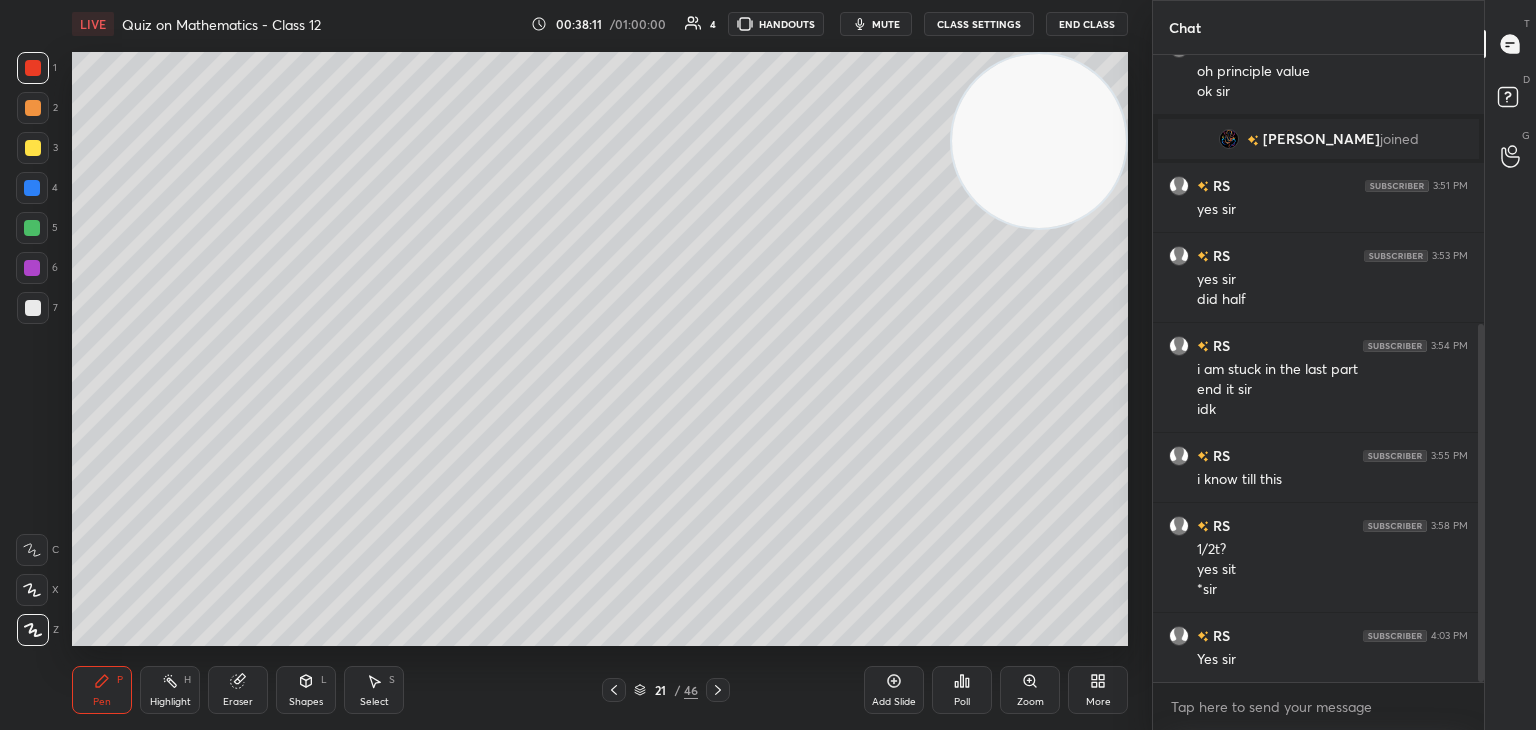 scroll, scrollTop: 540, scrollLeft: 0, axis: vertical 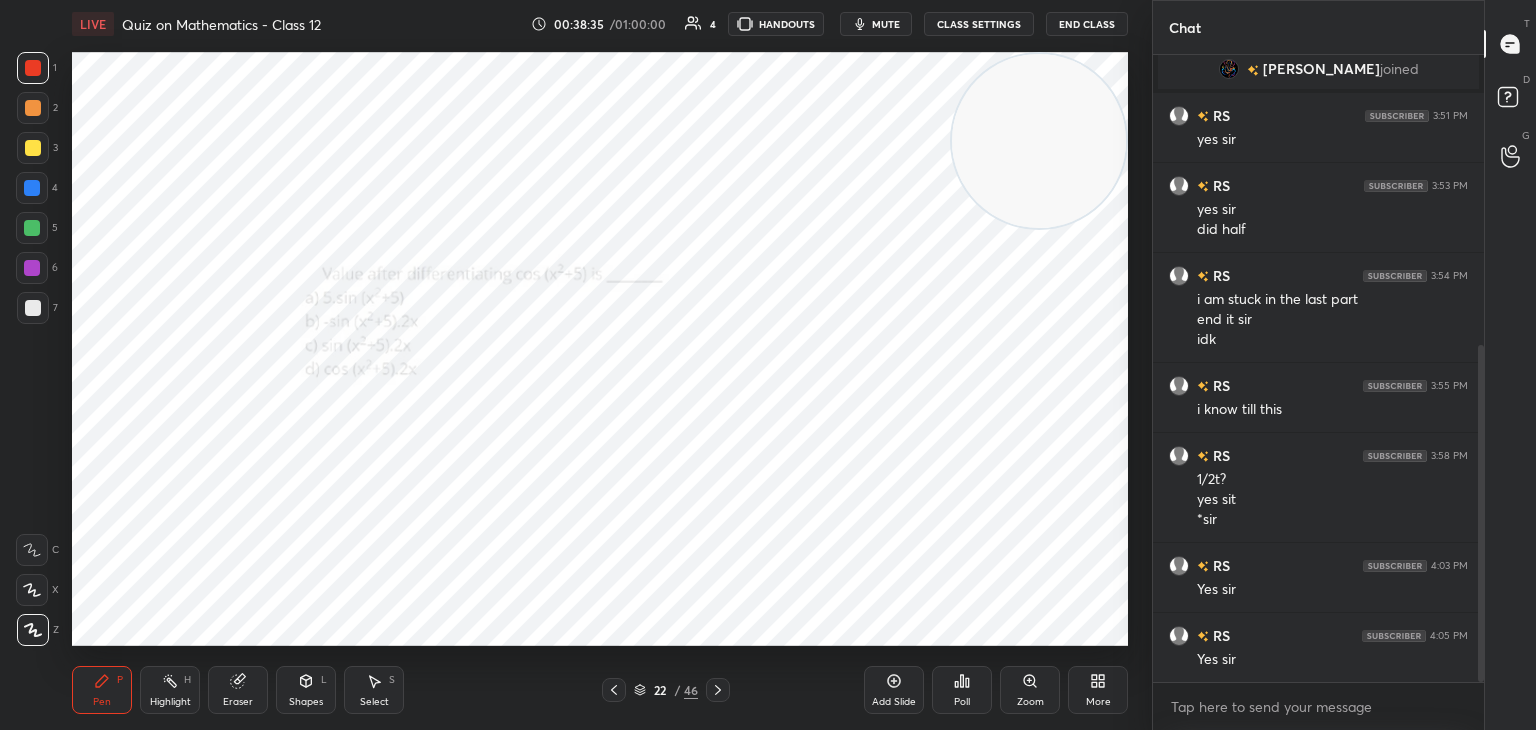 click on "Zoom" at bounding box center (1030, 690) 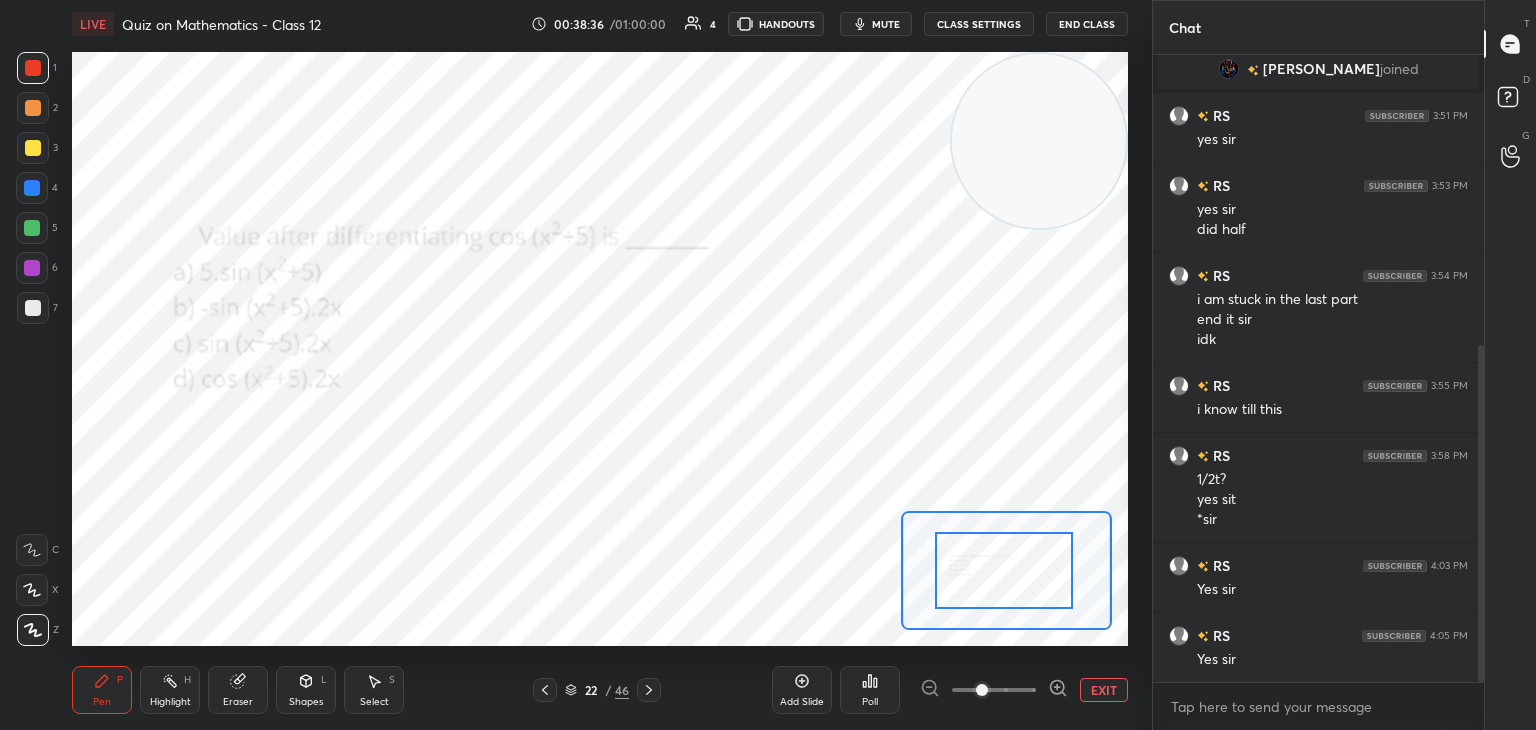 drag, startPoint x: 1001, startPoint y: 583, endPoint x: 977, endPoint y: 584, distance: 24.020824 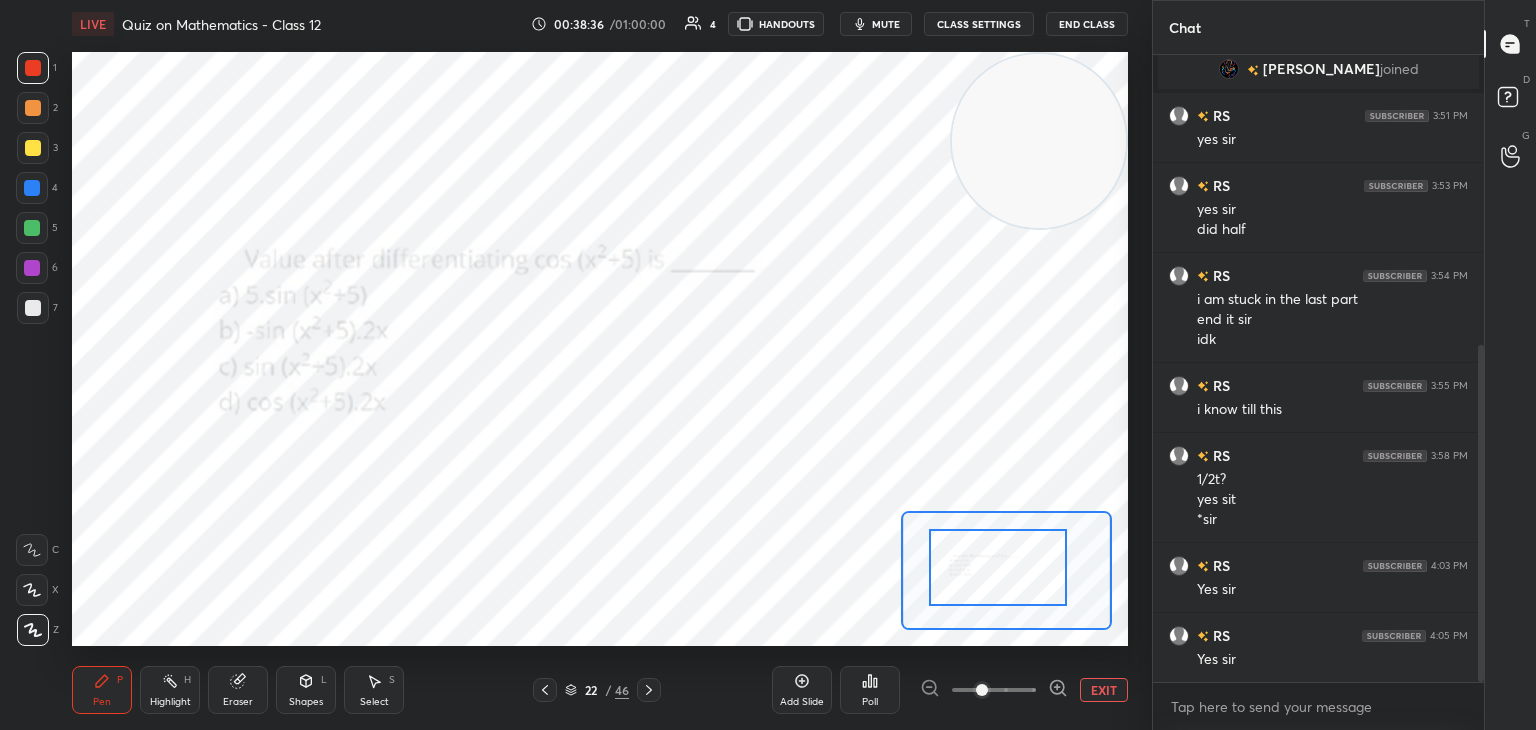 click at bounding box center [998, 567] 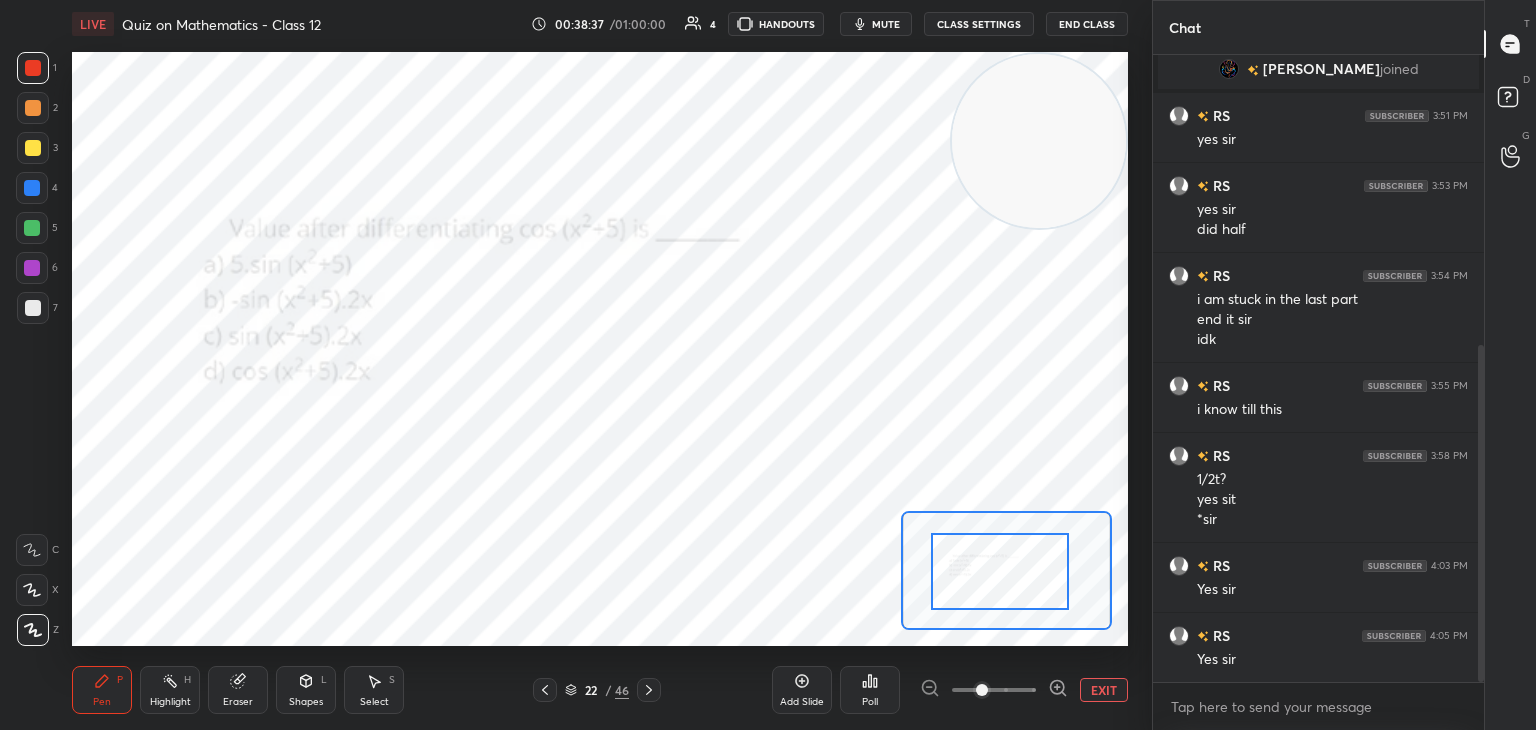 click at bounding box center [1000, 571] 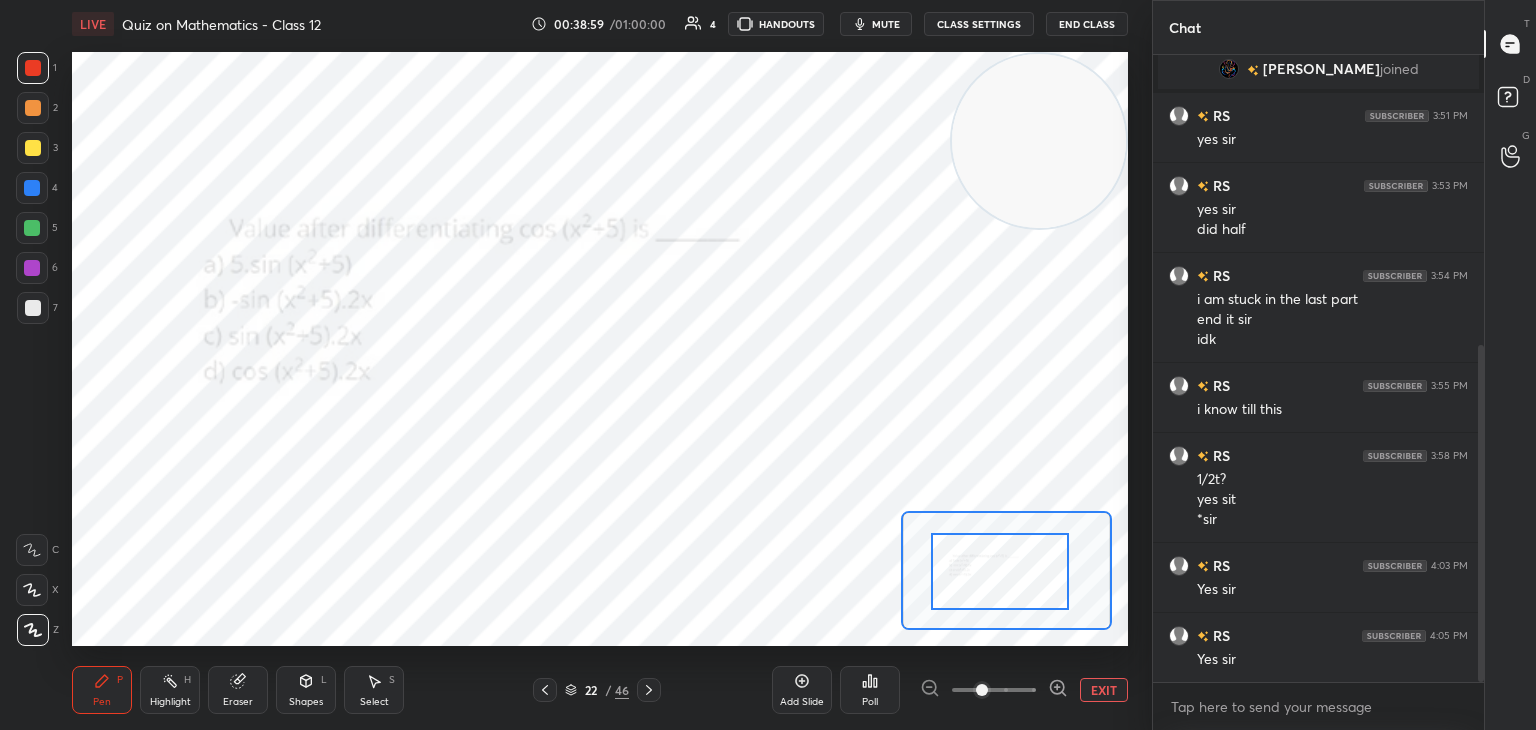 click on "1 2 3 4 5 6 7 C X Z C X Z E E Erase all   H H" at bounding box center (32, 349) 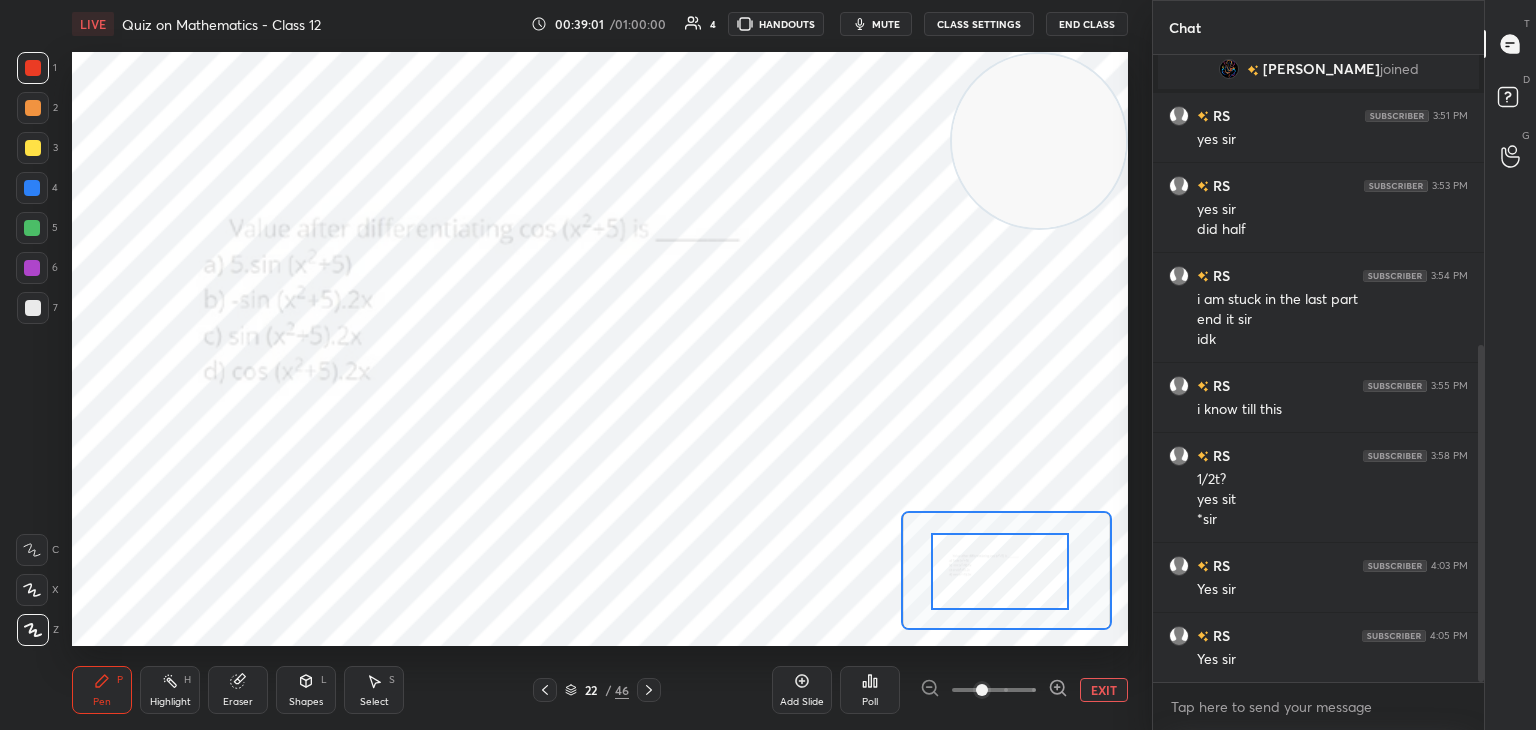 click on "Poll" at bounding box center (870, 690) 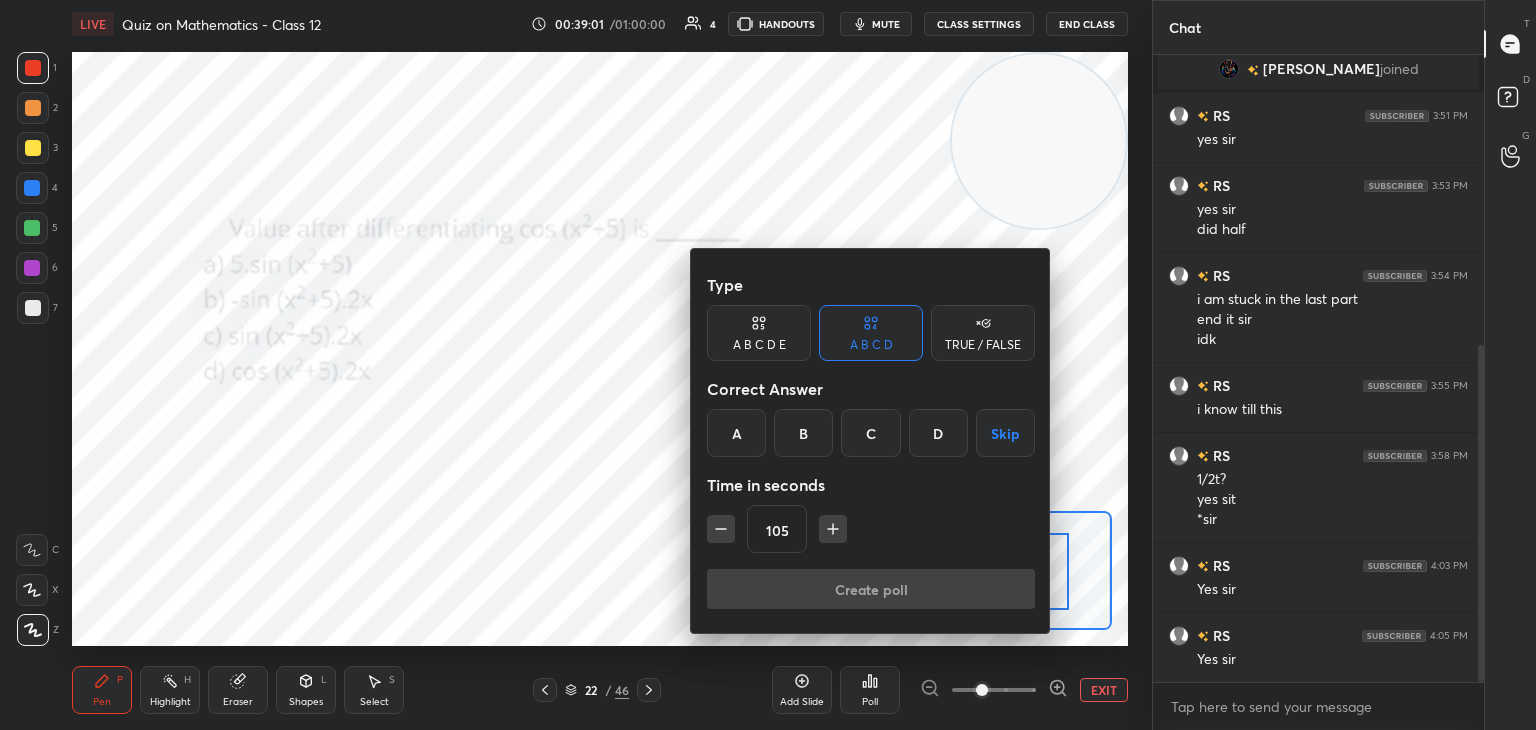 click on "B" at bounding box center (803, 433) 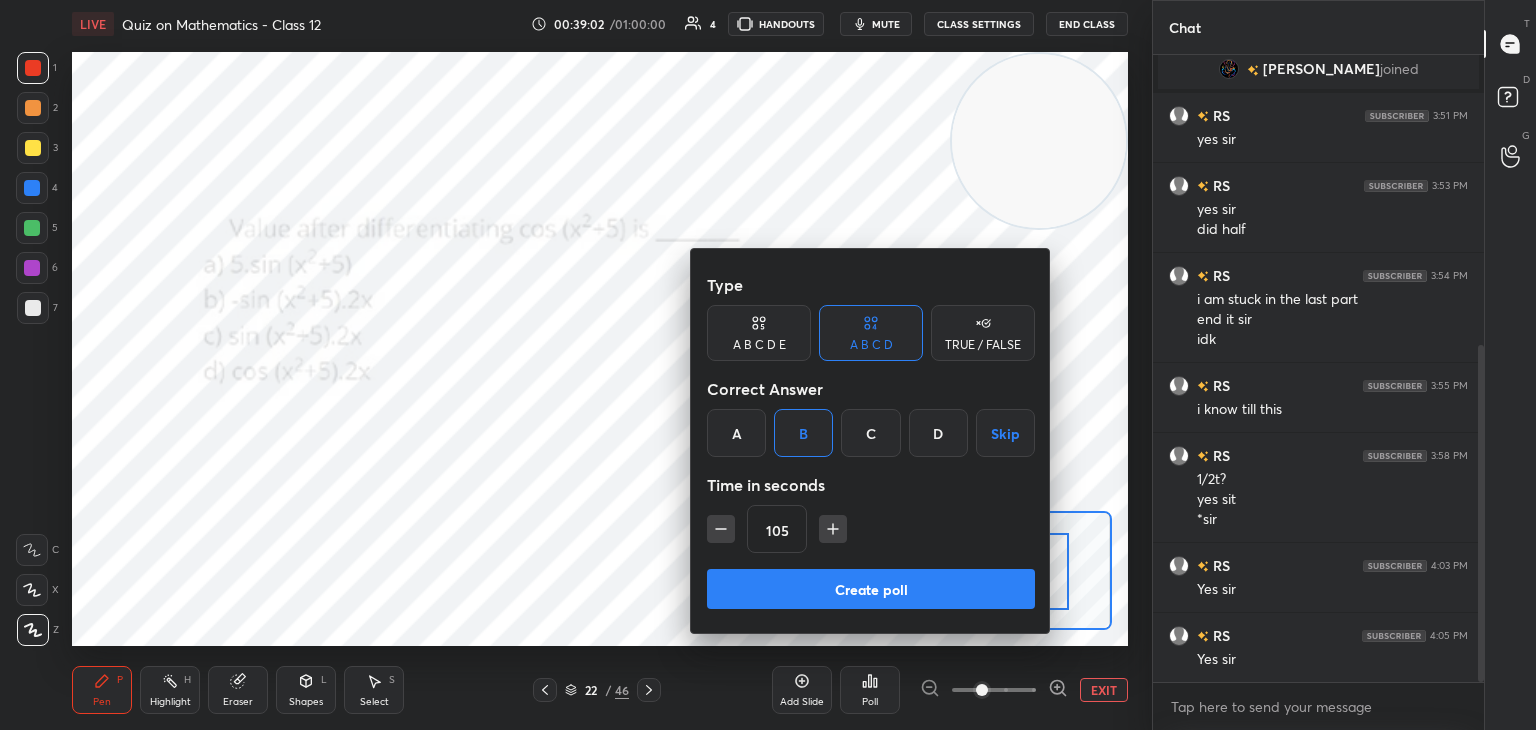 click 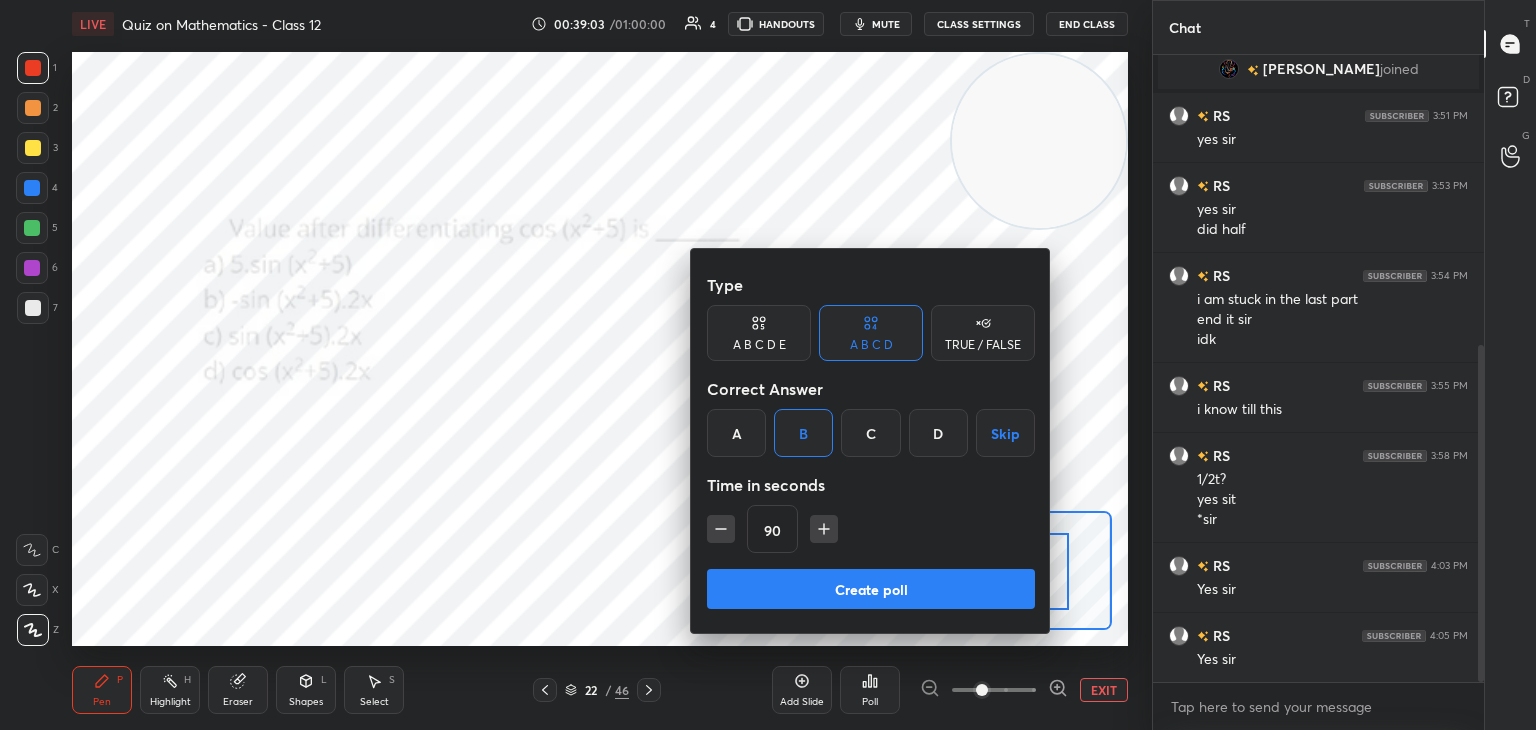 click 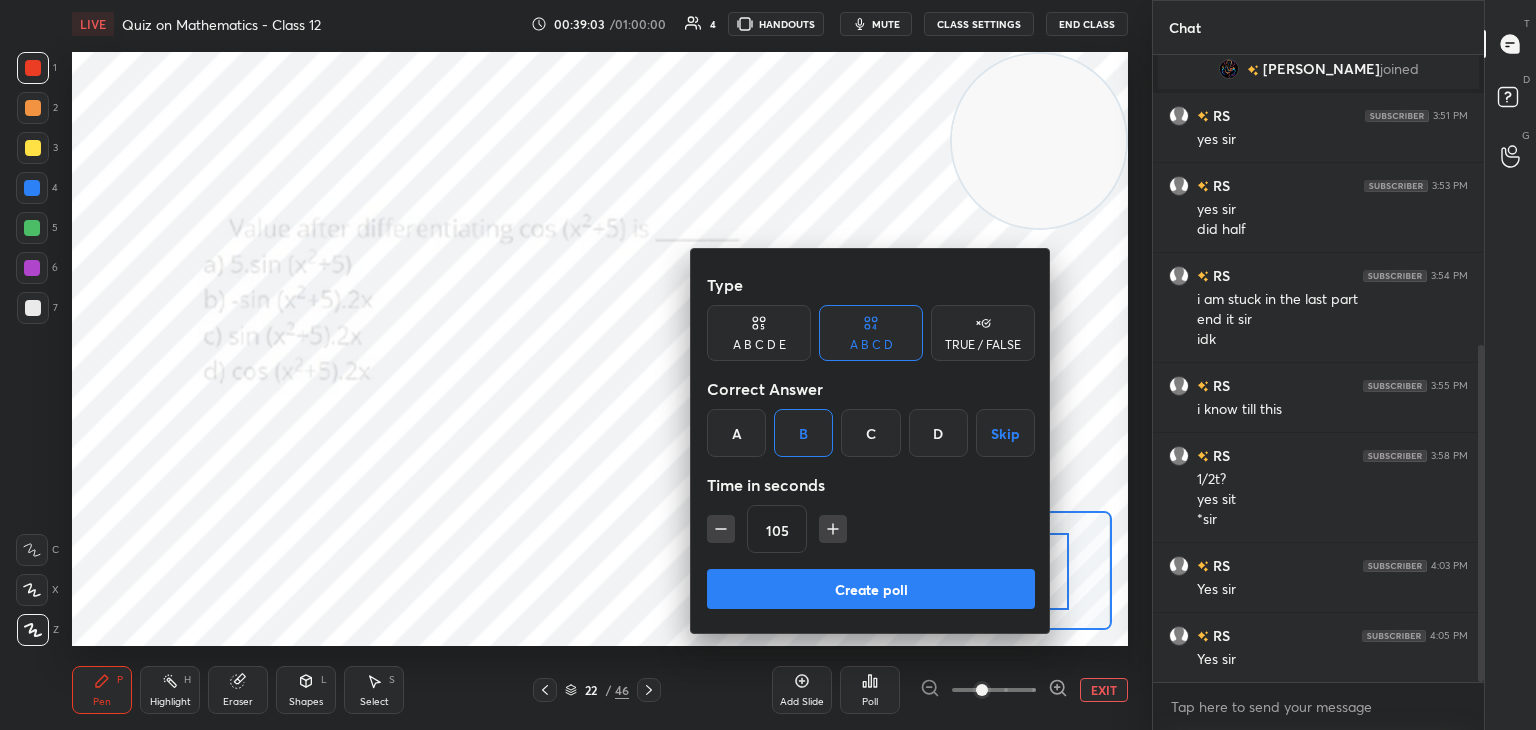 click on "Create poll" at bounding box center (871, 589) 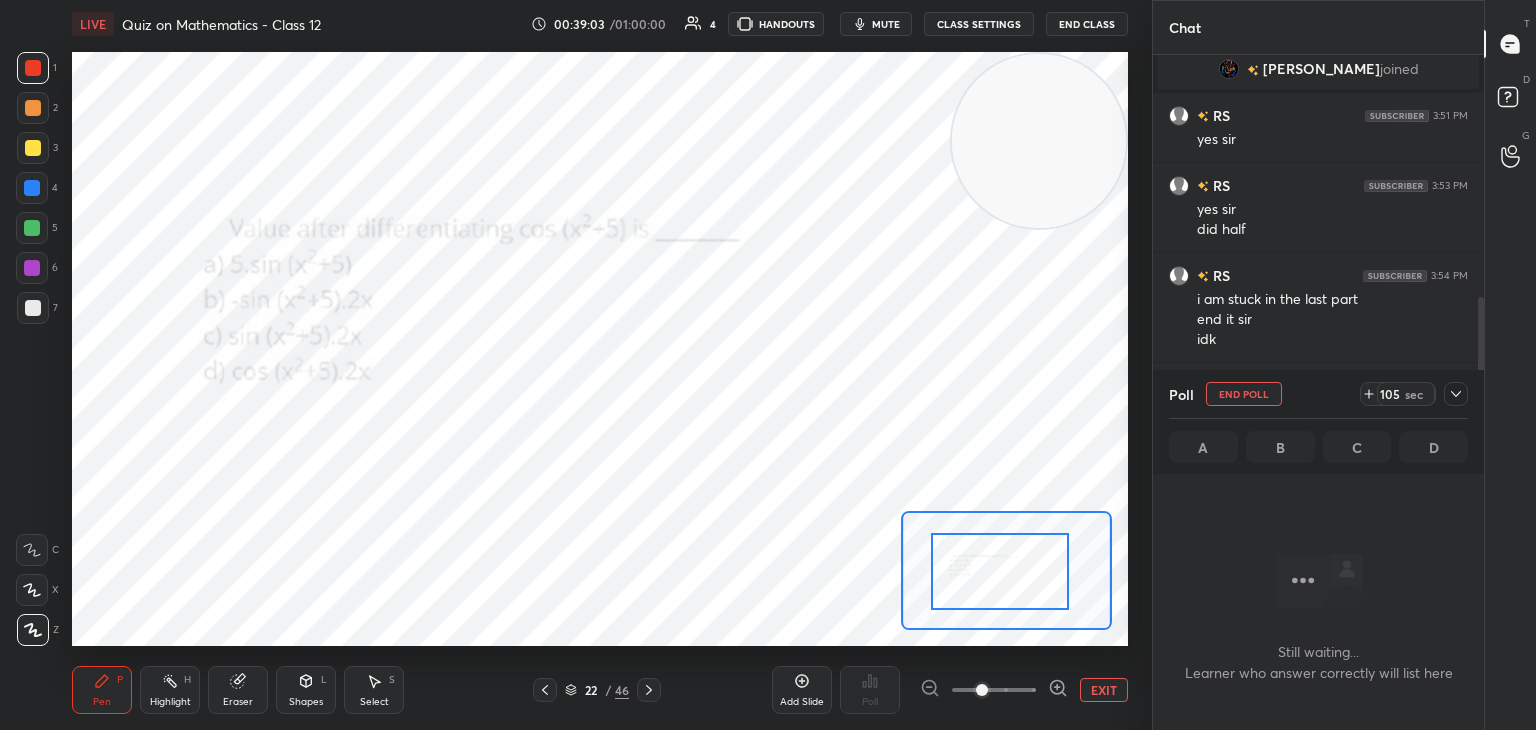 scroll, scrollTop: 580, scrollLeft: 325, axis: both 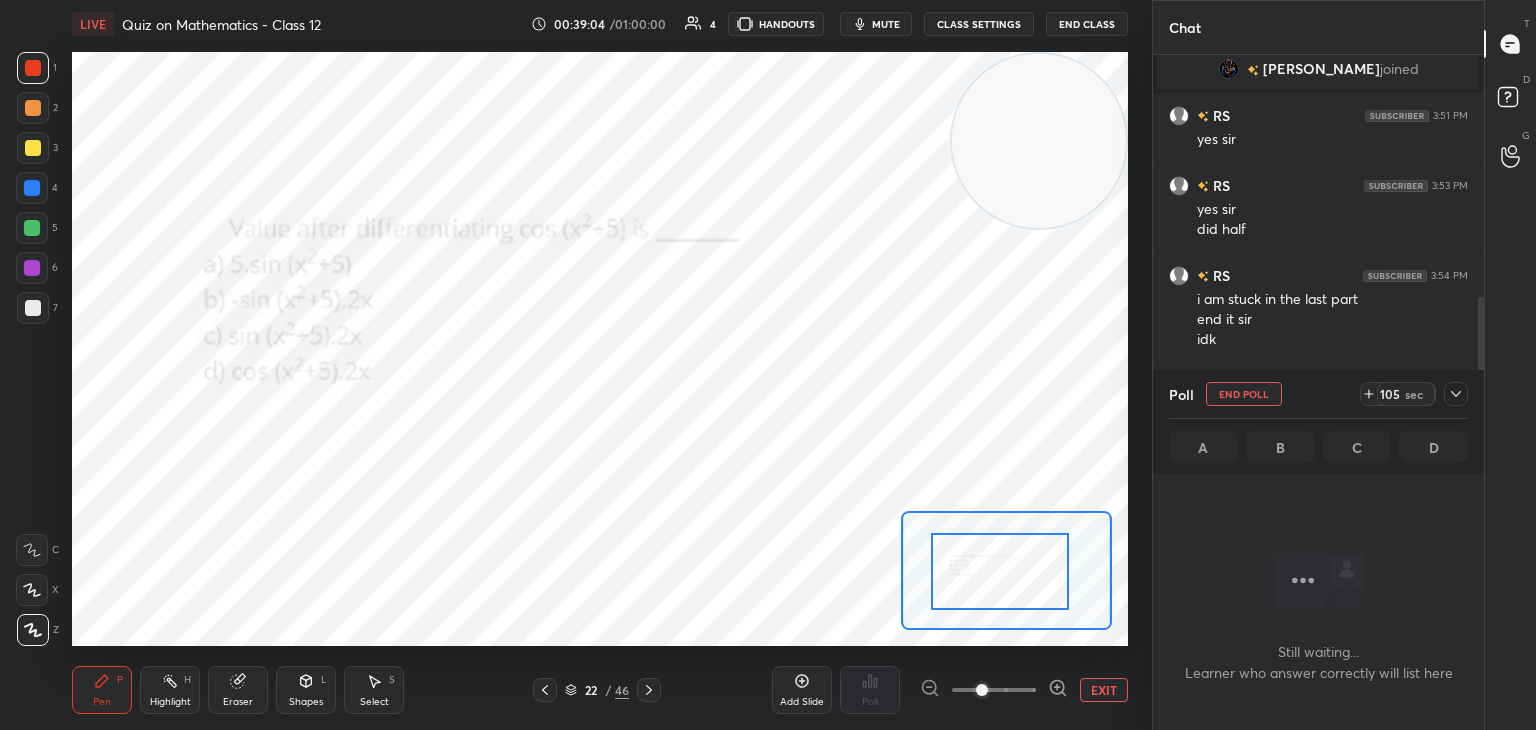 click at bounding box center [1039, 141] 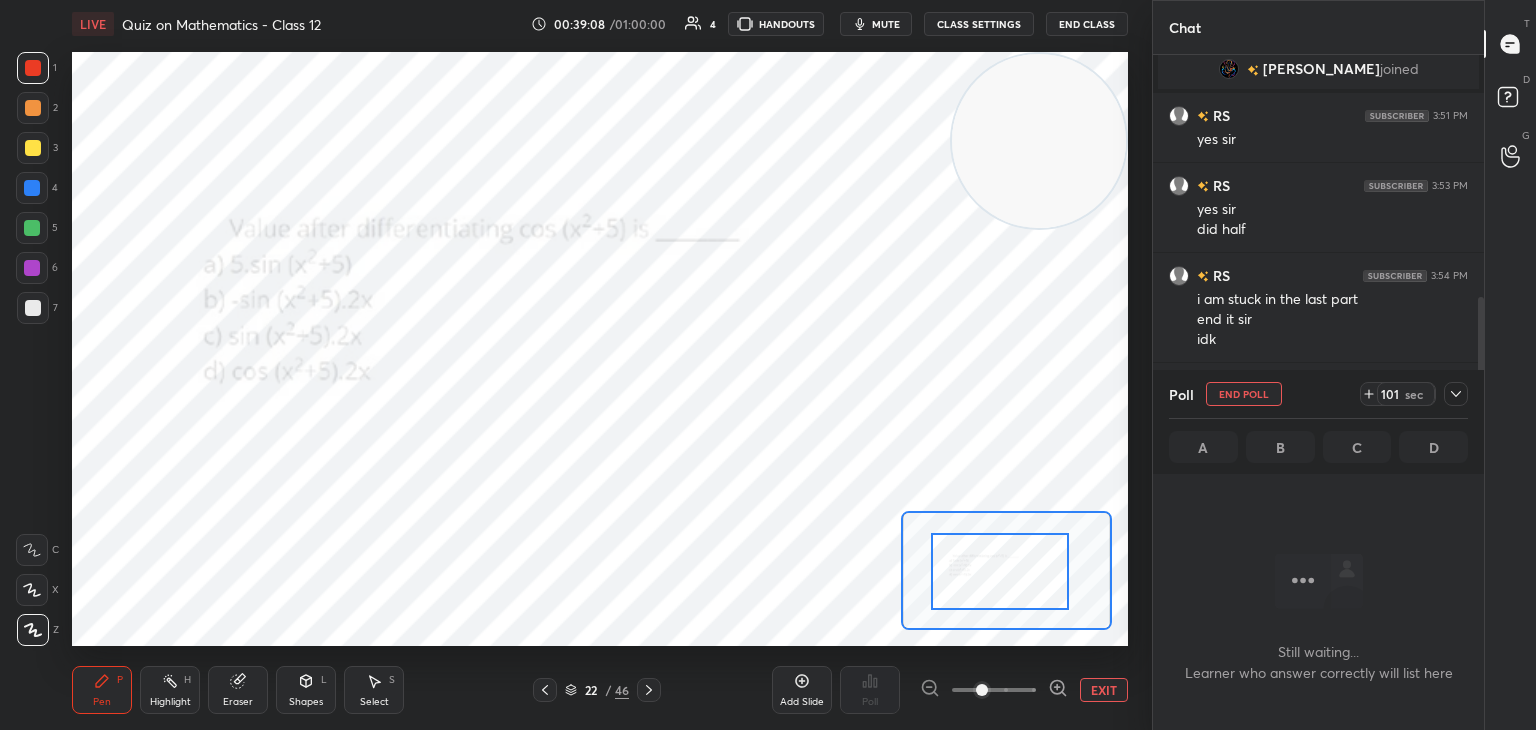 click on "1 2 3 4 5 6 7 C X Z C X Z E E Erase all   H H" at bounding box center (32, 349) 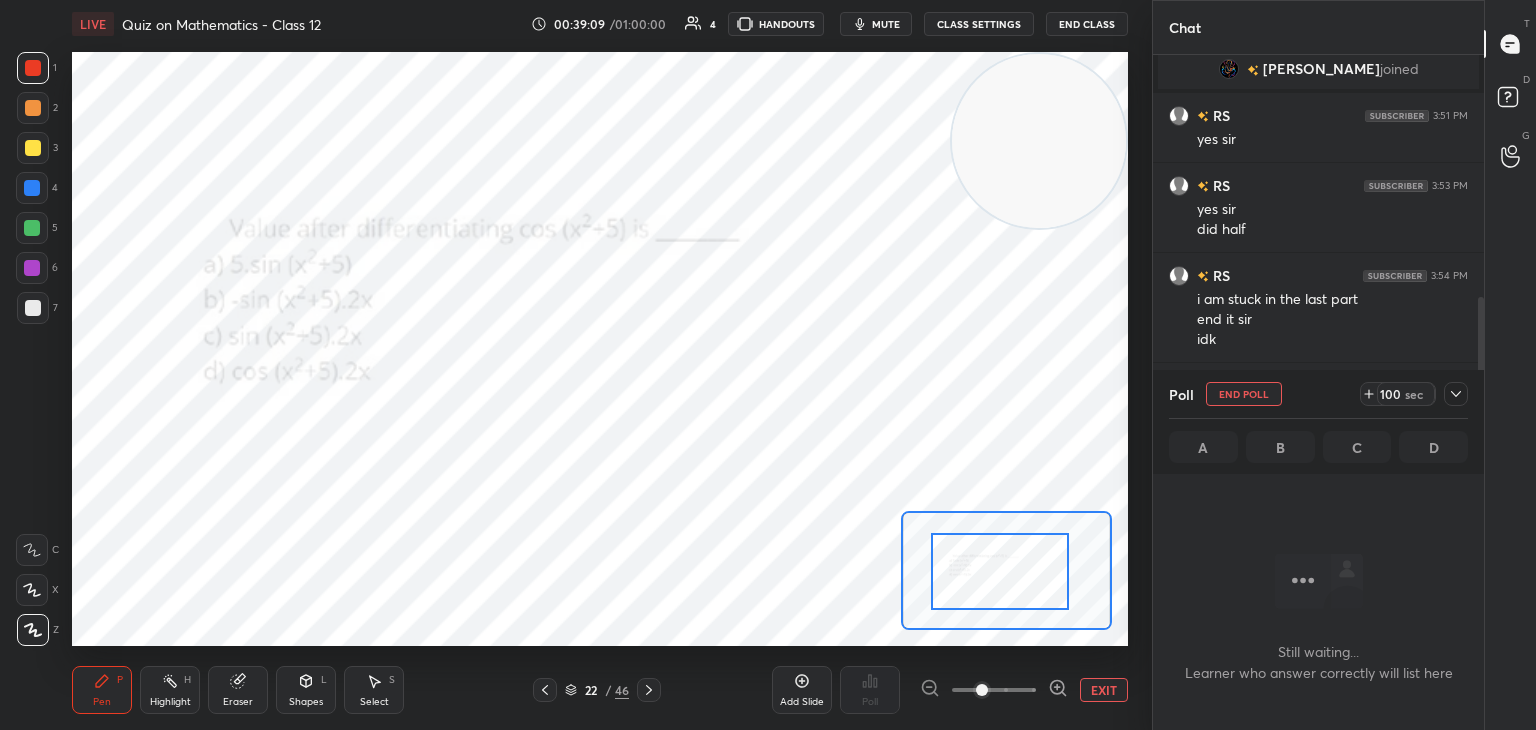 click at bounding box center [1039, 141] 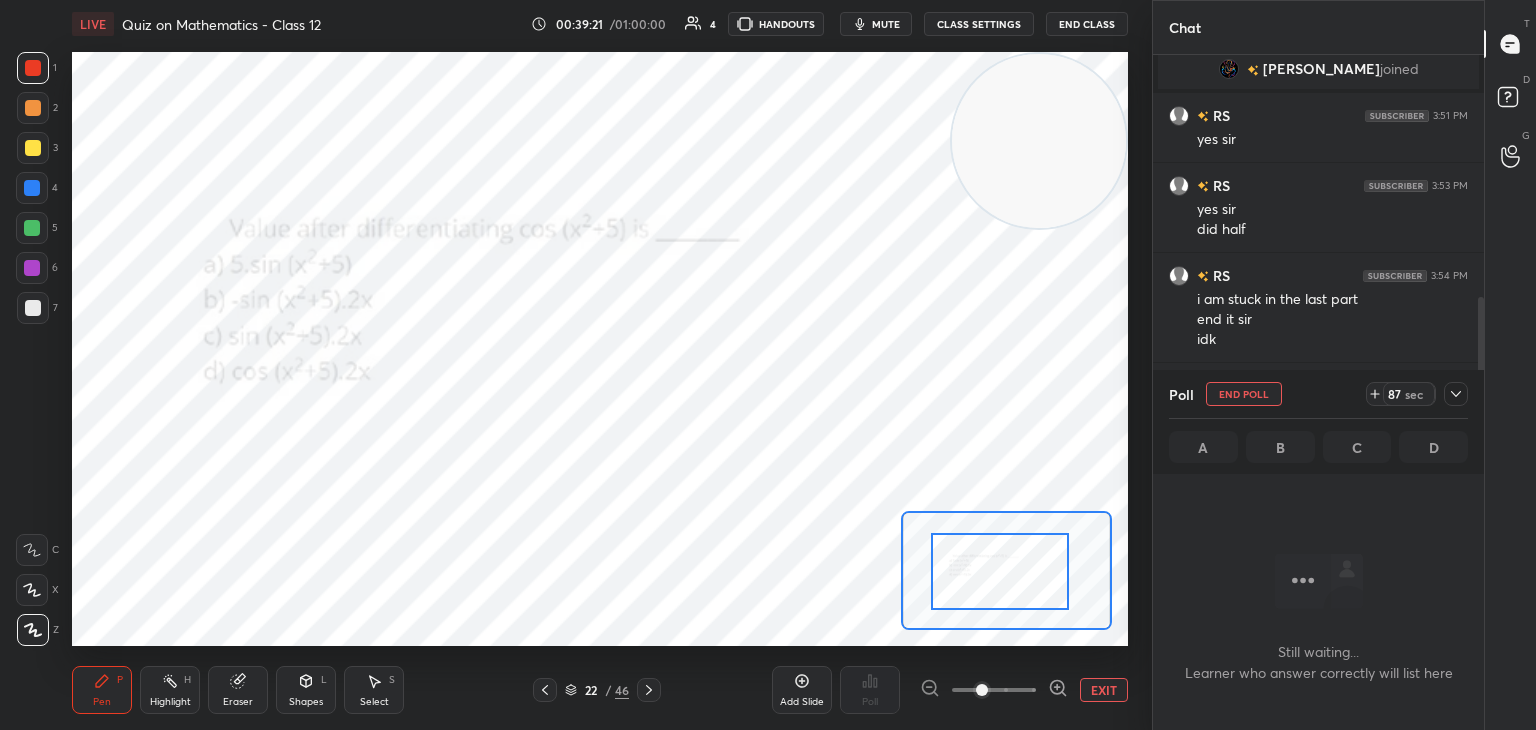 click 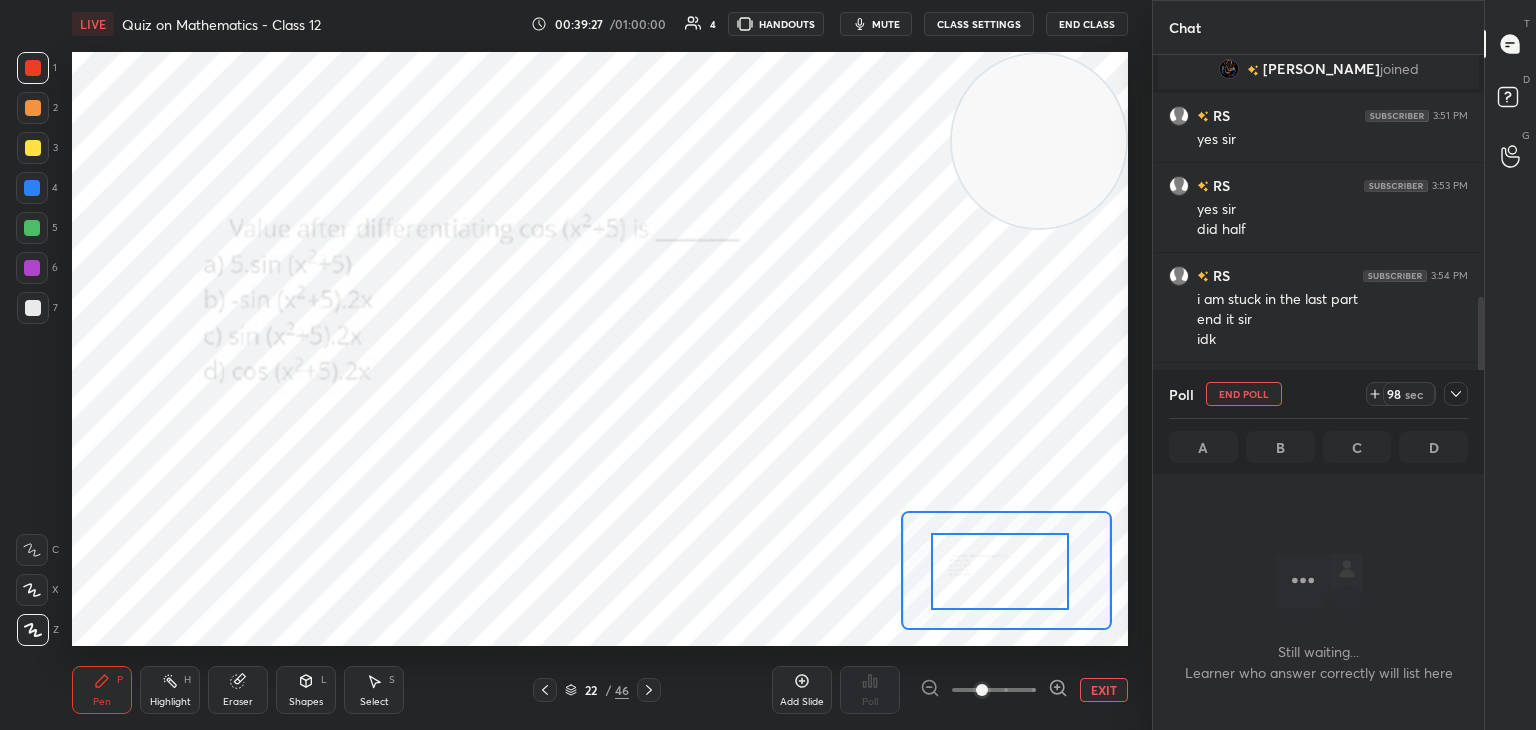 click on "End Class" at bounding box center (1087, 24) 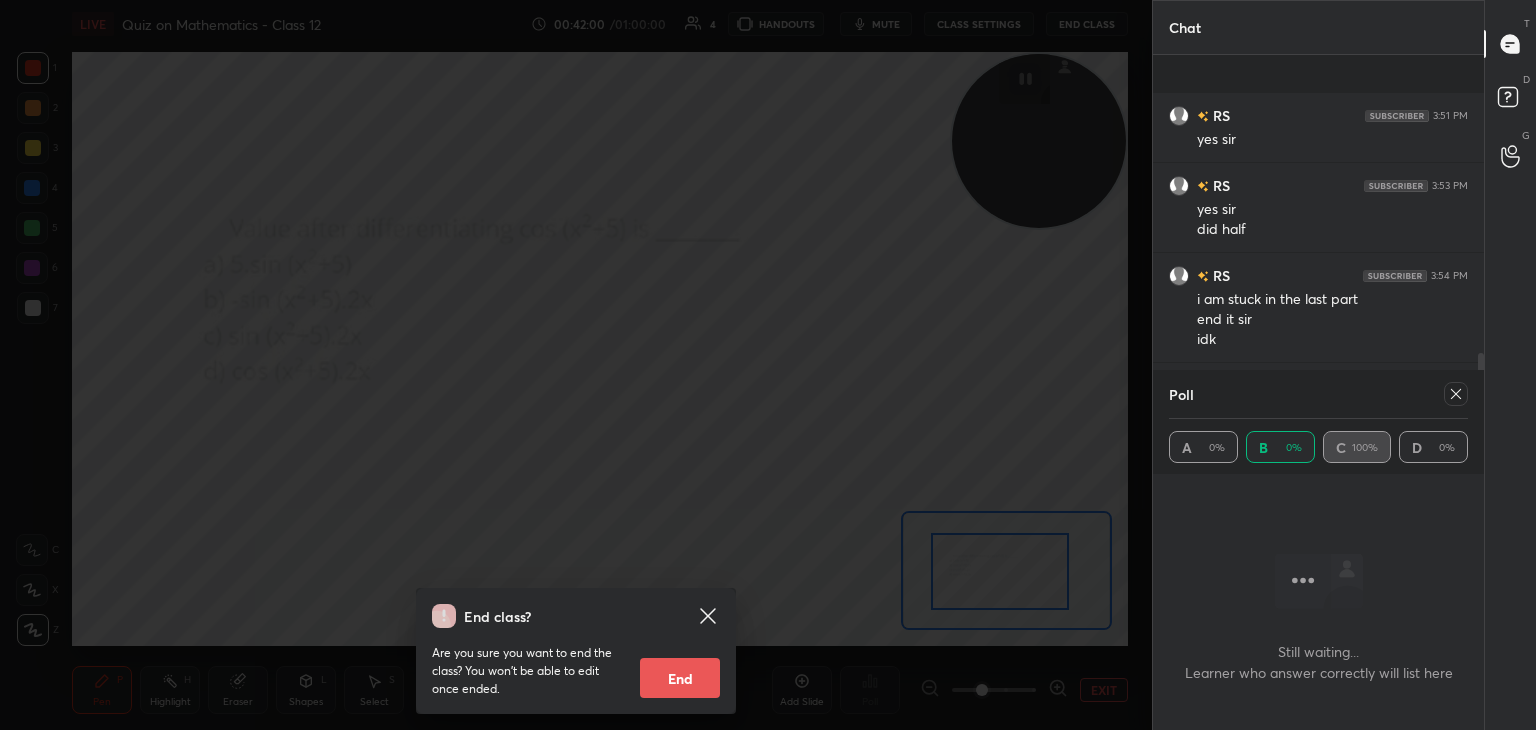 scroll, scrollTop: 692, scrollLeft: 0, axis: vertical 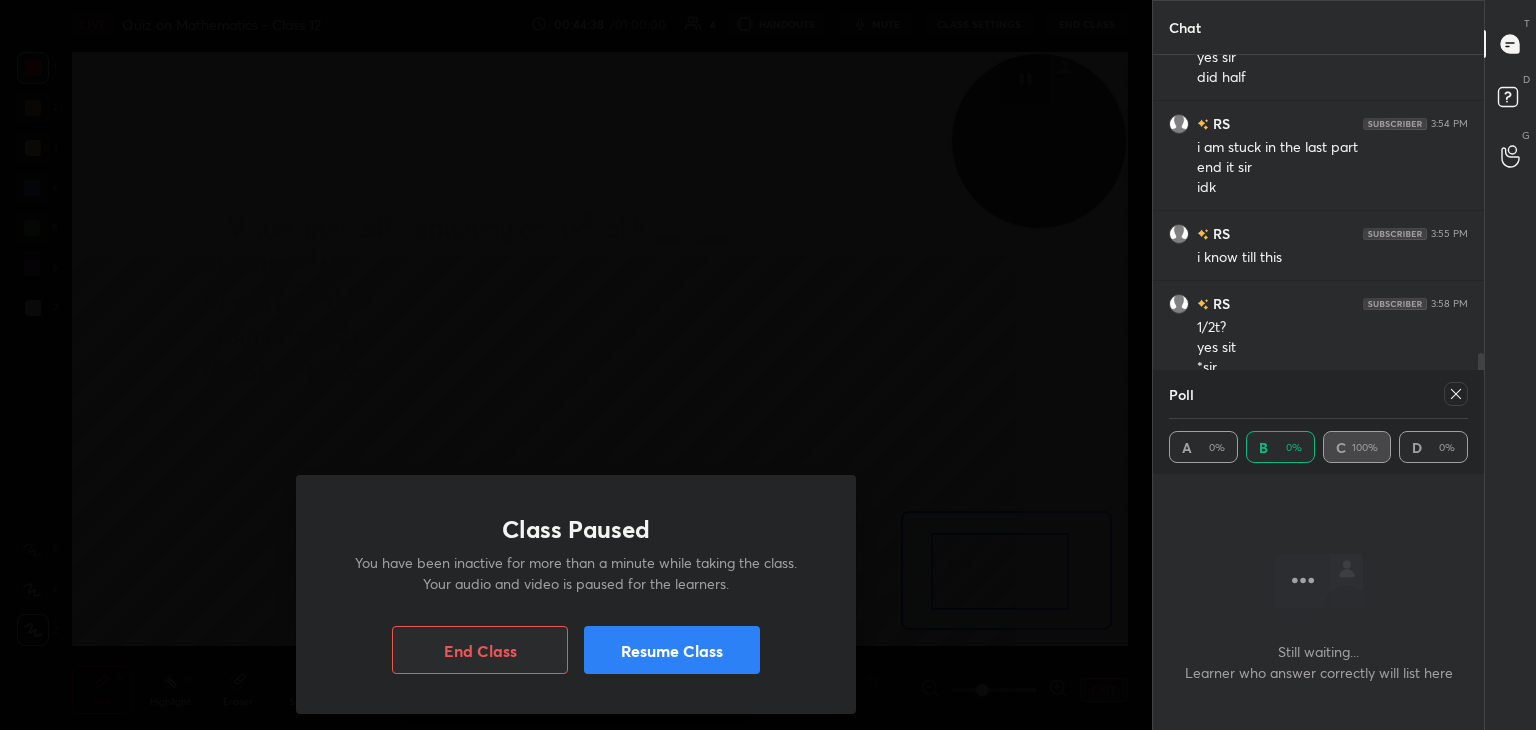 drag, startPoint x: 704, startPoint y: 637, endPoint x: 721, endPoint y: 618, distance: 25.495098 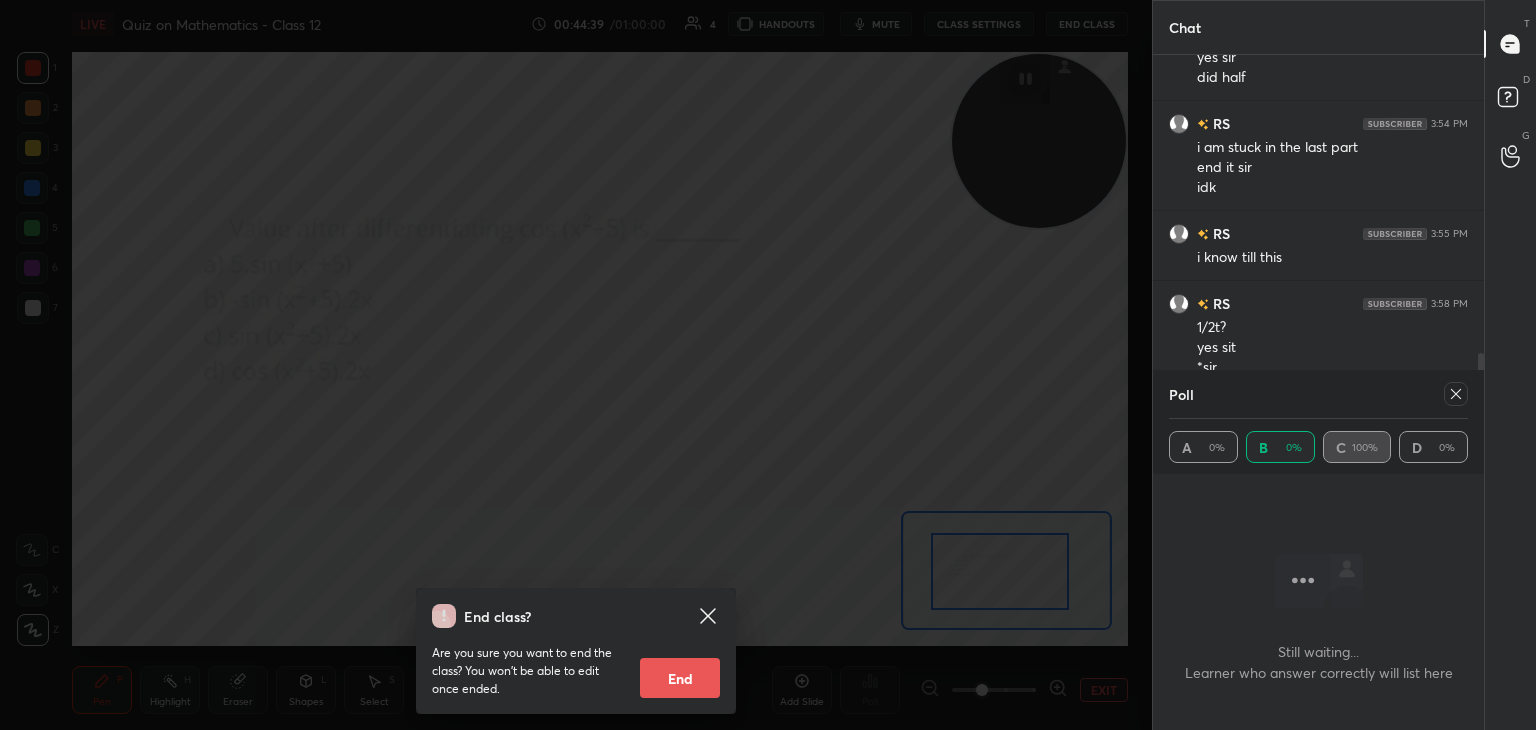 click 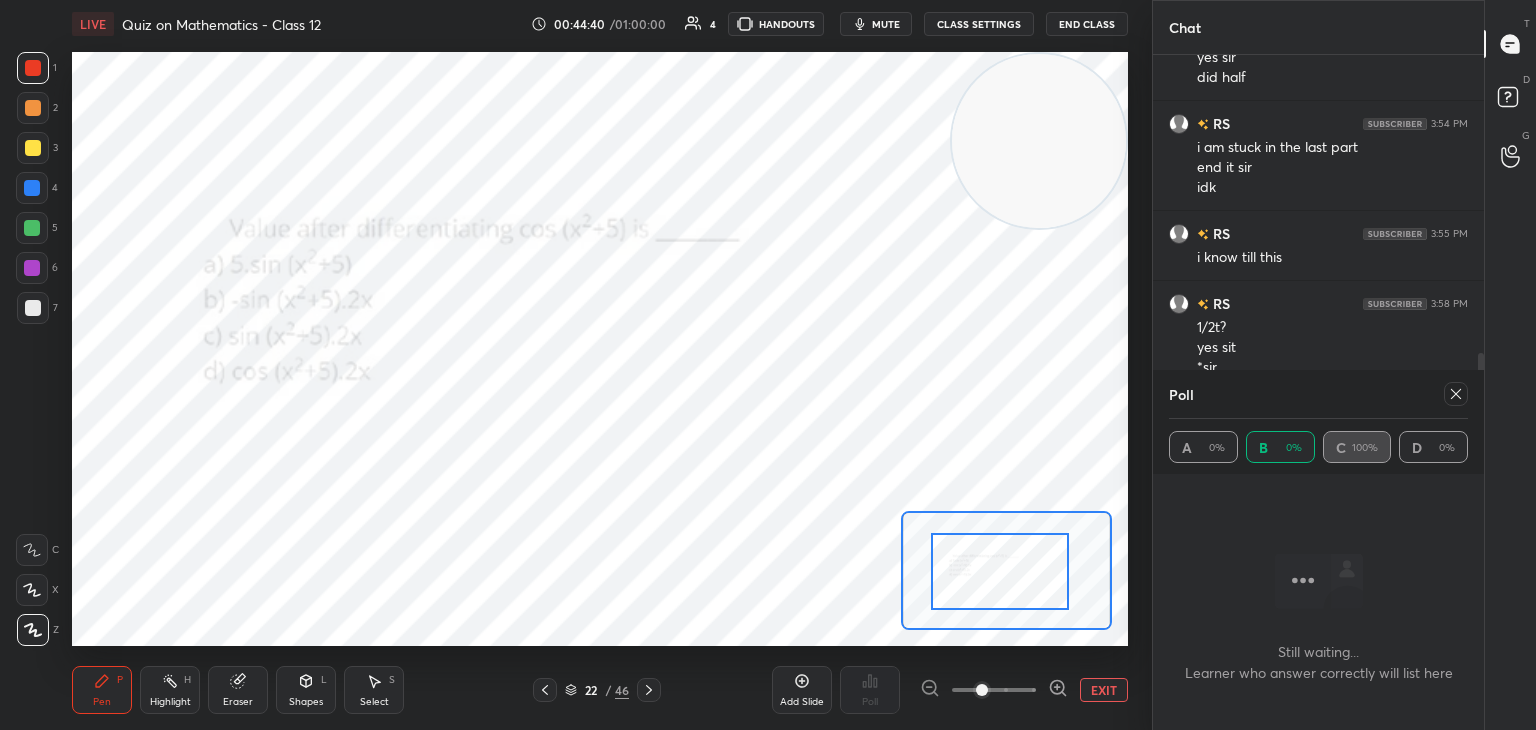 drag, startPoint x: 998, startPoint y: 150, endPoint x: 1049, endPoint y: 120, distance: 59.16925 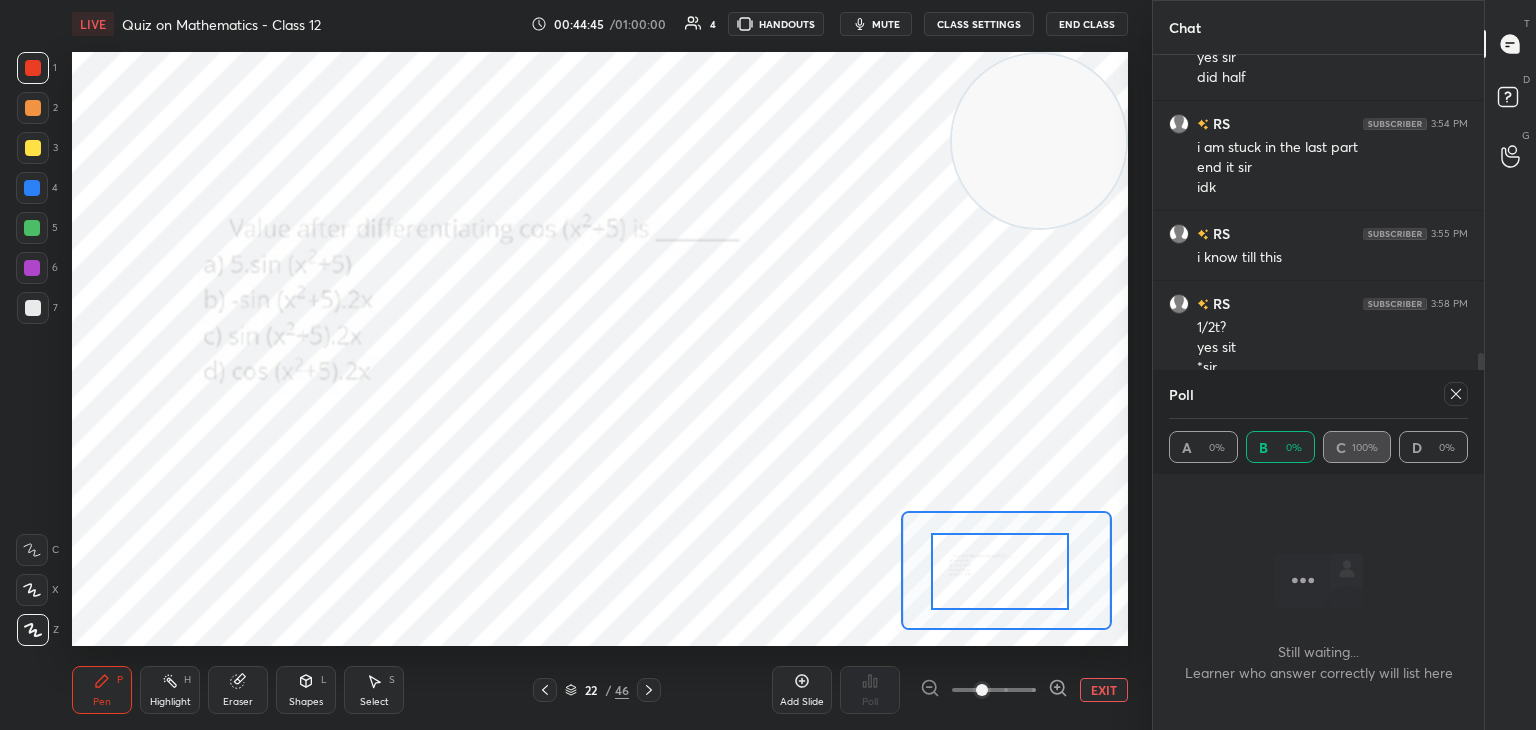 click 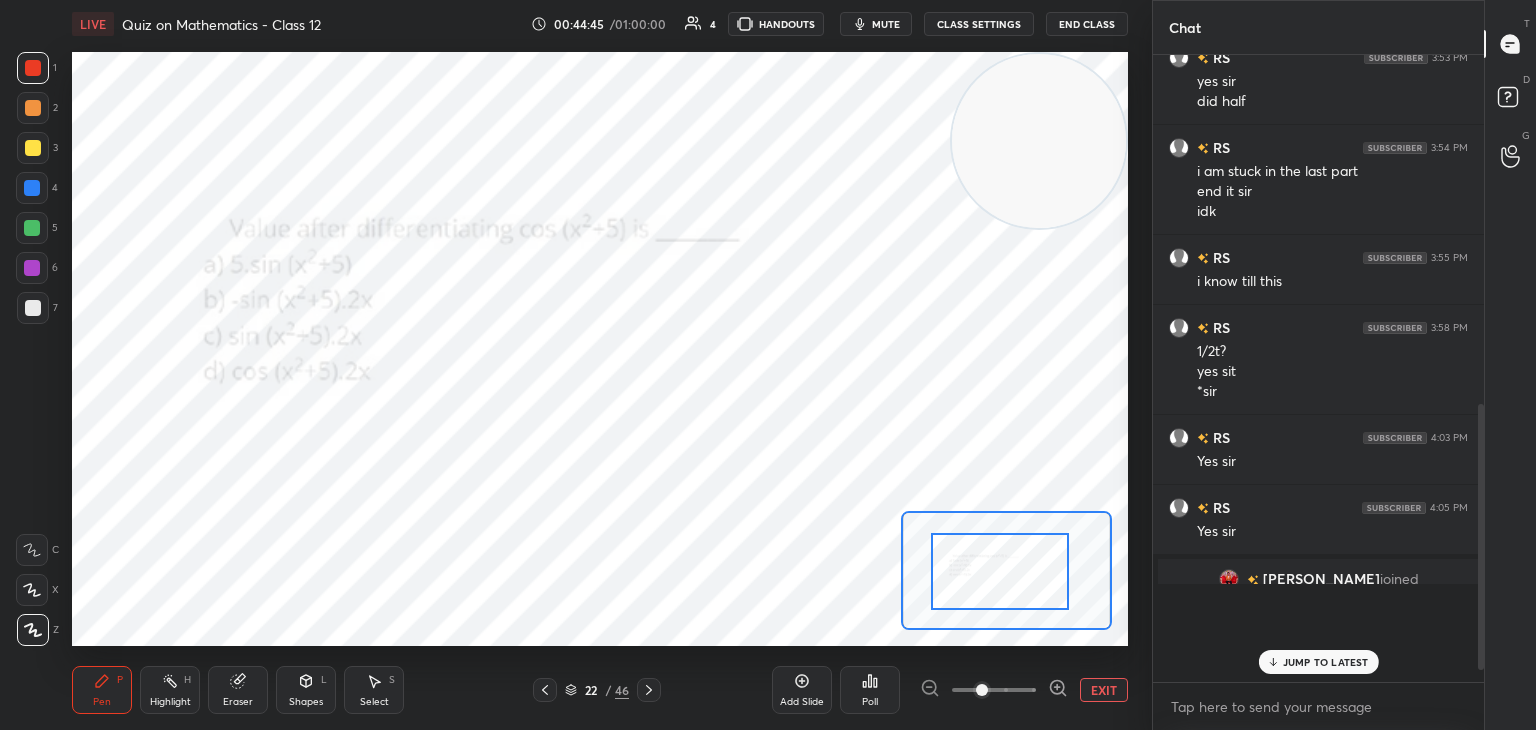 scroll, scrollTop: 560, scrollLeft: 325, axis: both 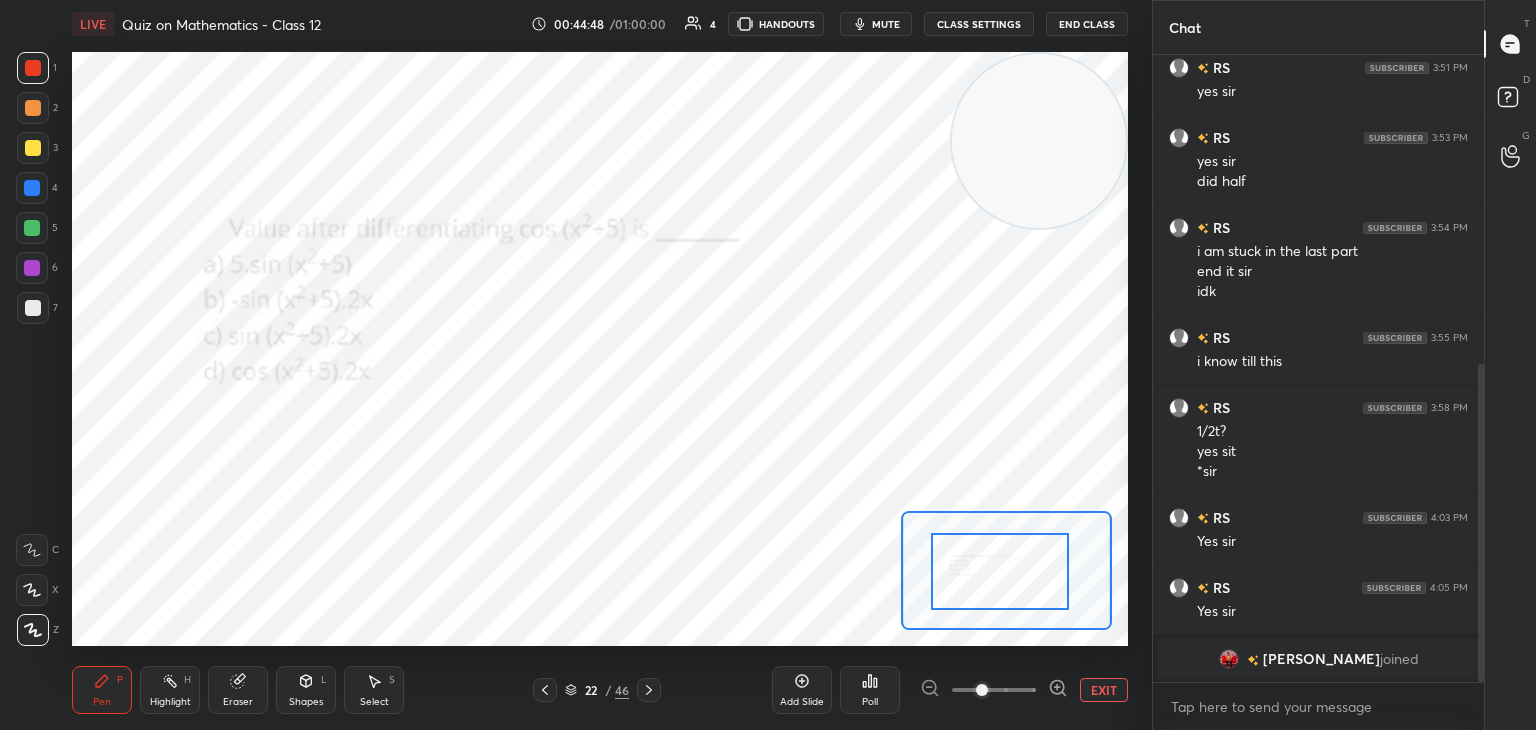 drag, startPoint x: 1480, startPoint y: 584, endPoint x: 1474, endPoint y: 605, distance: 21.84033 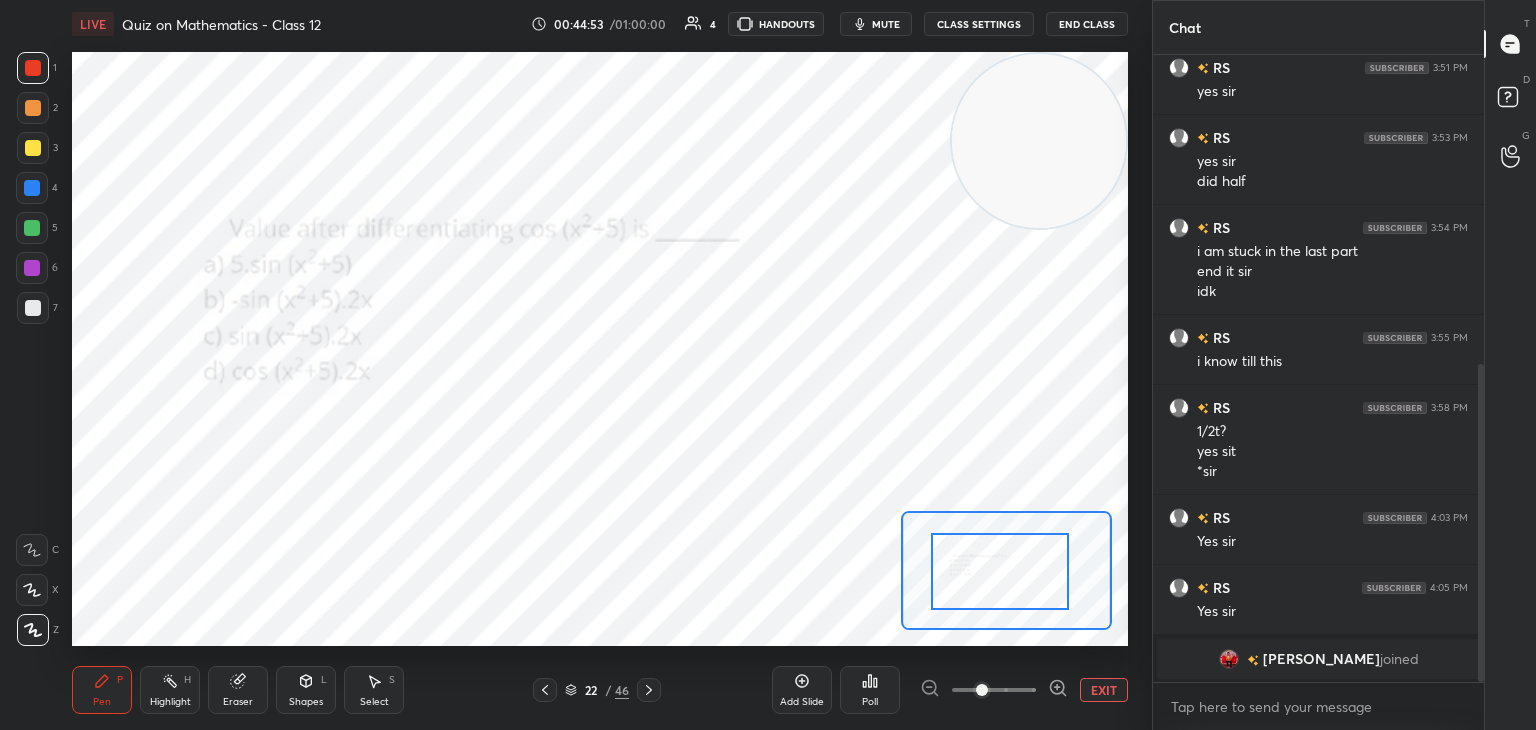 drag, startPoint x: 1008, startPoint y: 124, endPoint x: 1024, endPoint y: 111, distance: 20.615528 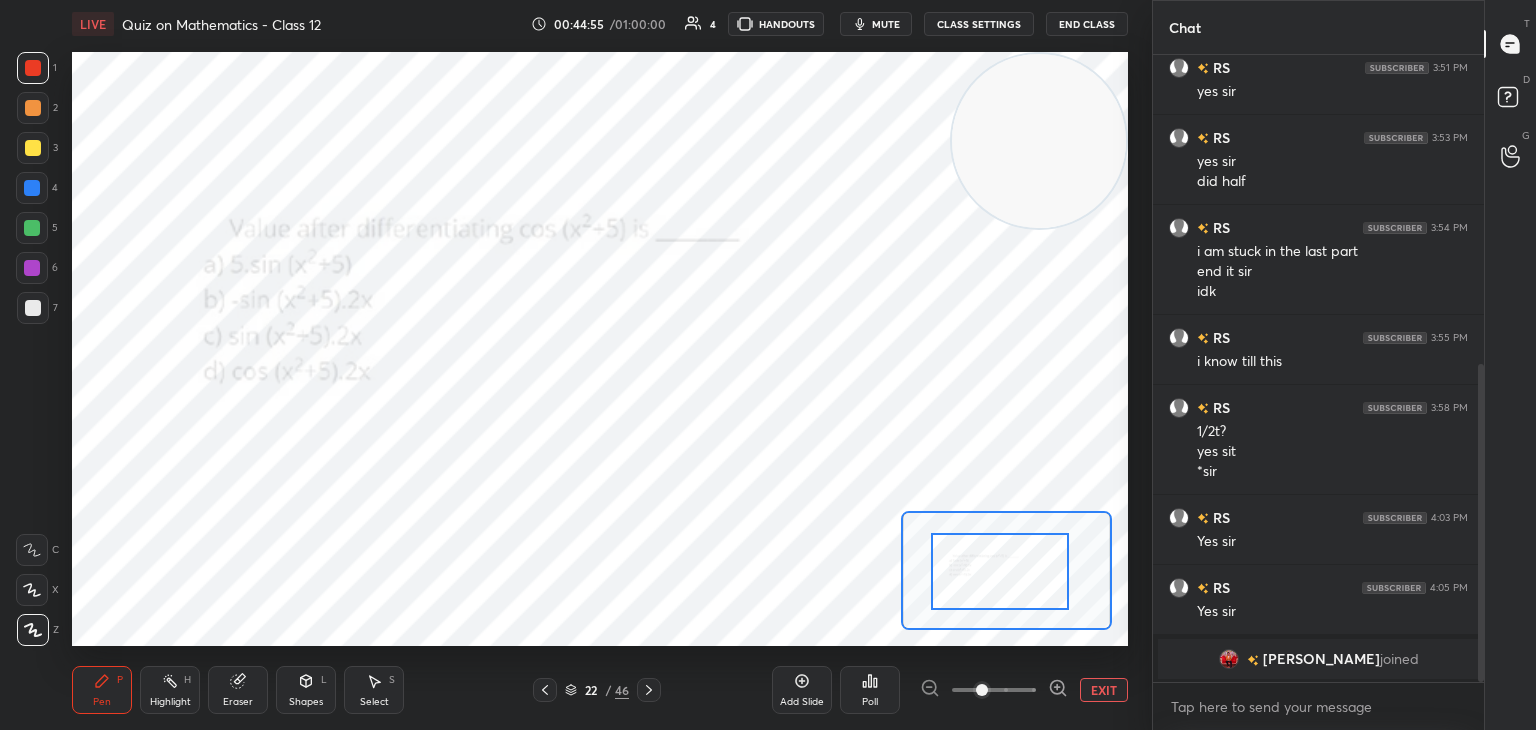 drag, startPoint x: 1004, startPoint y: 157, endPoint x: 1051, endPoint y: 124, distance: 57.428215 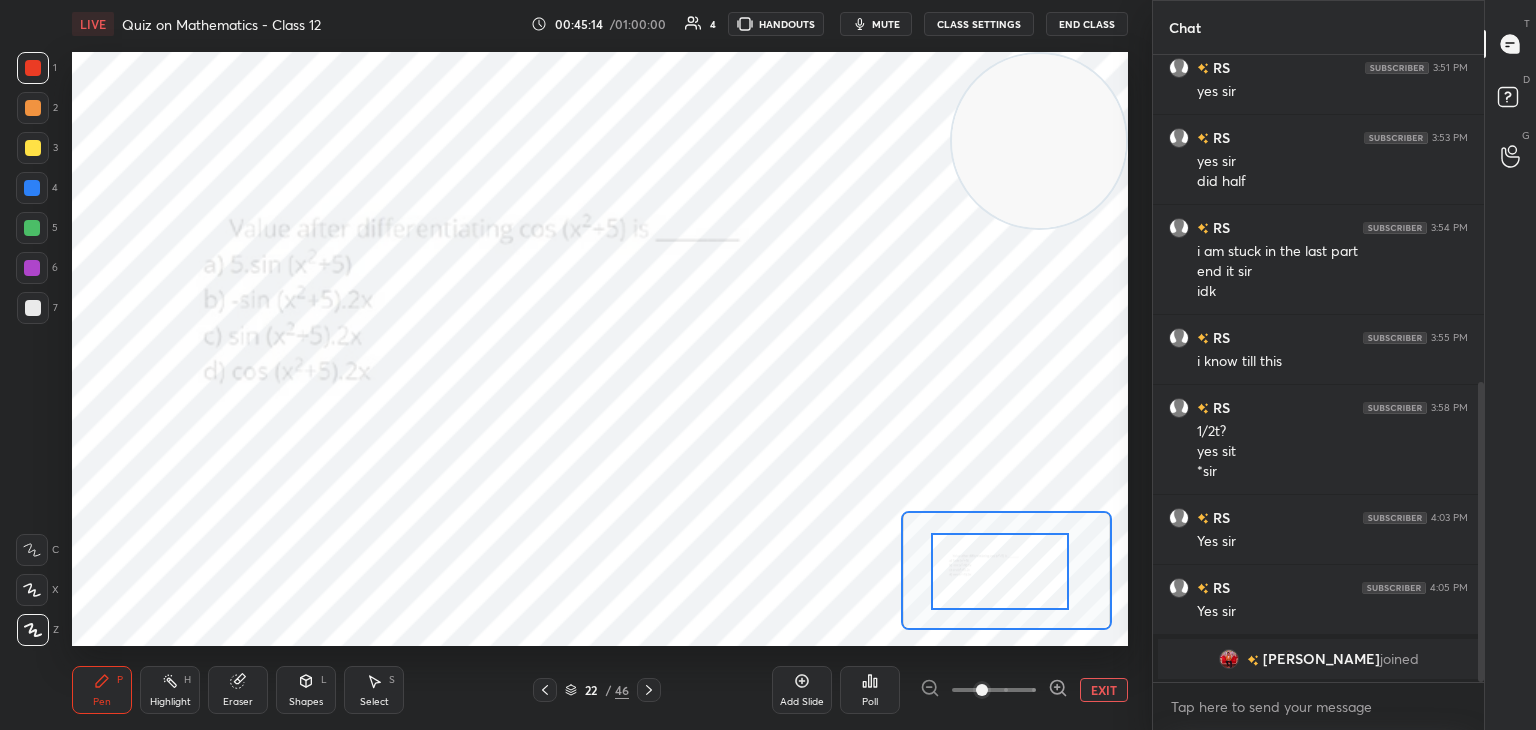 scroll, scrollTop: 682, scrollLeft: 0, axis: vertical 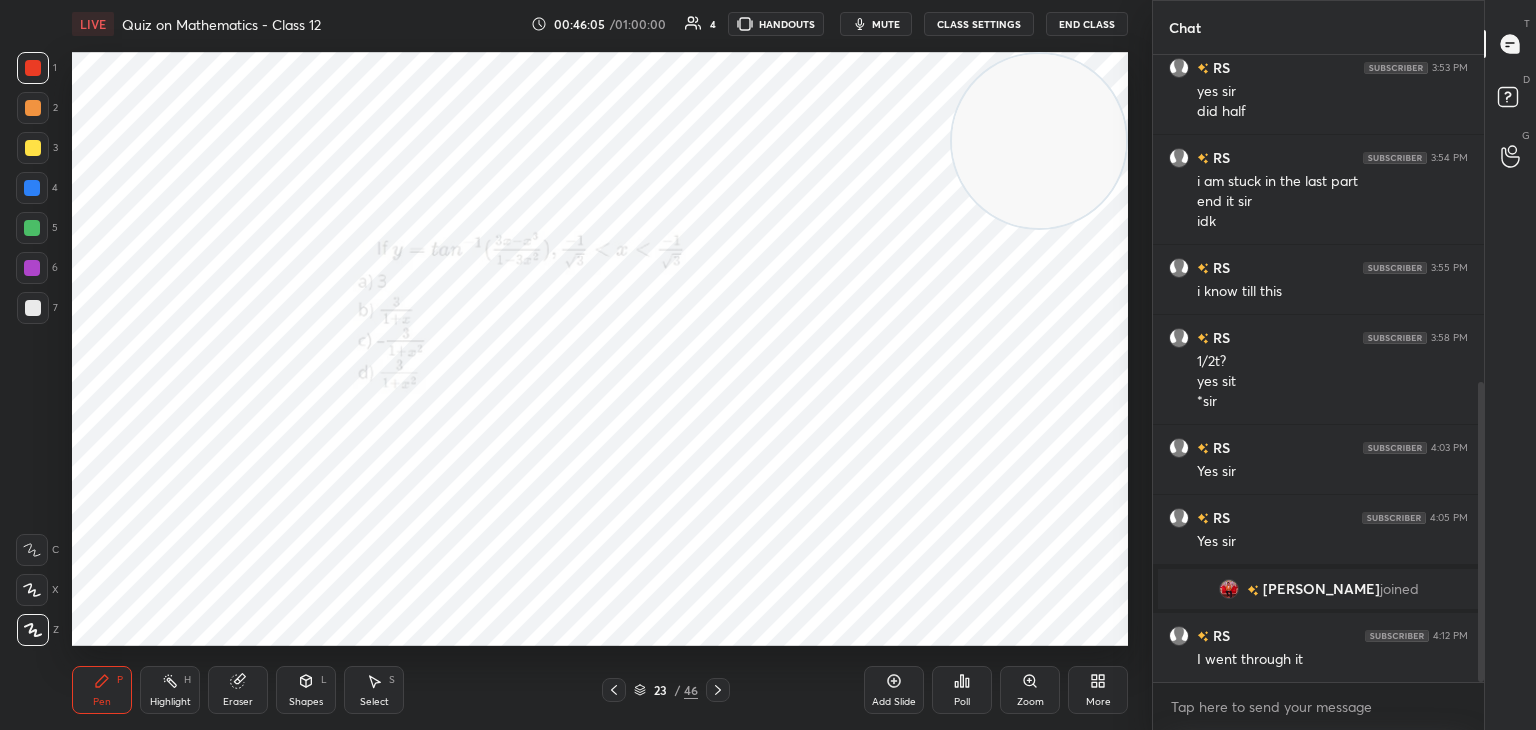 click on "Zoom" at bounding box center [1030, 702] 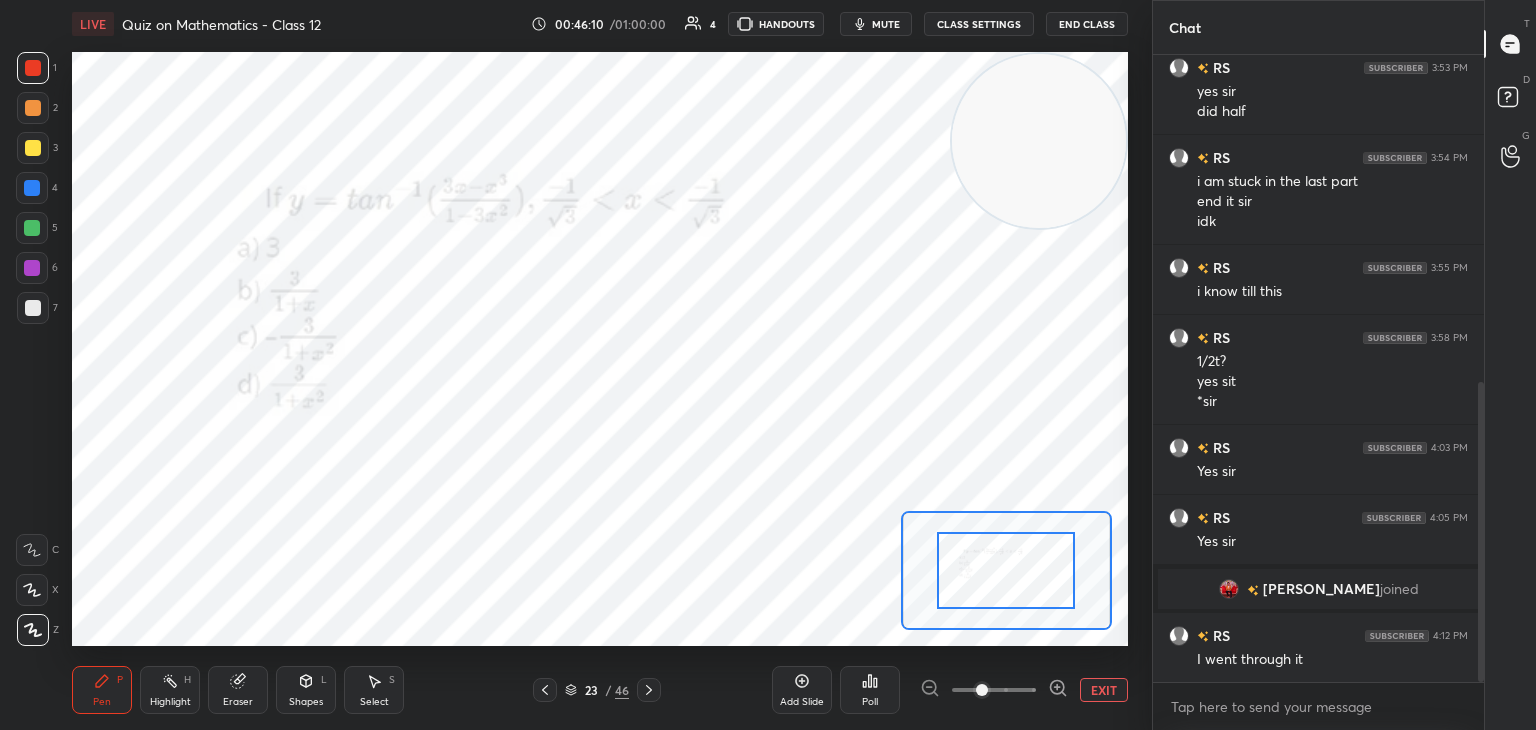 click on "1 2 3 4 5 6 7 C X Z C X Z E E Erase all   H H" at bounding box center (32, 349) 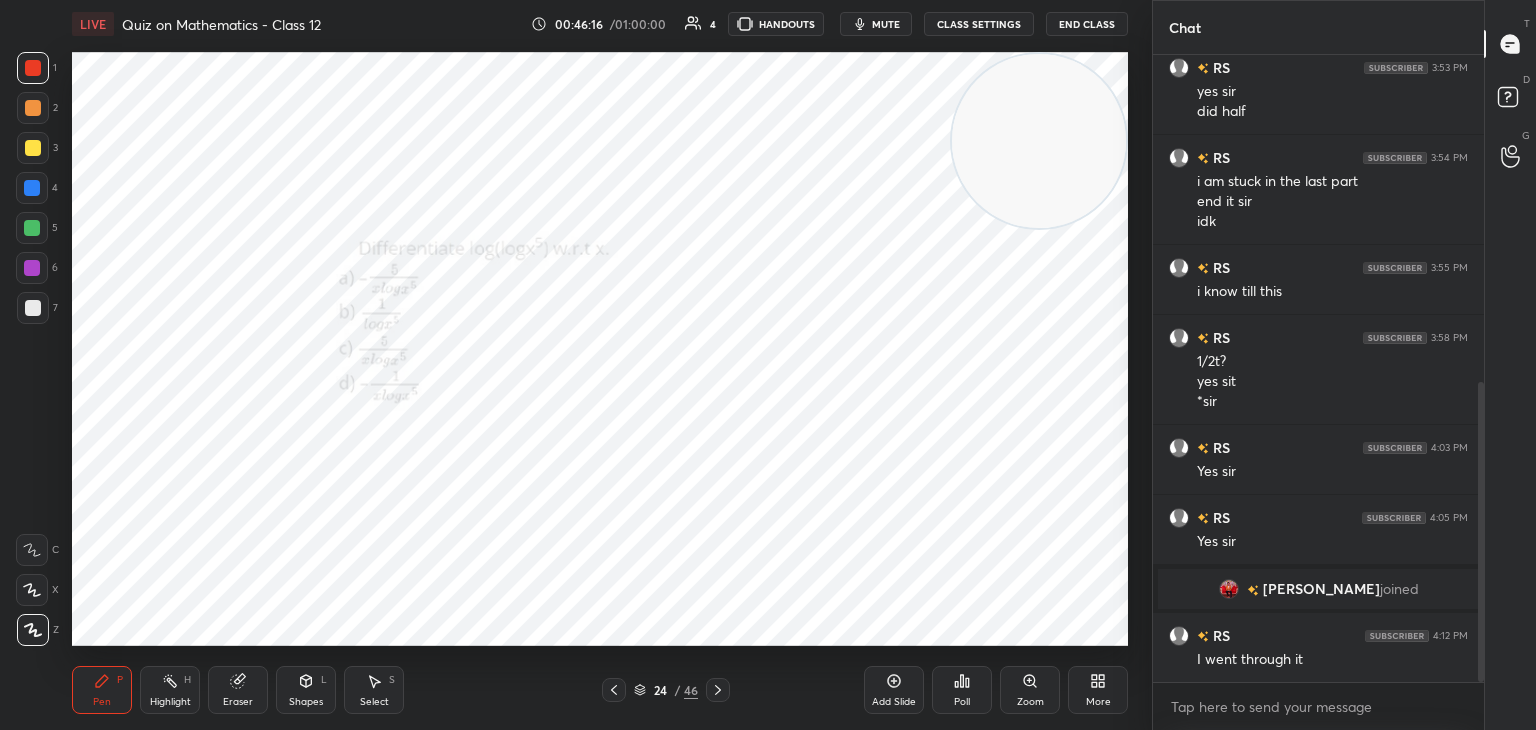 click on "Zoom" at bounding box center (1030, 690) 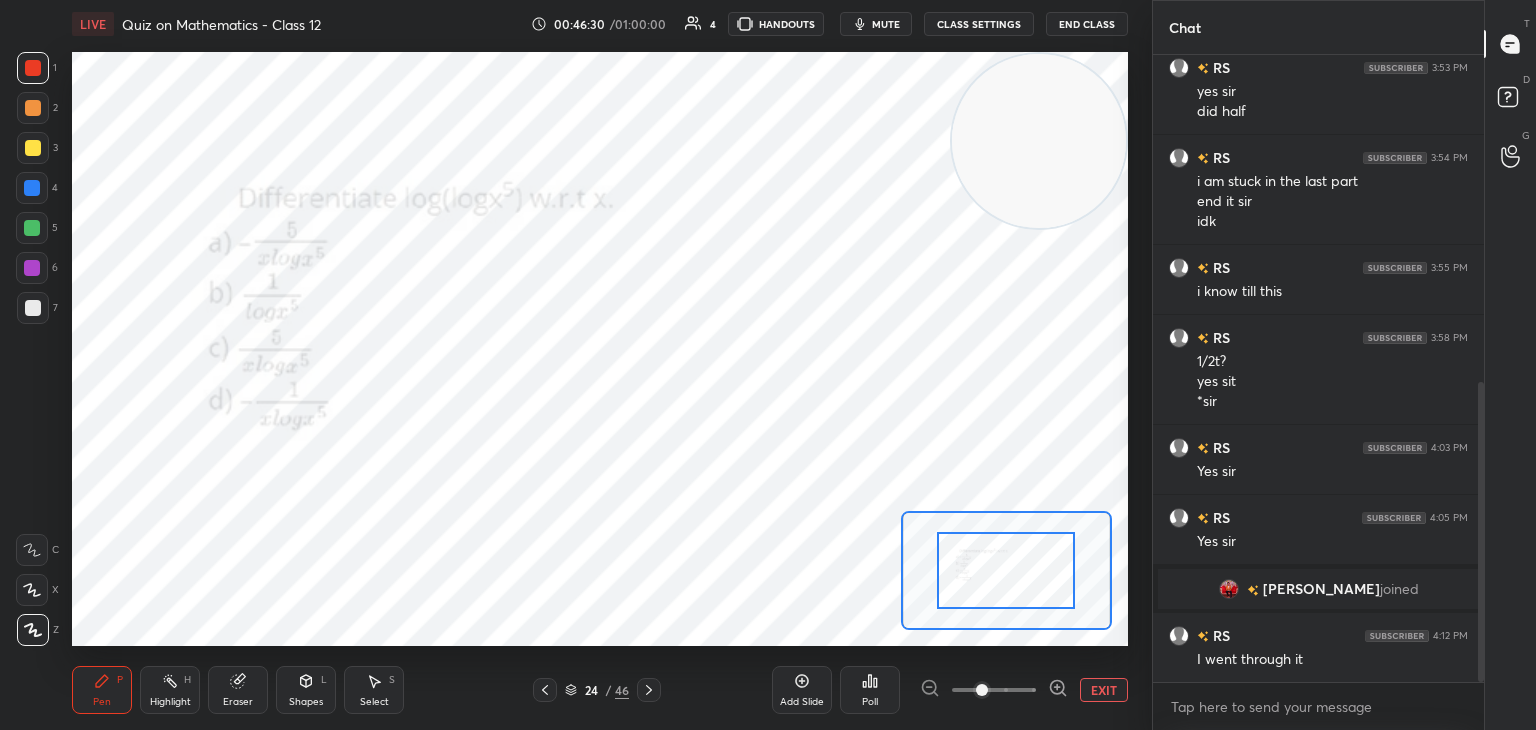 click on "1 2 3 4 5 6 7 C X Z C X Z E E Erase all   H H" at bounding box center (32, 349) 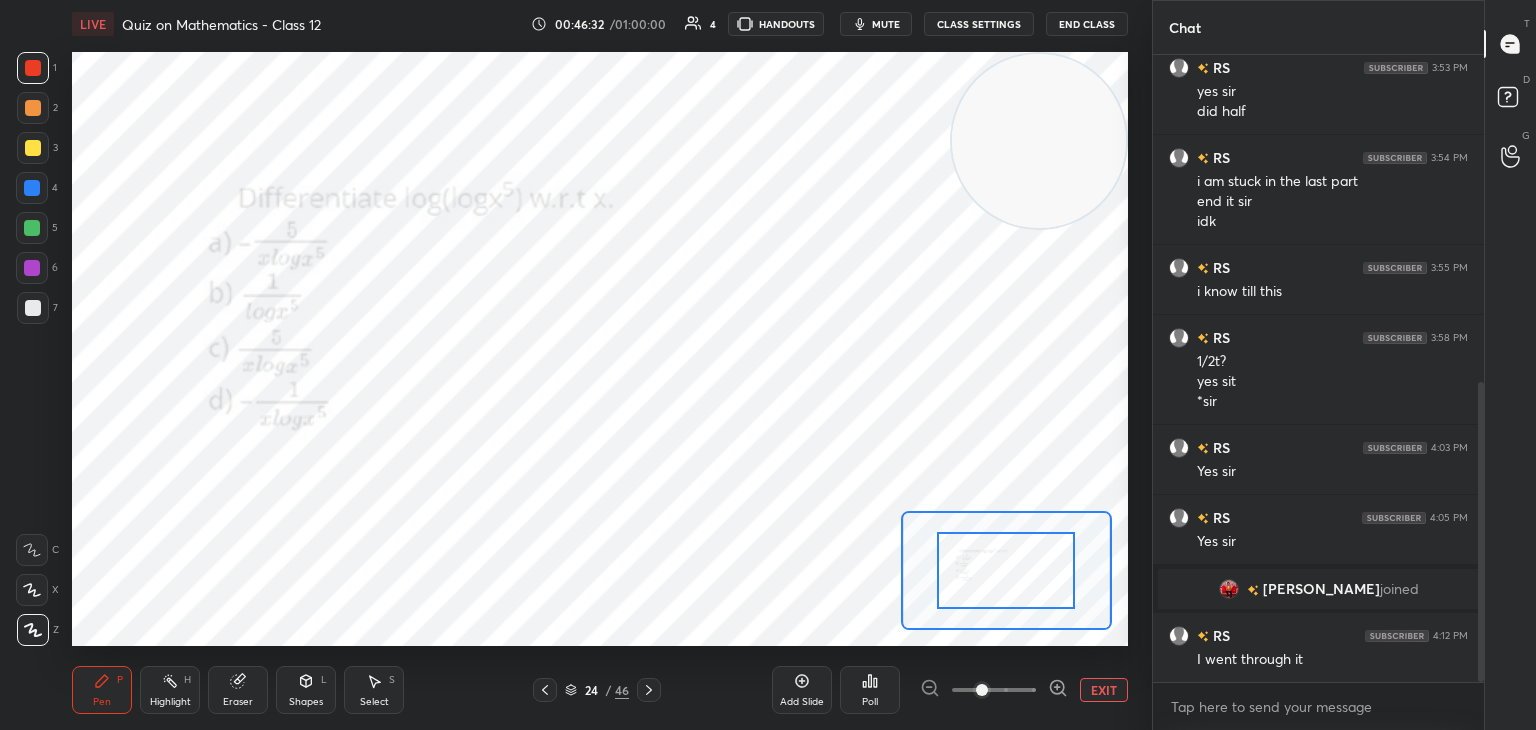 click 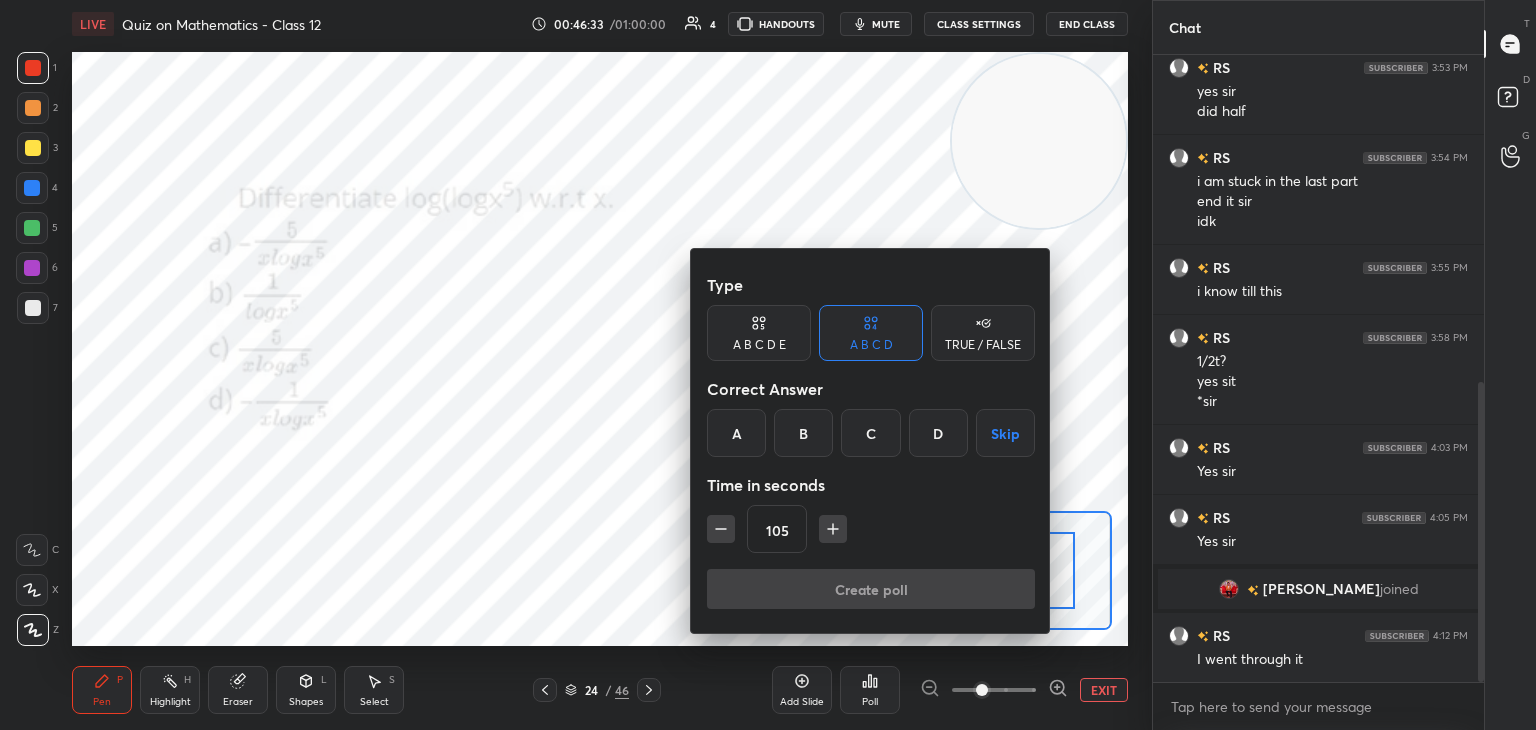 drag, startPoint x: 871, startPoint y: 437, endPoint x: 862, endPoint y: 450, distance: 15.811388 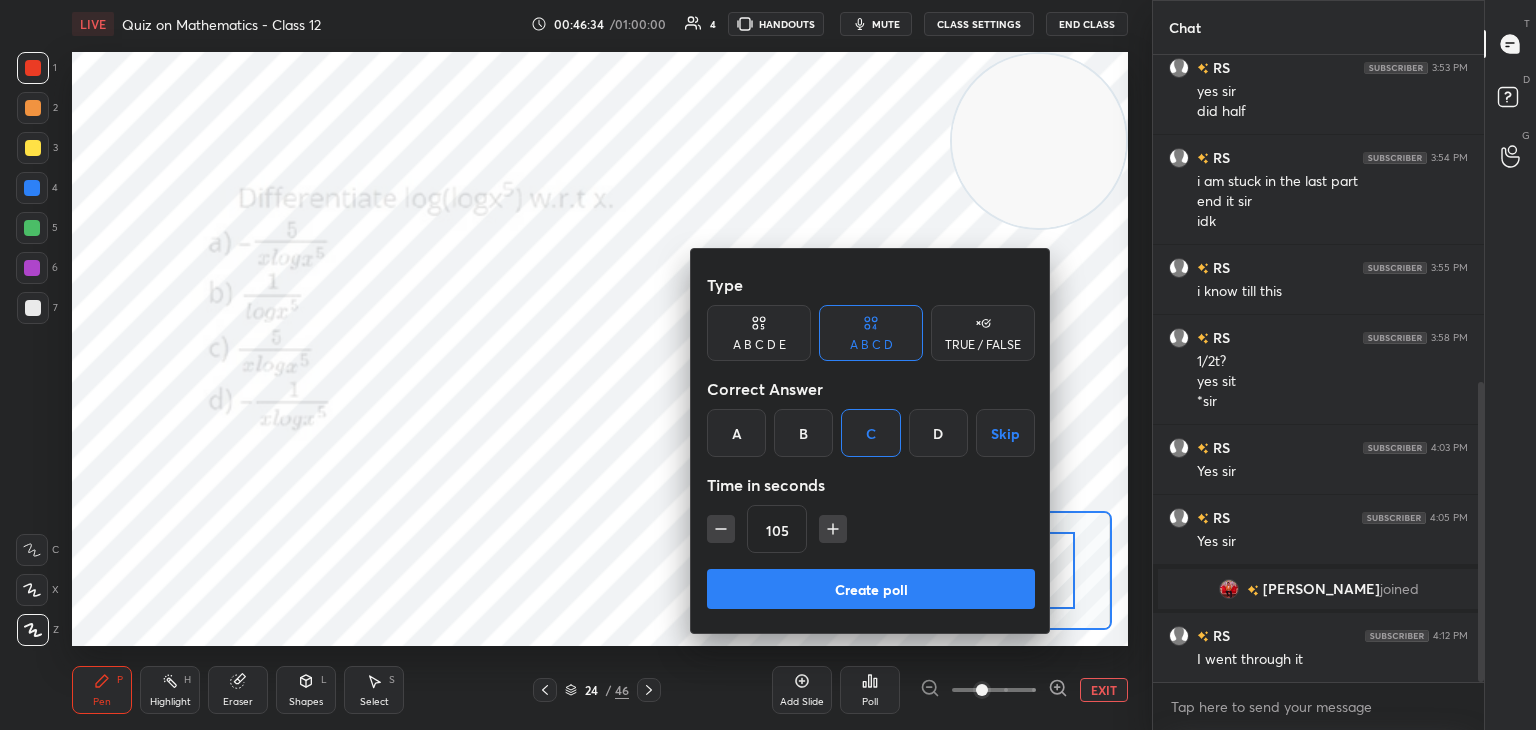 drag, startPoint x: 831, startPoint y: 589, endPoint x: 794, endPoint y: 524, distance: 74.793045 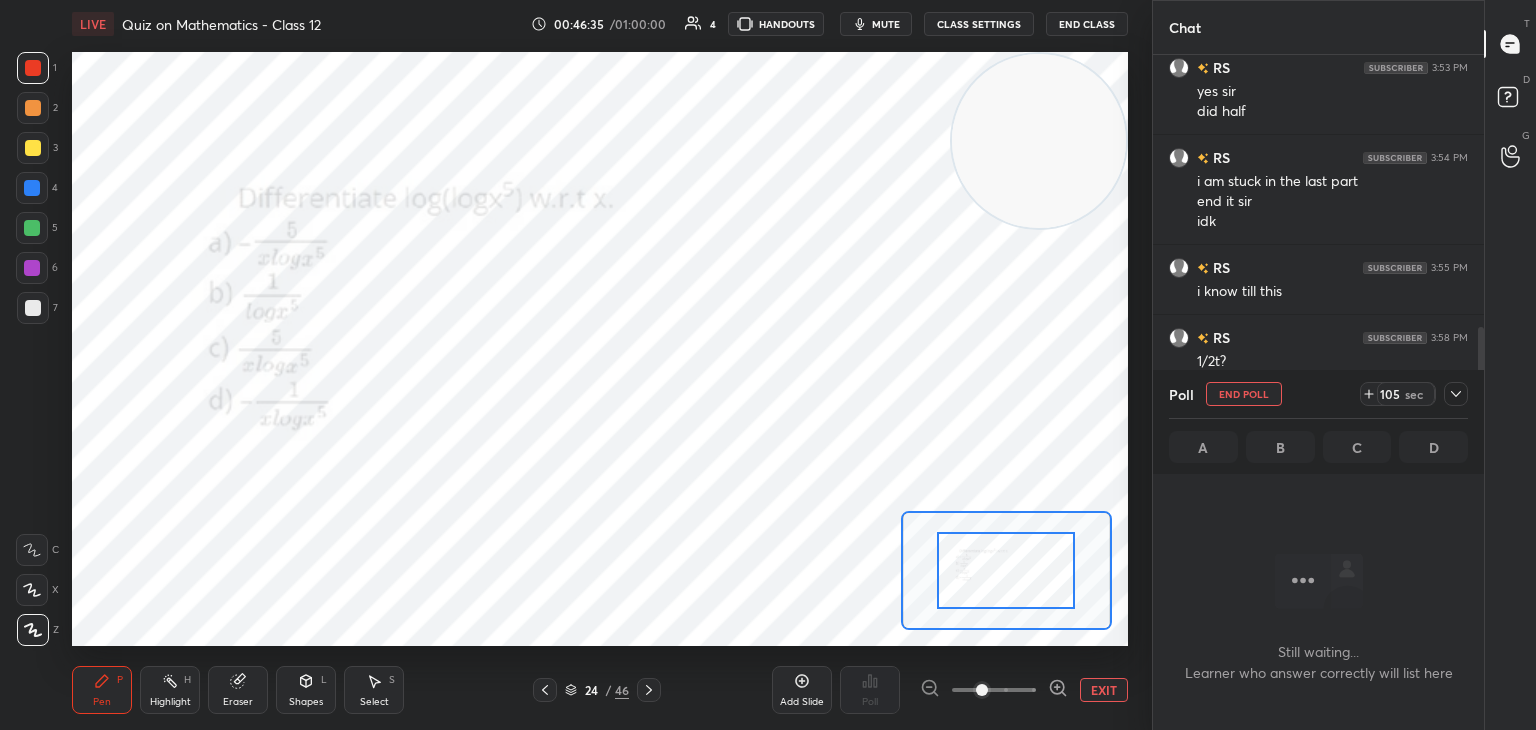 scroll, scrollTop: 580, scrollLeft: 325, axis: both 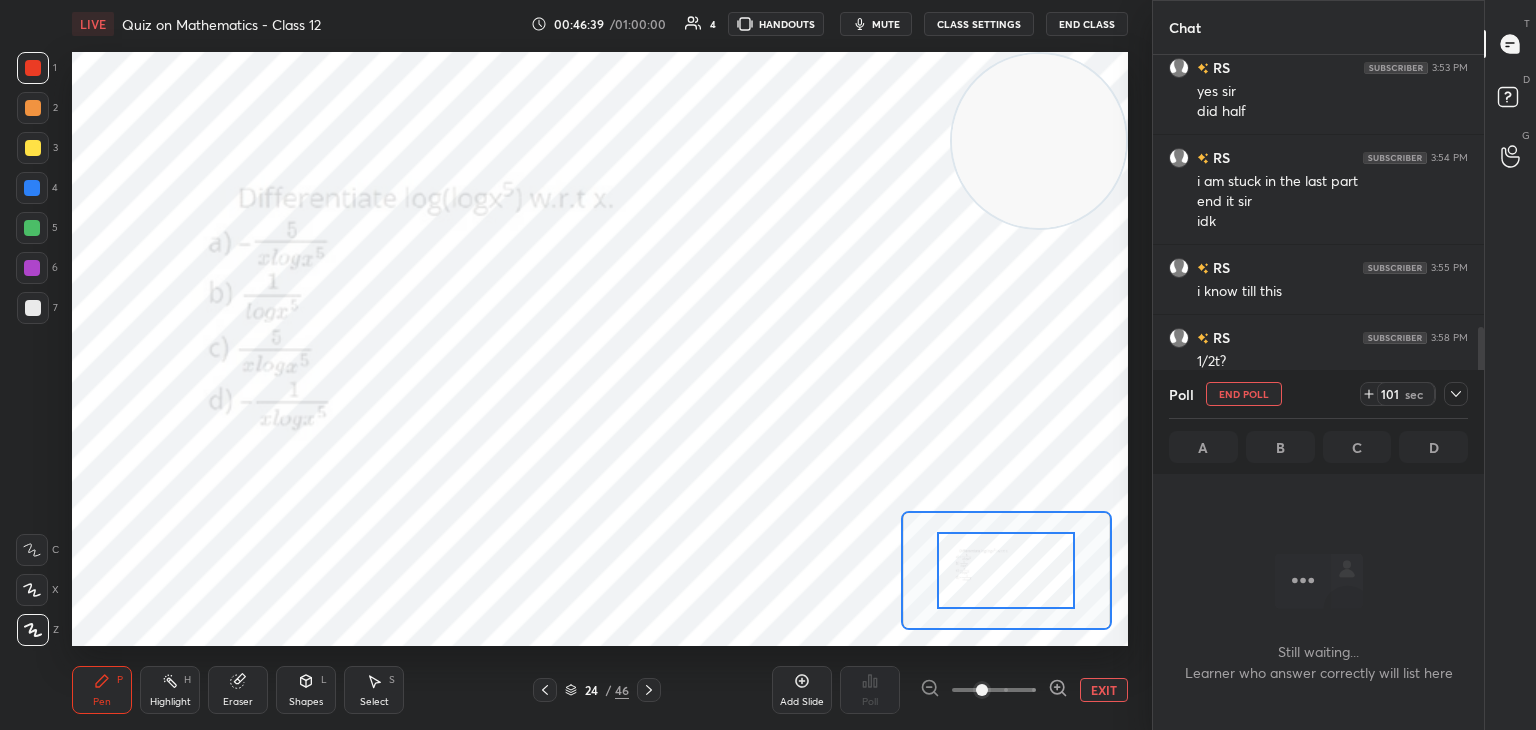 click on "1 2 3 4 5 6 7 C X Z C X Z E E Erase all   H H" at bounding box center (32, 349) 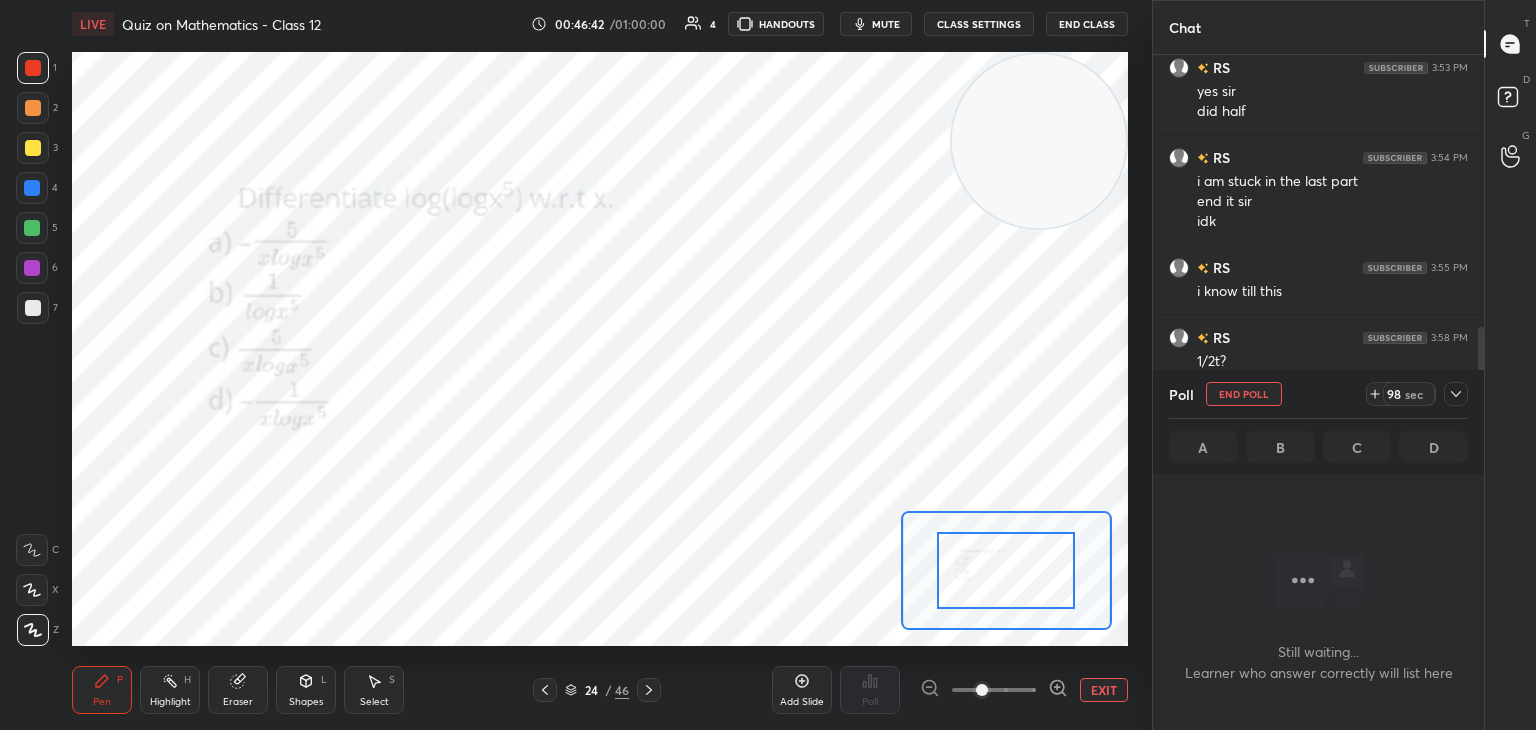 drag, startPoint x: 1040, startPoint y: 112, endPoint x: 1028, endPoint y: 112, distance: 12 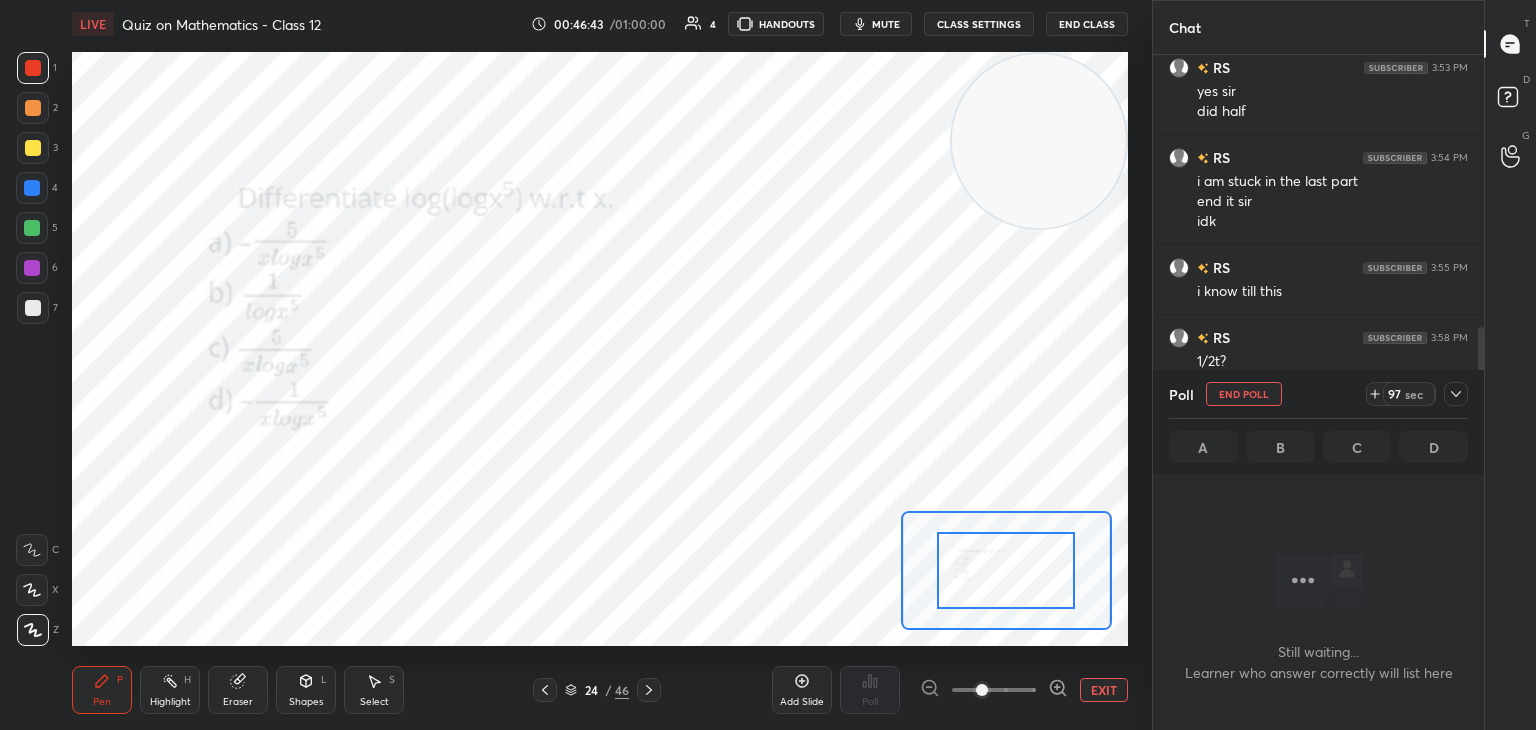 drag, startPoint x: 1003, startPoint y: 135, endPoint x: 1034, endPoint y: 121, distance: 34.0147 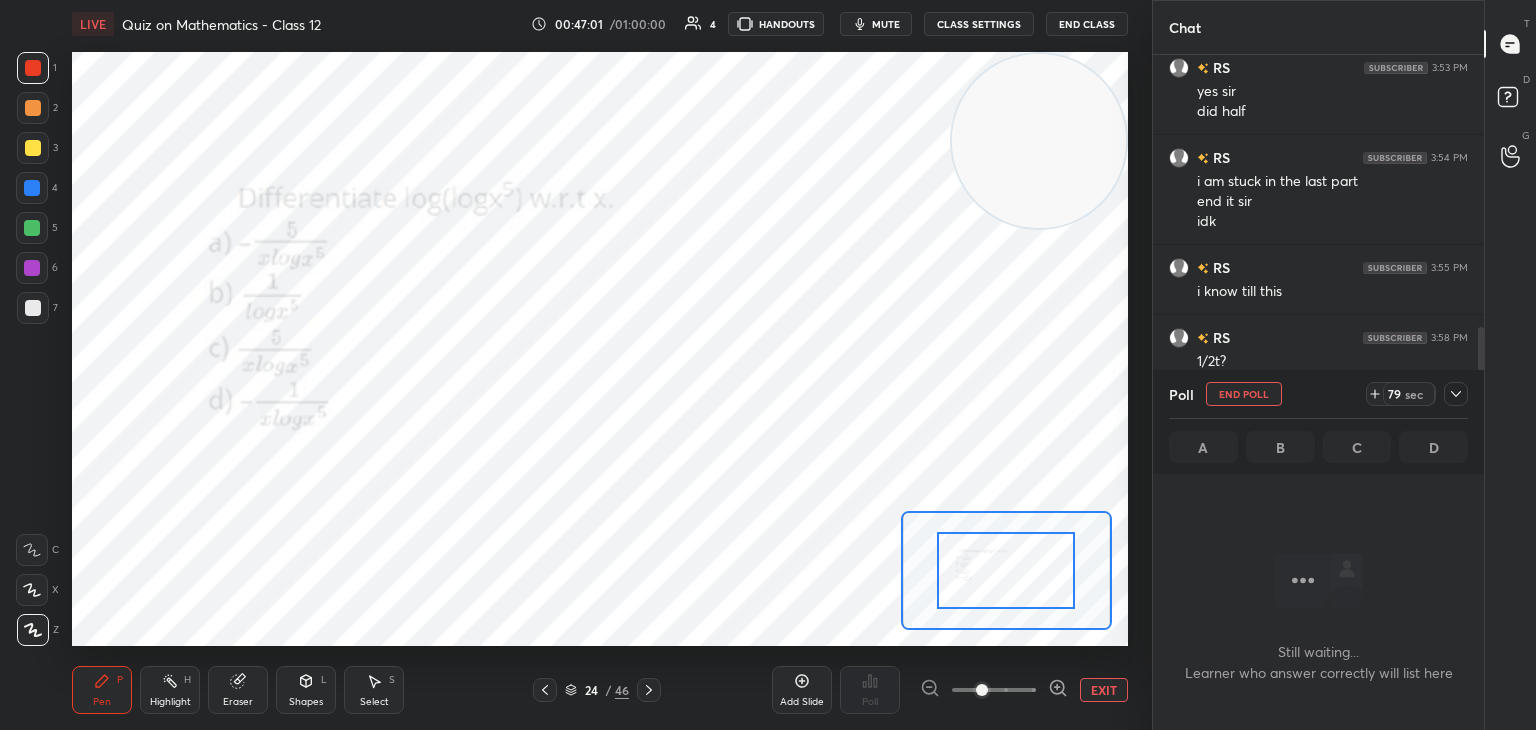 drag, startPoint x: 1037, startPoint y: 118, endPoint x: 1016, endPoint y: 109, distance: 22.847319 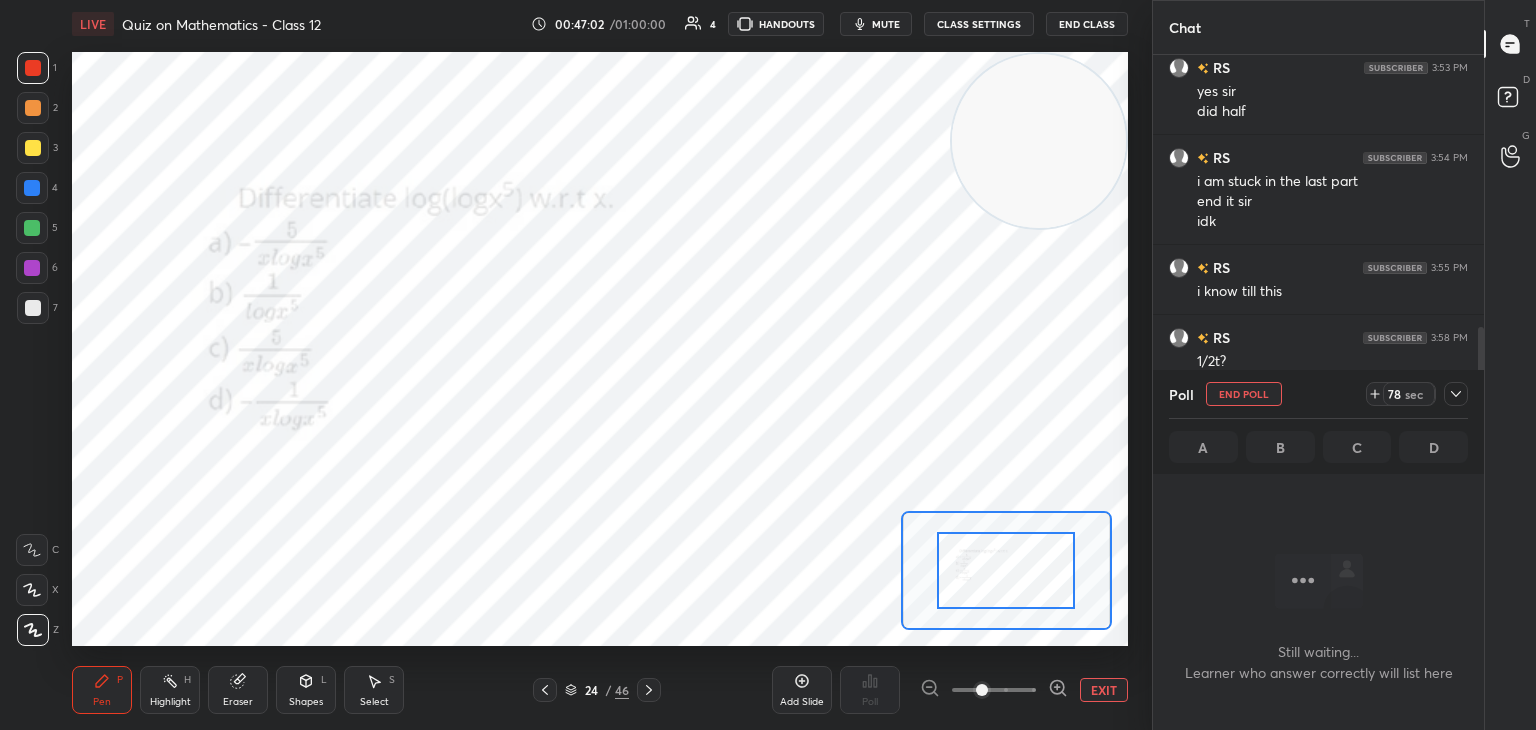 drag, startPoint x: 1030, startPoint y: 159, endPoint x: 1068, endPoint y: 129, distance: 48.414875 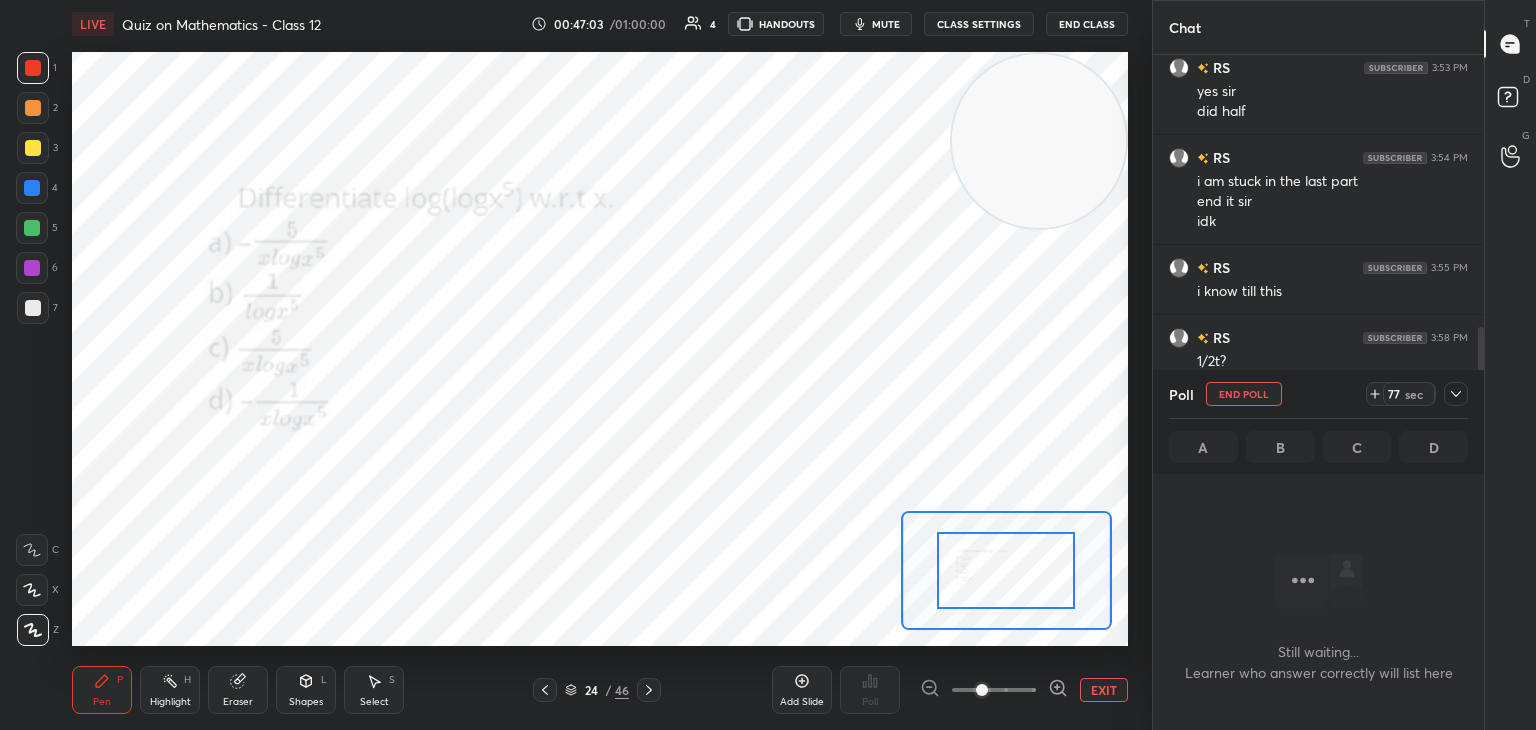 drag, startPoint x: 1041, startPoint y: 153, endPoint x: 1064, endPoint y: 116, distance: 43.56604 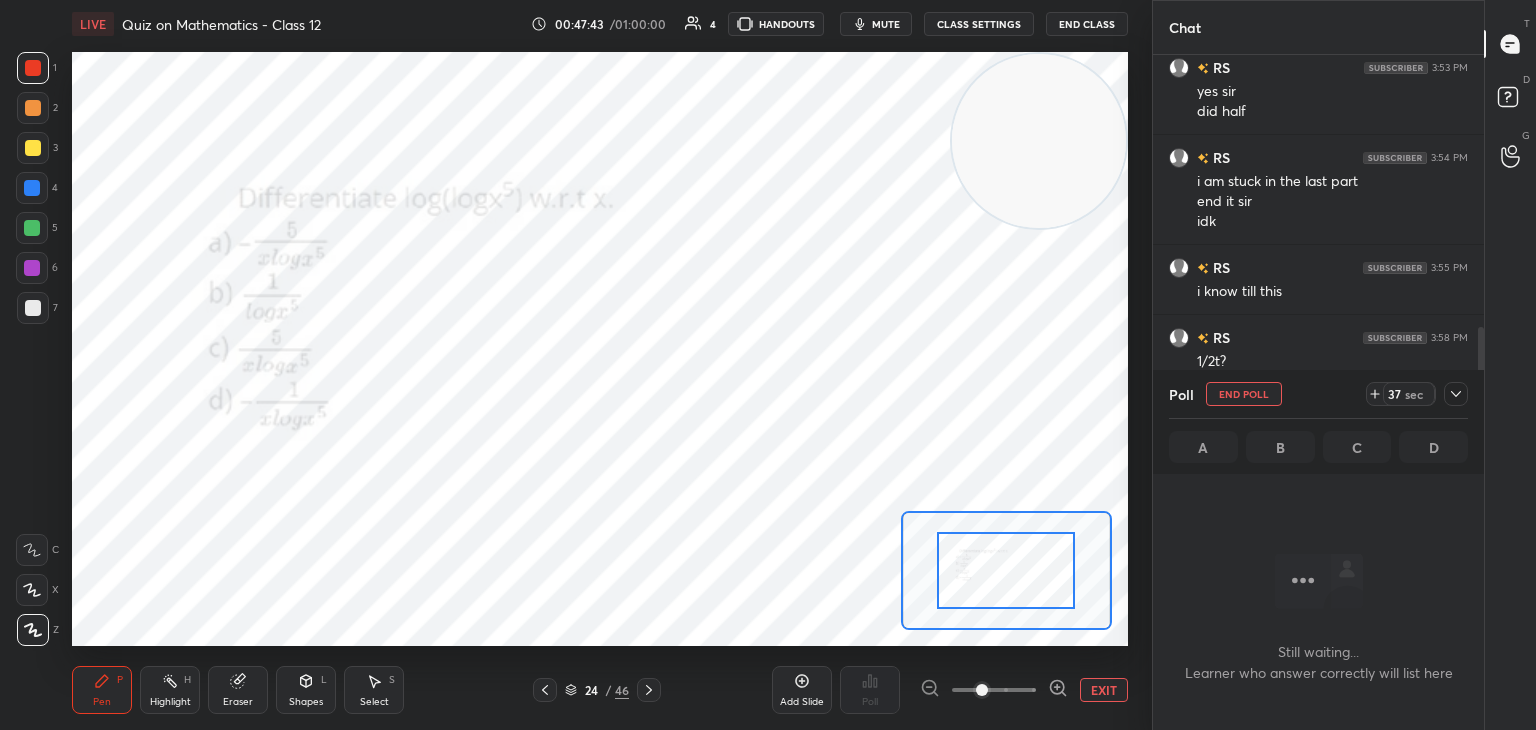 drag, startPoint x: 6, startPoint y: 344, endPoint x: 60, endPoint y: 323, distance: 57.939625 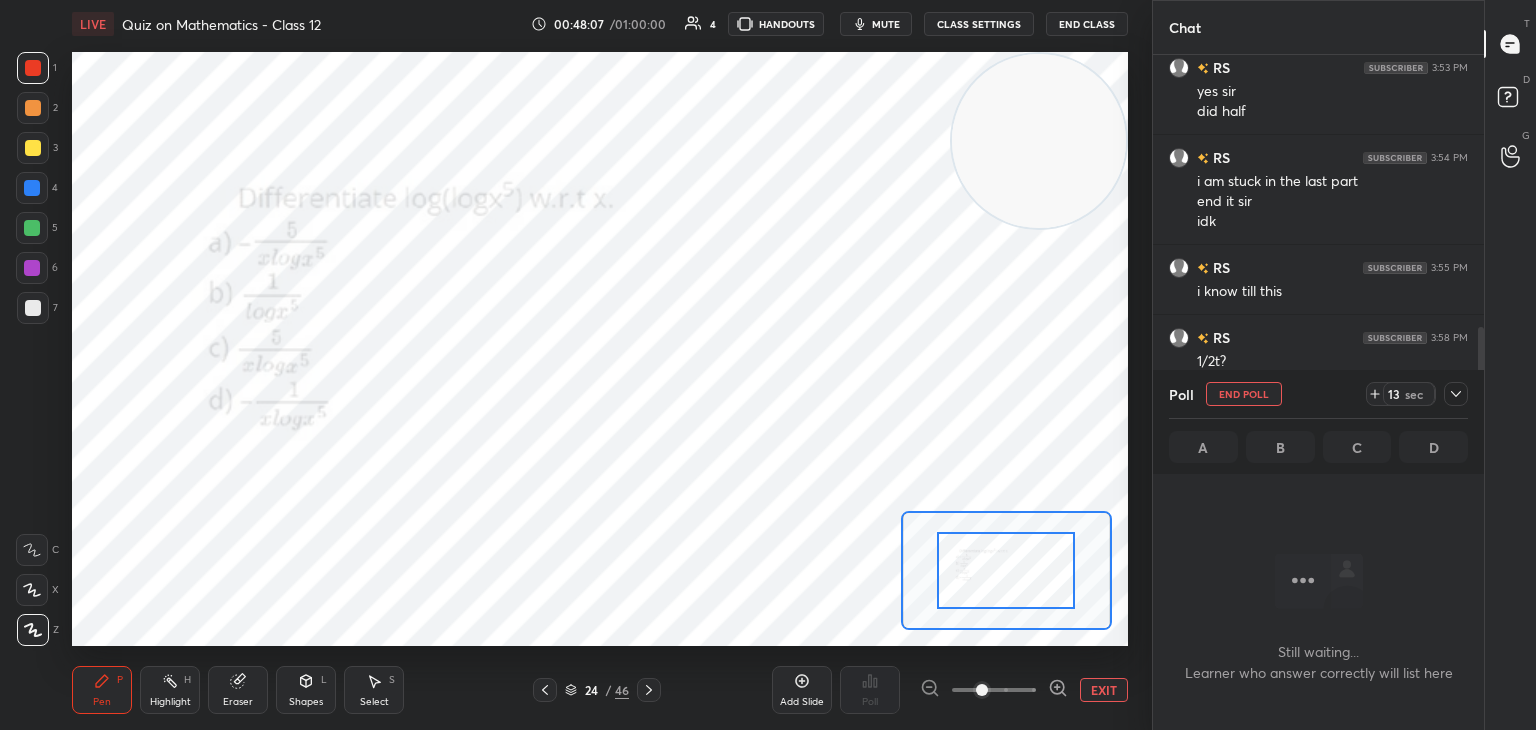 drag, startPoint x: 1378, startPoint y: 394, endPoint x: 1368, endPoint y: 409, distance: 18.027756 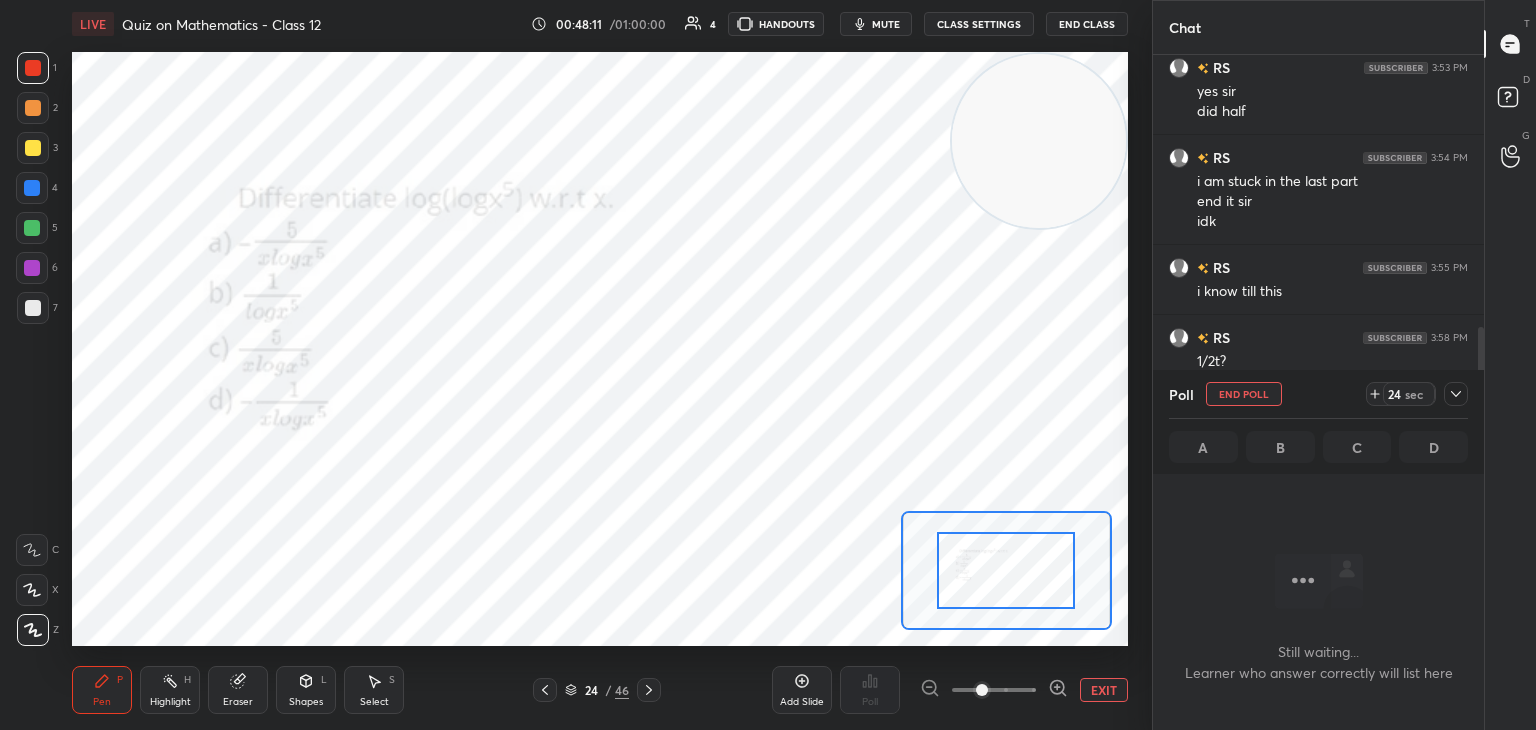 click 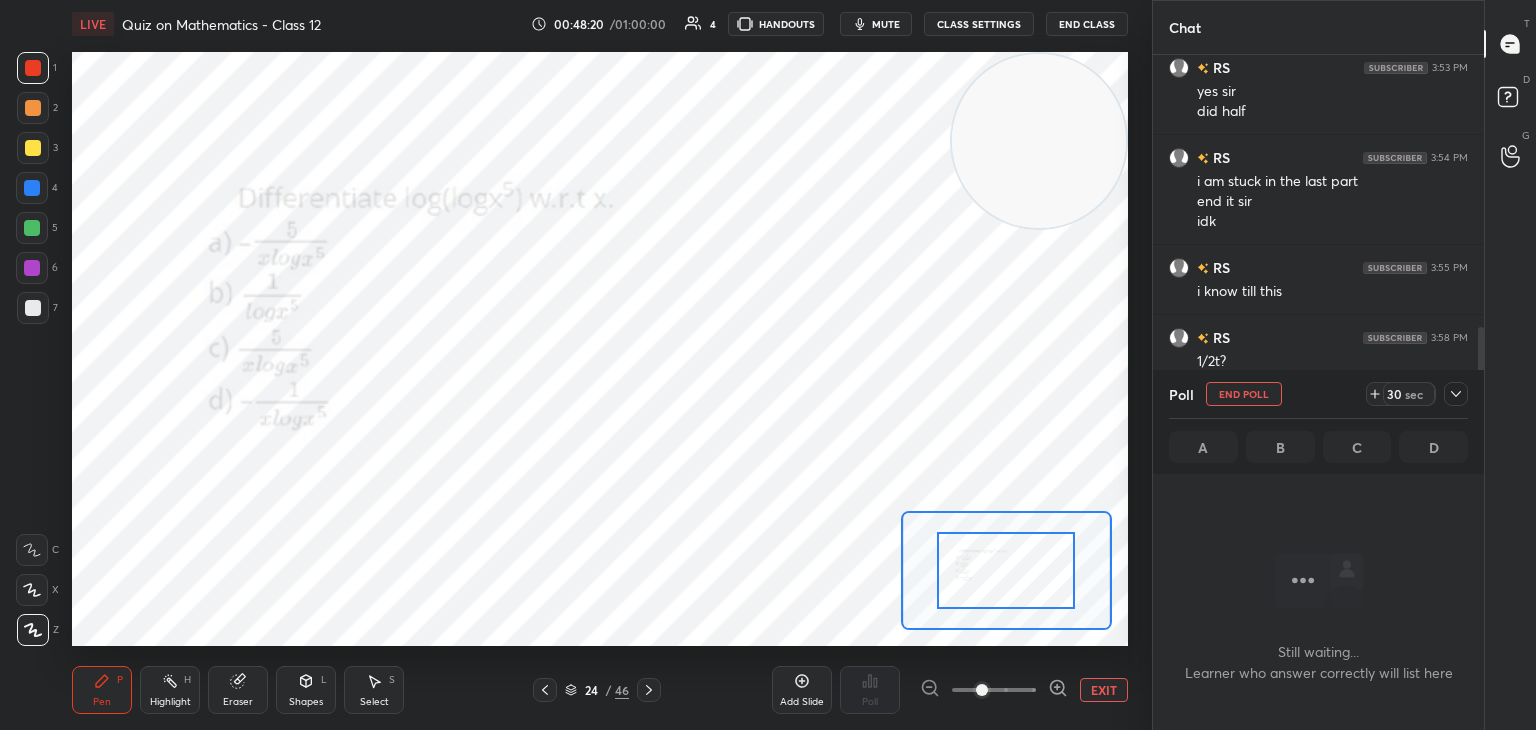 scroll, scrollTop: 856, scrollLeft: 0, axis: vertical 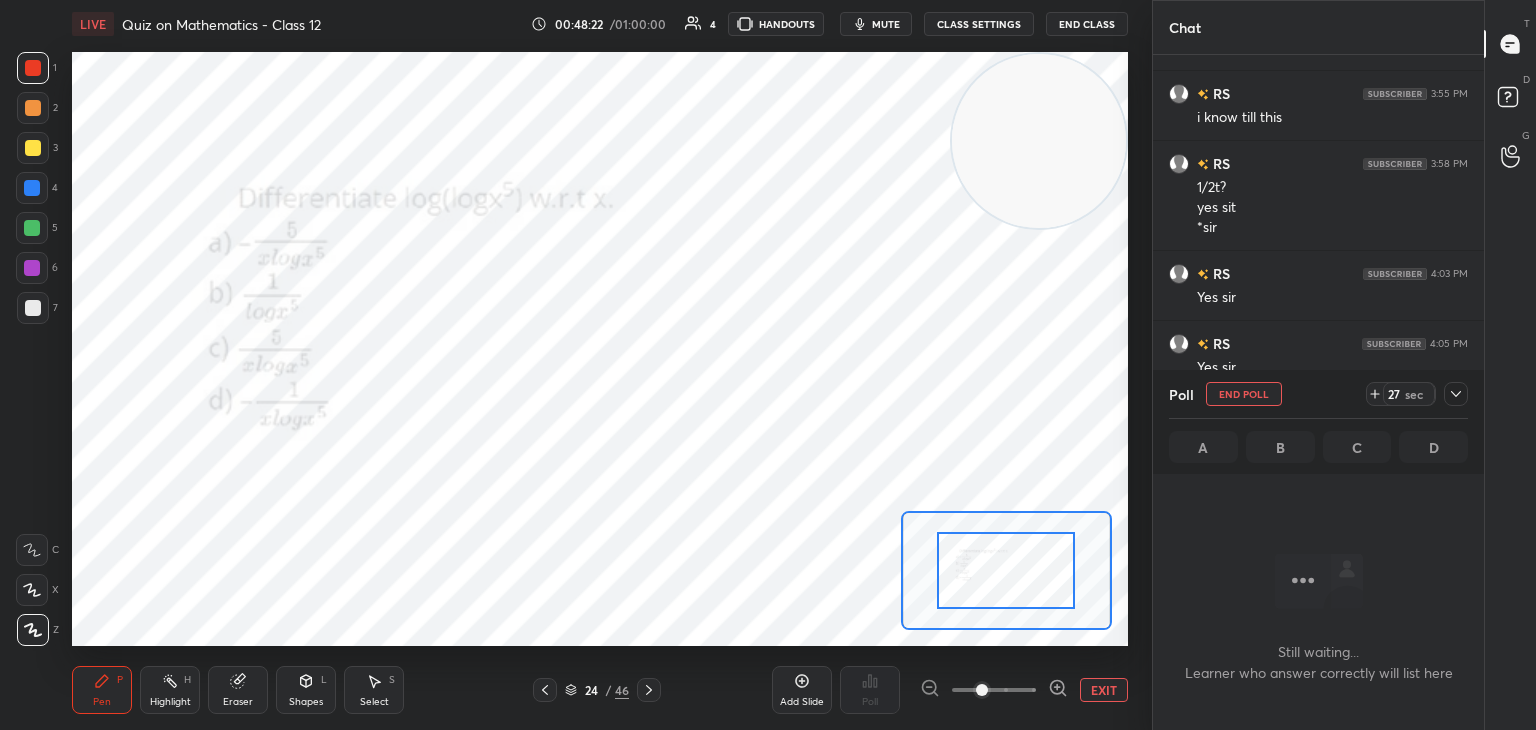 click 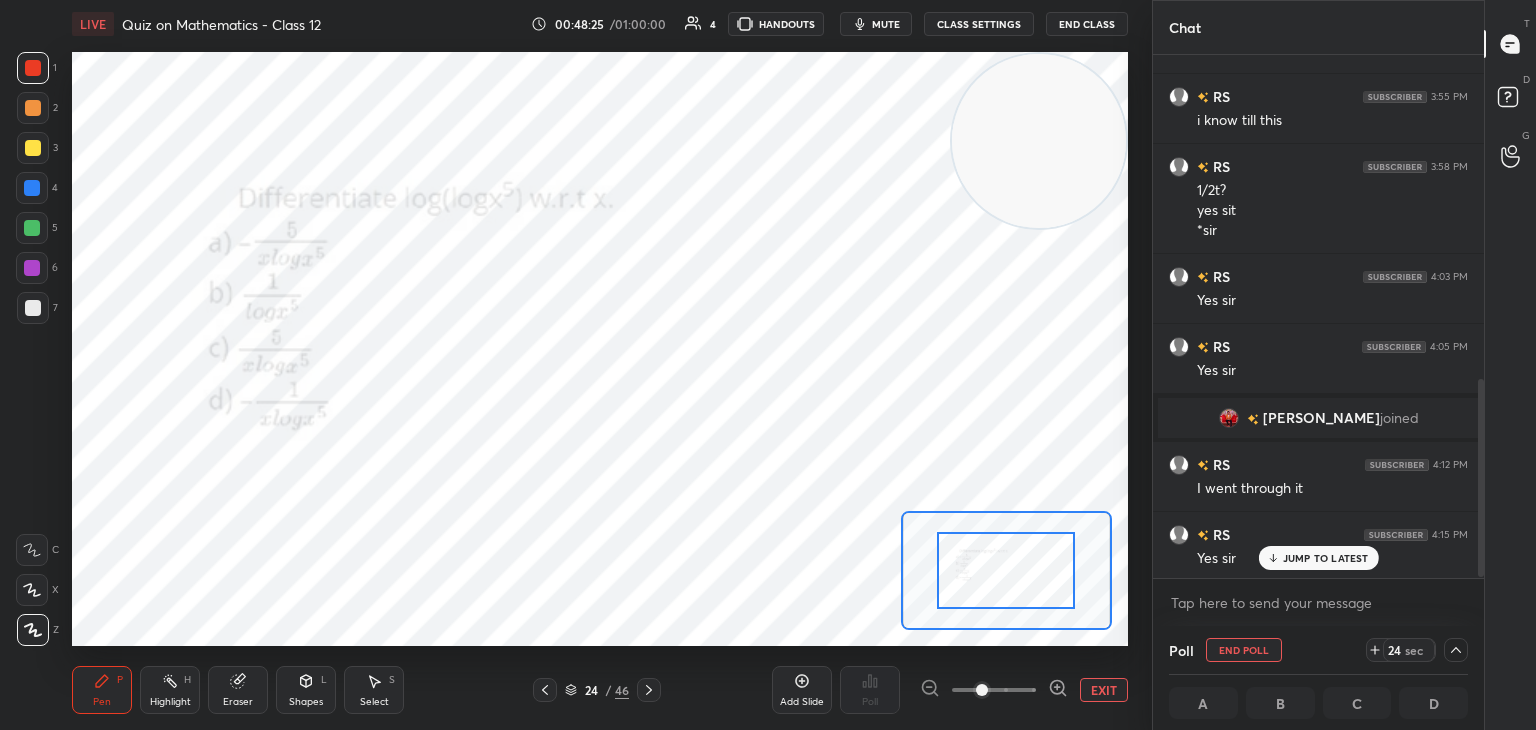 scroll, scrollTop: 856, scrollLeft: 0, axis: vertical 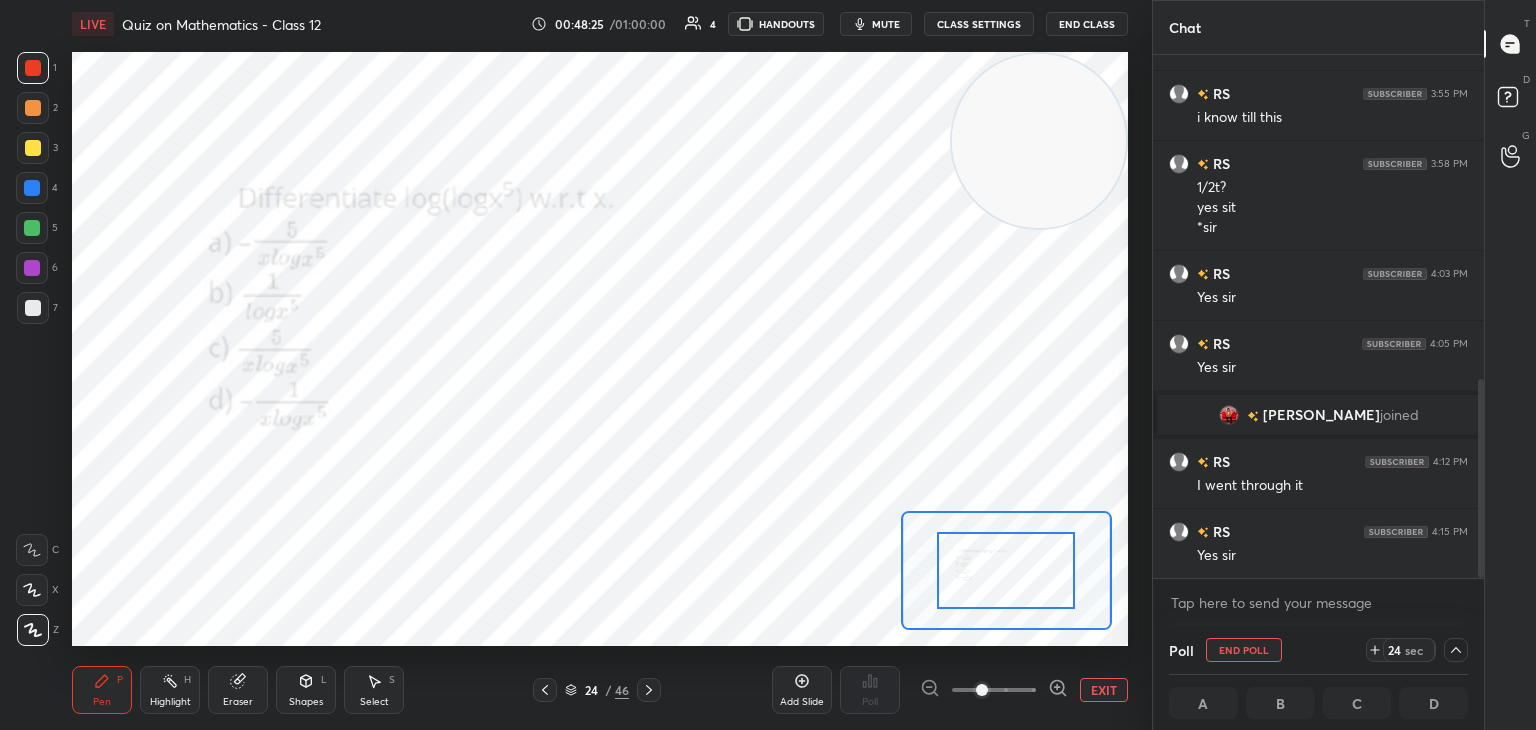drag, startPoint x: 1480, startPoint y: 529, endPoint x: 1481, endPoint y: 543, distance: 14.035668 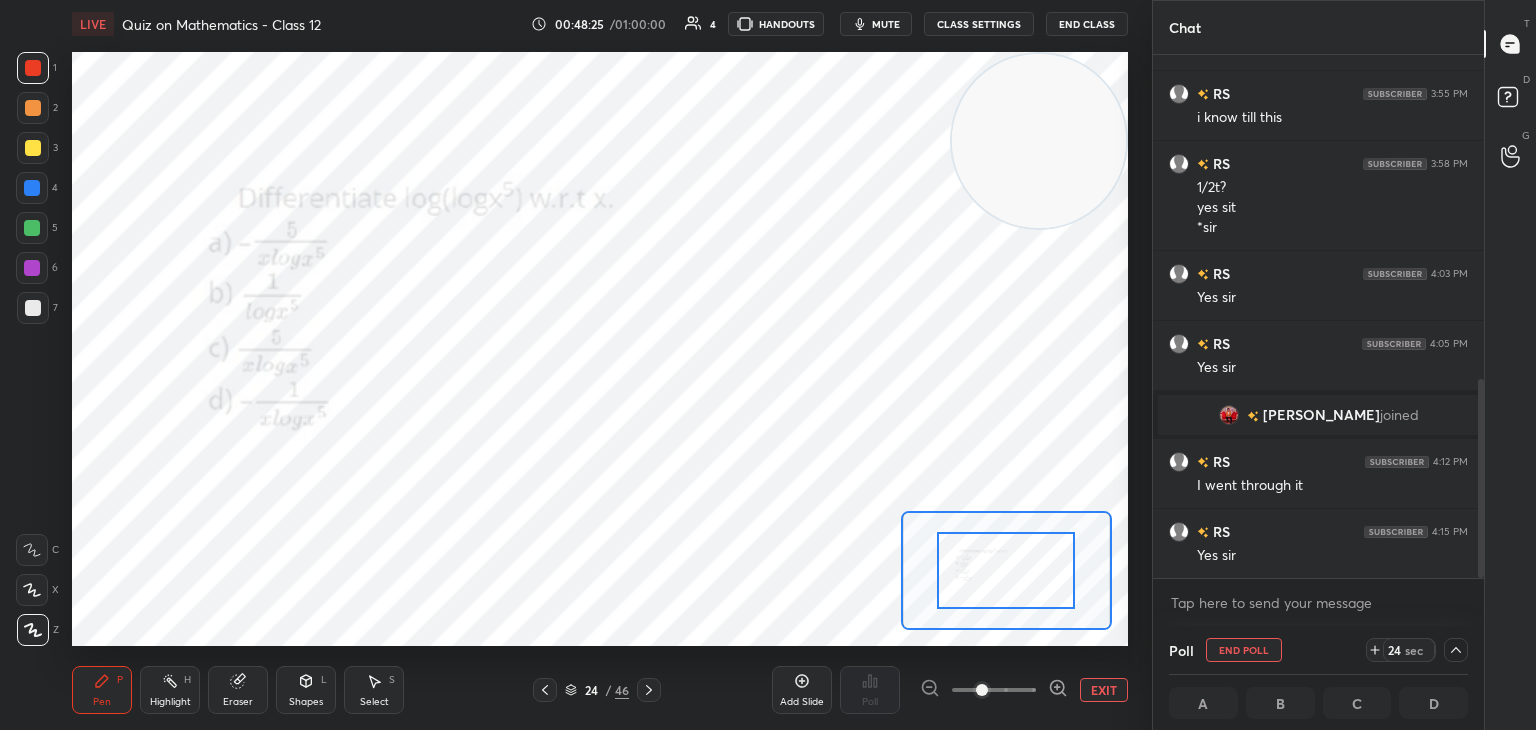 click at bounding box center [1481, 478] 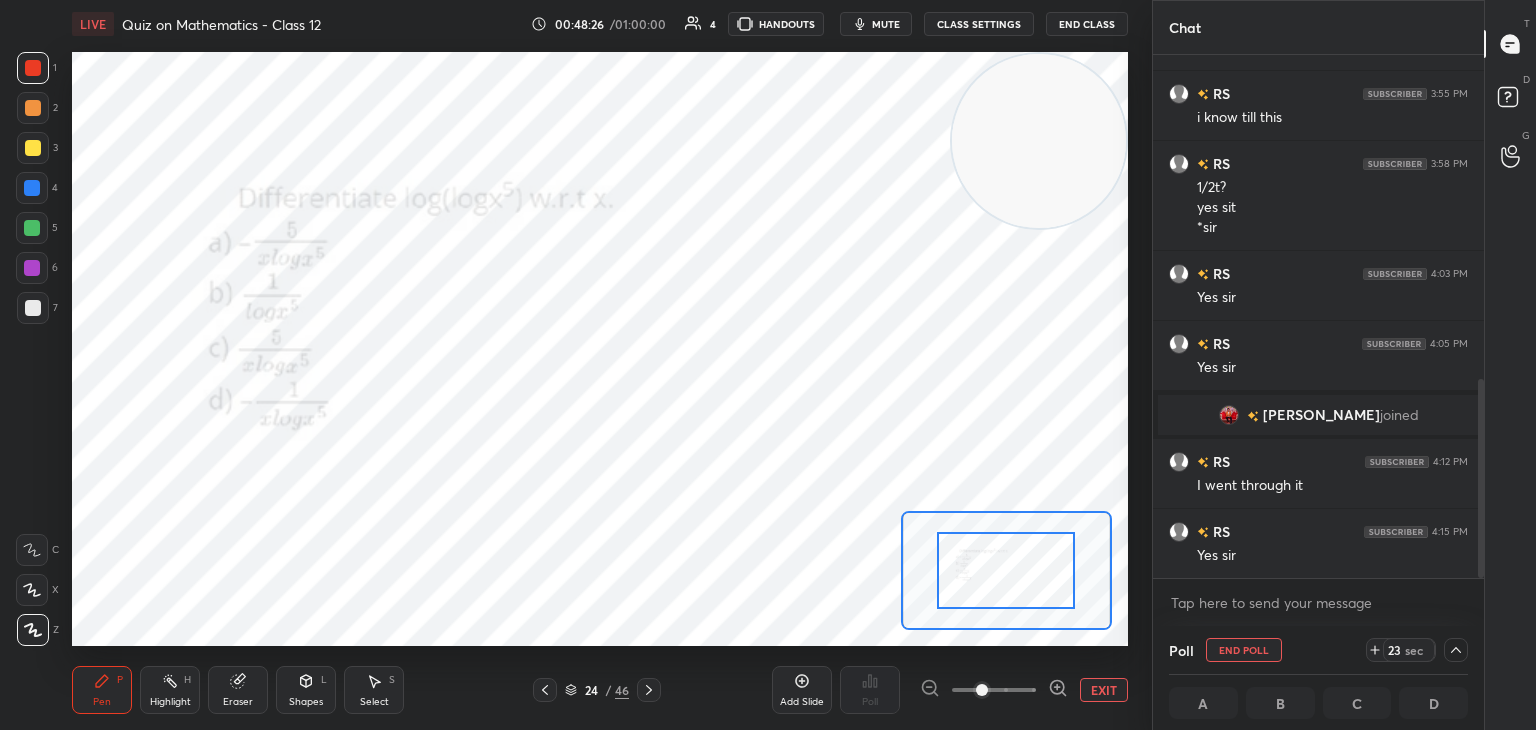 click 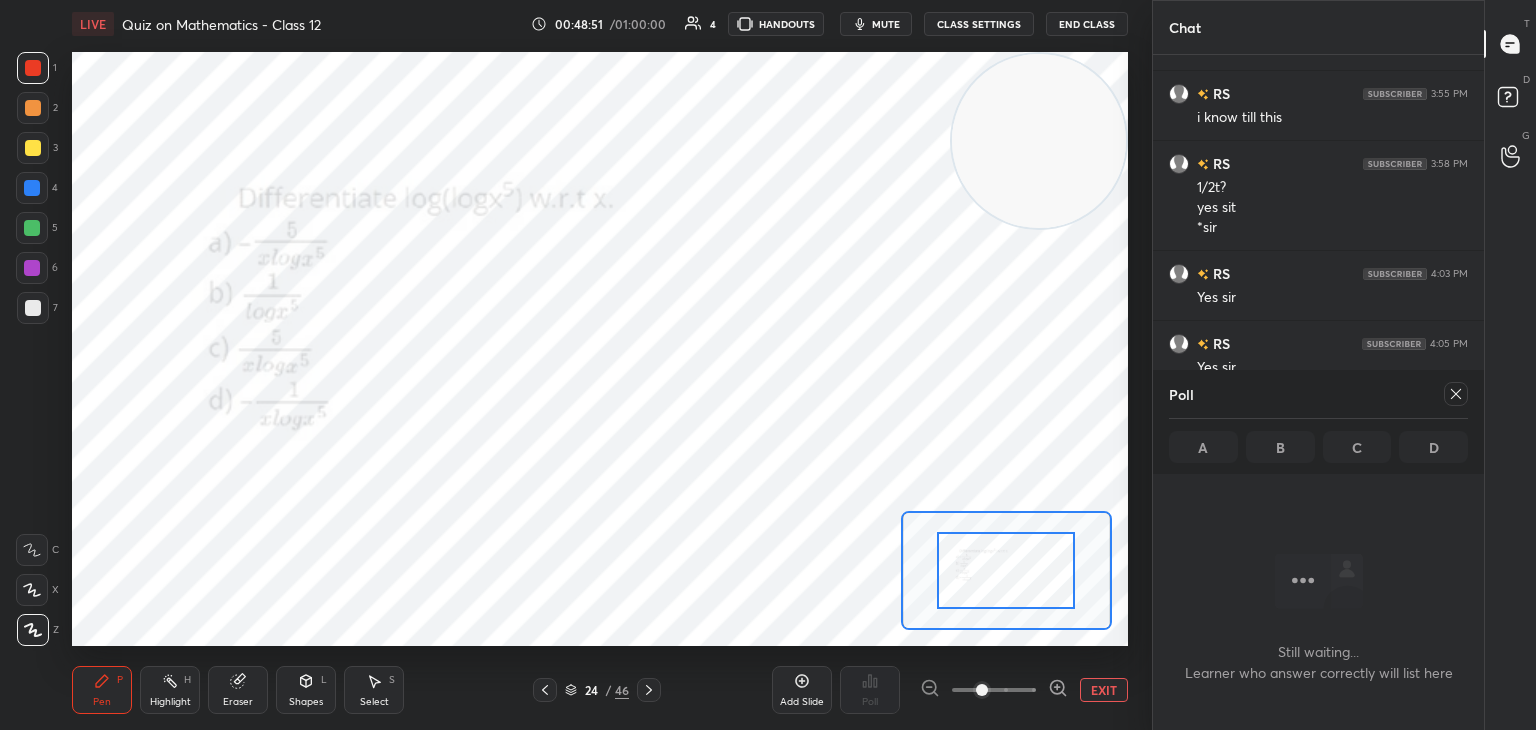 click 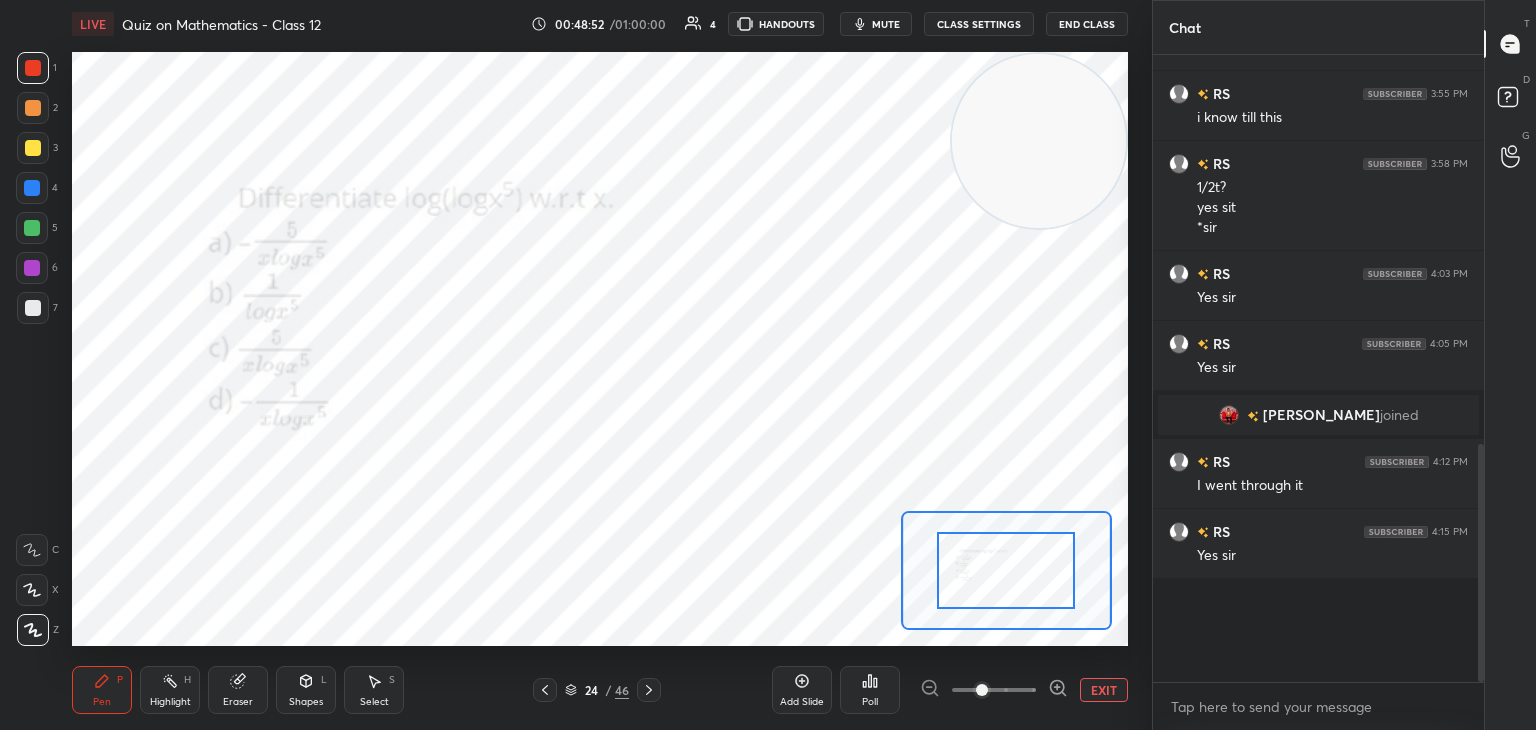 scroll, scrollTop: 6, scrollLeft: 6, axis: both 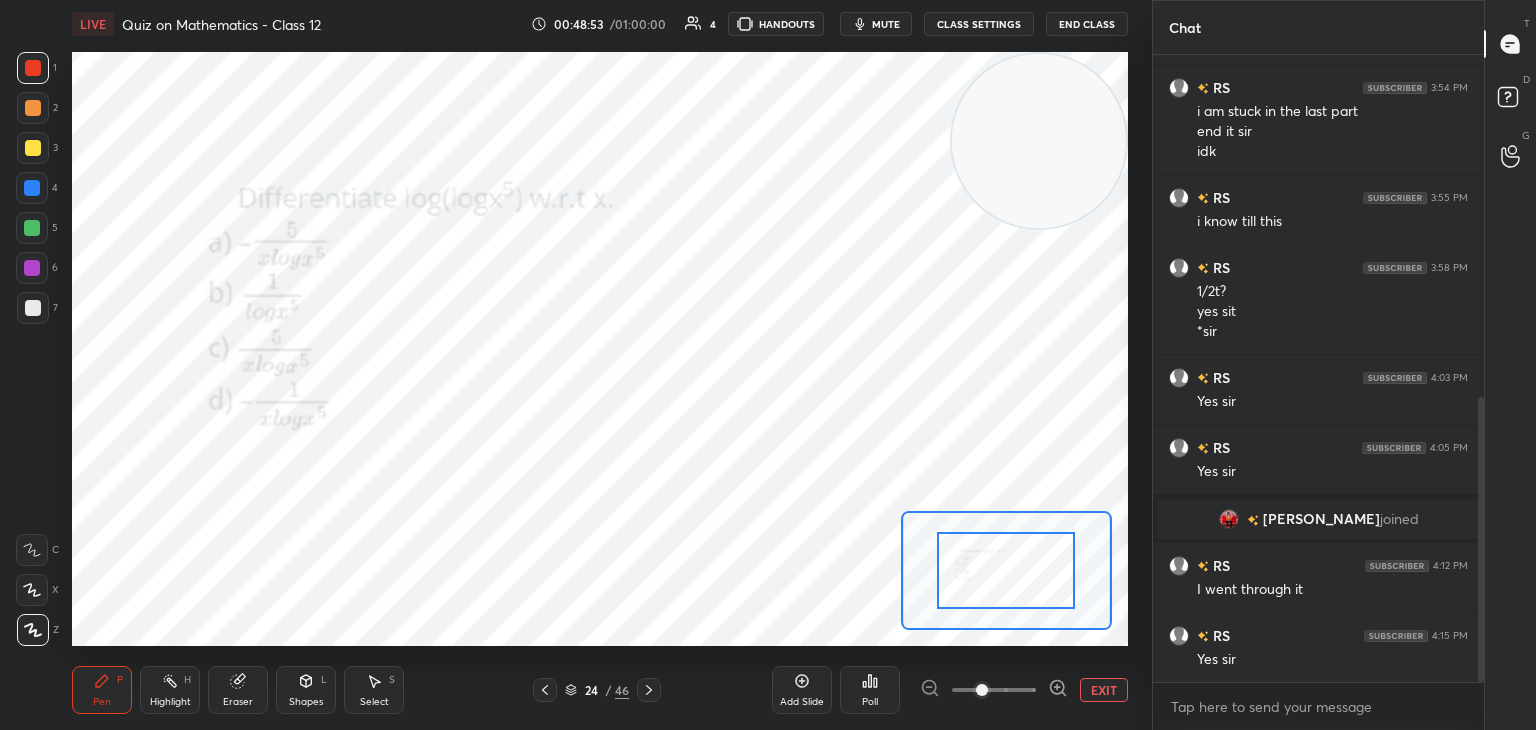 click at bounding box center [1039, 141] 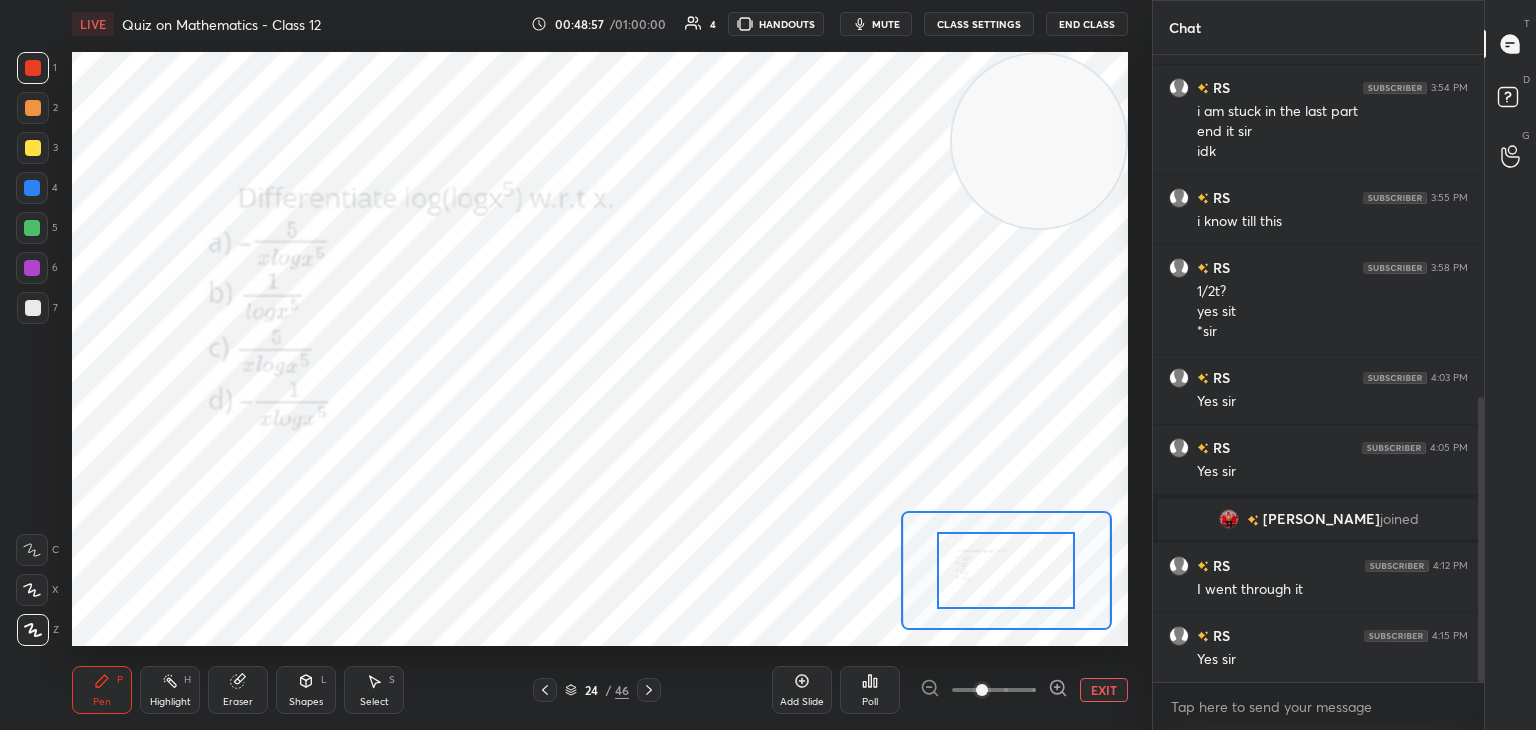 click on "Add Slide" at bounding box center [802, 690] 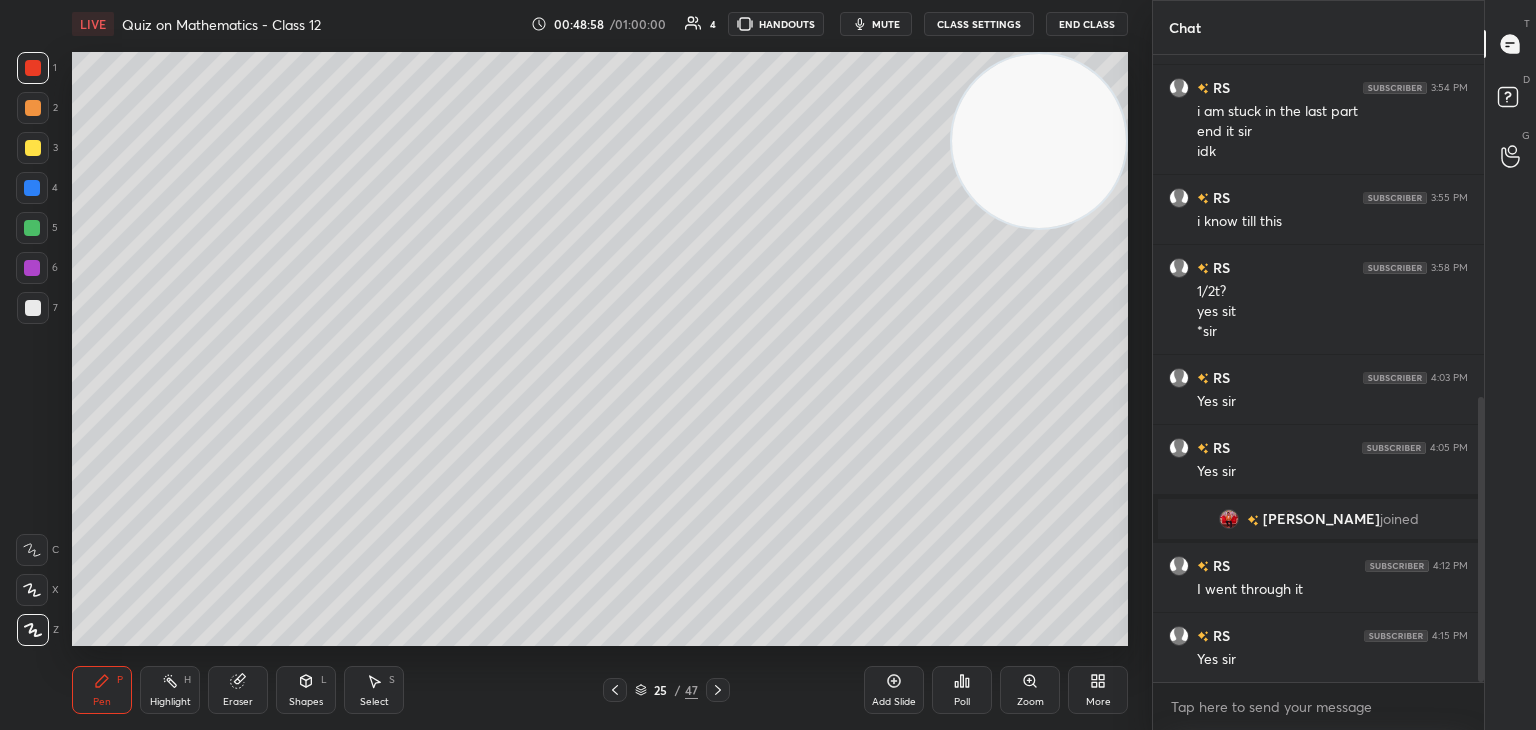 click at bounding box center (33, 148) 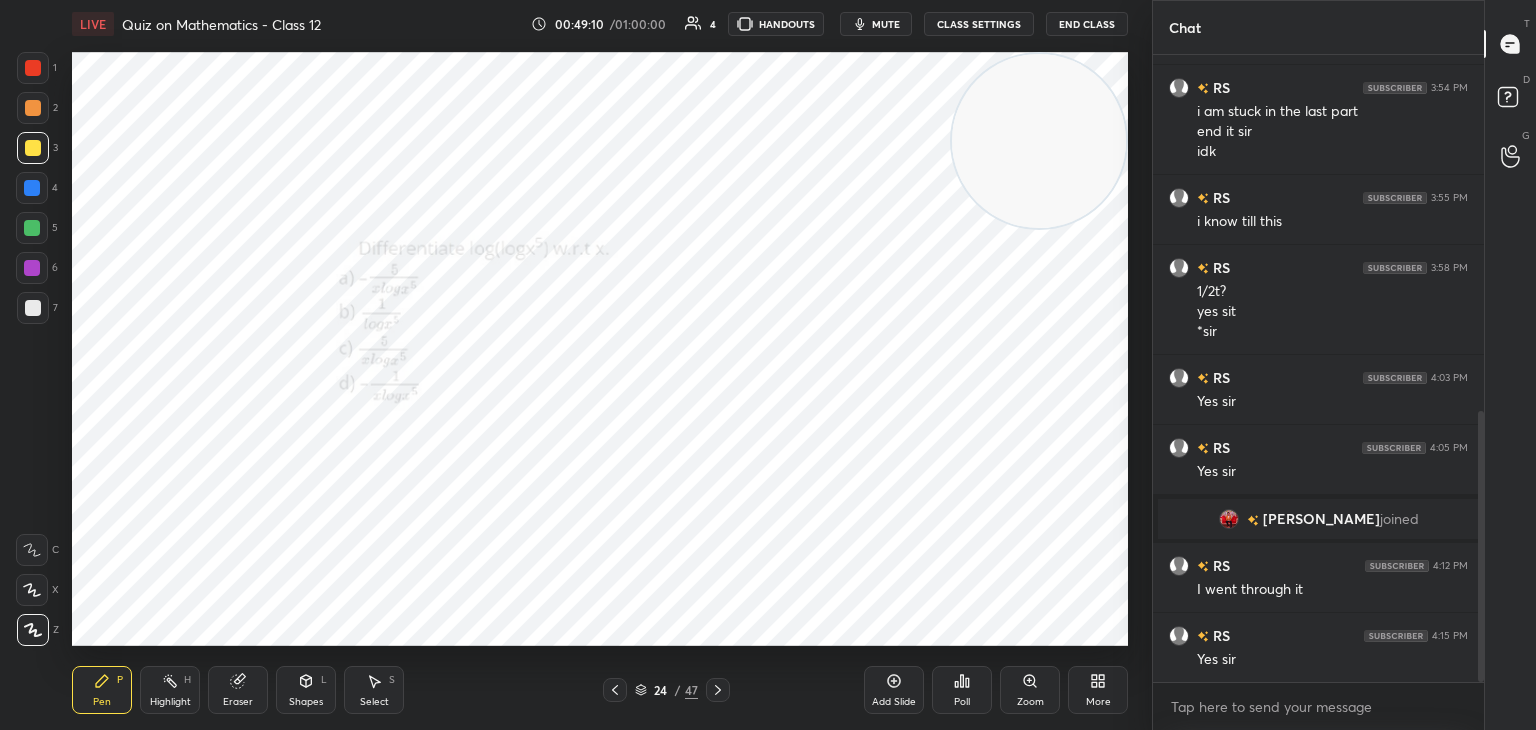 scroll, scrollTop: 822, scrollLeft: 0, axis: vertical 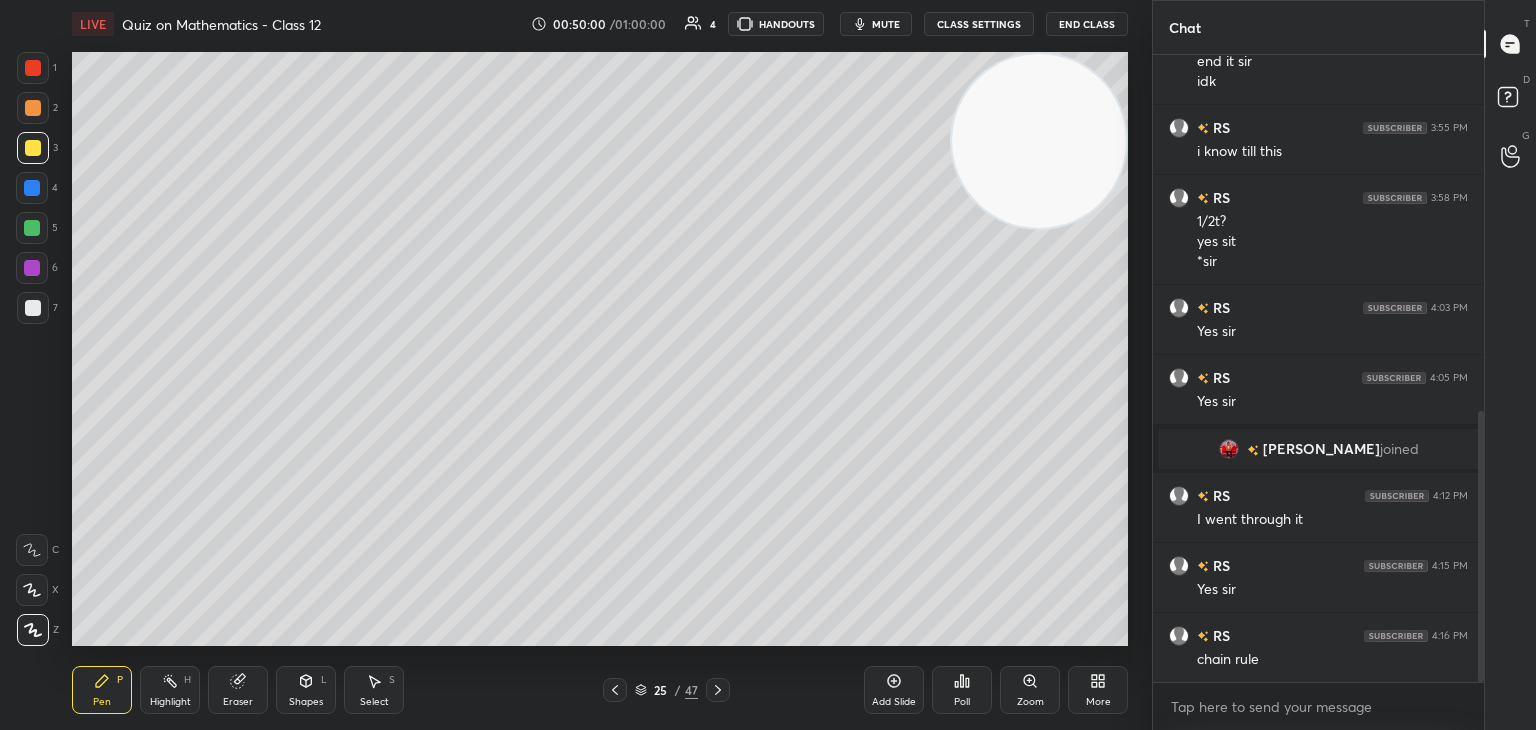 drag, startPoint x: 178, startPoint y: 700, endPoint x: 189, endPoint y: 654, distance: 47.296936 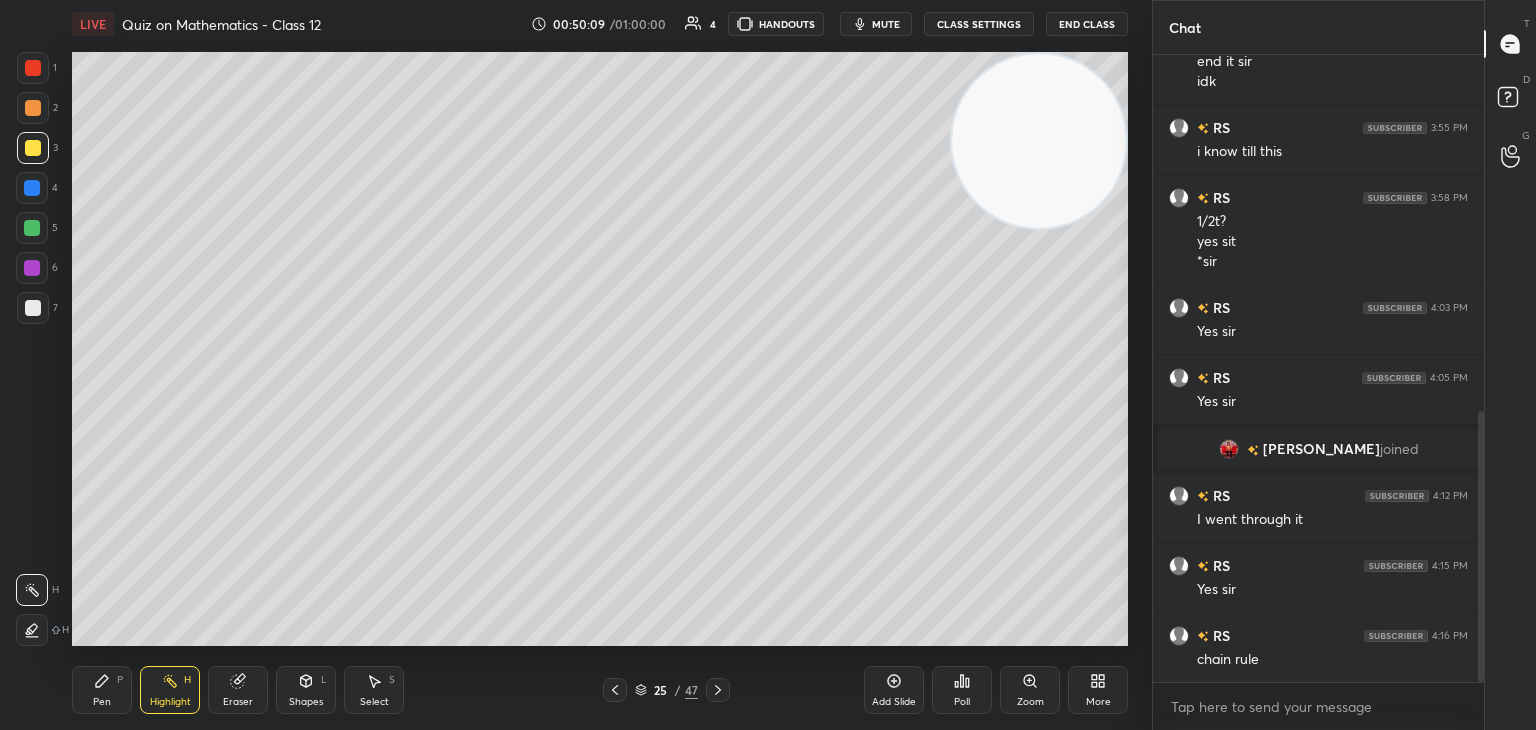 click on "Pen" at bounding box center [102, 702] 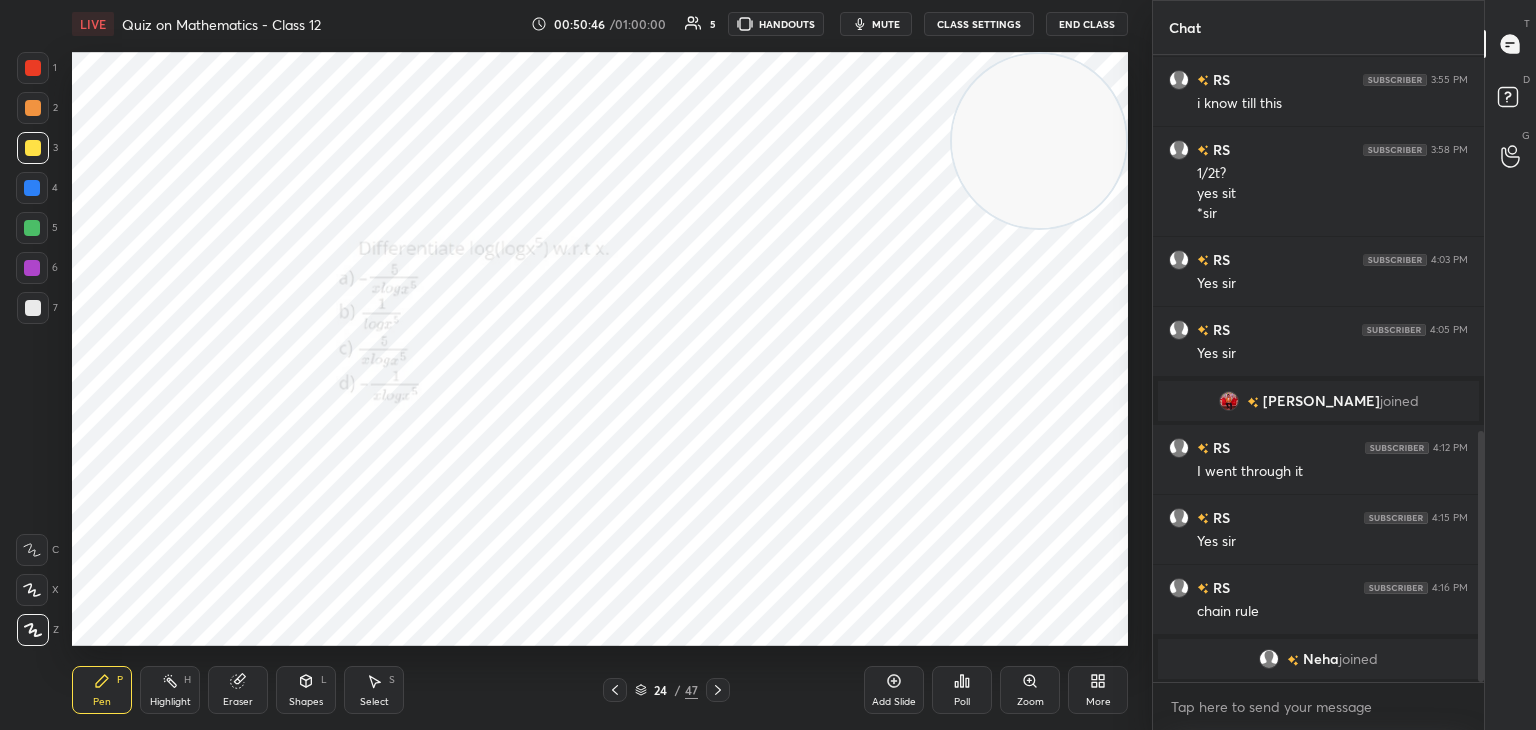 scroll, scrollTop: 940, scrollLeft: 0, axis: vertical 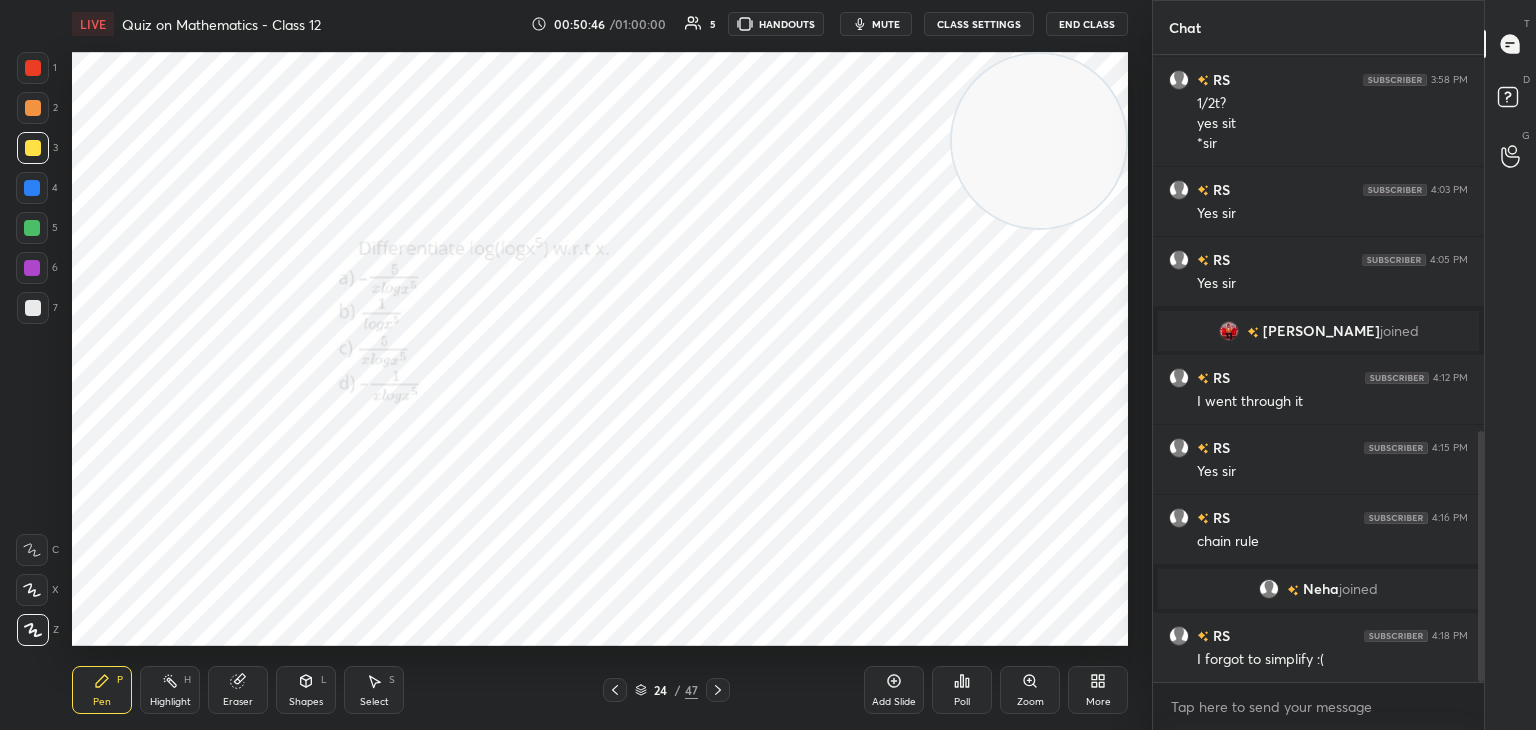 drag, startPoint x: 36, startPoint y: 70, endPoint x: 69, endPoint y: 111, distance: 52.63079 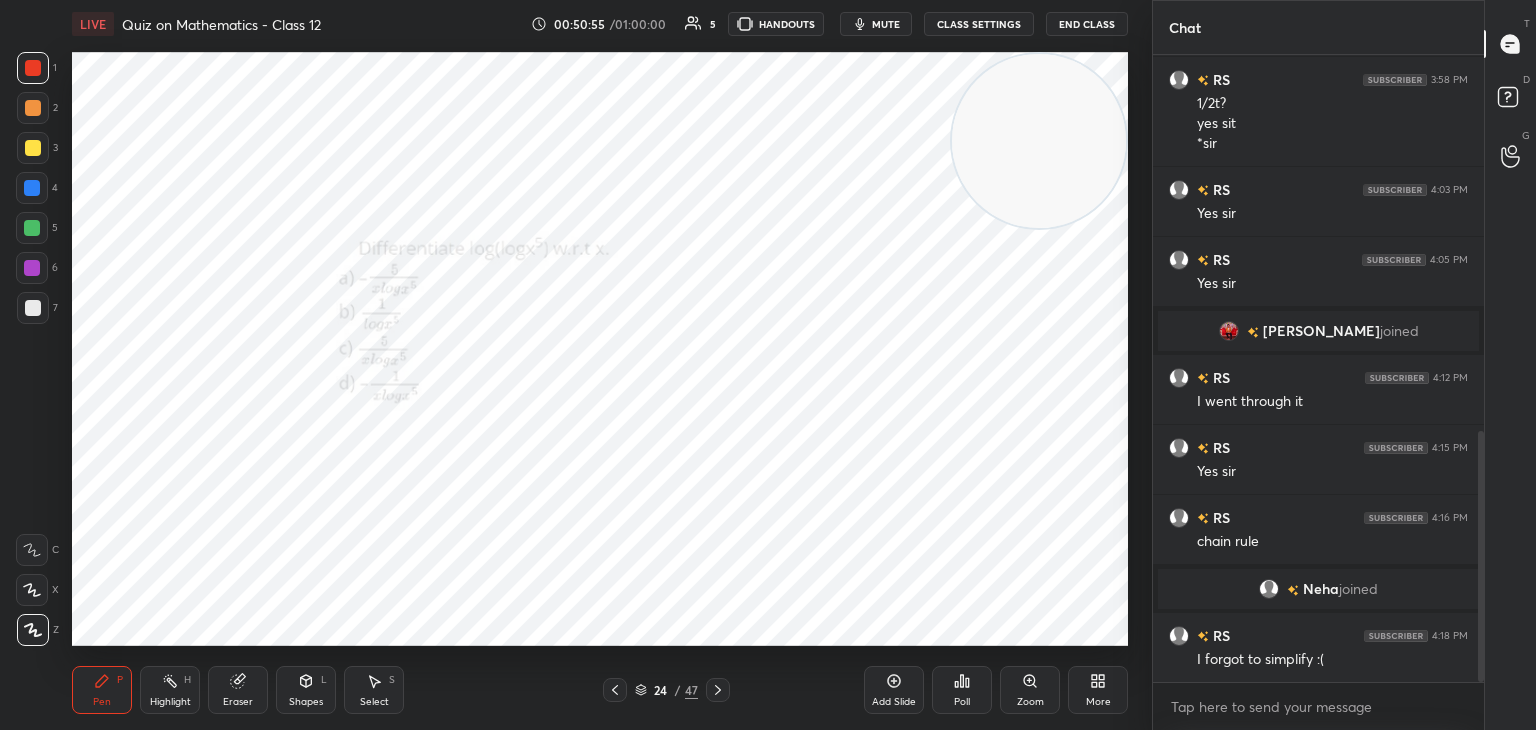 drag, startPoint x: 0, startPoint y: 438, endPoint x: 64, endPoint y: 421, distance: 66.21933 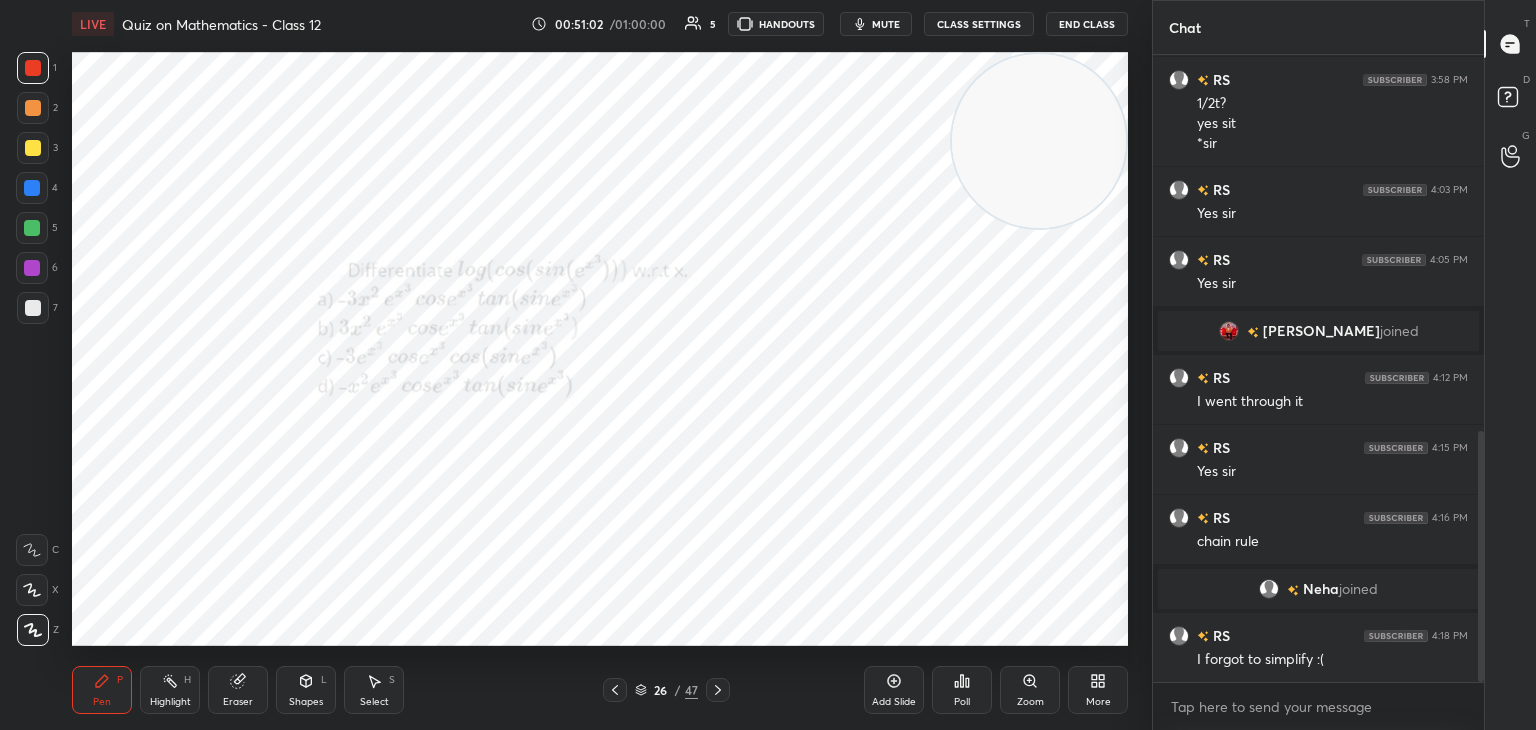 click on "Highlight H" at bounding box center [170, 690] 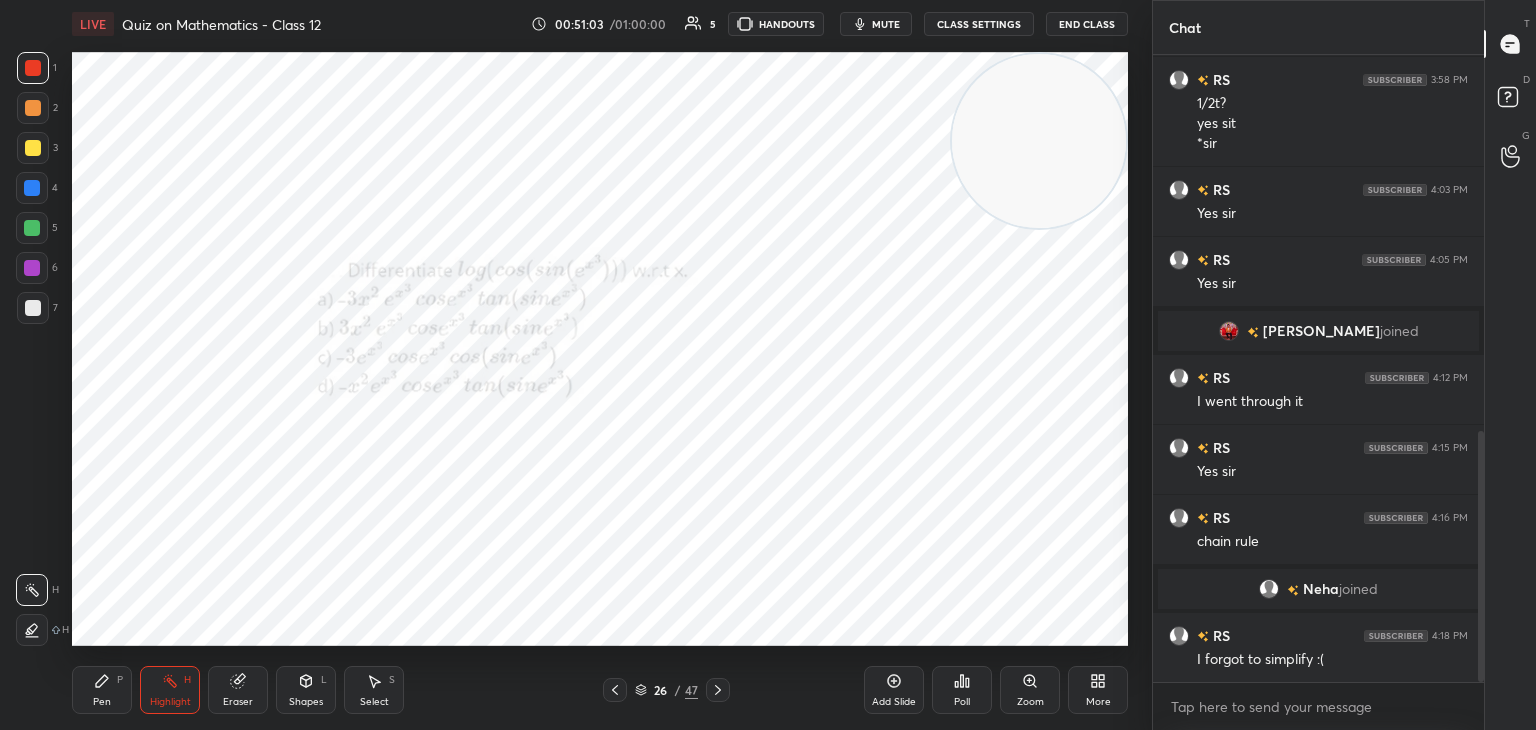 click on "Zoom" at bounding box center [1030, 690] 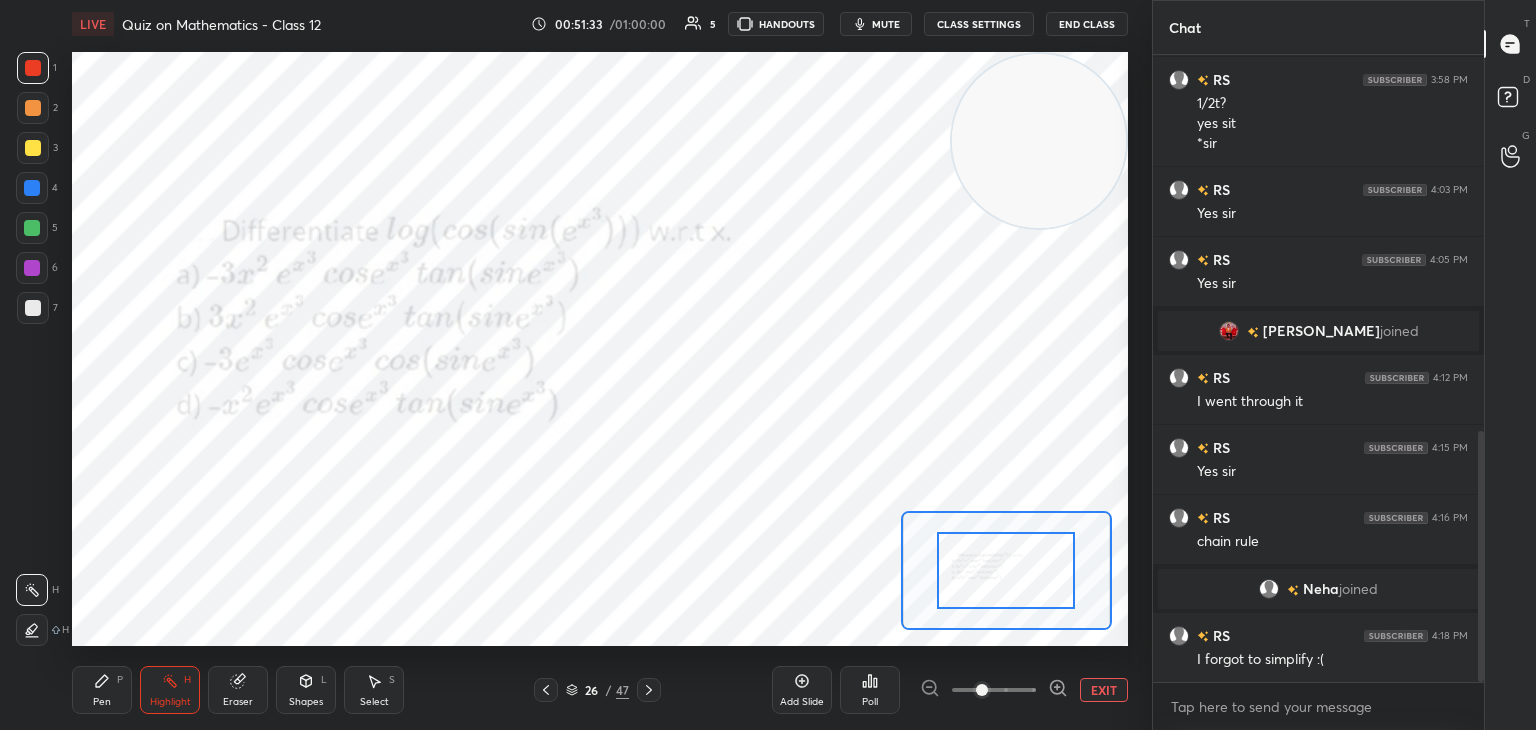 click on "1 2 3 4 5 6 7 C X Z C X Z E E Erase all   H H" at bounding box center [32, 349] 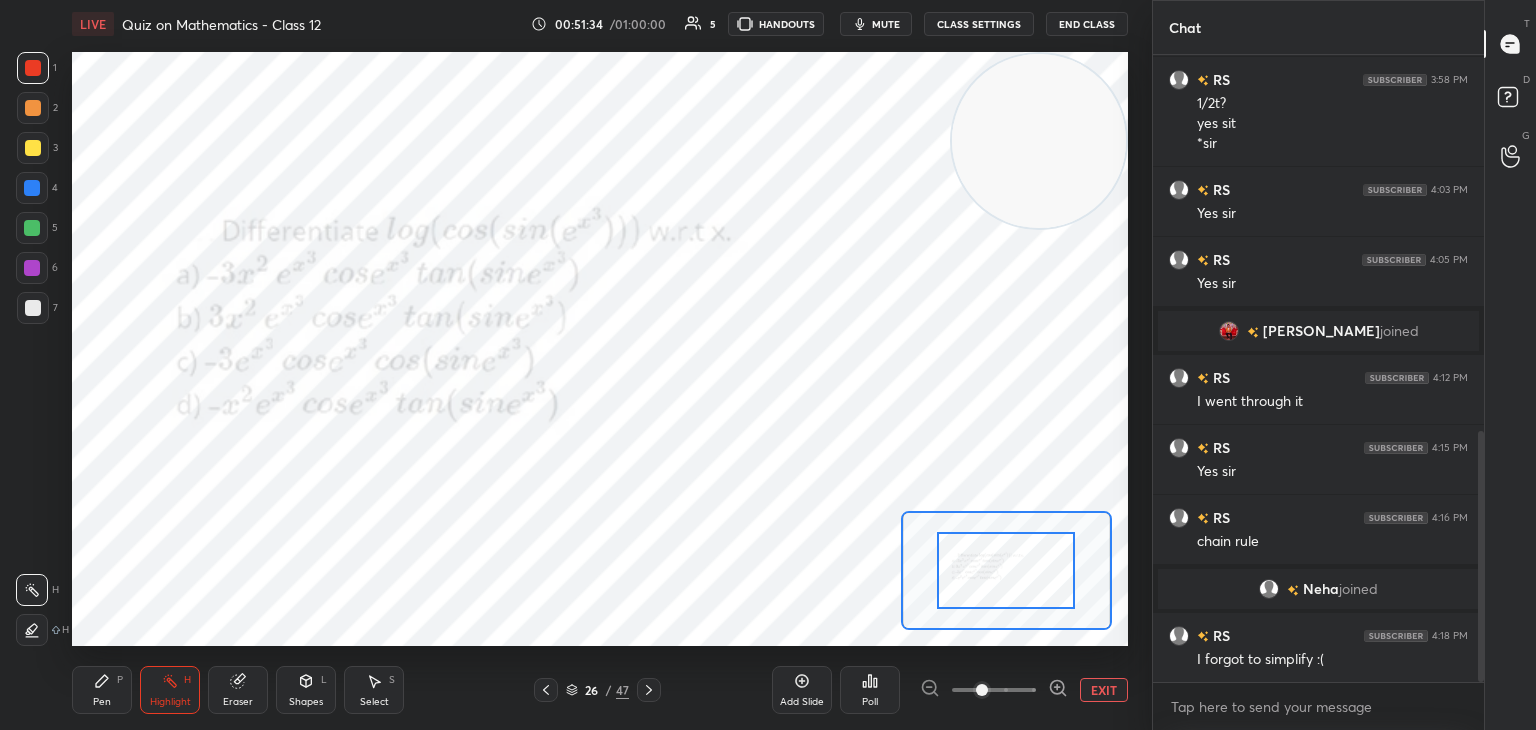 click on "Poll" at bounding box center [870, 690] 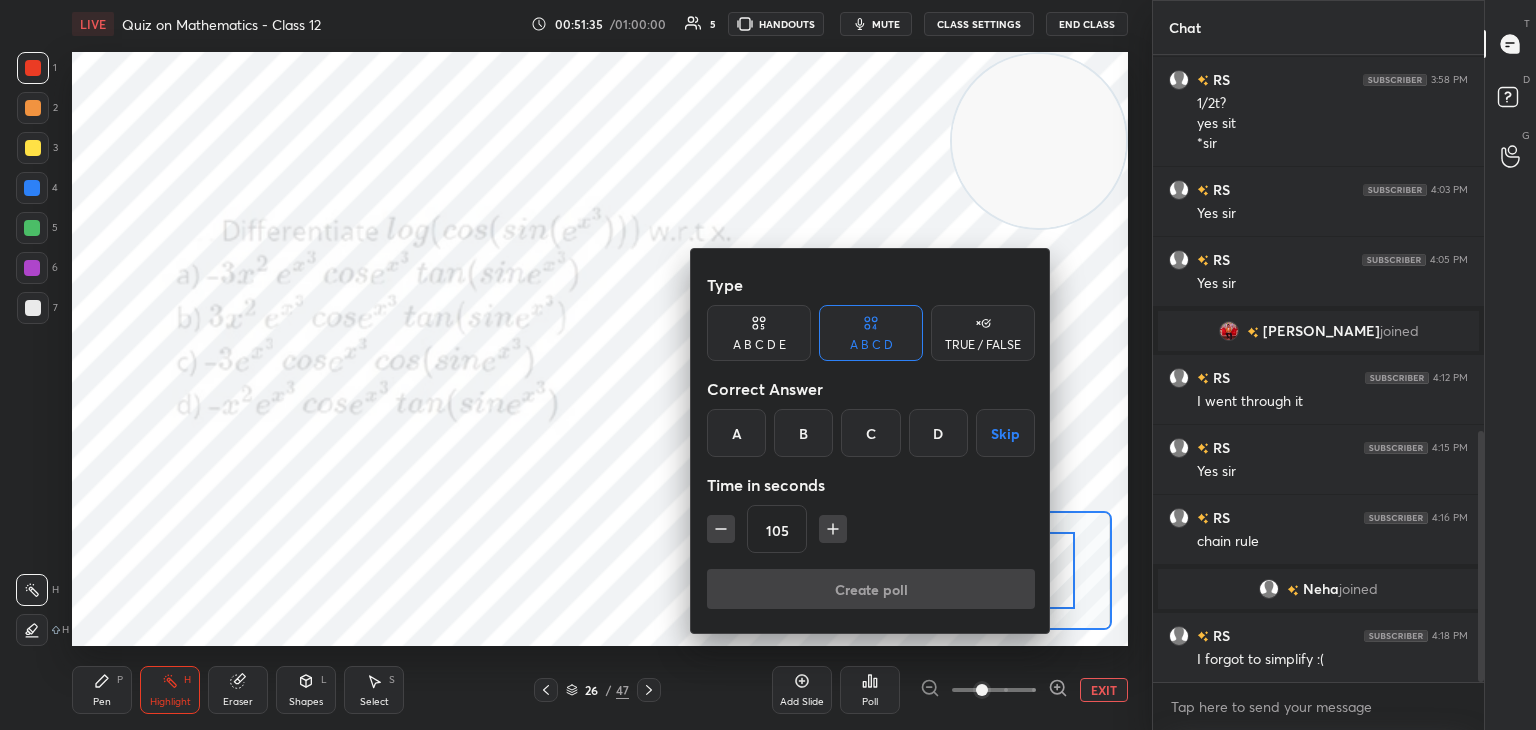 click on "A" at bounding box center (736, 433) 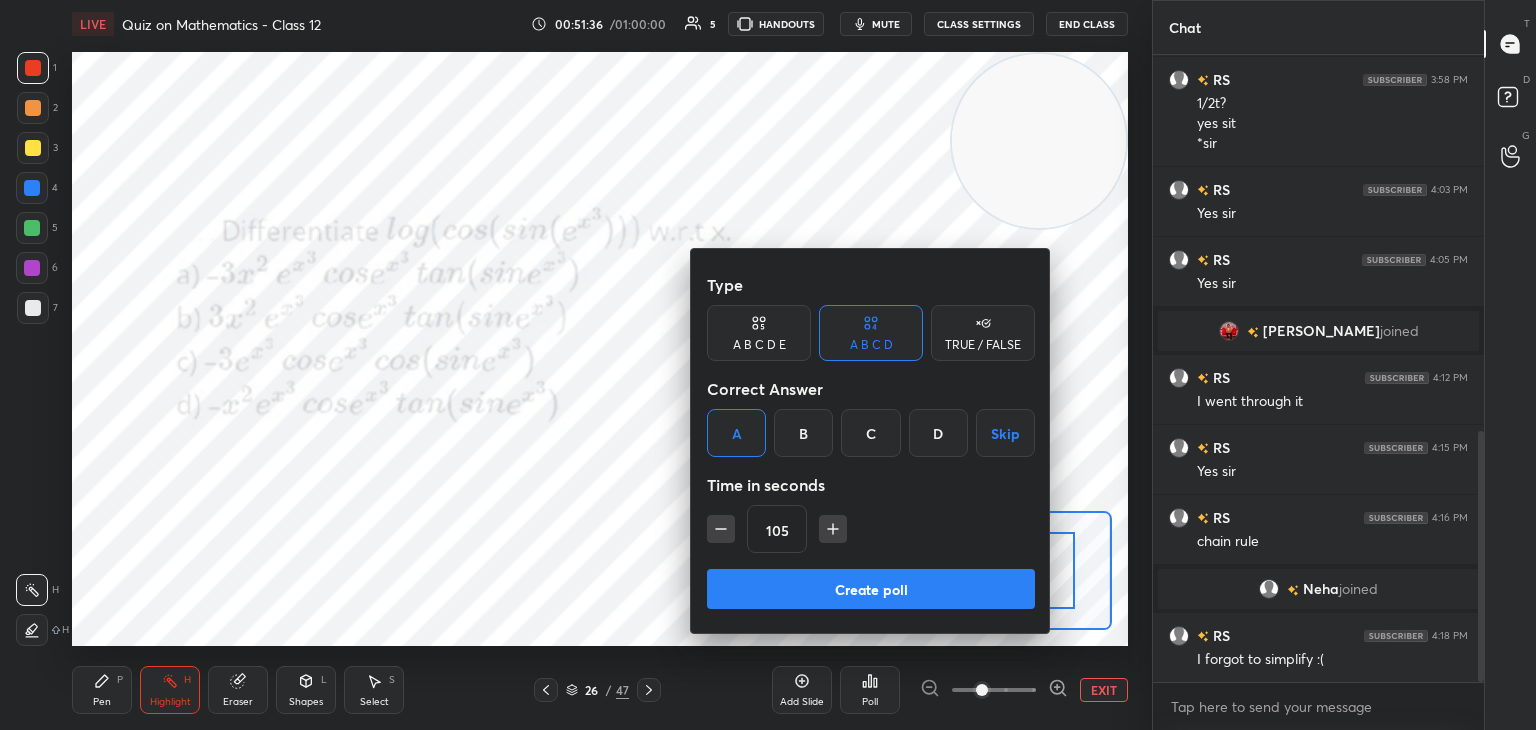 click on "Create poll" at bounding box center (871, 589) 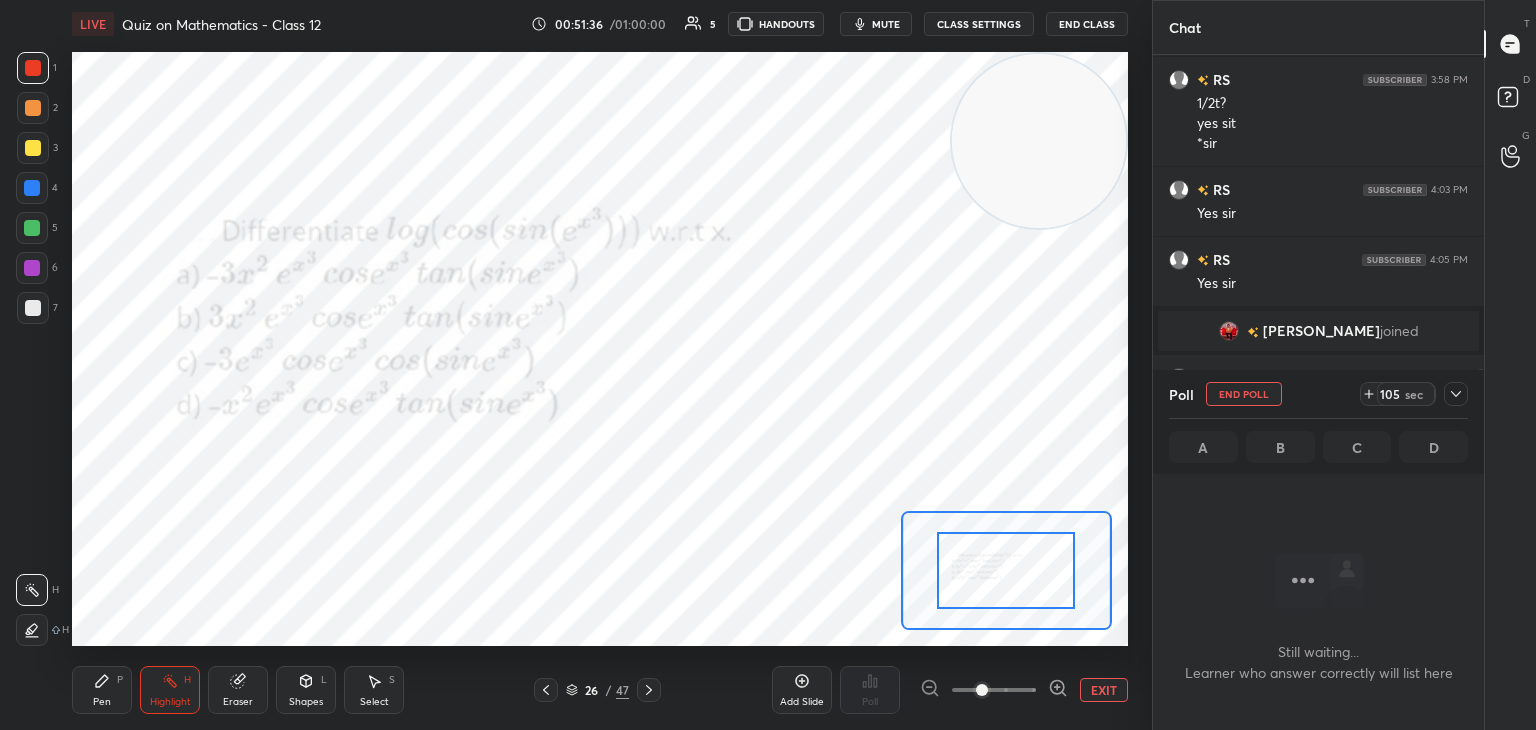 scroll, scrollTop: 580, scrollLeft: 325, axis: both 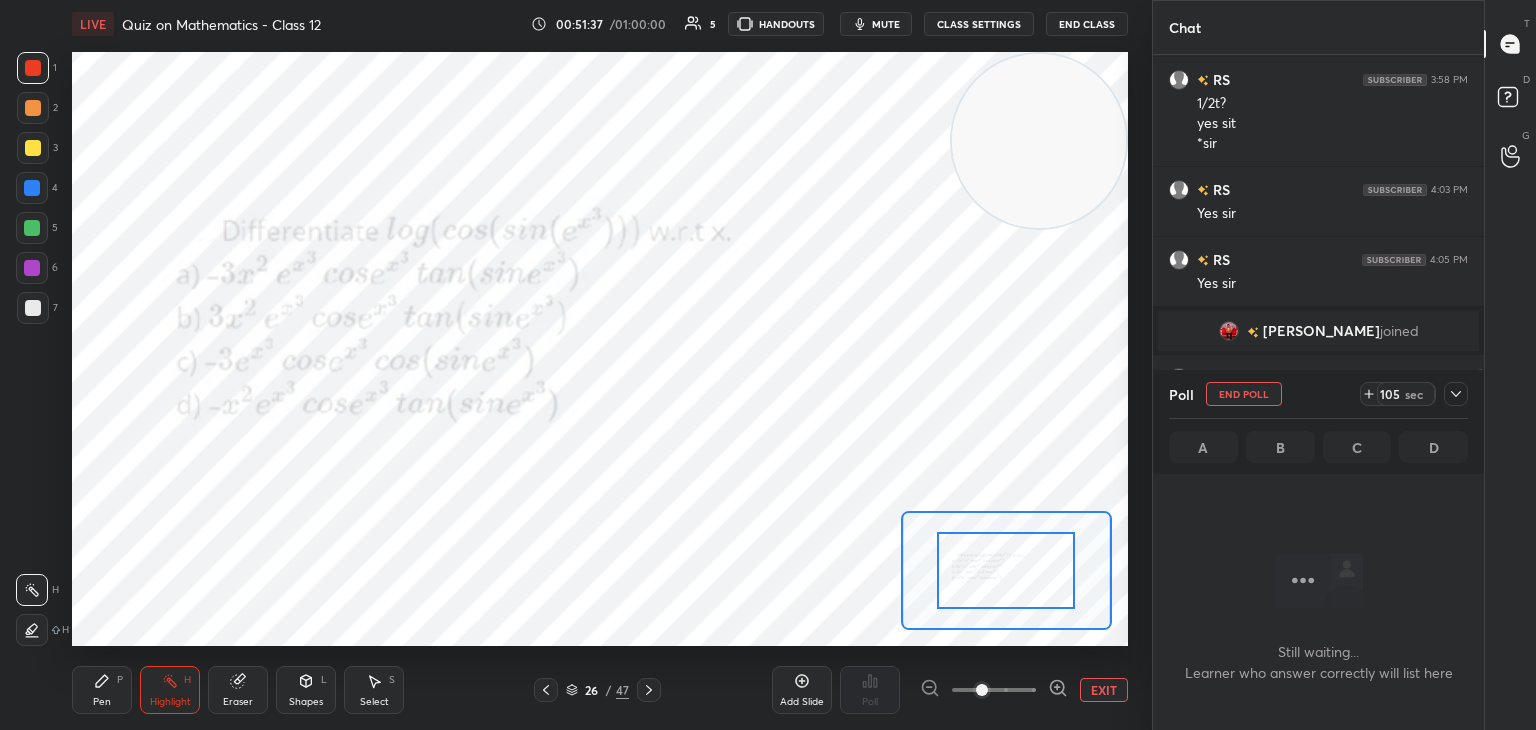 drag, startPoint x: 984, startPoint y: 158, endPoint x: 1012, endPoint y: 131, distance: 38.8973 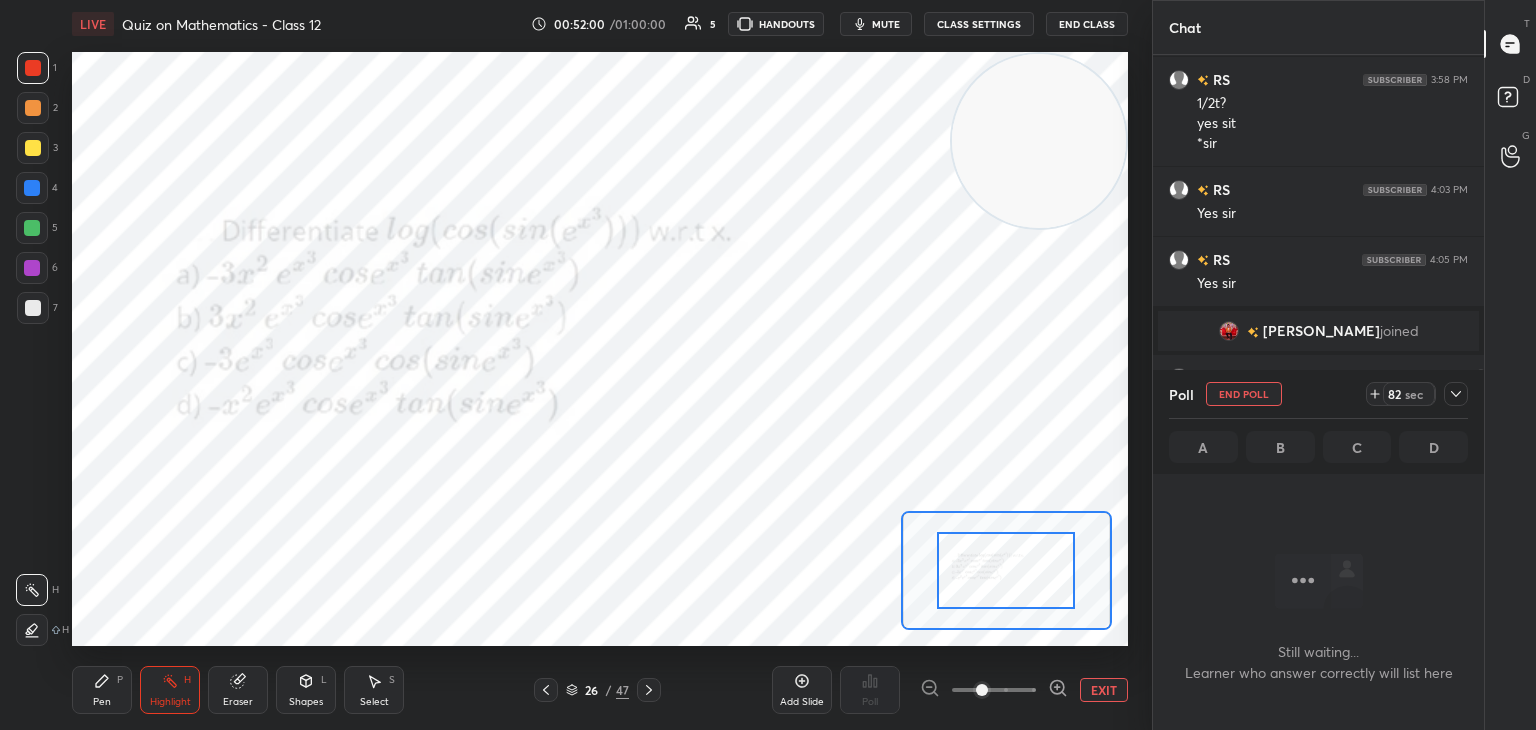 click on "1 2 3 4 5 6 7 C X Z C X Z E E Erase all   H H" at bounding box center (32, 349) 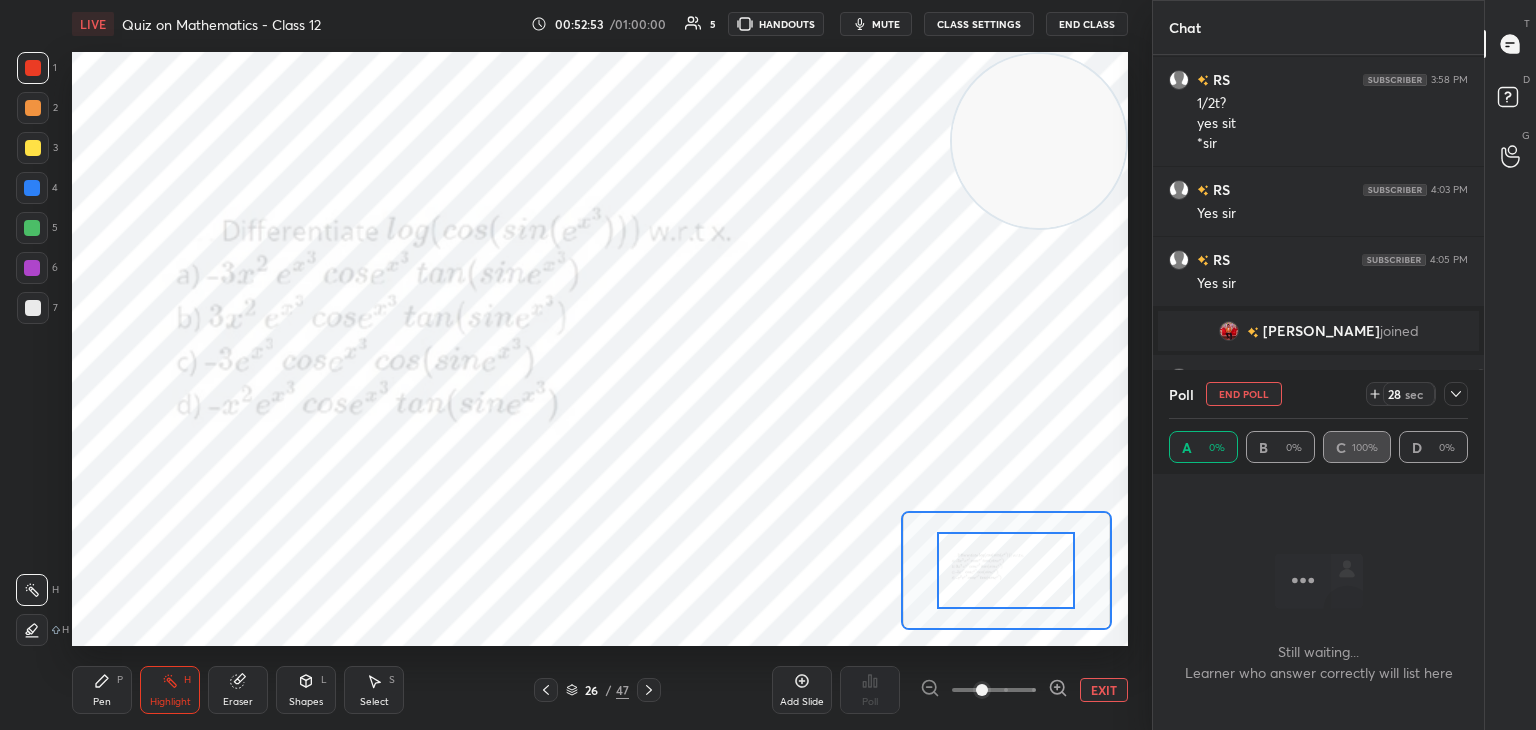 drag, startPoint x: 1016, startPoint y: 150, endPoint x: 1070, endPoint y: 113, distance: 65.459915 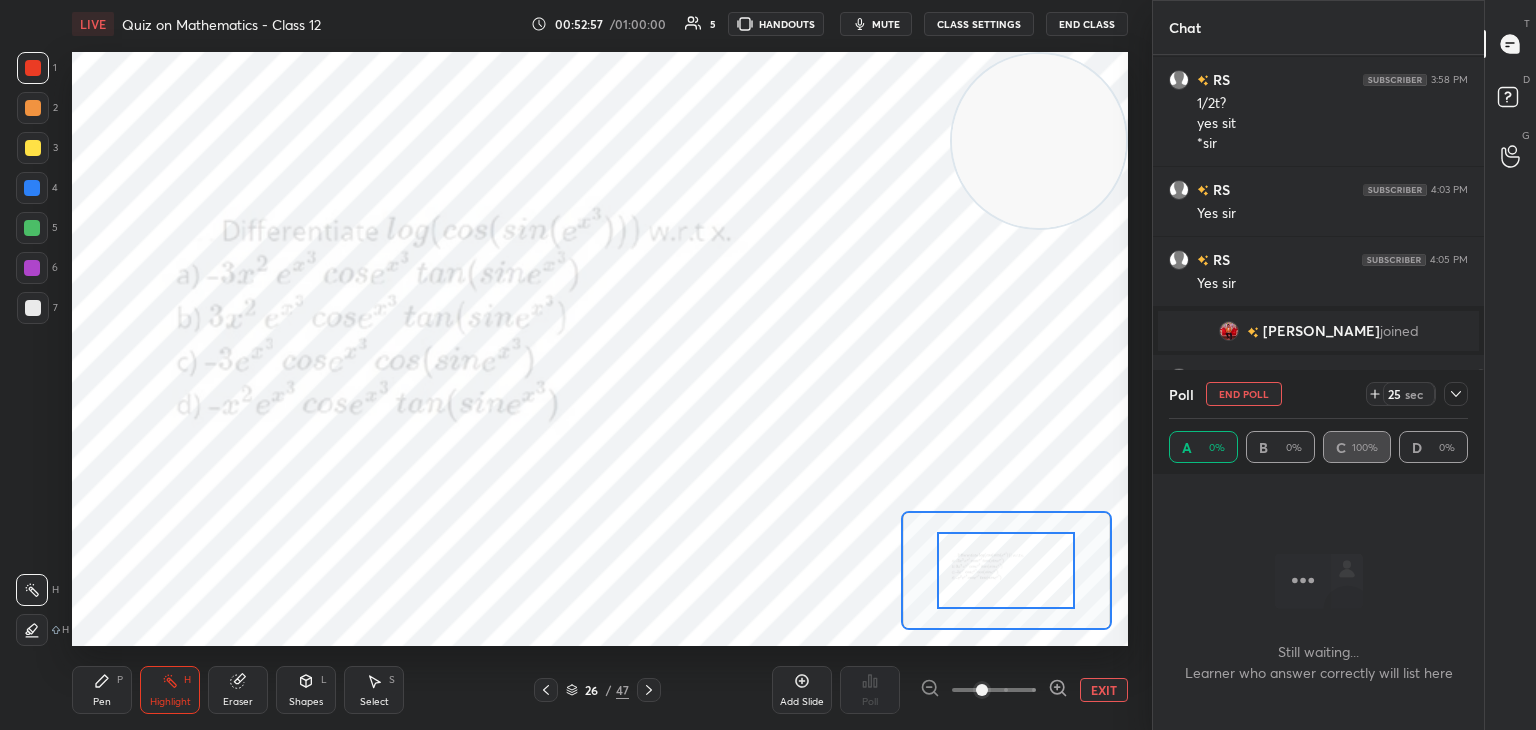 click 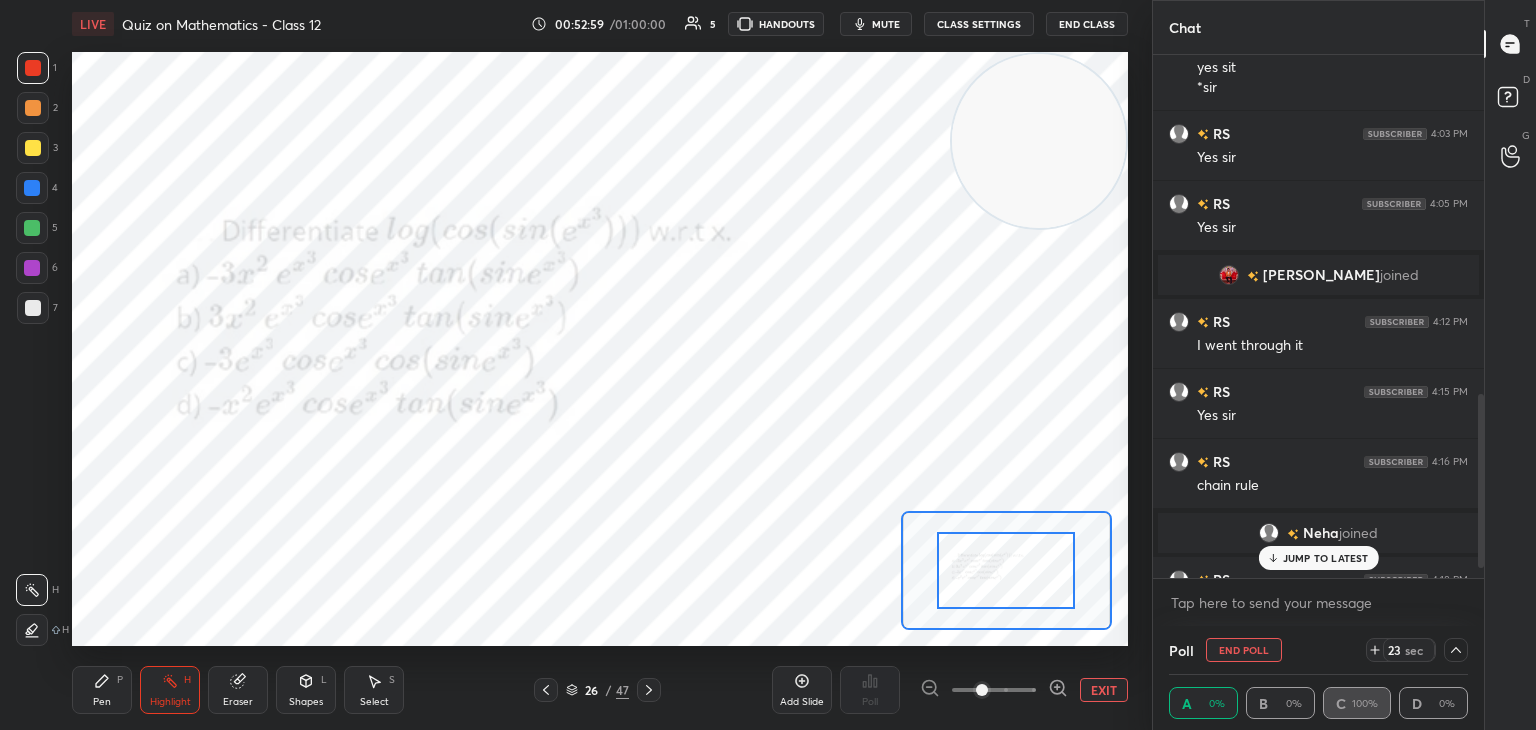 scroll, scrollTop: 1044, scrollLeft: 0, axis: vertical 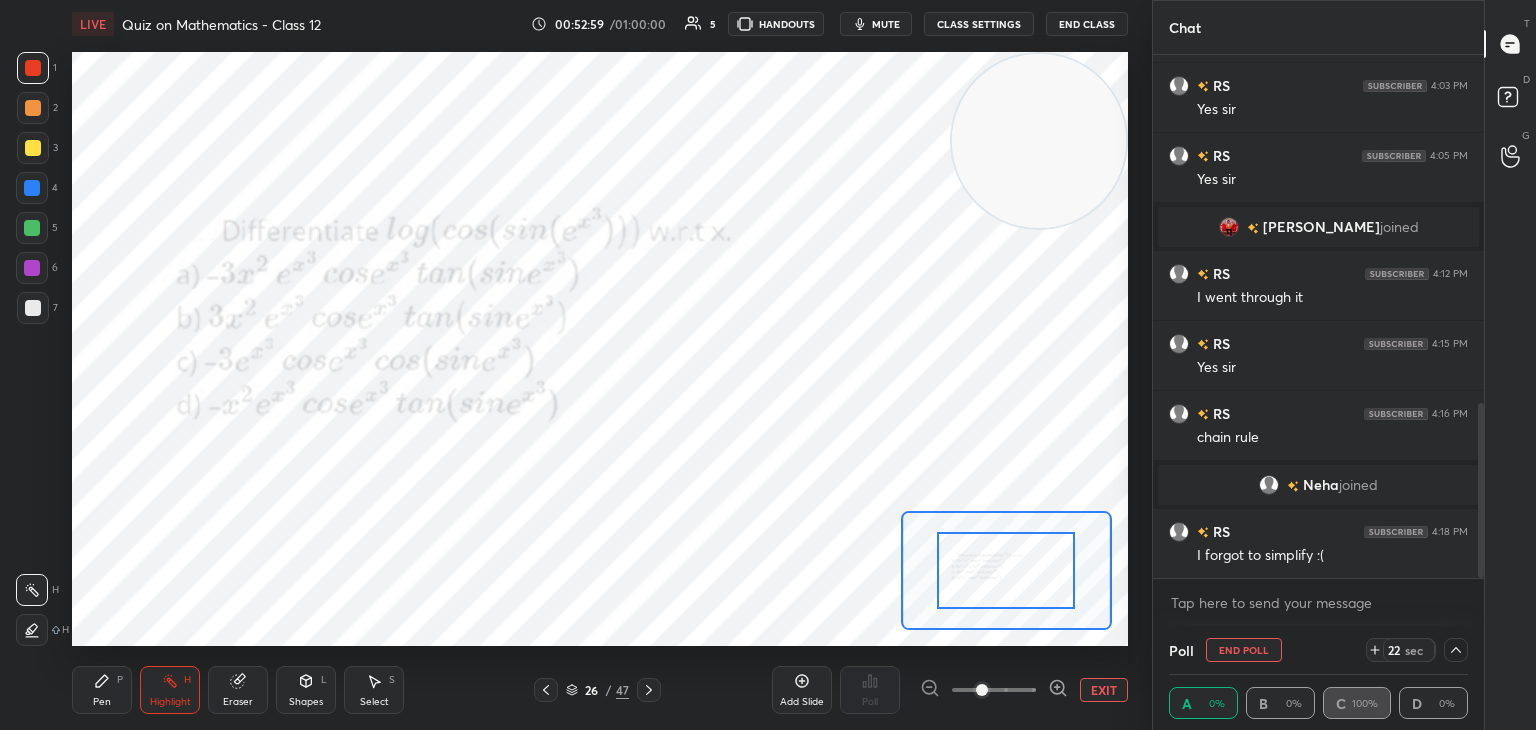 drag, startPoint x: 1480, startPoint y: 494, endPoint x: 1480, endPoint y: 561, distance: 67 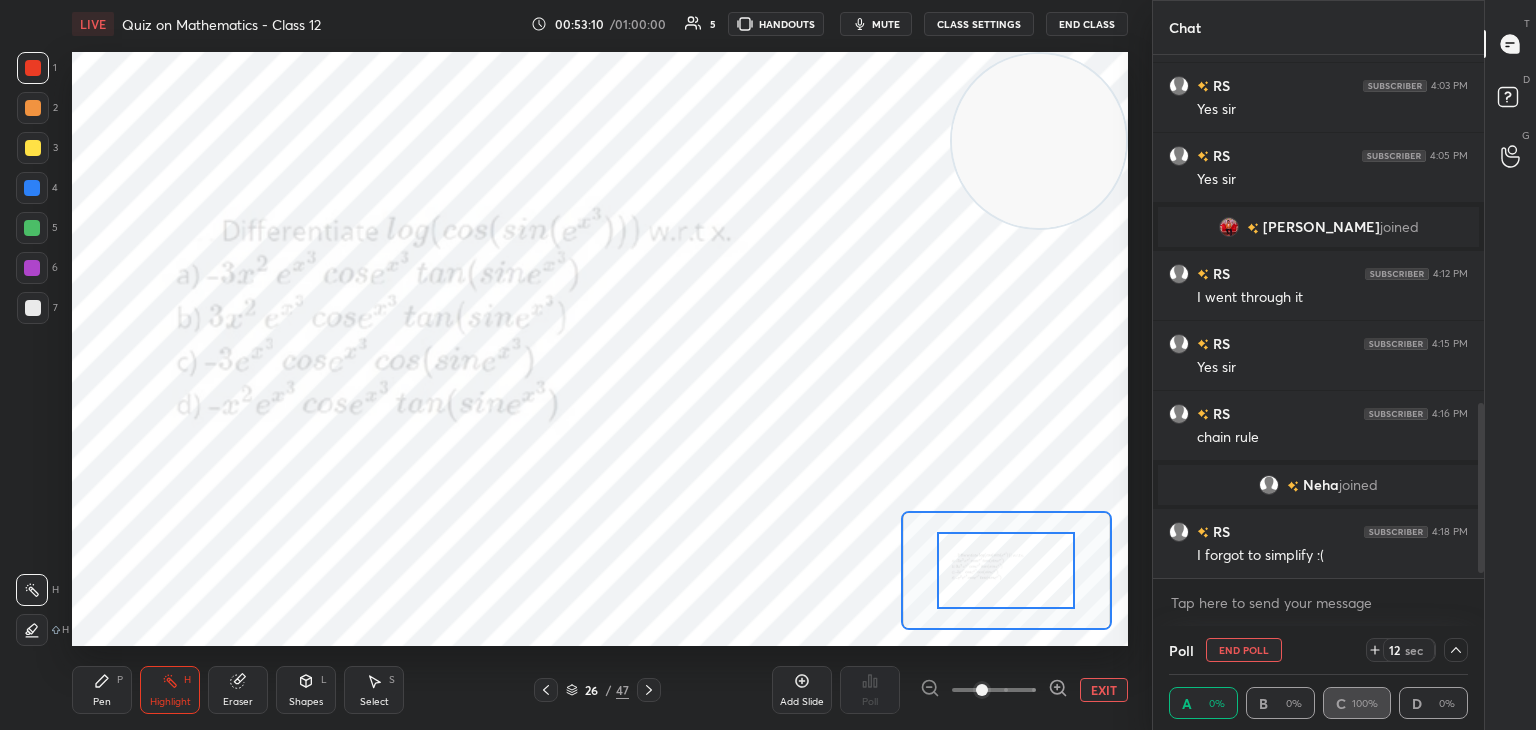 scroll, scrollTop: 1114, scrollLeft: 0, axis: vertical 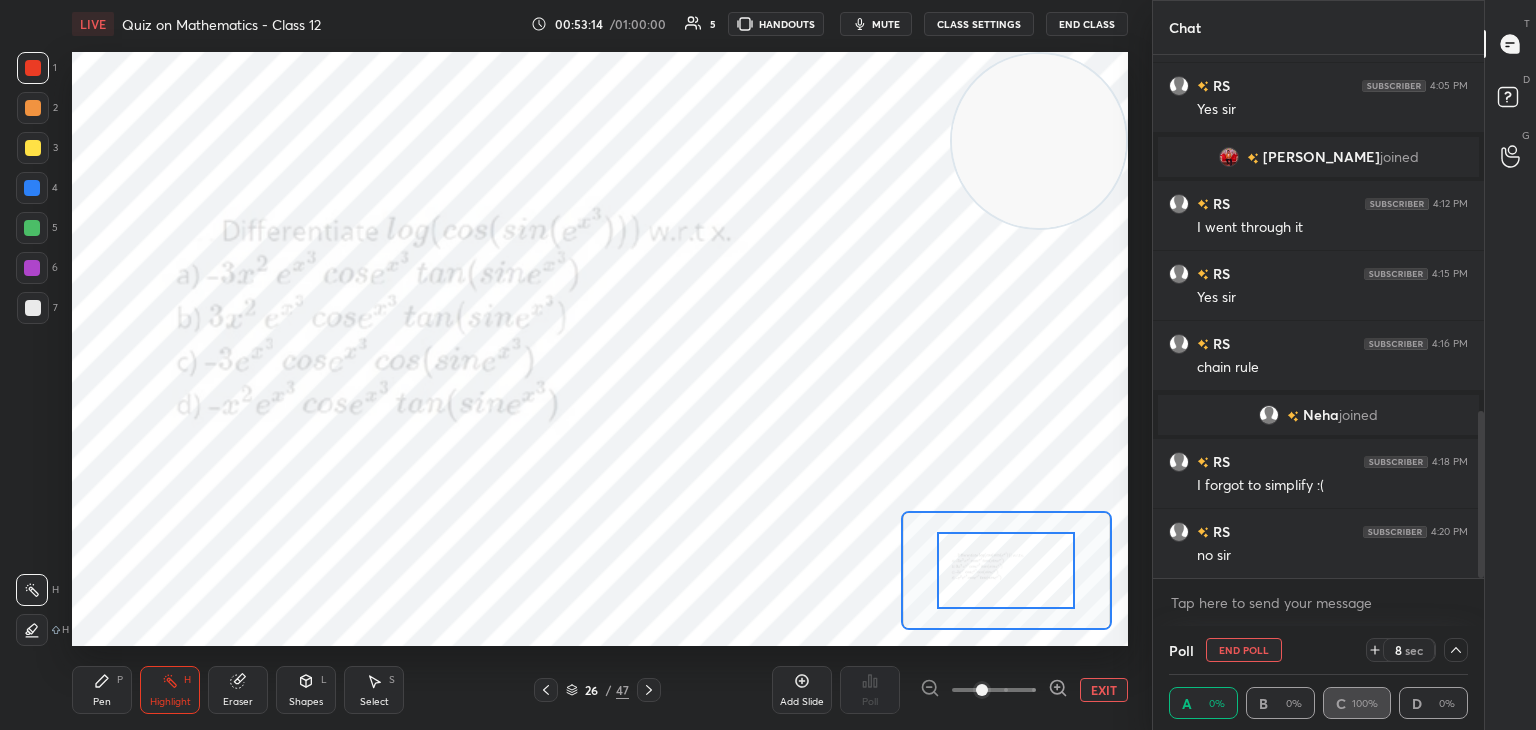click on "Poll End Poll 8  sec" at bounding box center [1318, 650] 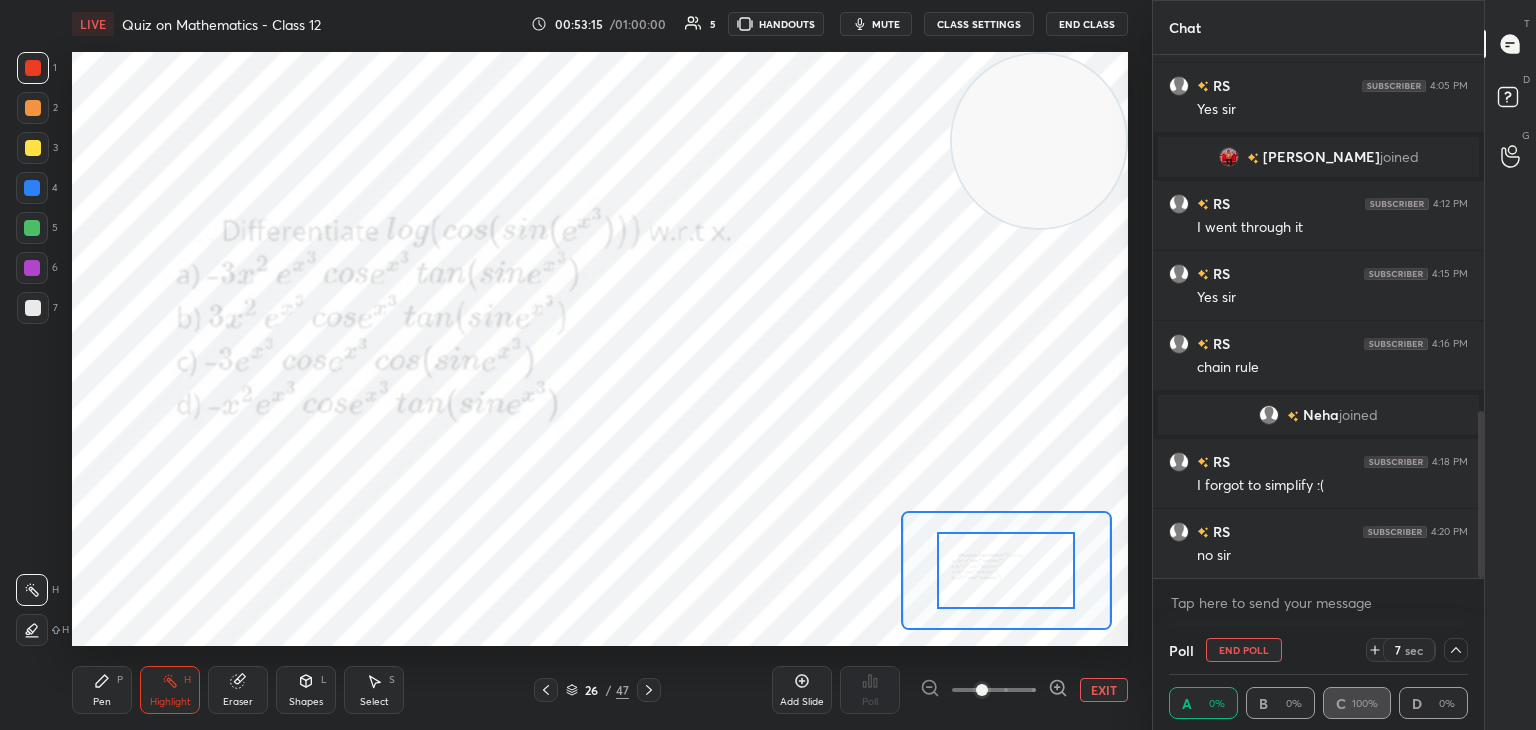 click 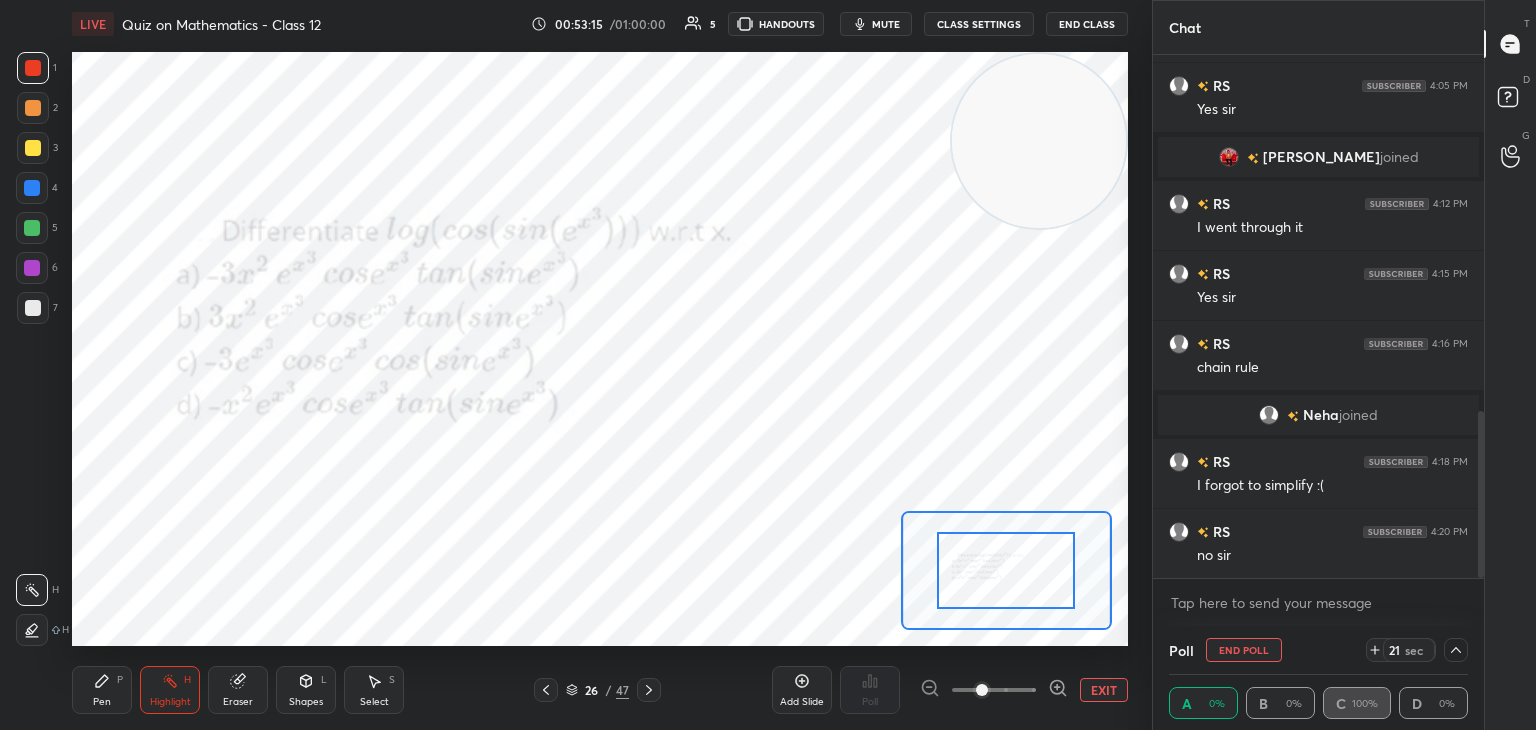 click 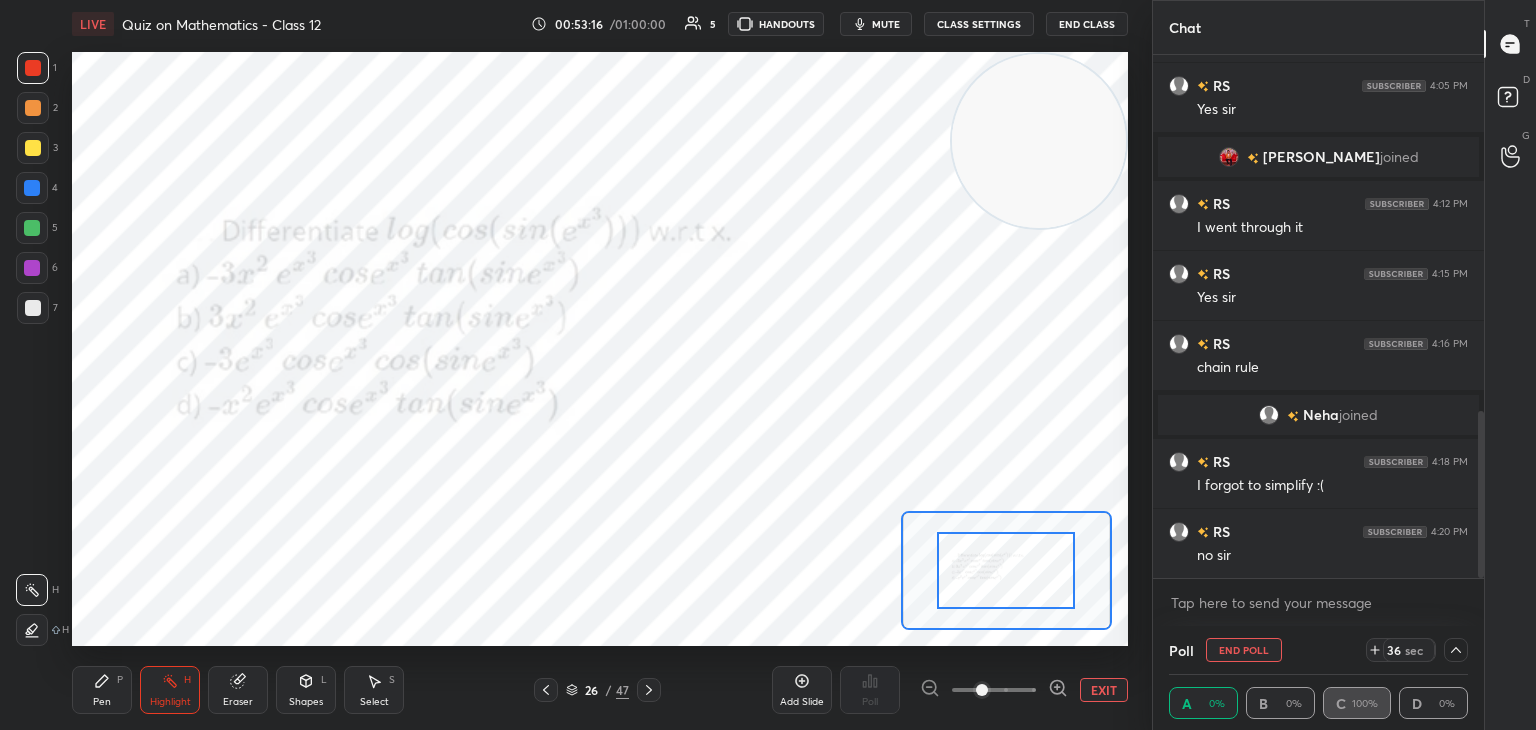 click 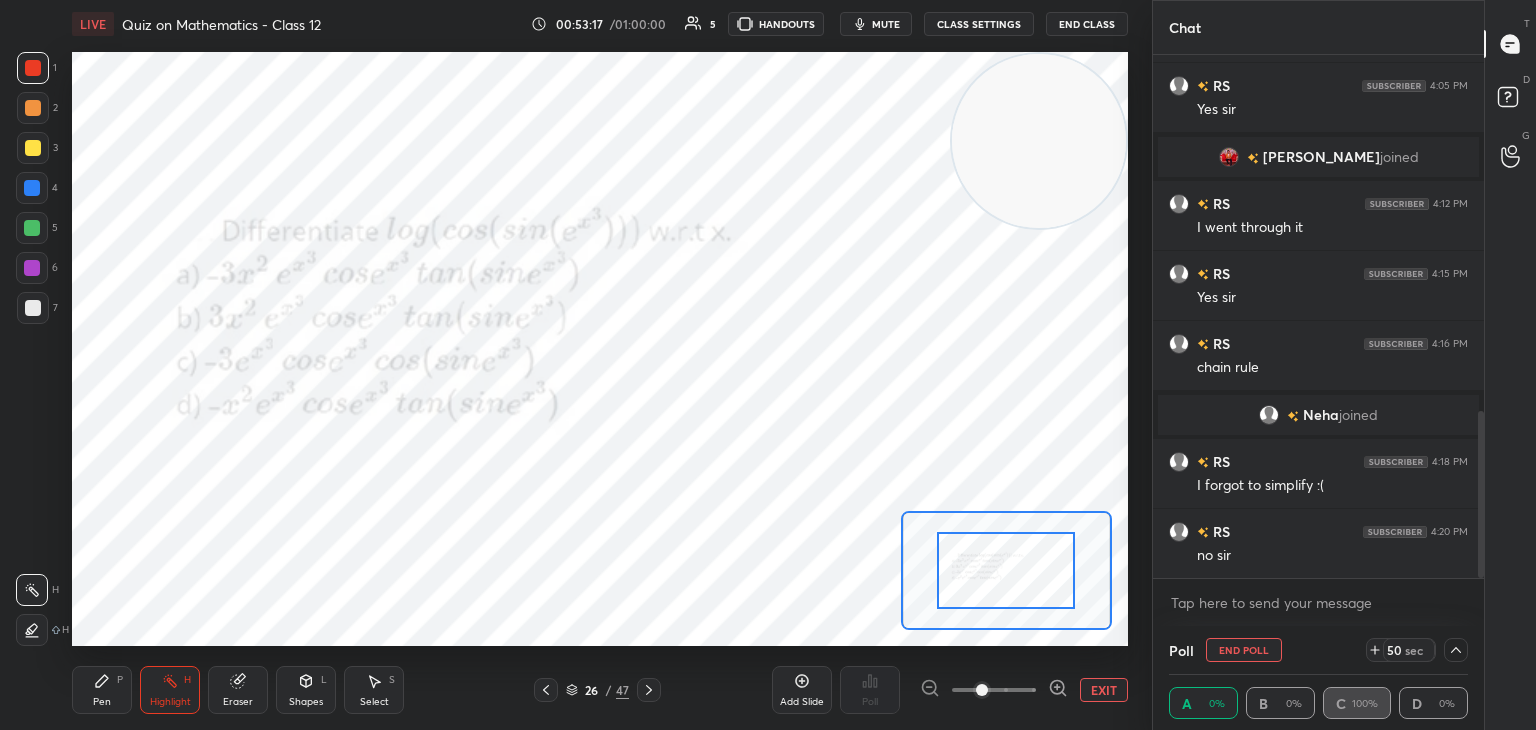 click 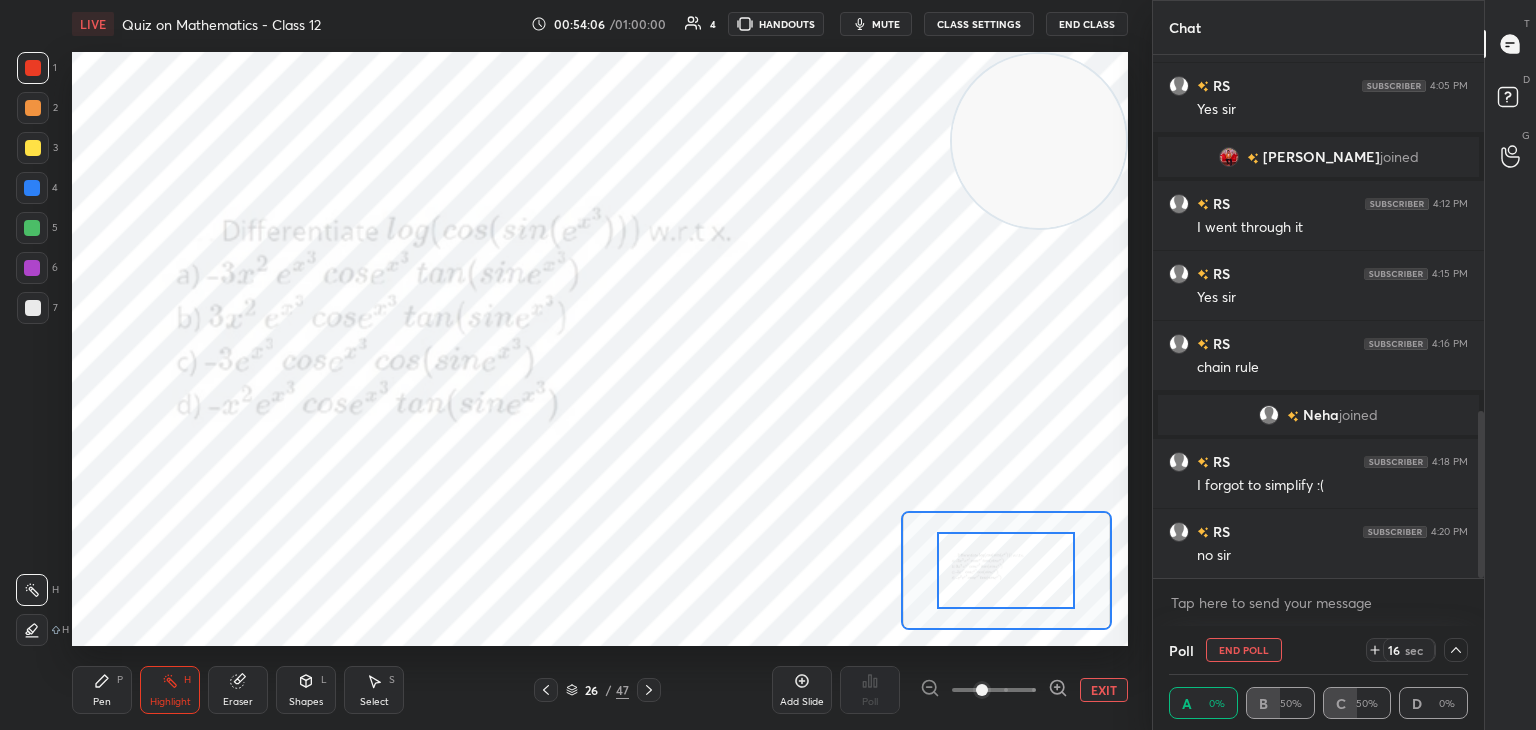 click 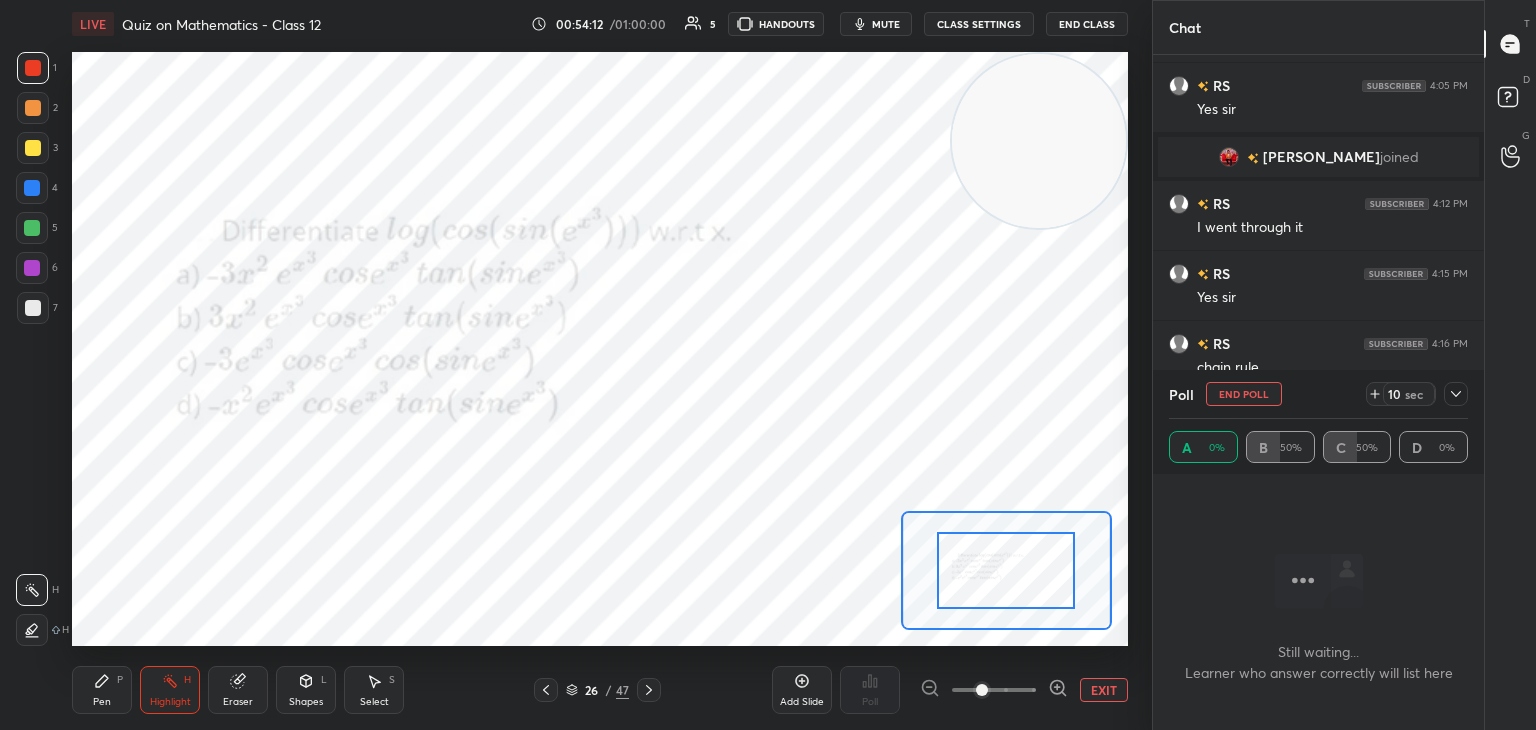 click 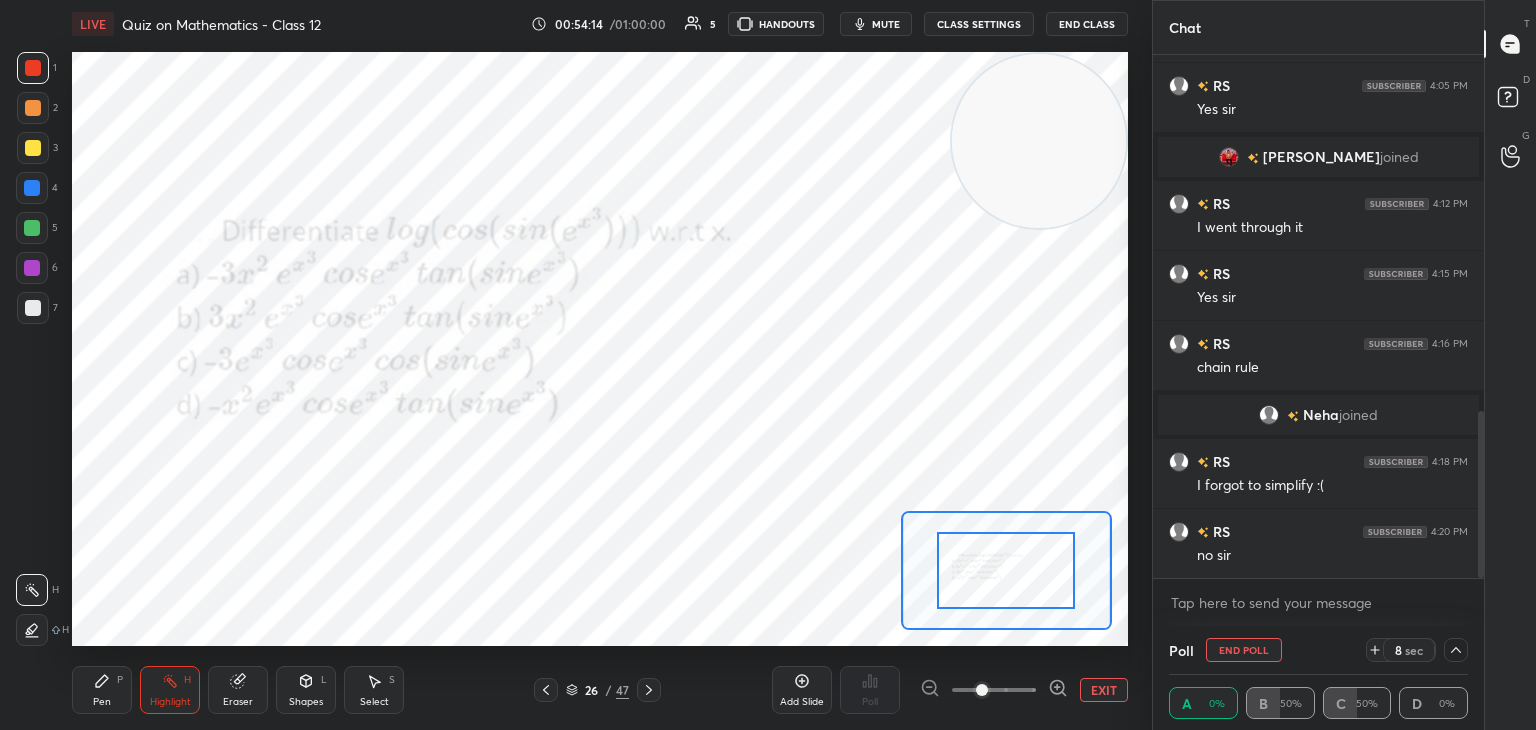 click 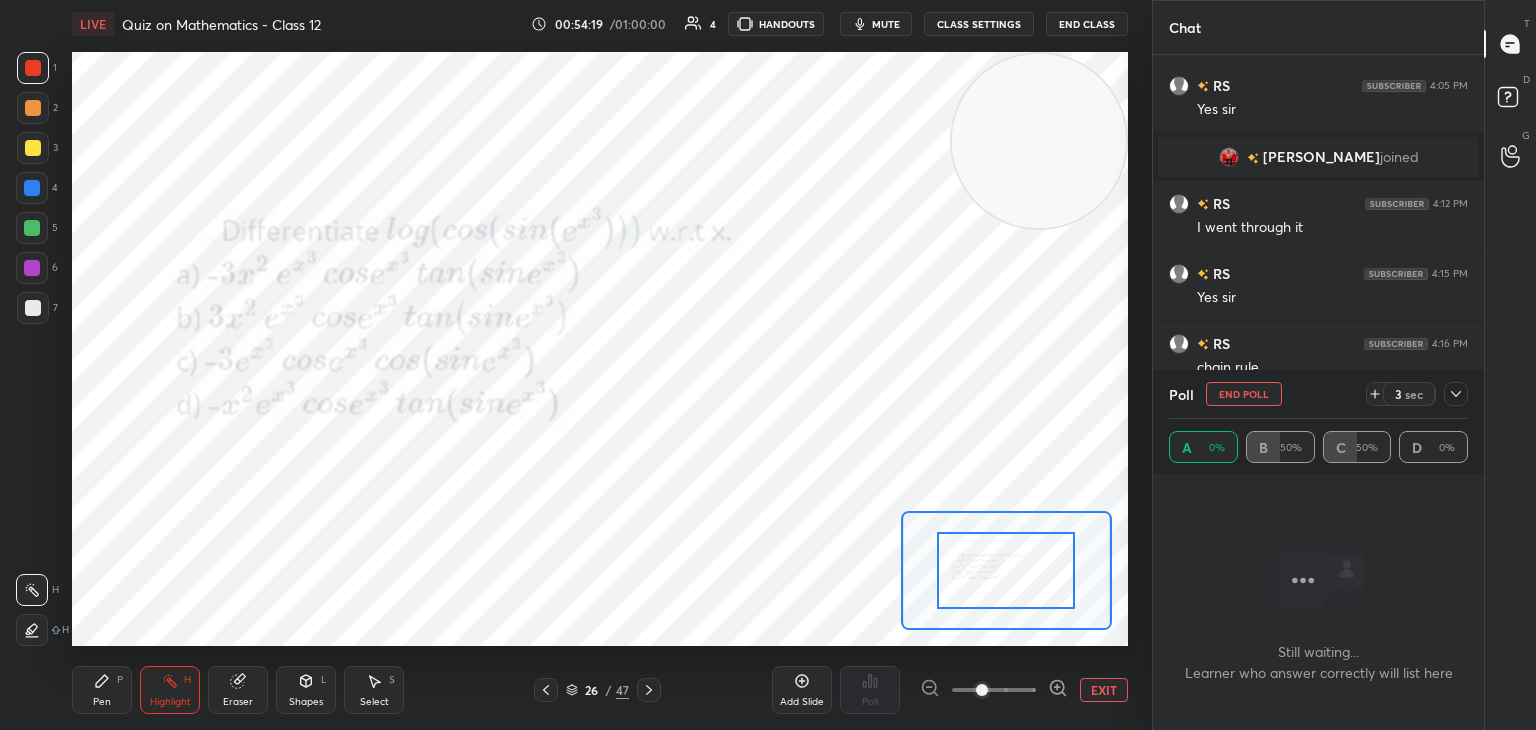 click on "Pen P" at bounding box center (102, 690) 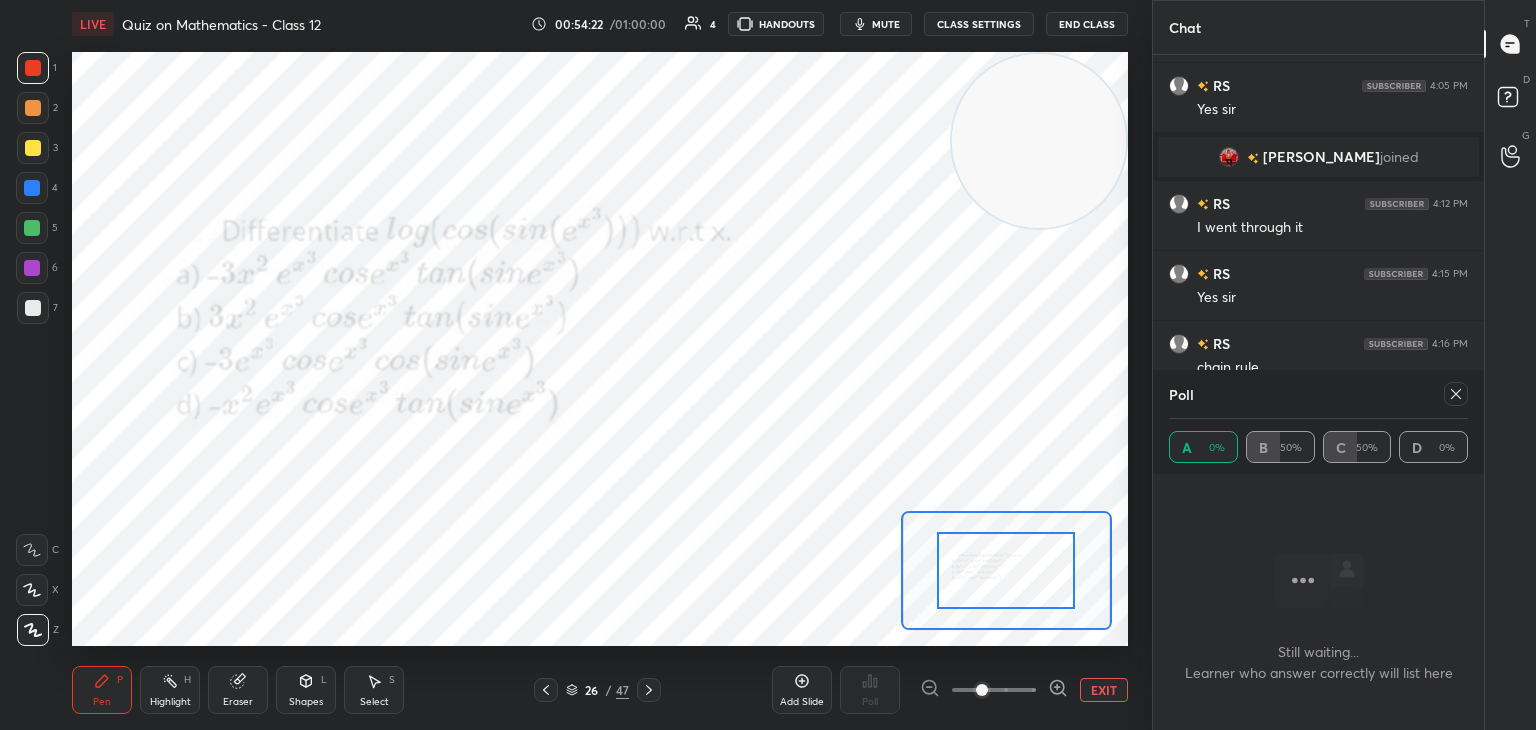 click 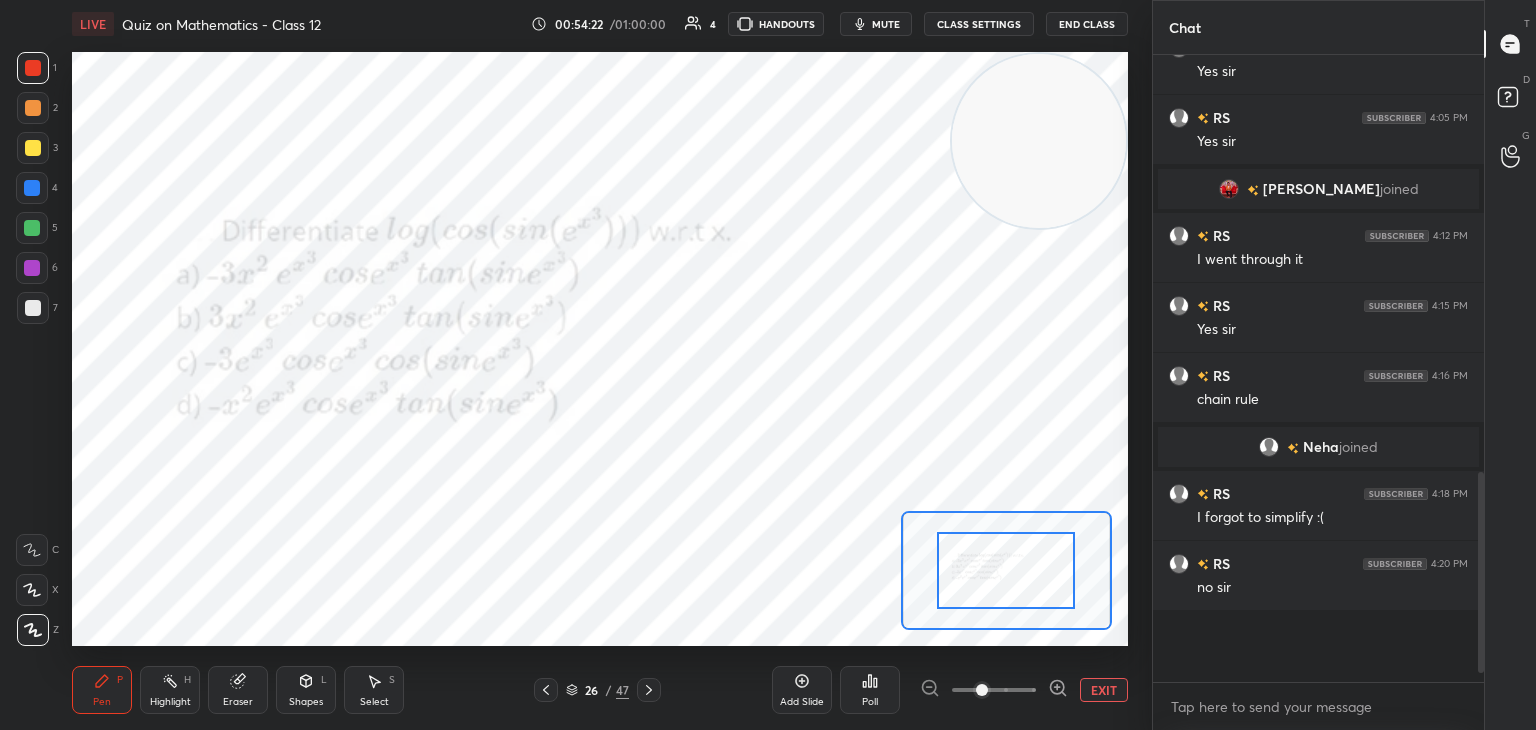 scroll, scrollTop: 612, scrollLeft: 325, axis: both 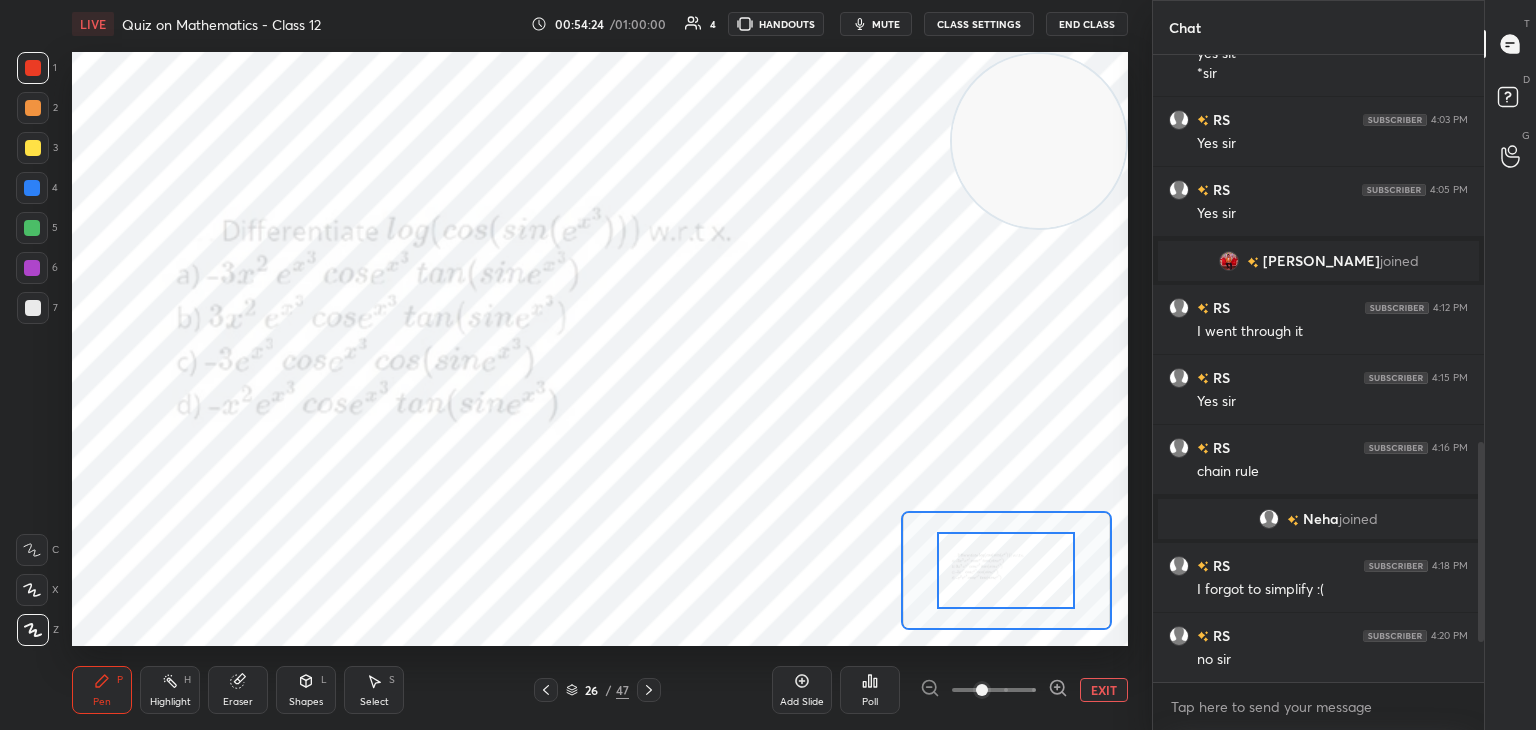 drag, startPoint x: 1480, startPoint y: 532, endPoint x: 1473, endPoint y: 561, distance: 29.832869 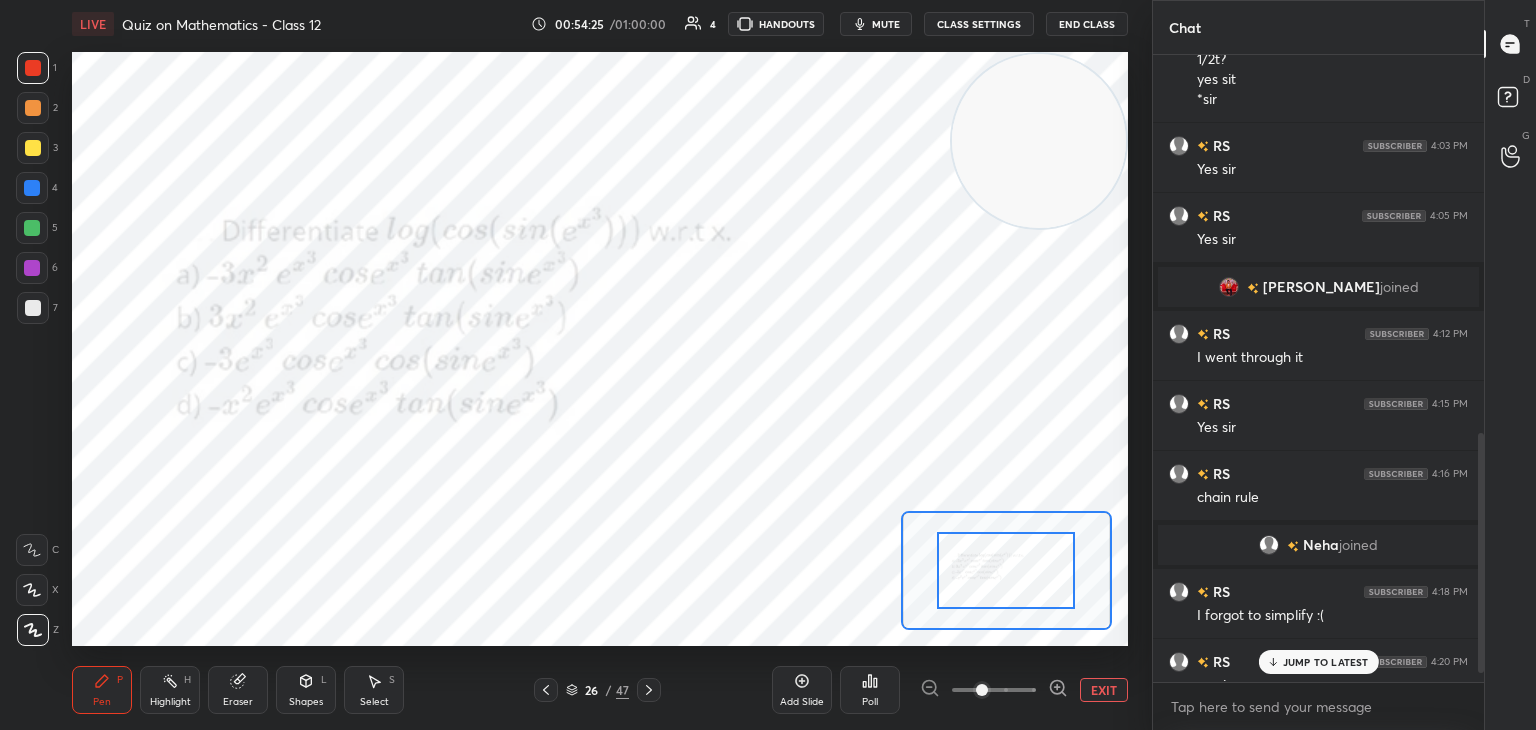 scroll, scrollTop: 1010, scrollLeft: 0, axis: vertical 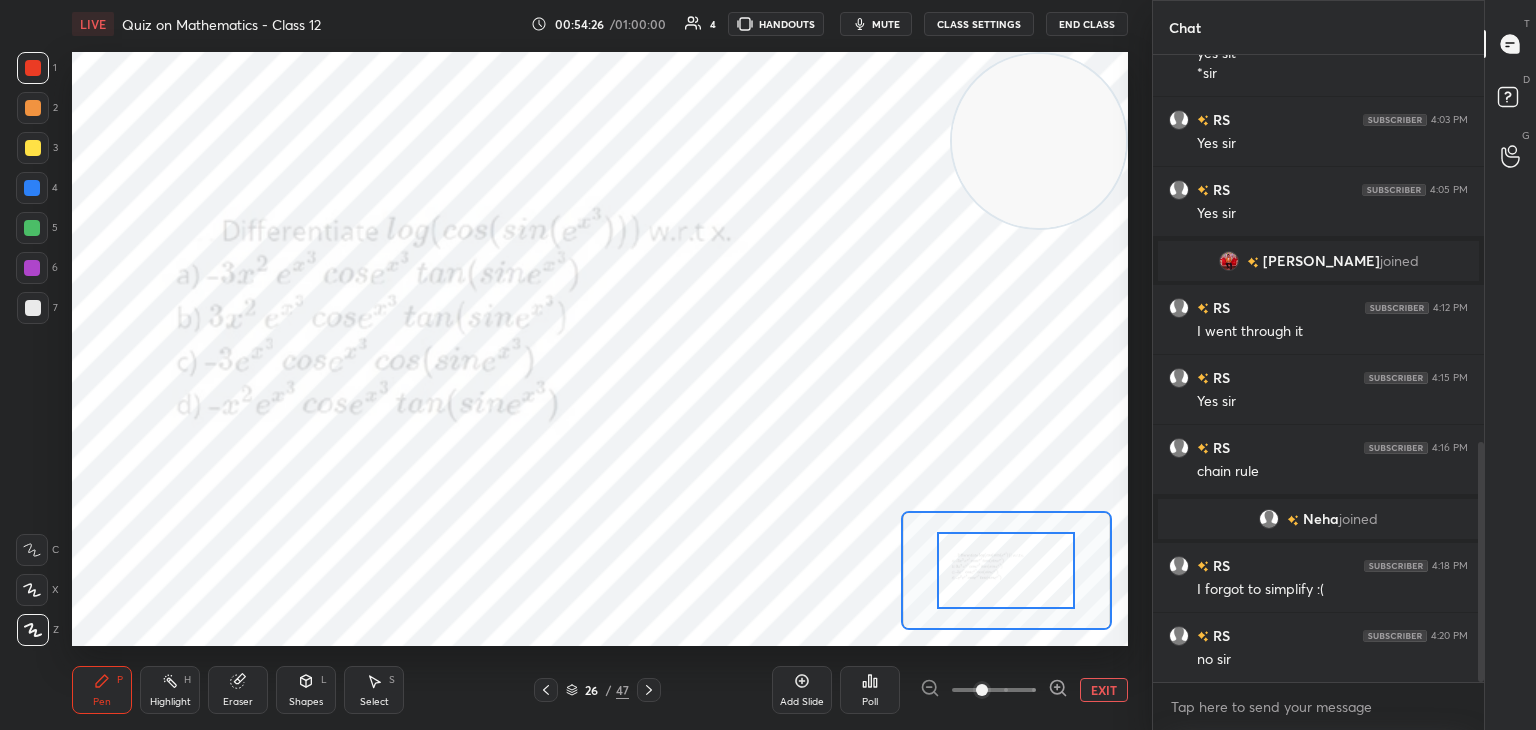 drag, startPoint x: 1477, startPoint y: 551, endPoint x: 1474, endPoint y: 575, distance: 24.186773 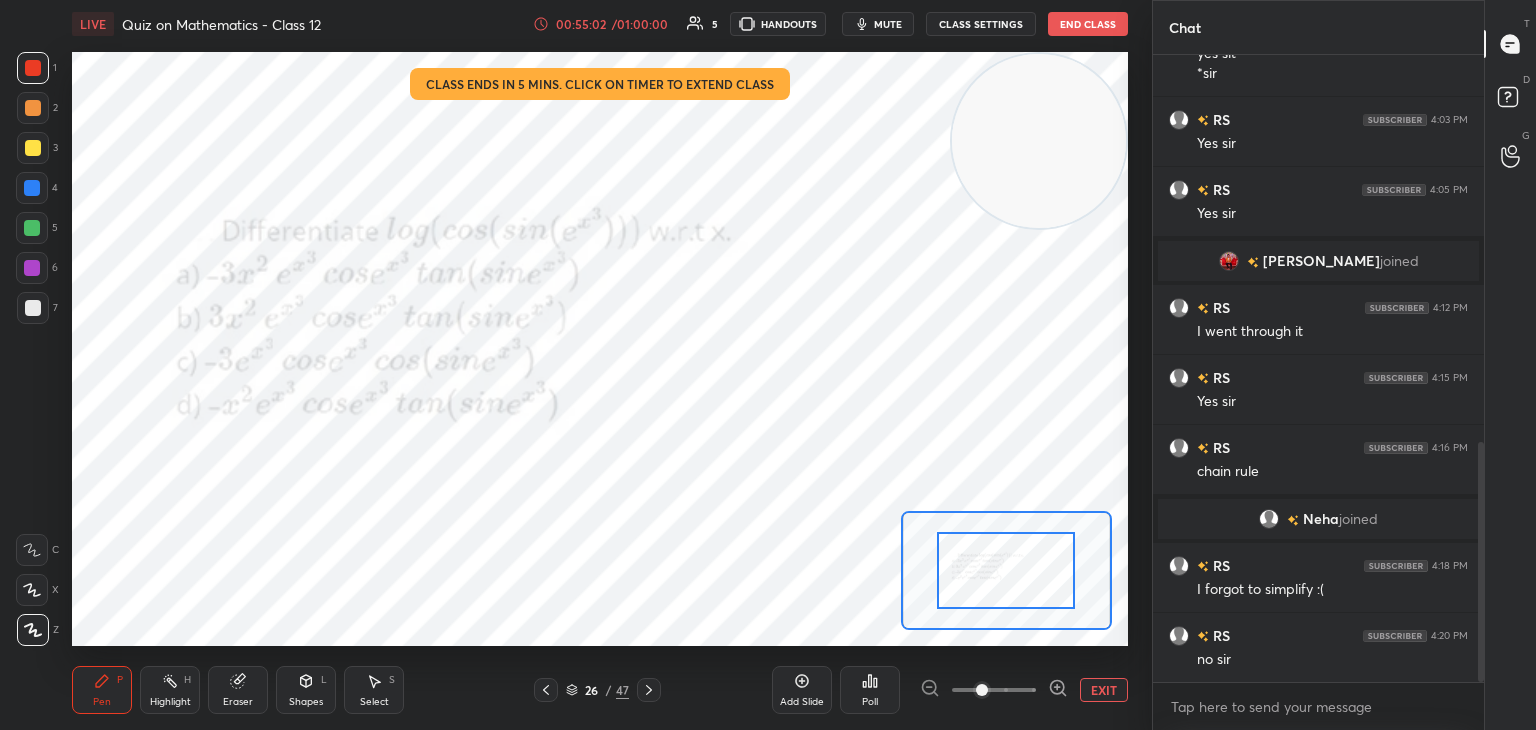 click 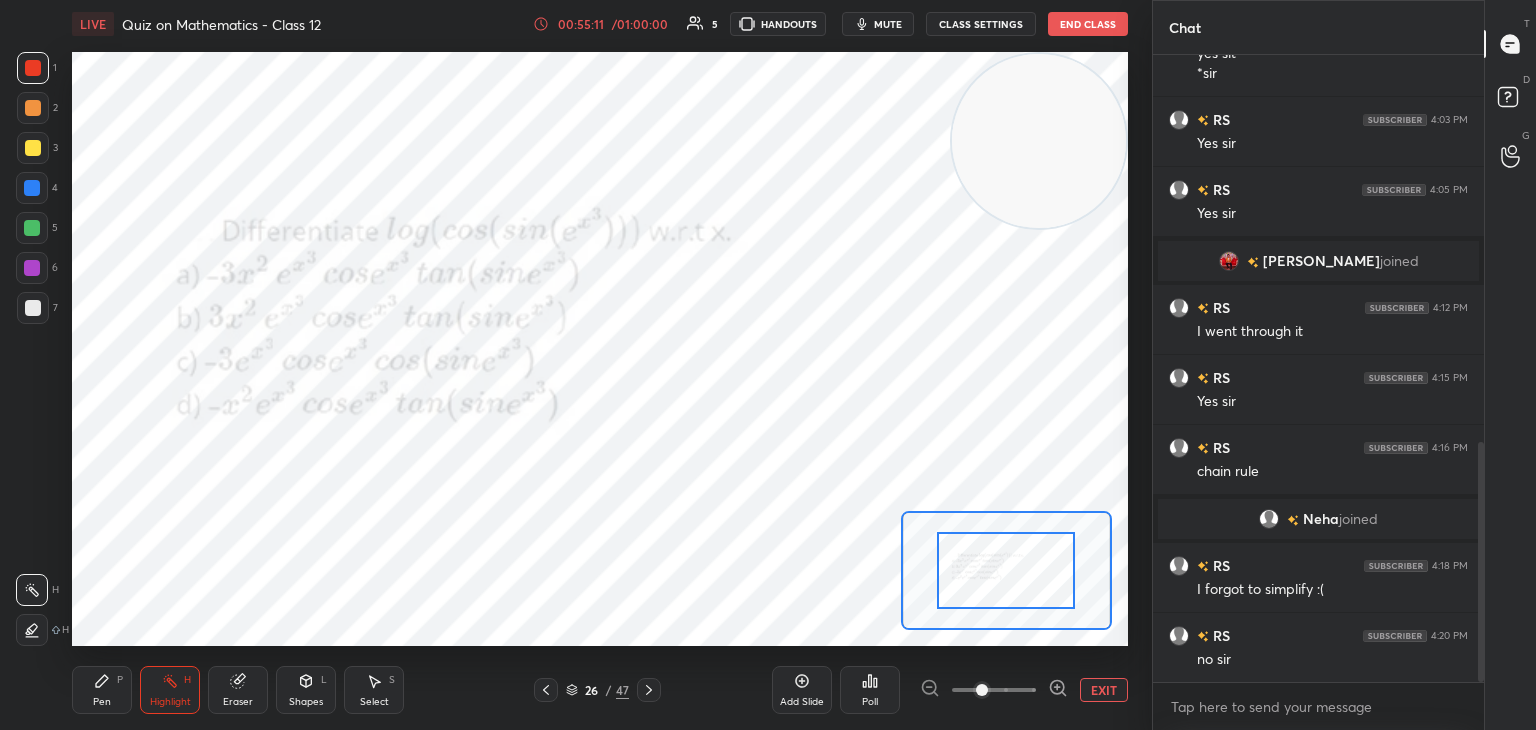 click on "Pen P" at bounding box center (102, 690) 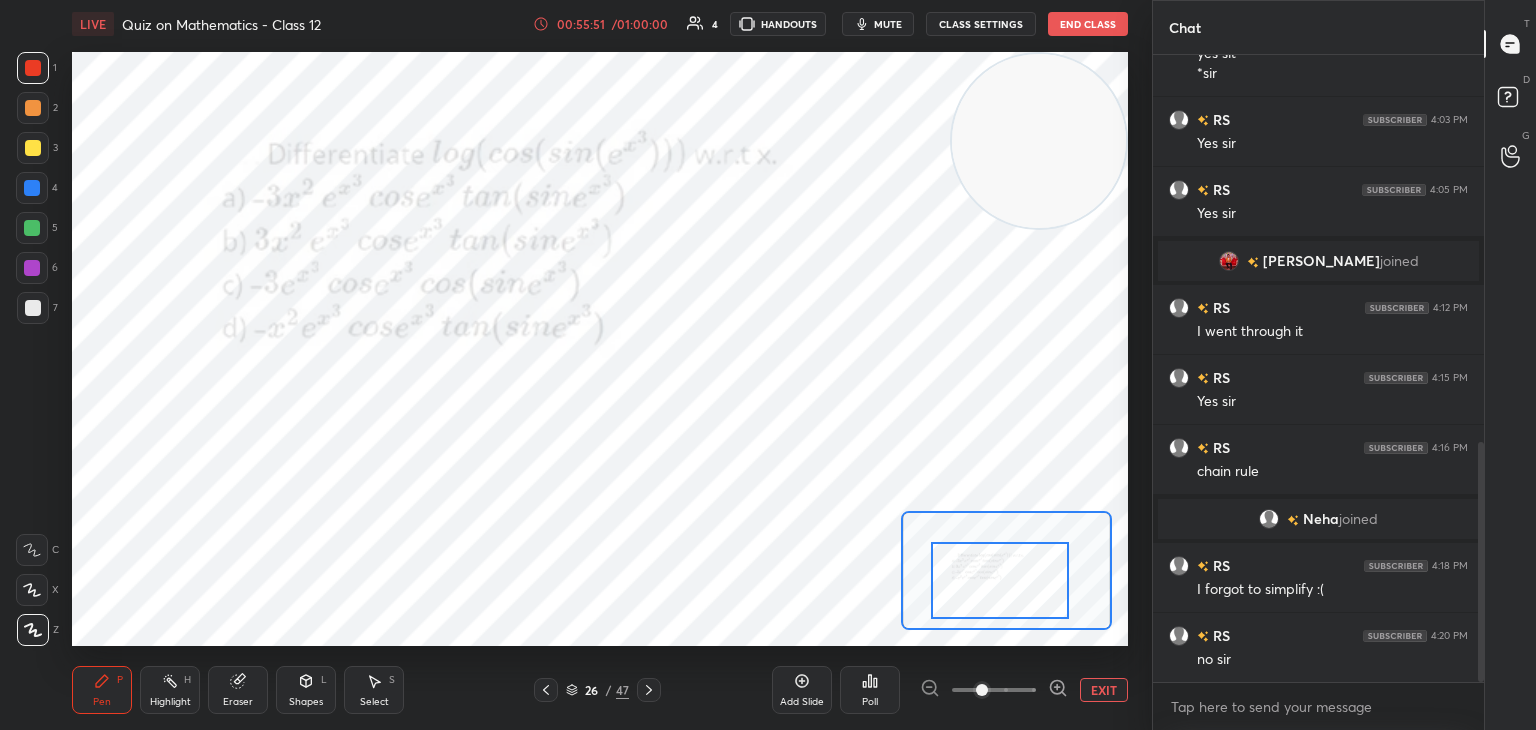 drag, startPoint x: 988, startPoint y: 573, endPoint x: 969, endPoint y: 573, distance: 19 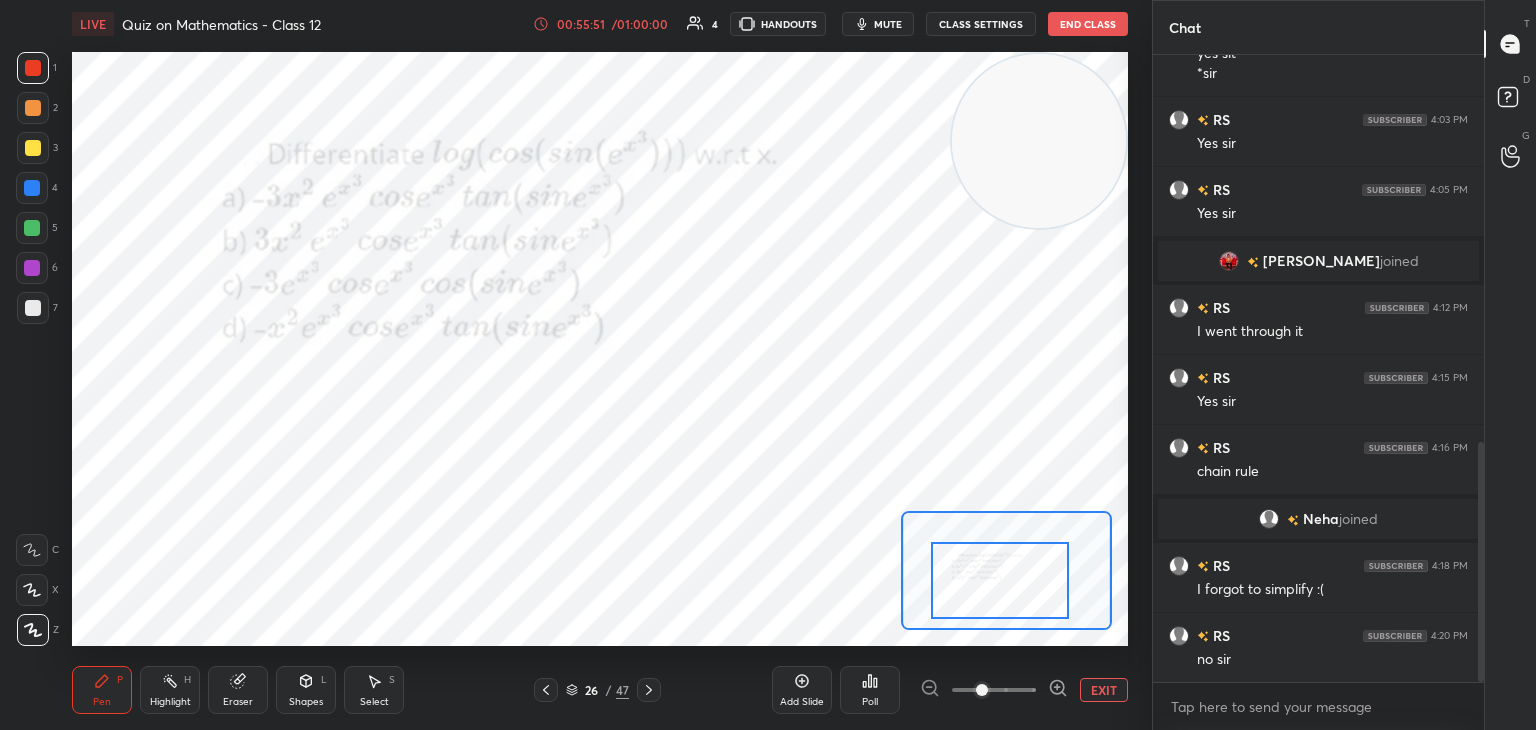 click at bounding box center [1000, 580] 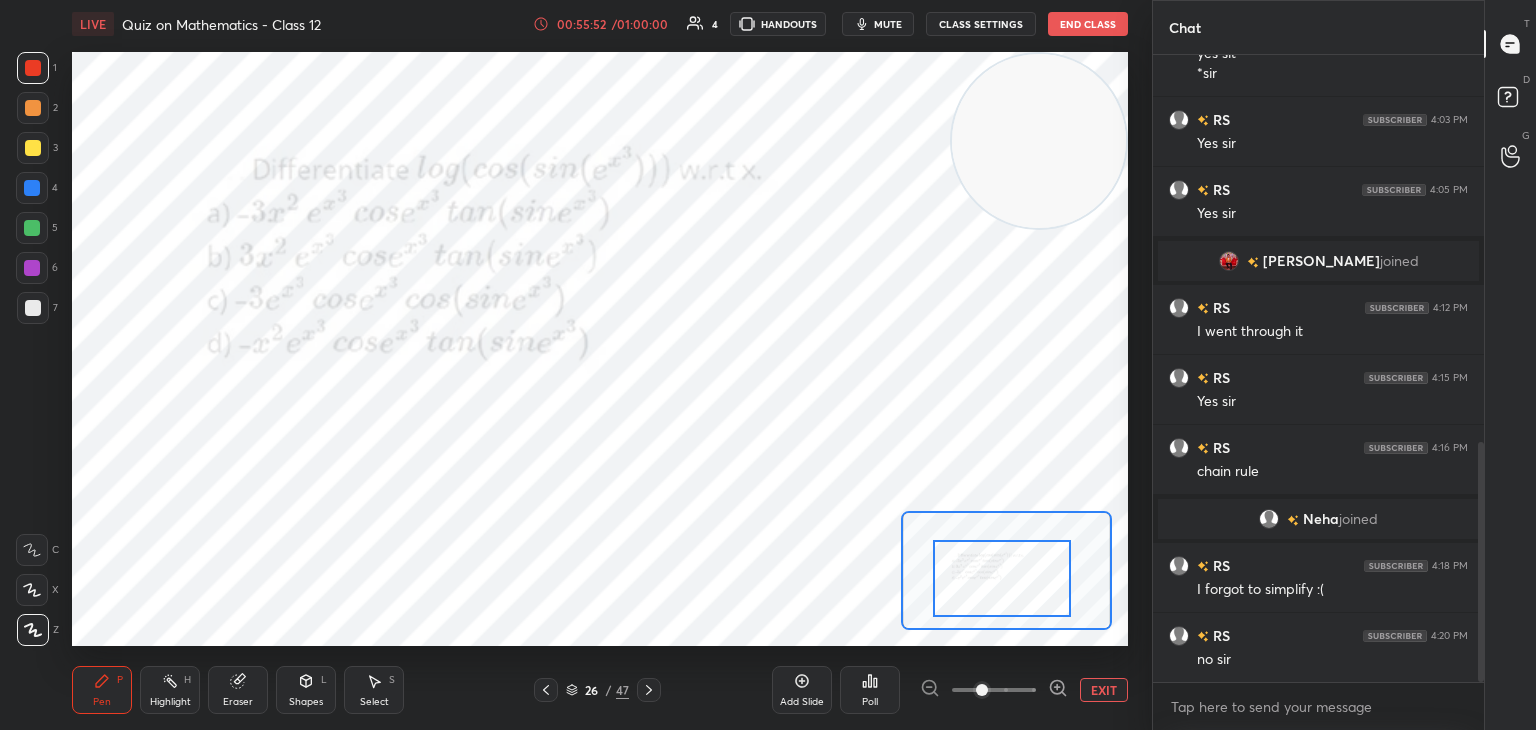 drag, startPoint x: 171, startPoint y: 693, endPoint x: 188, endPoint y: 701, distance: 18.788294 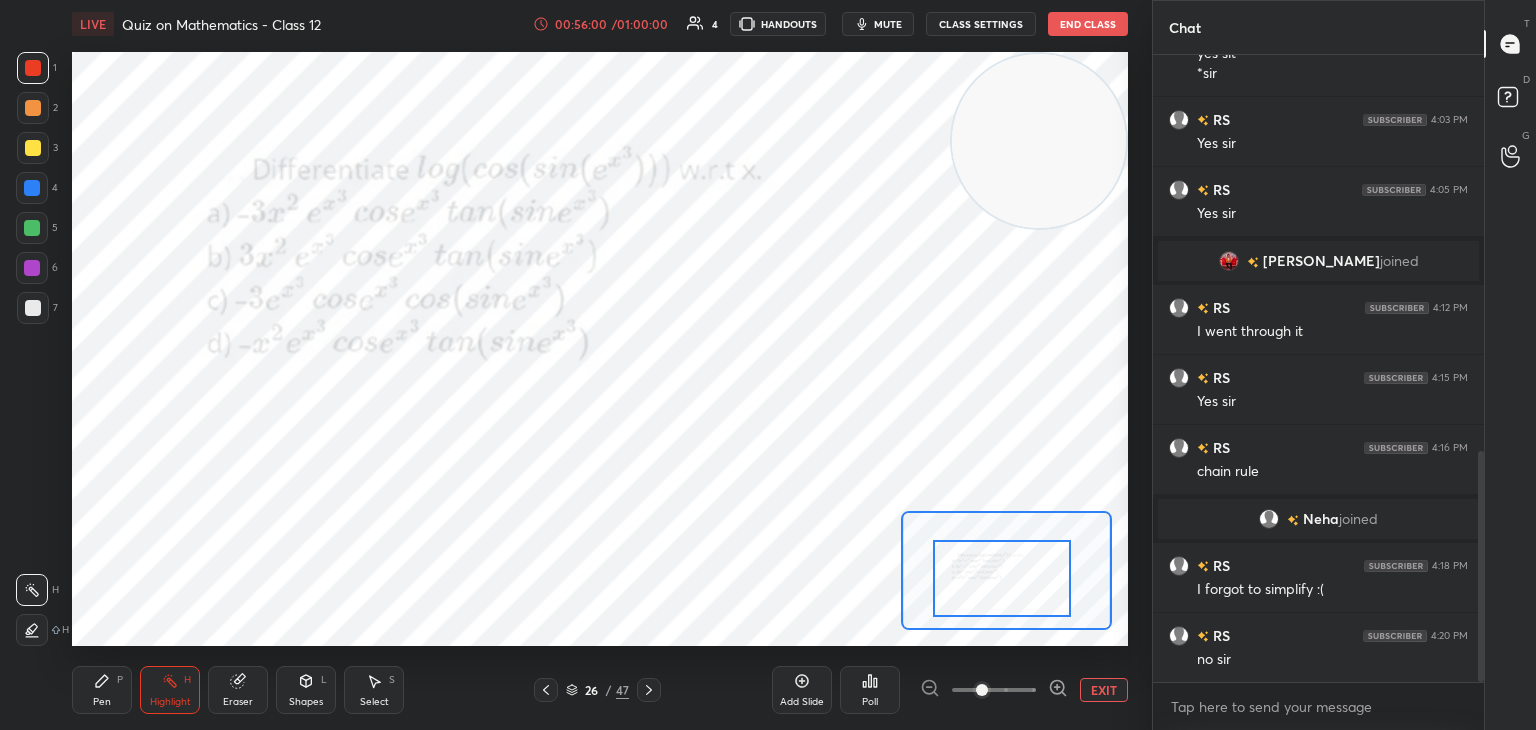 scroll, scrollTop: 1080, scrollLeft: 0, axis: vertical 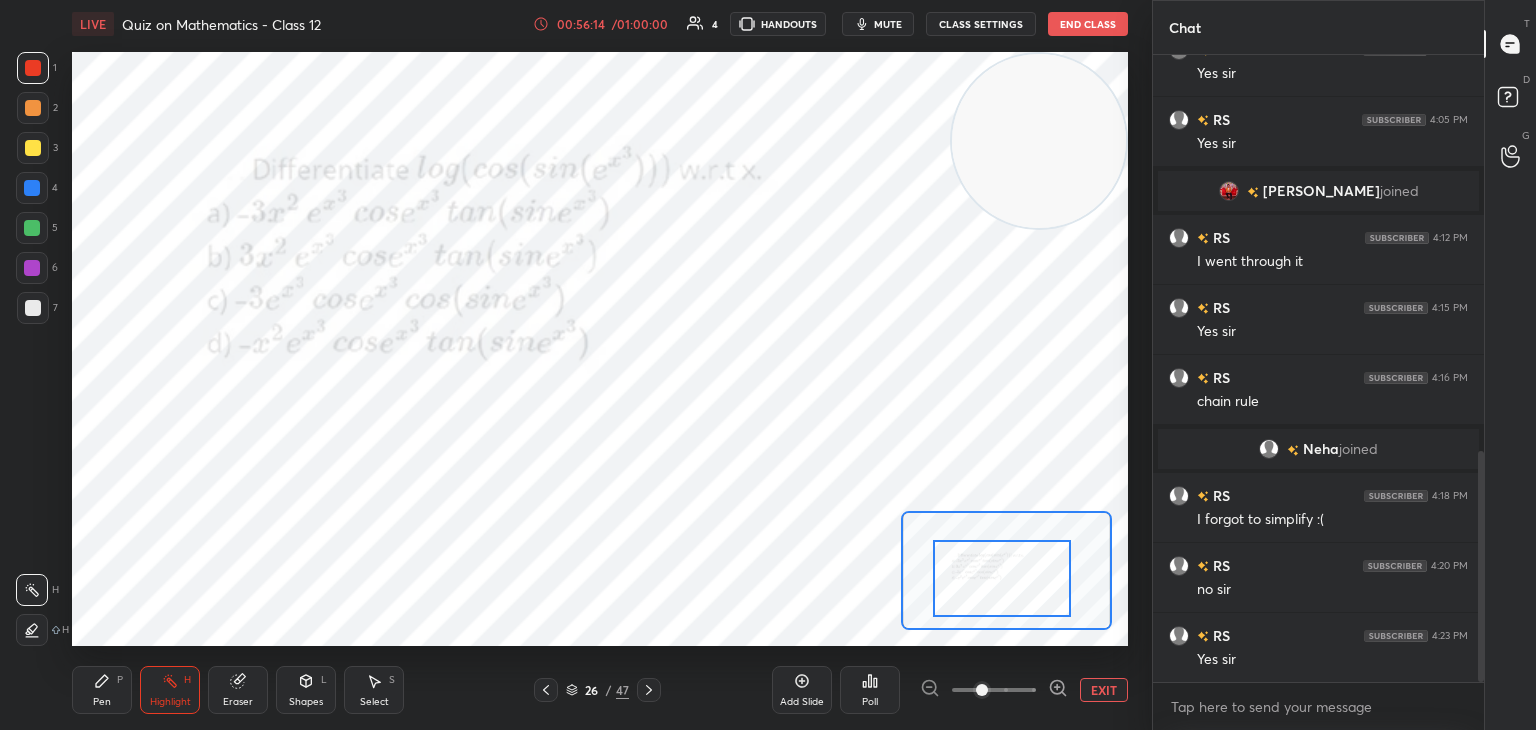 click on "Pen P" at bounding box center (102, 690) 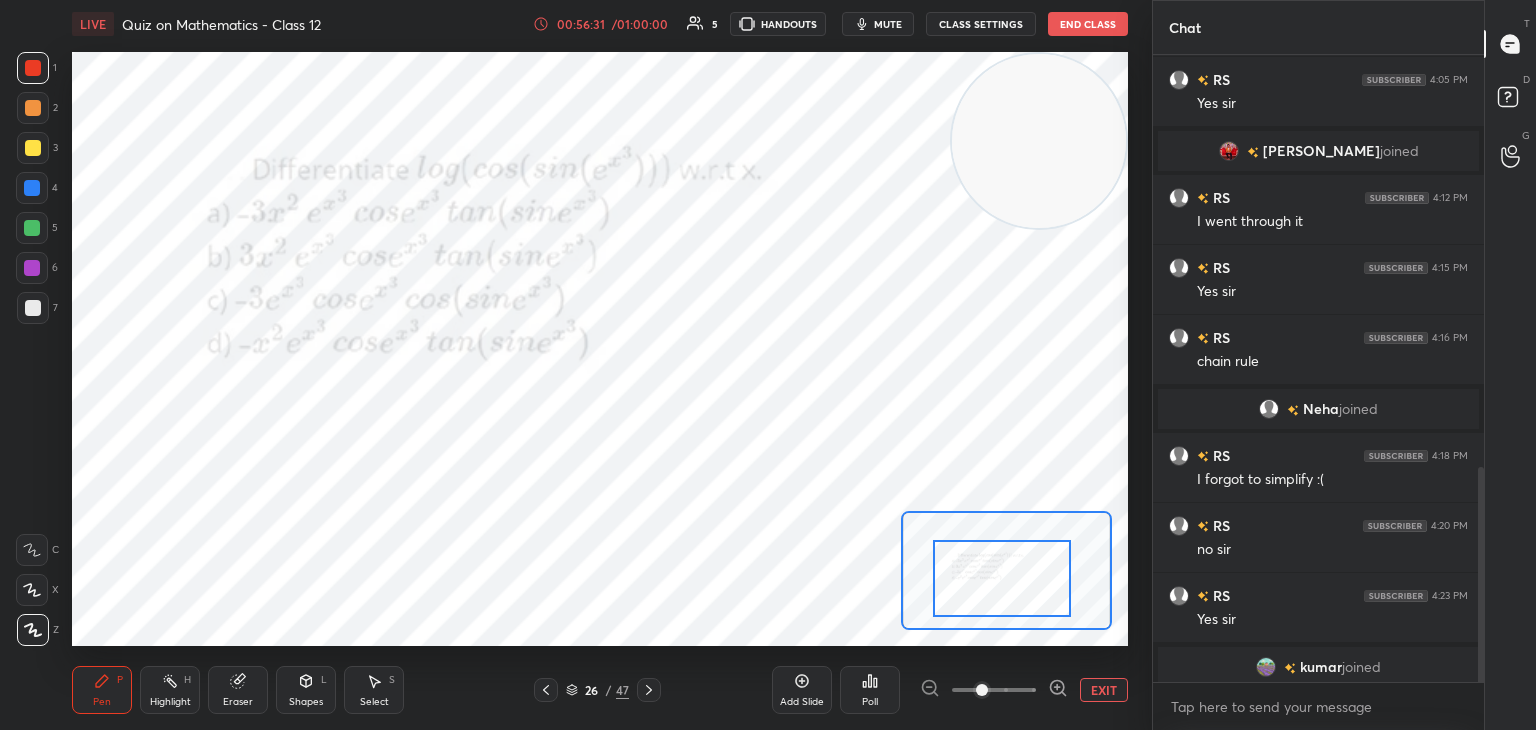 scroll, scrollTop: 1206, scrollLeft: 0, axis: vertical 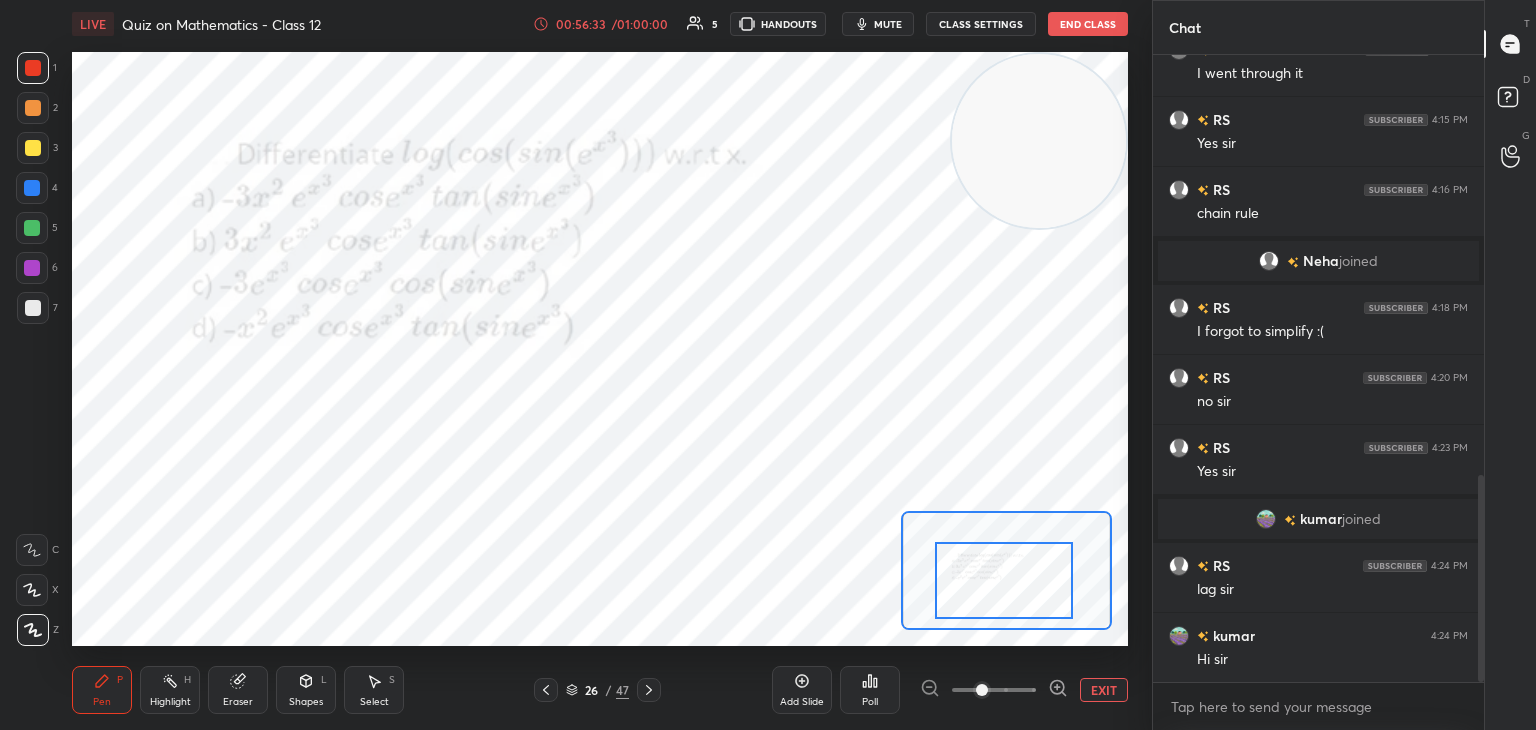 click at bounding box center (1004, 580) 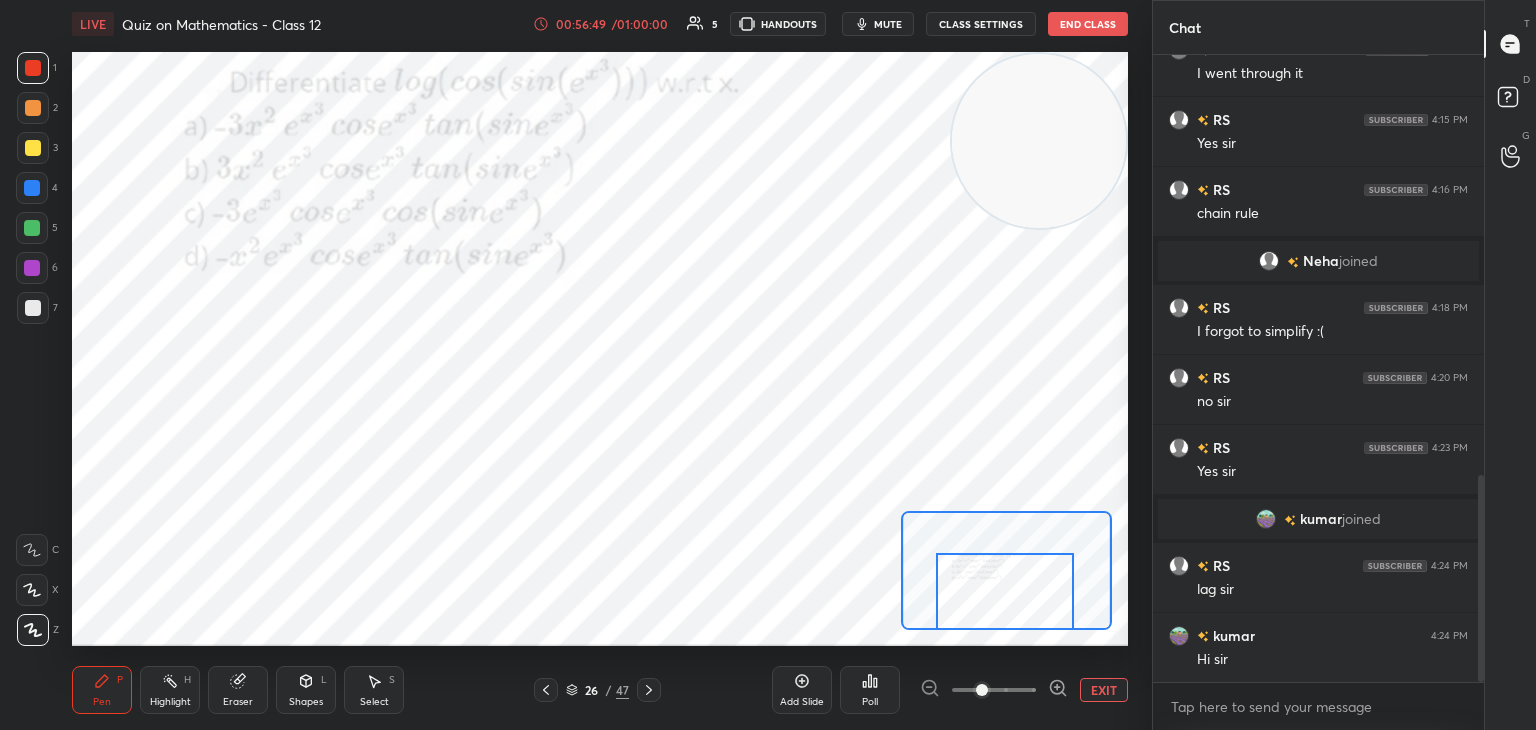 drag, startPoint x: 1002, startPoint y: 609, endPoint x: 1004, endPoint y: 621, distance: 12.165525 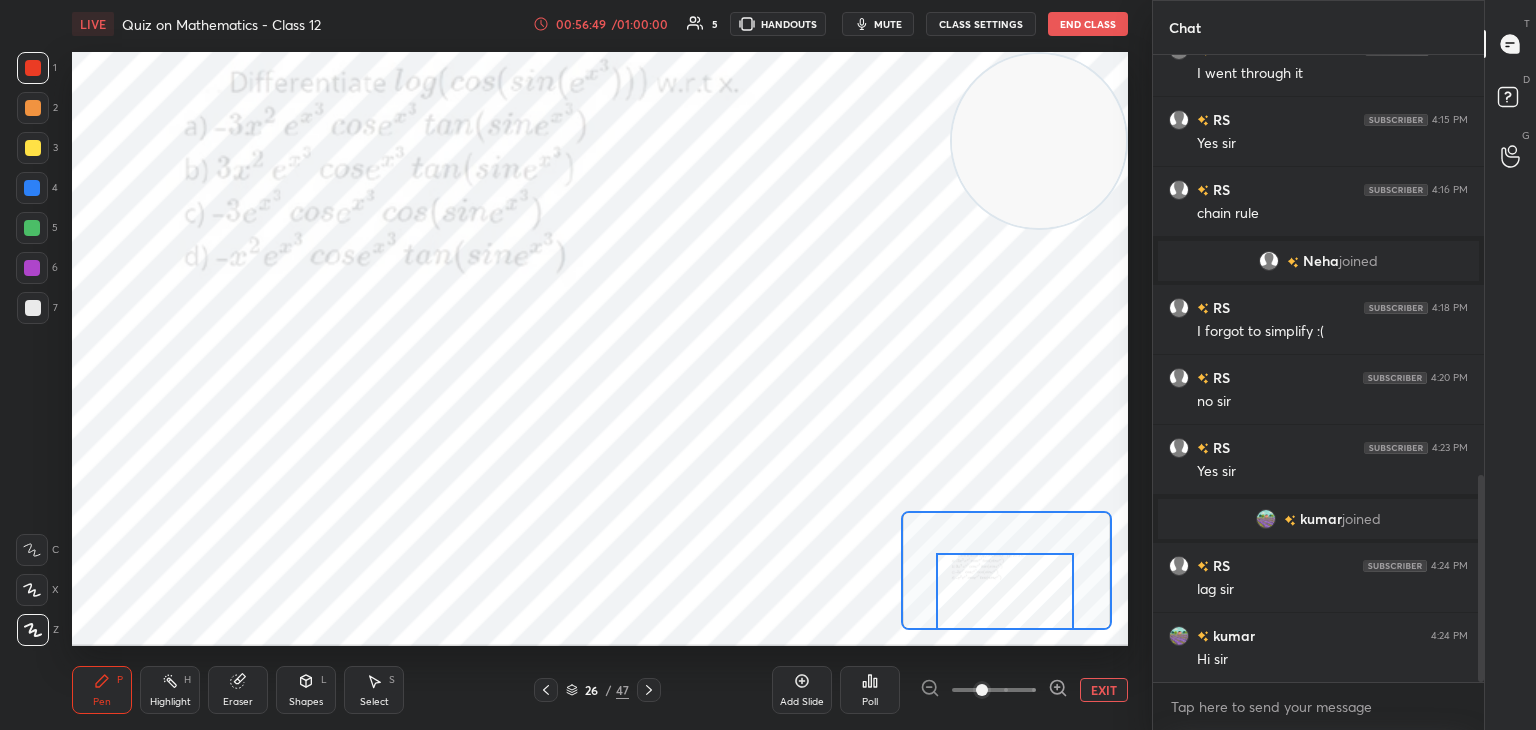 click at bounding box center [1005, 591] 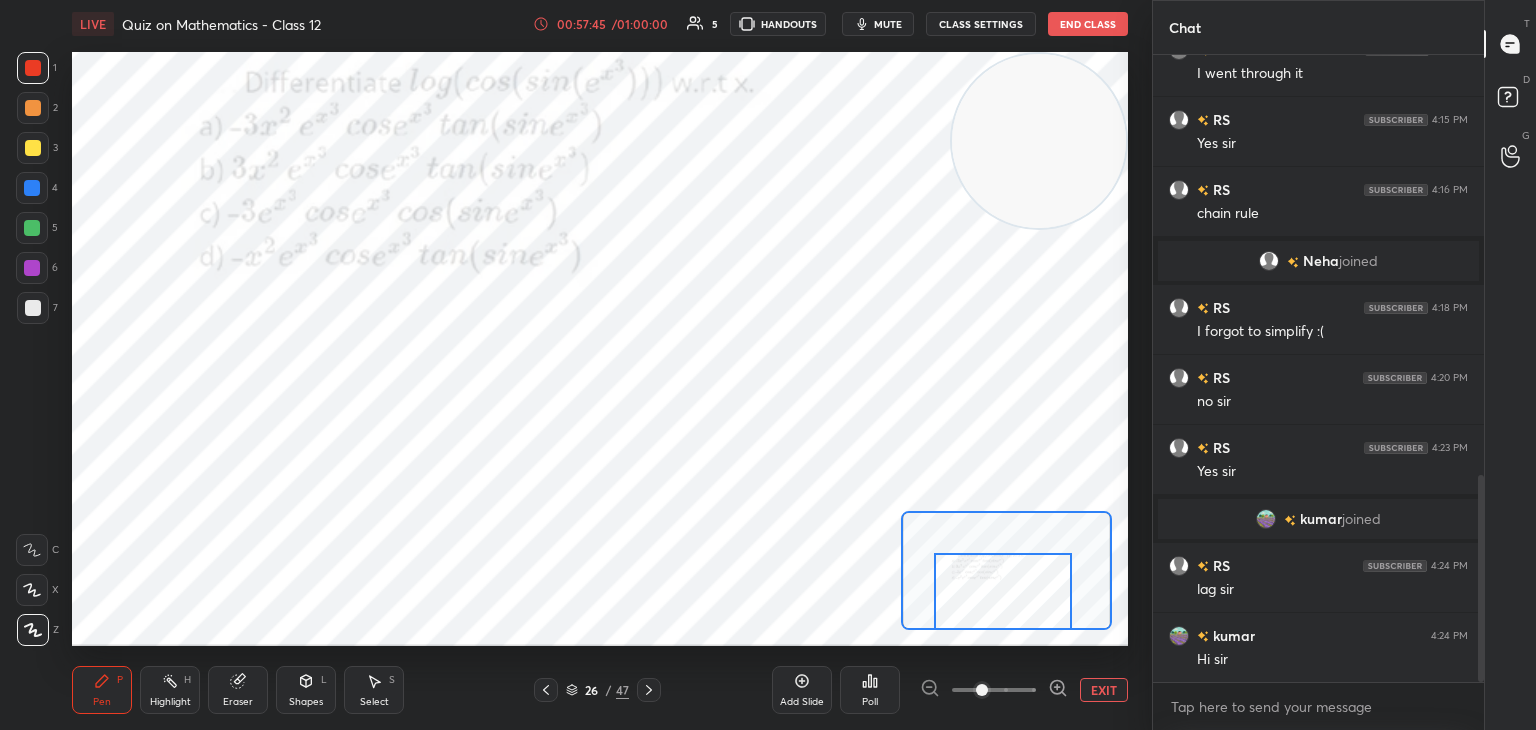 click on "Highlight H" at bounding box center [170, 690] 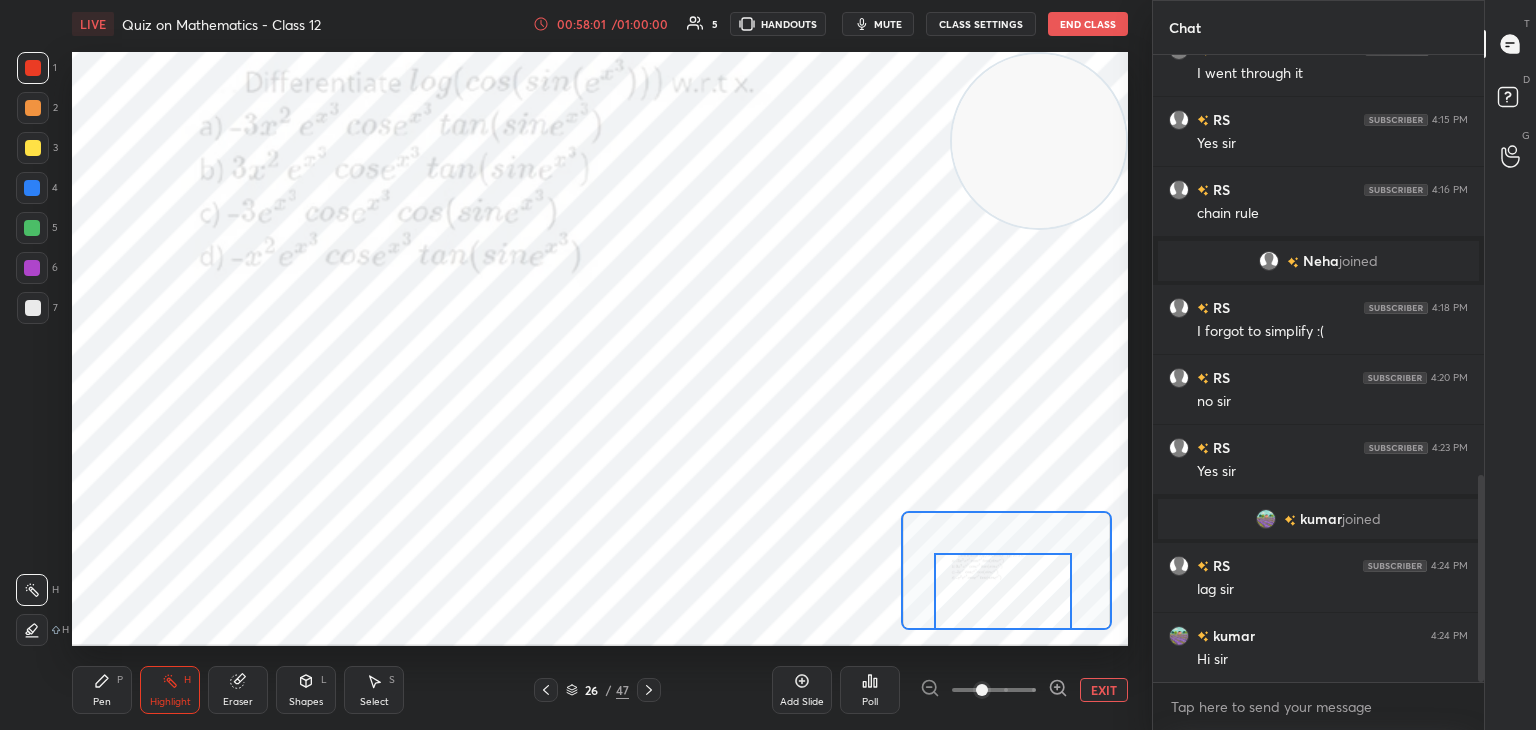 click 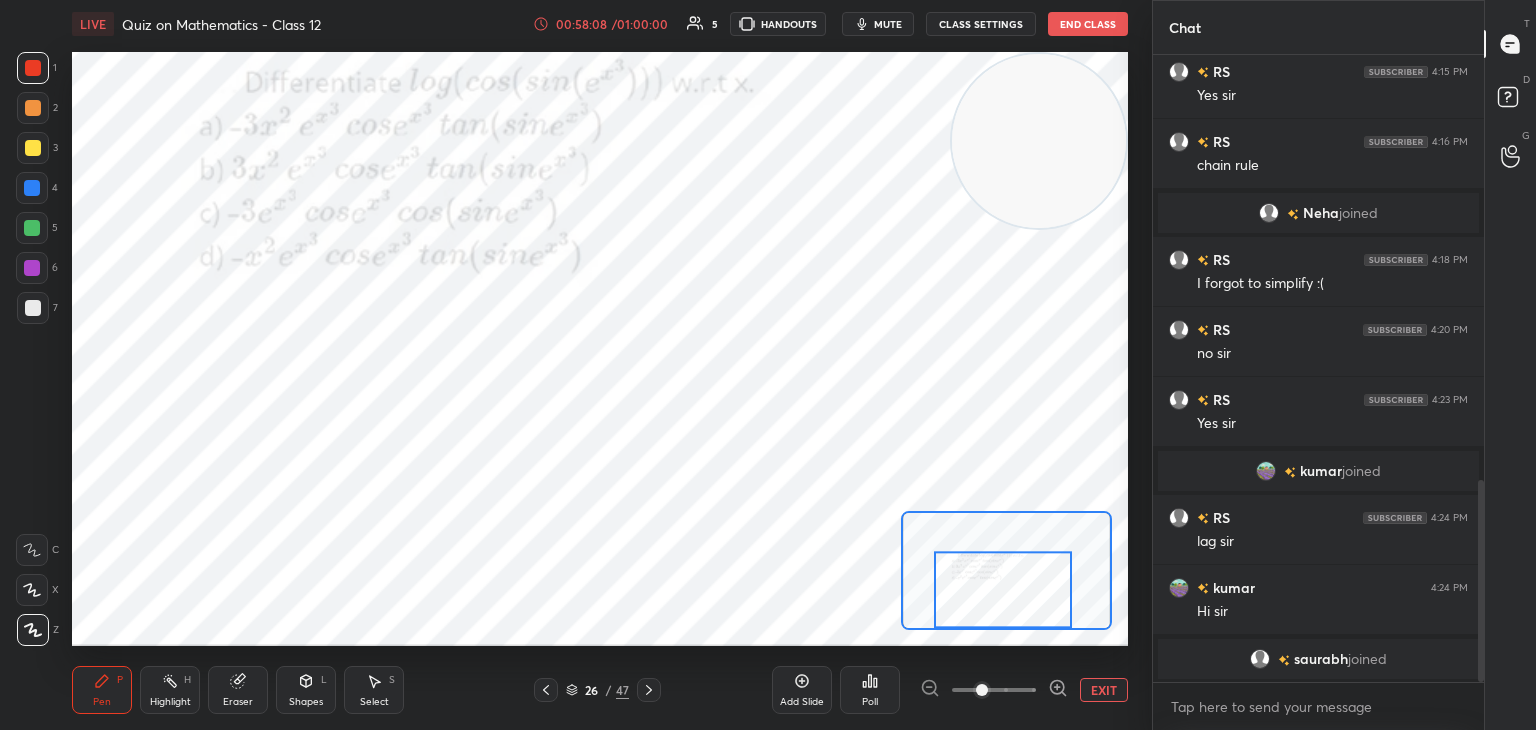 scroll, scrollTop: 1374, scrollLeft: 0, axis: vertical 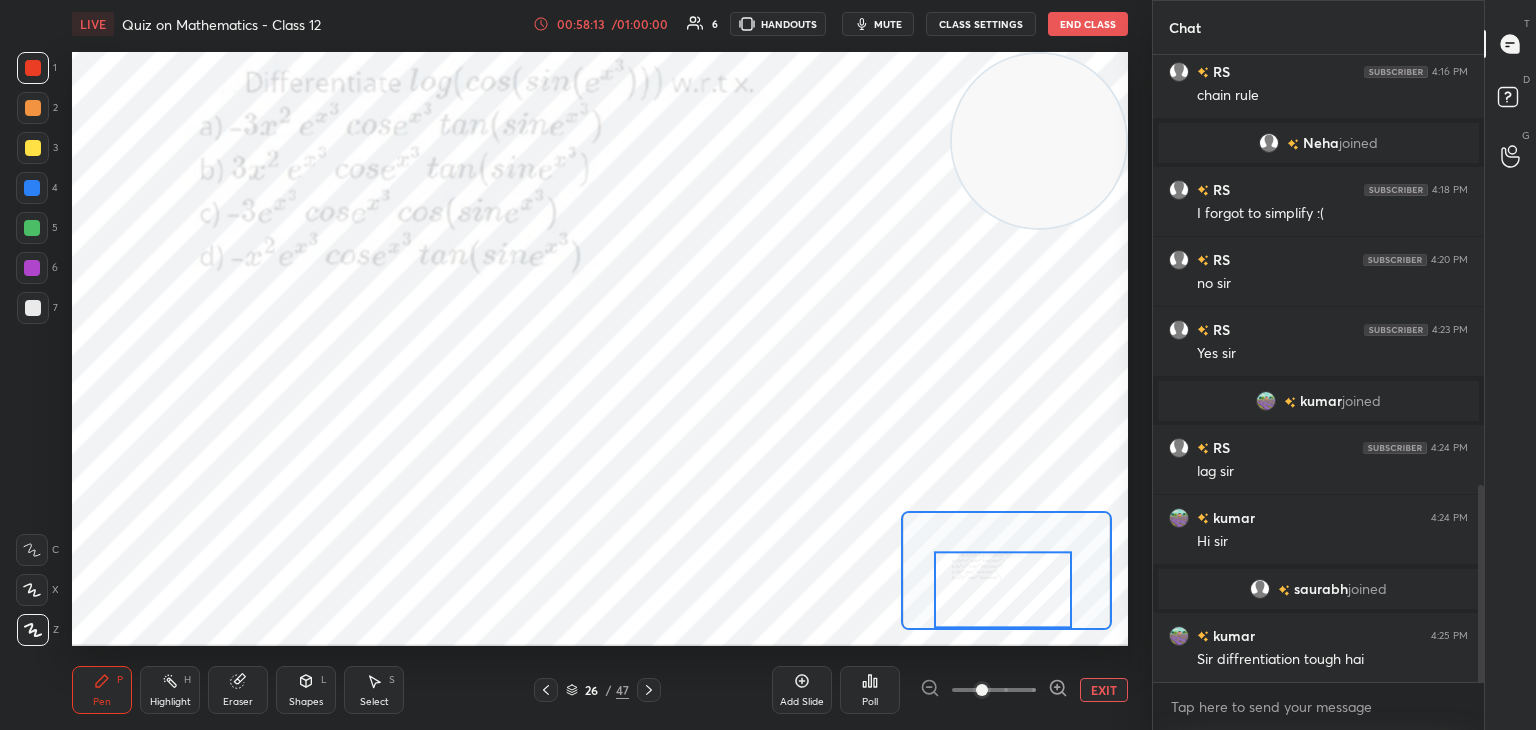 click on "EXIT" at bounding box center (1104, 690) 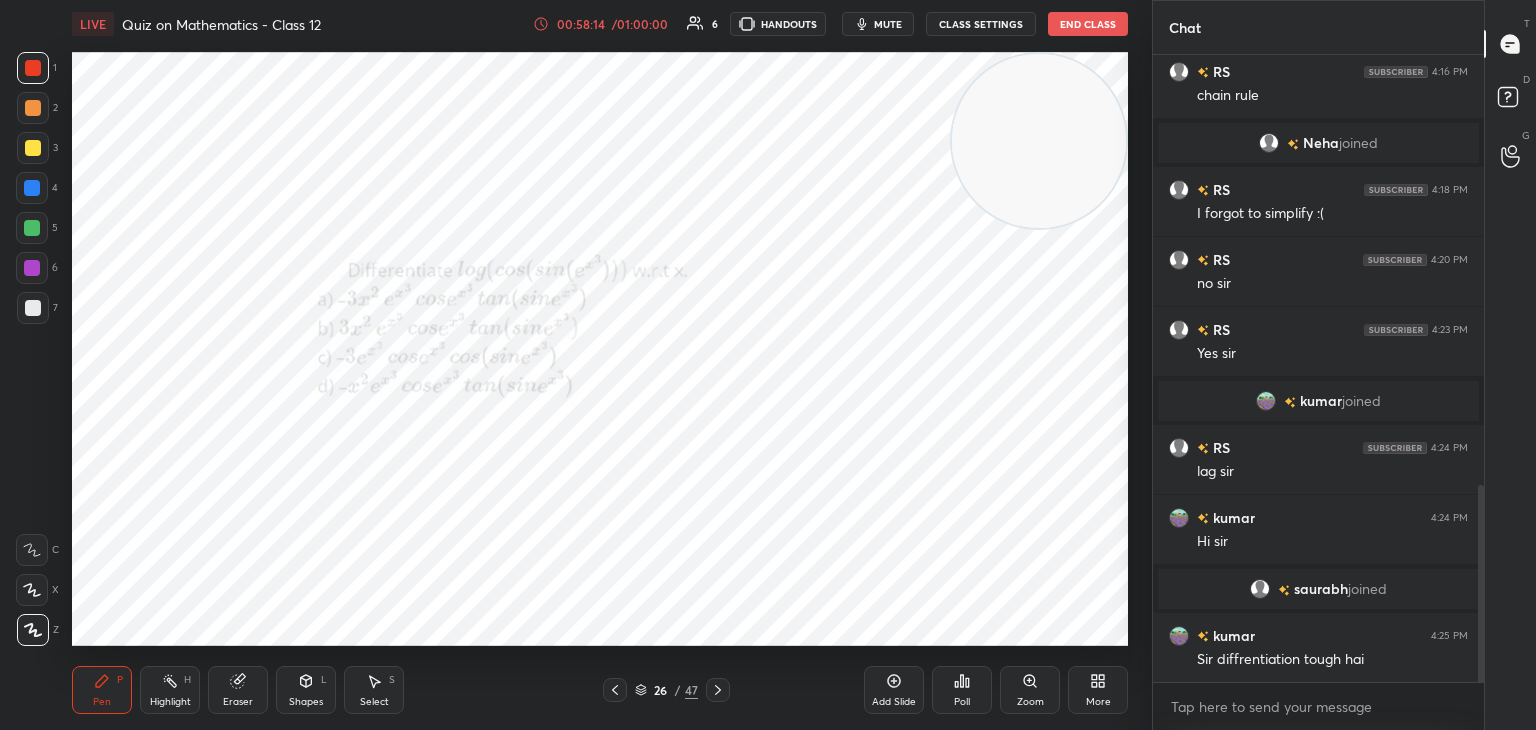 click at bounding box center [1039, 141] 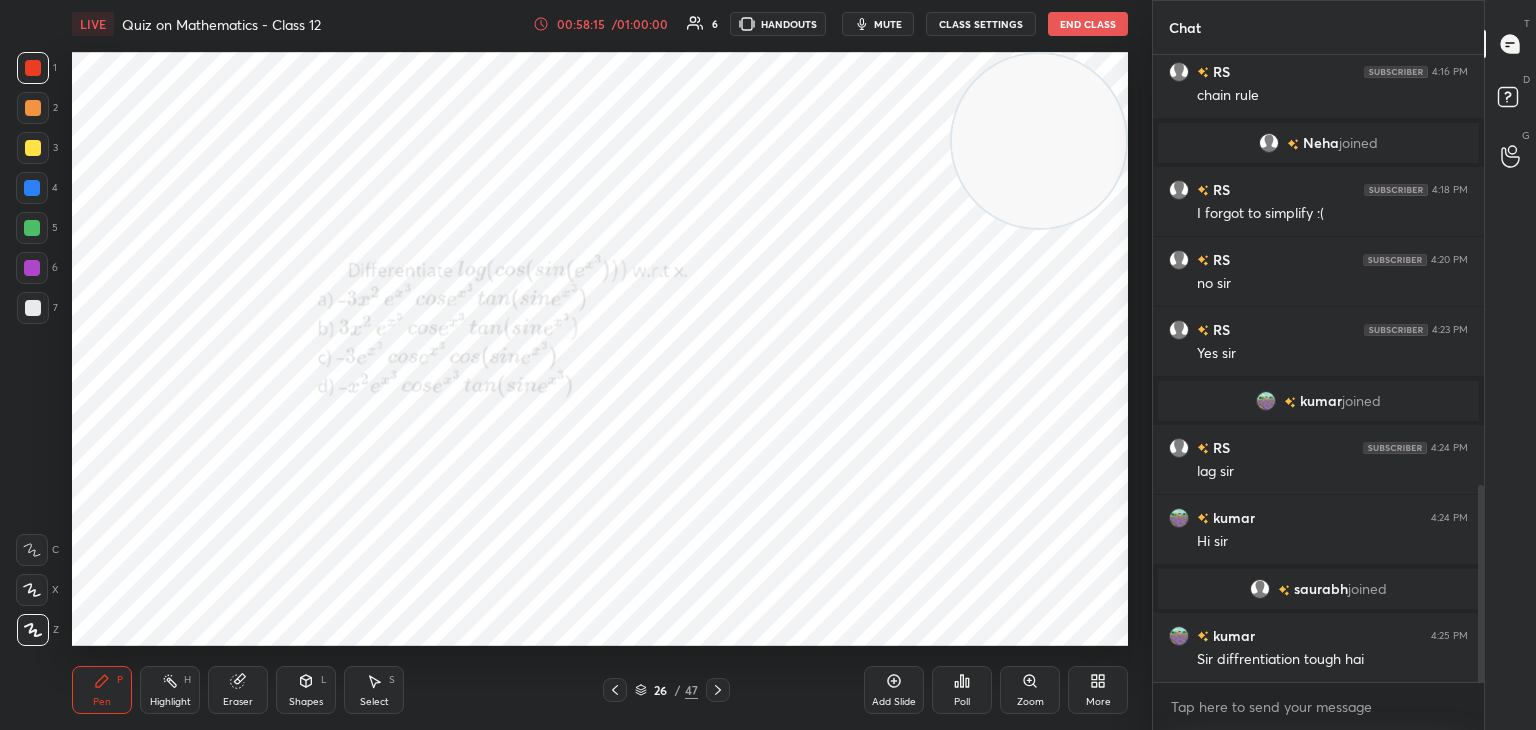 drag, startPoint x: 1072, startPoint y: 134, endPoint x: 1086, endPoint y: 113, distance: 25.23886 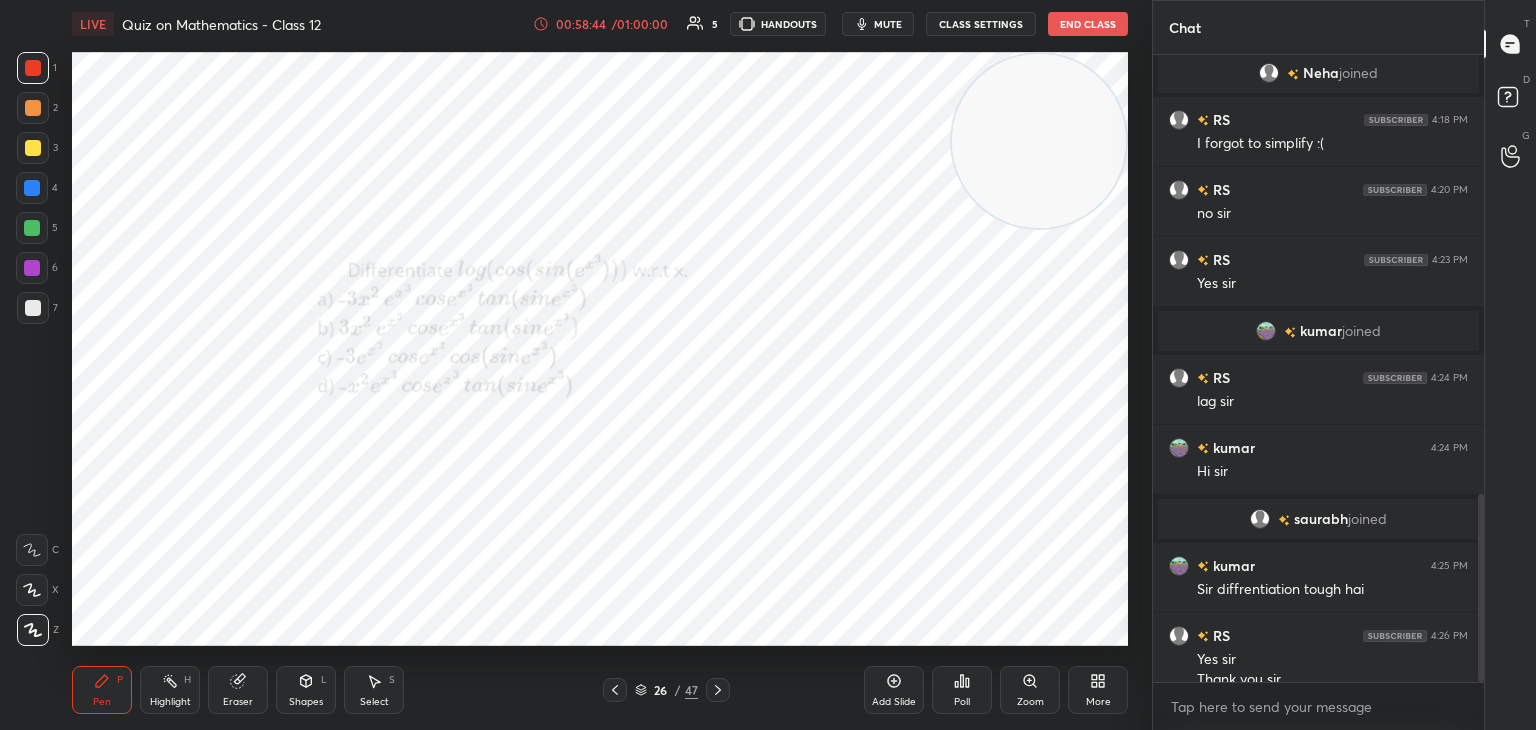 scroll, scrollTop: 1464, scrollLeft: 0, axis: vertical 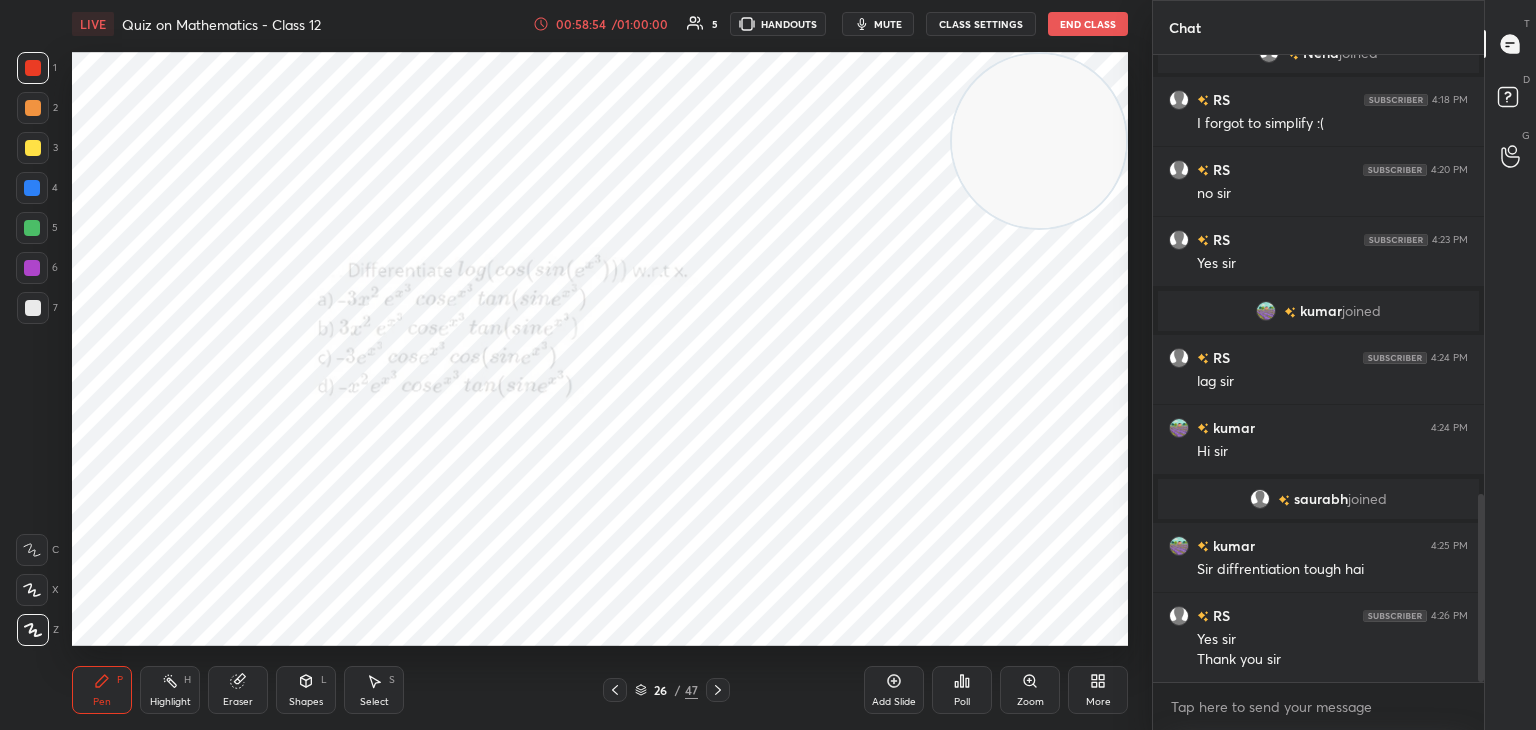 click on "End Class" at bounding box center [1088, 24] 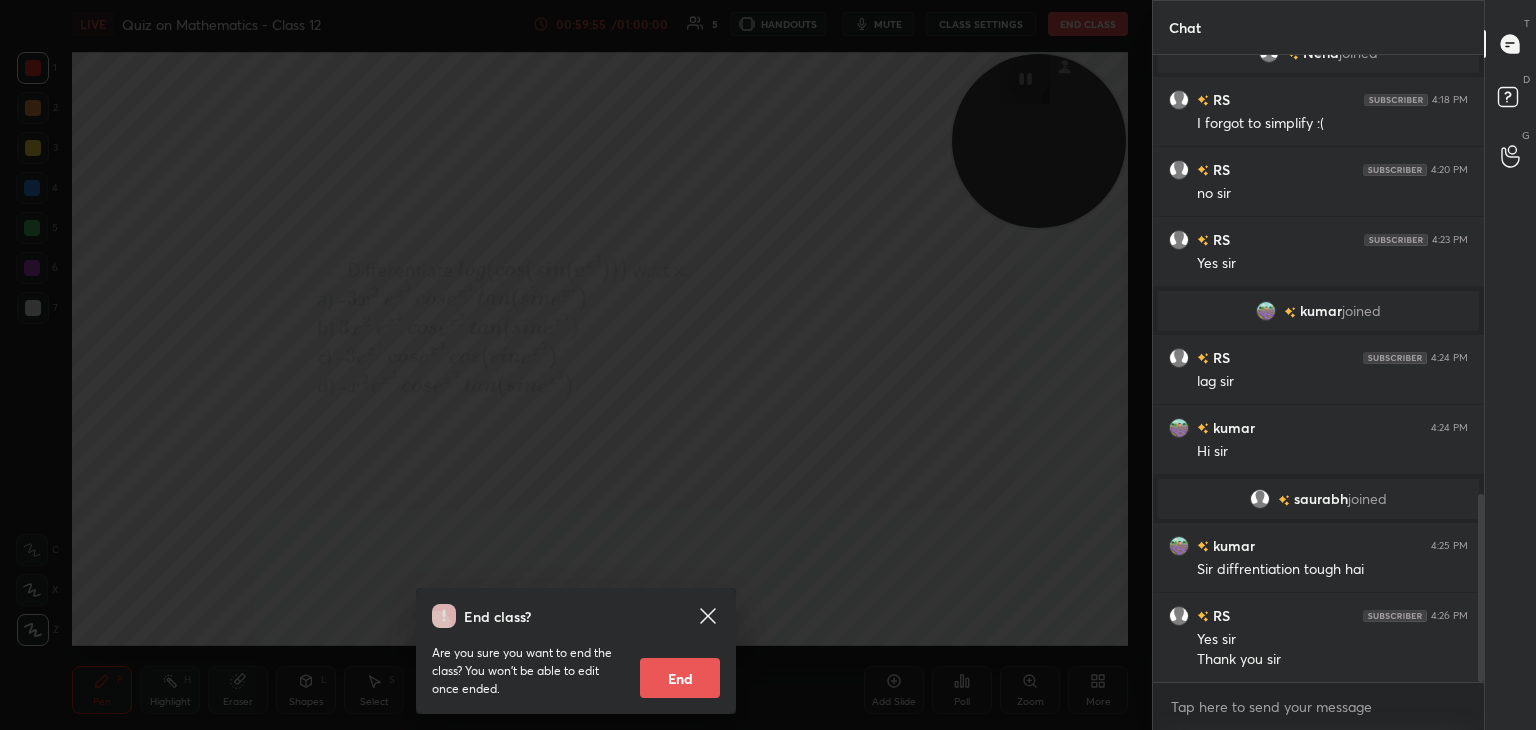 scroll, scrollTop: 1512, scrollLeft: 0, axis: vertical 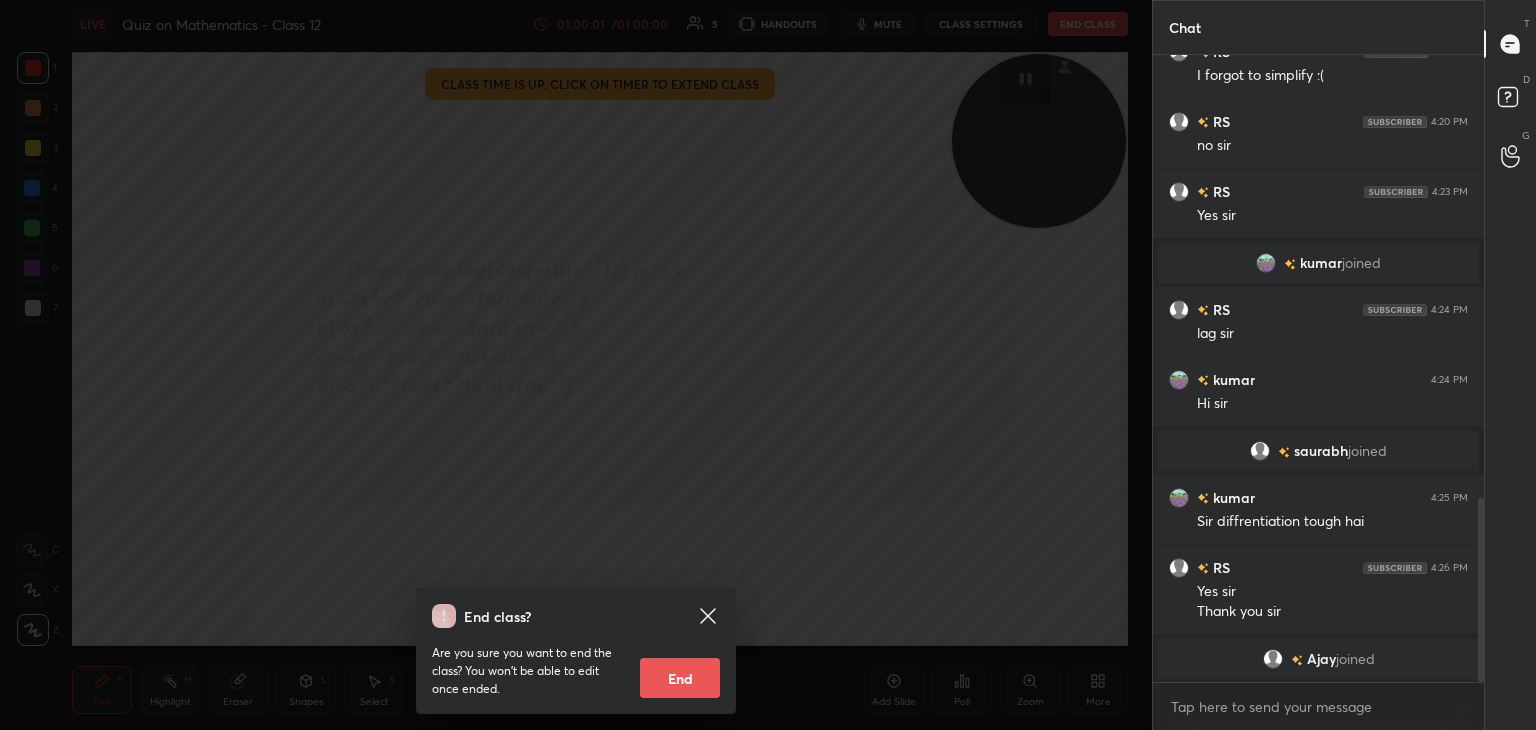 click on "End" at bounding box center [680, 678] 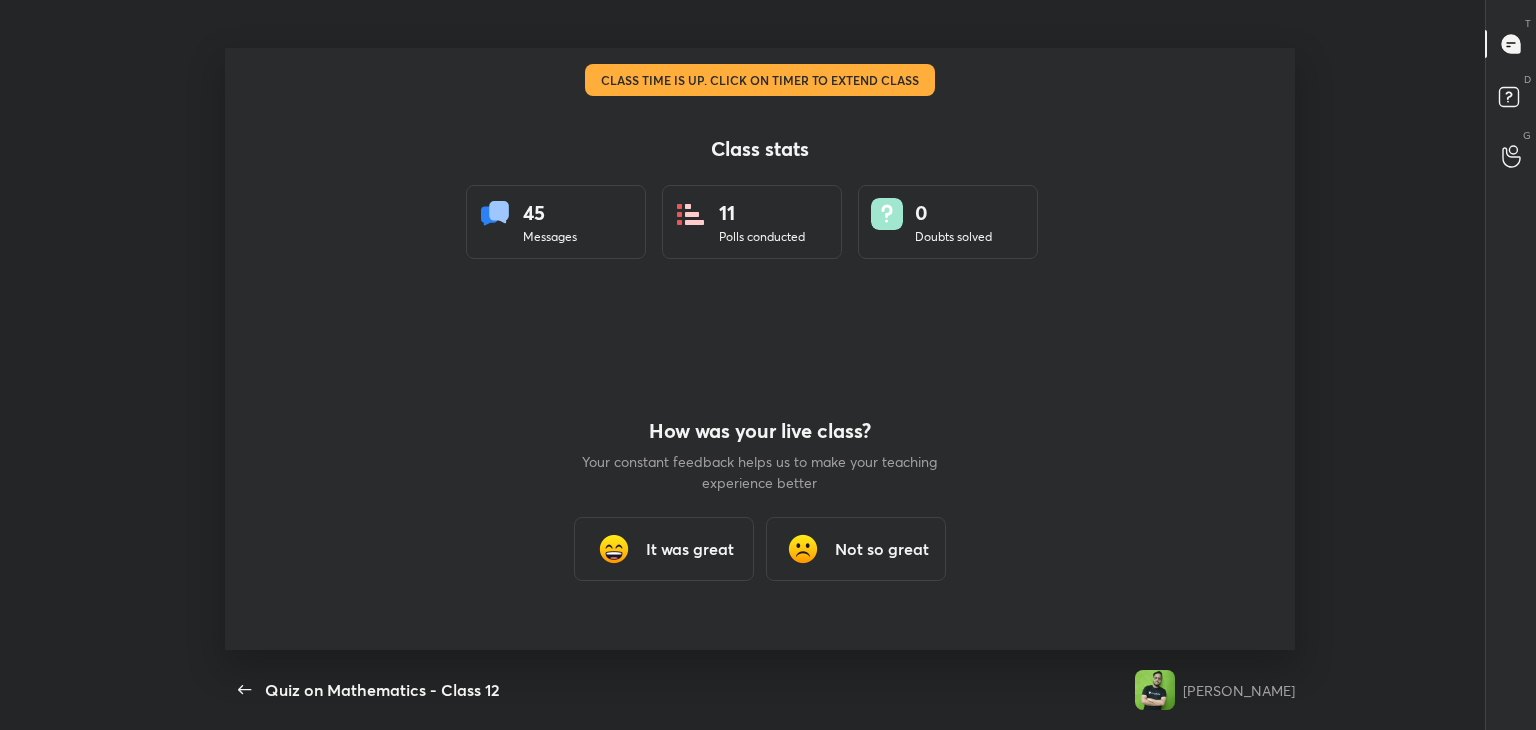 scroll, scrollTop: 99397, scrollLeft: 98487, axis: both 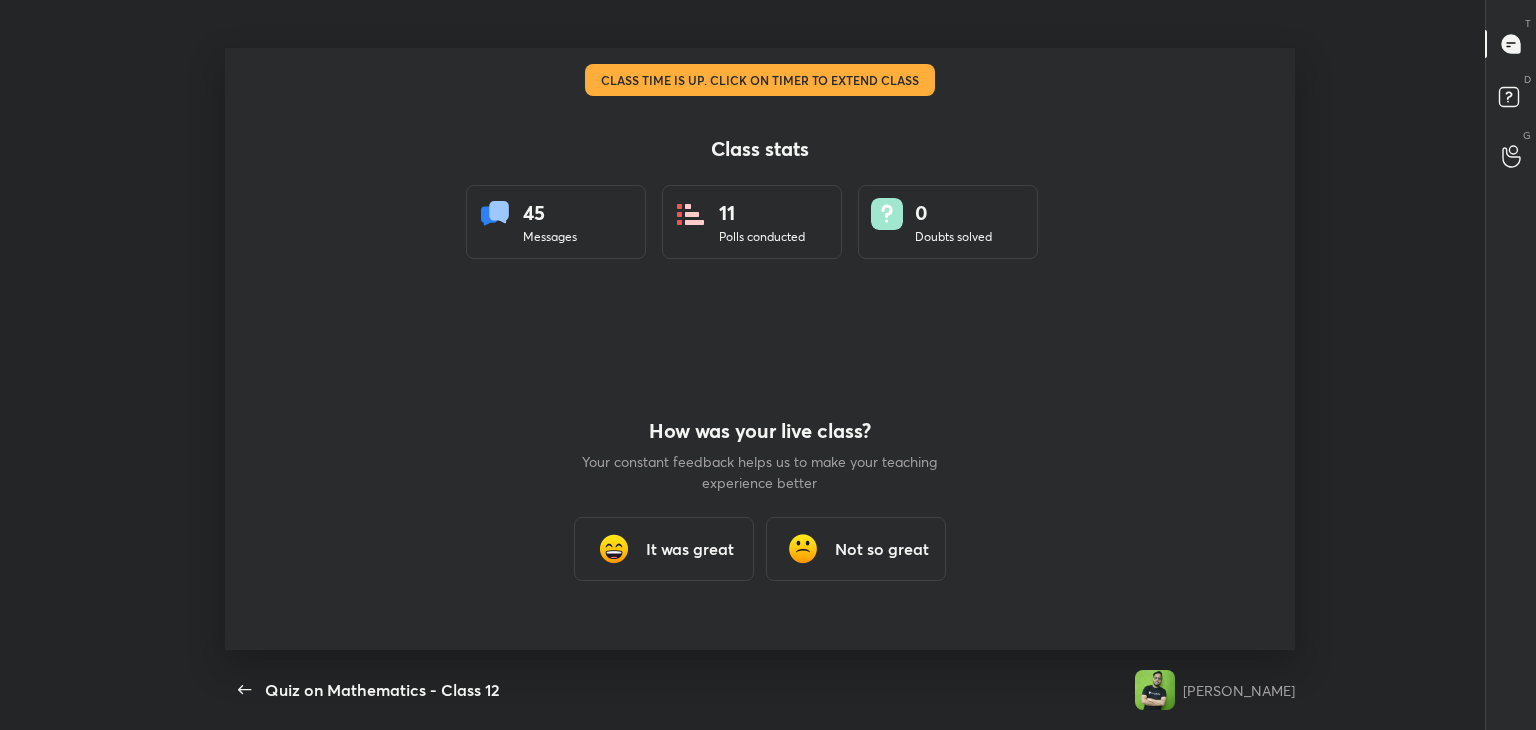 click on "It was great" at bounding box center (690, 549) 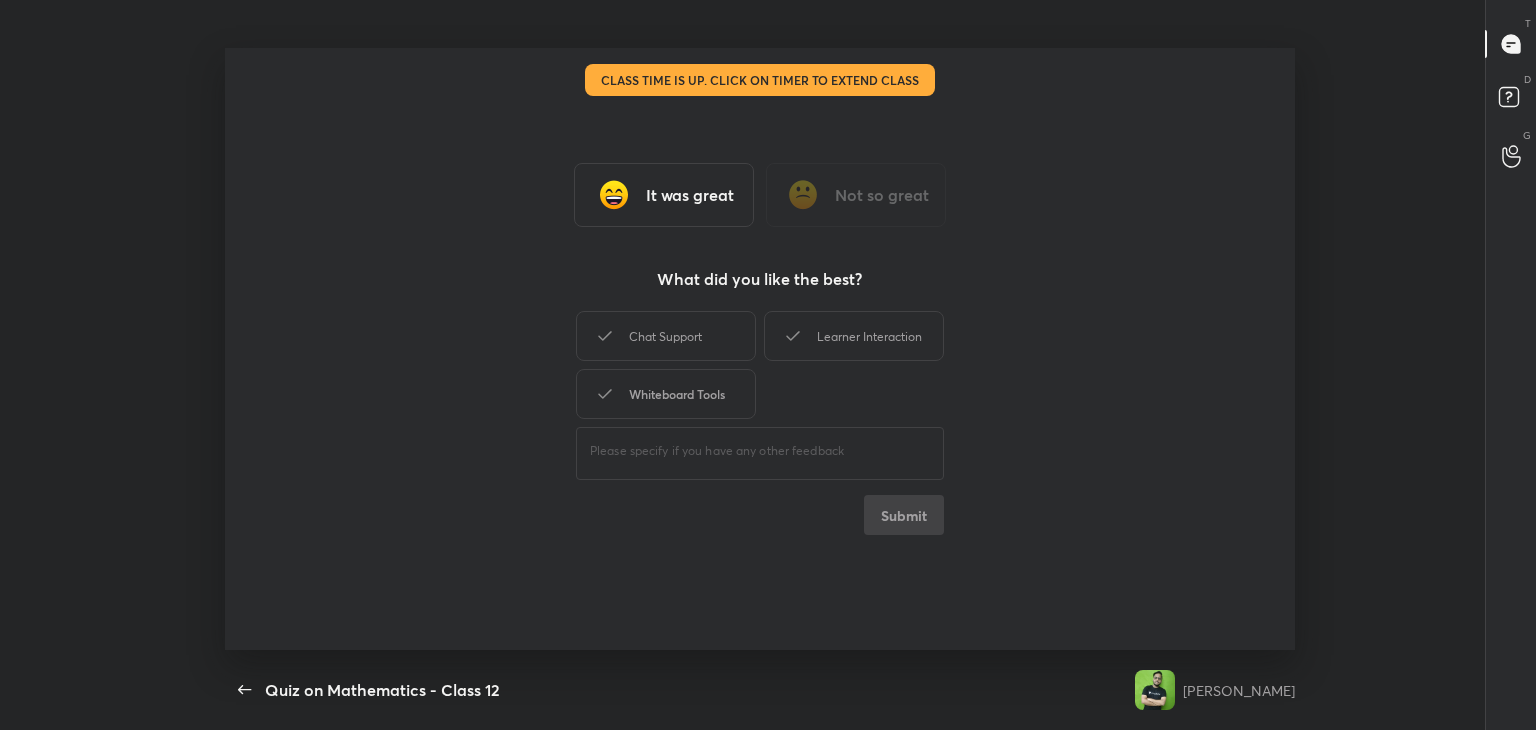 click on "Whiteboard Tools" at bounding box center [666, 394] 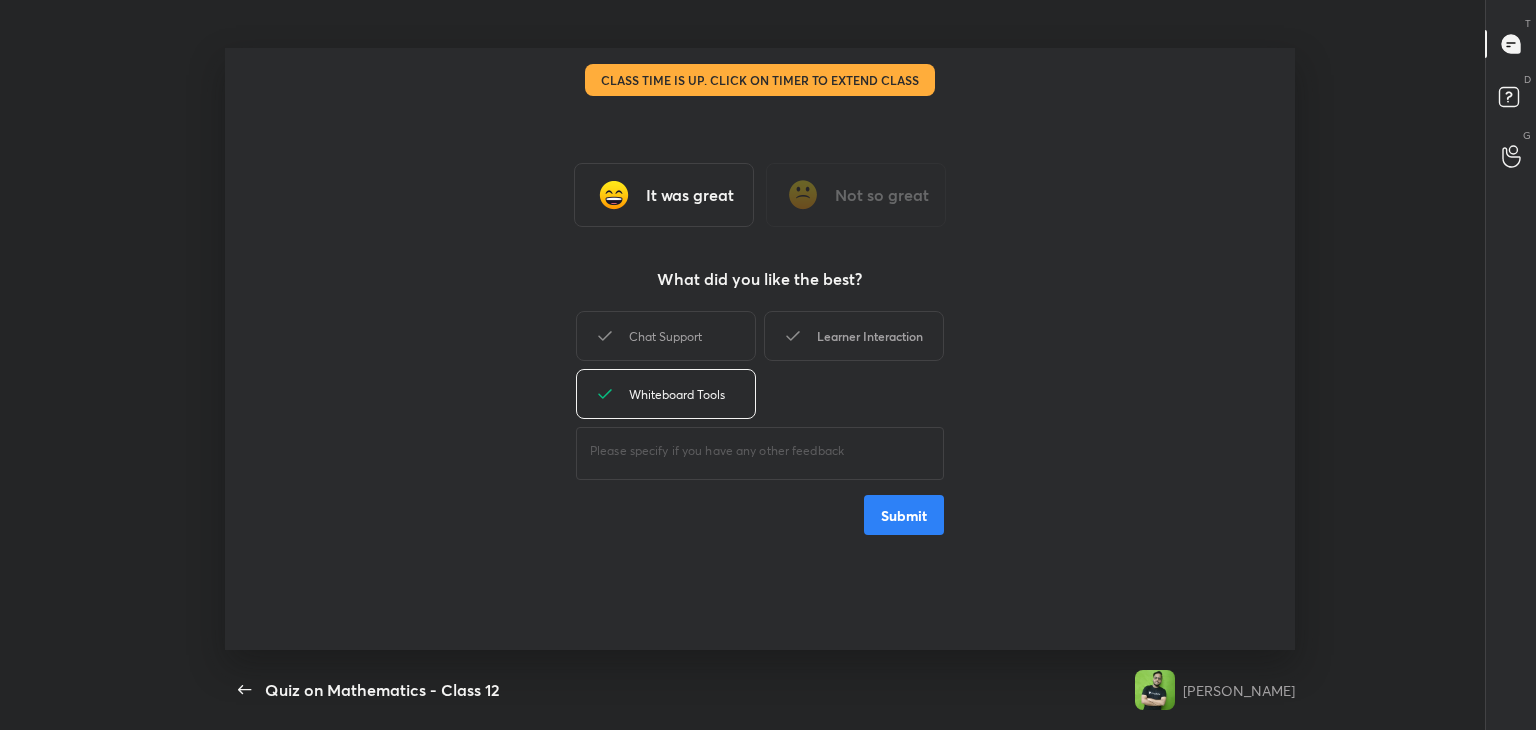 click on "Learner Interaction" at bounding box center (854, 336) 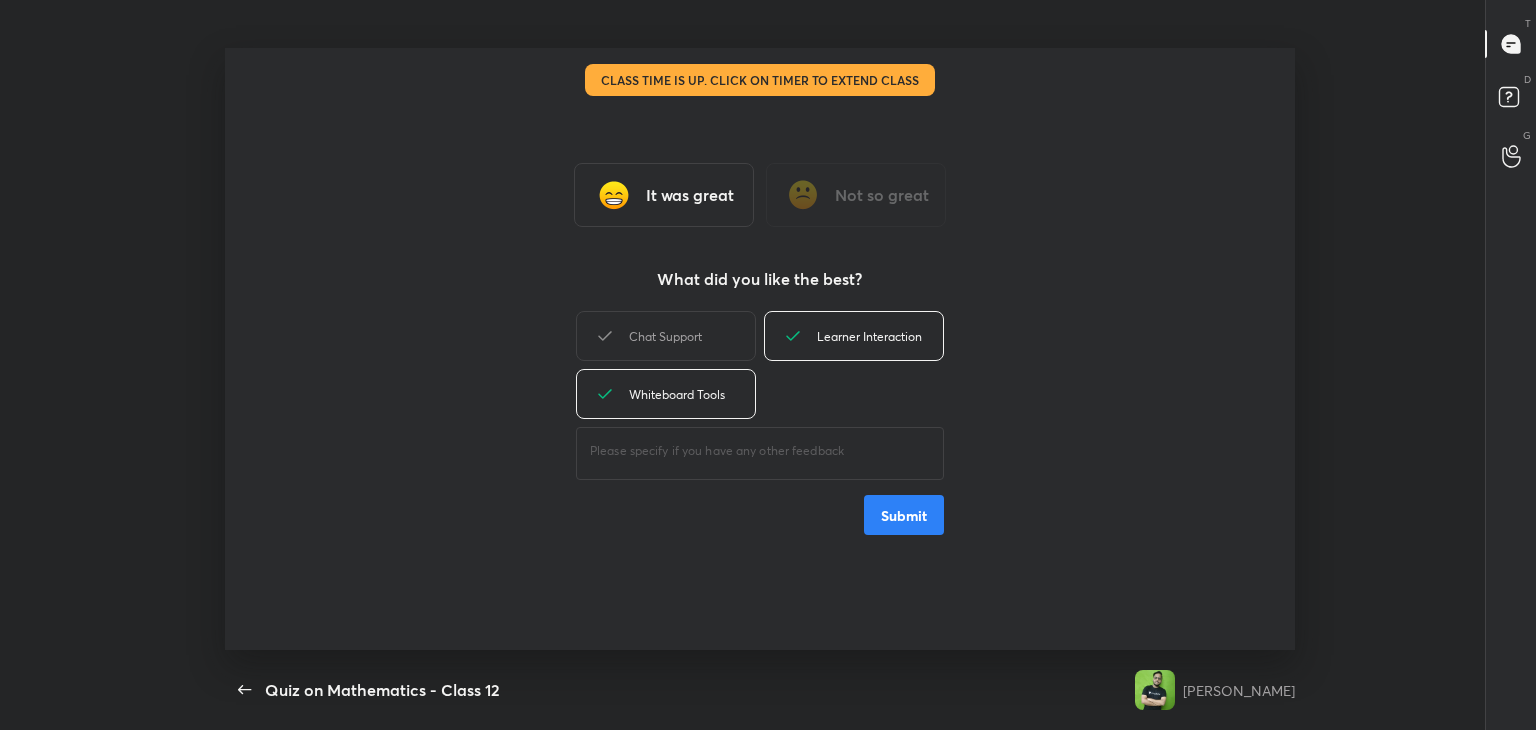 click on "Submit" at bounding box center [904, 515] 